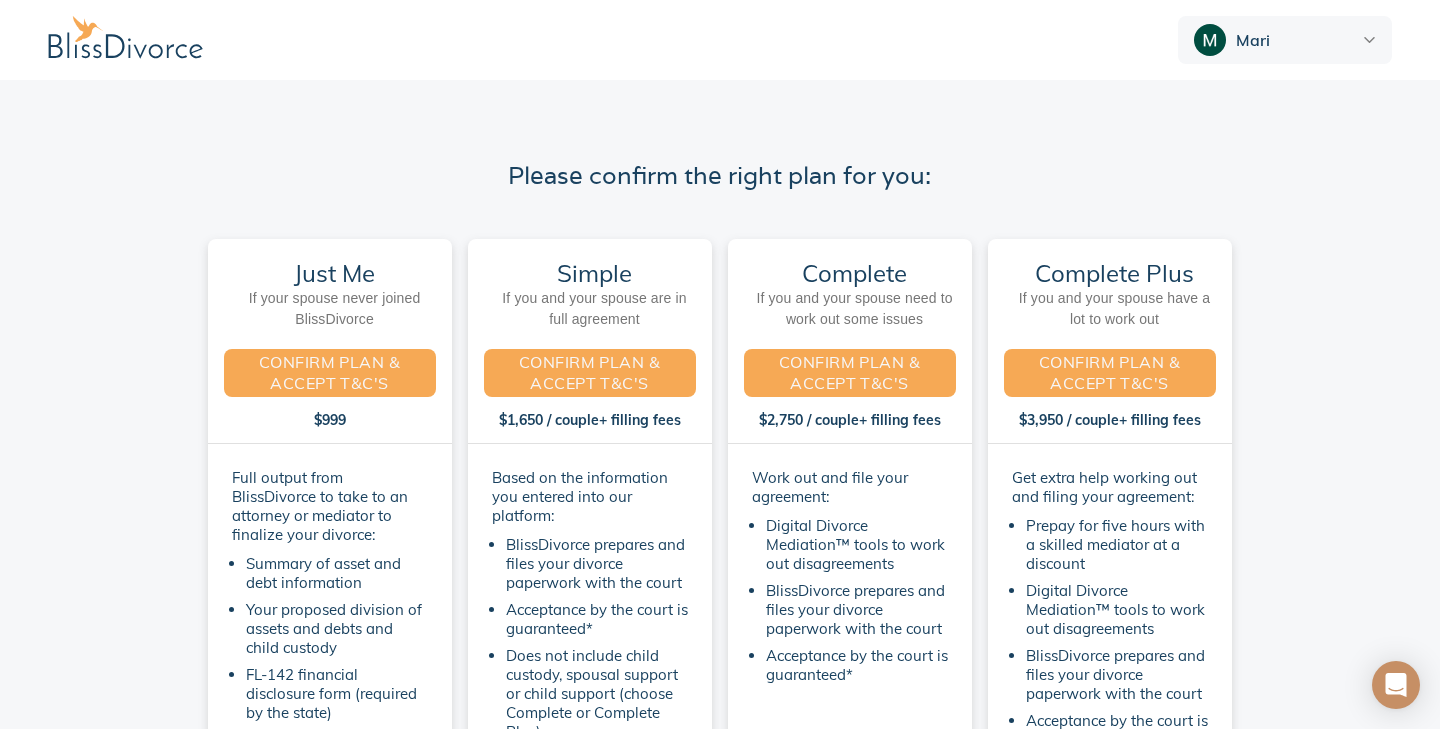 scroll, scrollTop: 0, scrollLeft: 0, axis: both 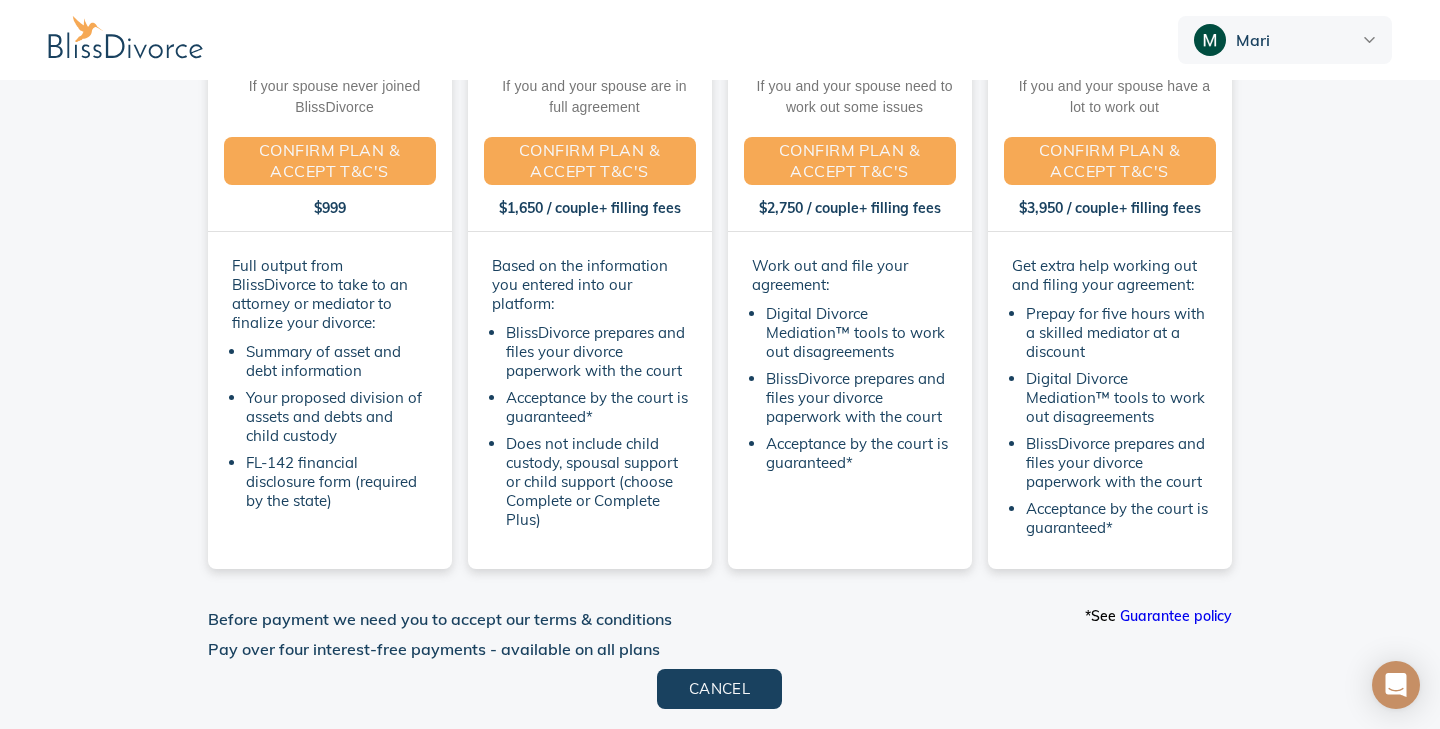 click at bounding box center [134, 40] 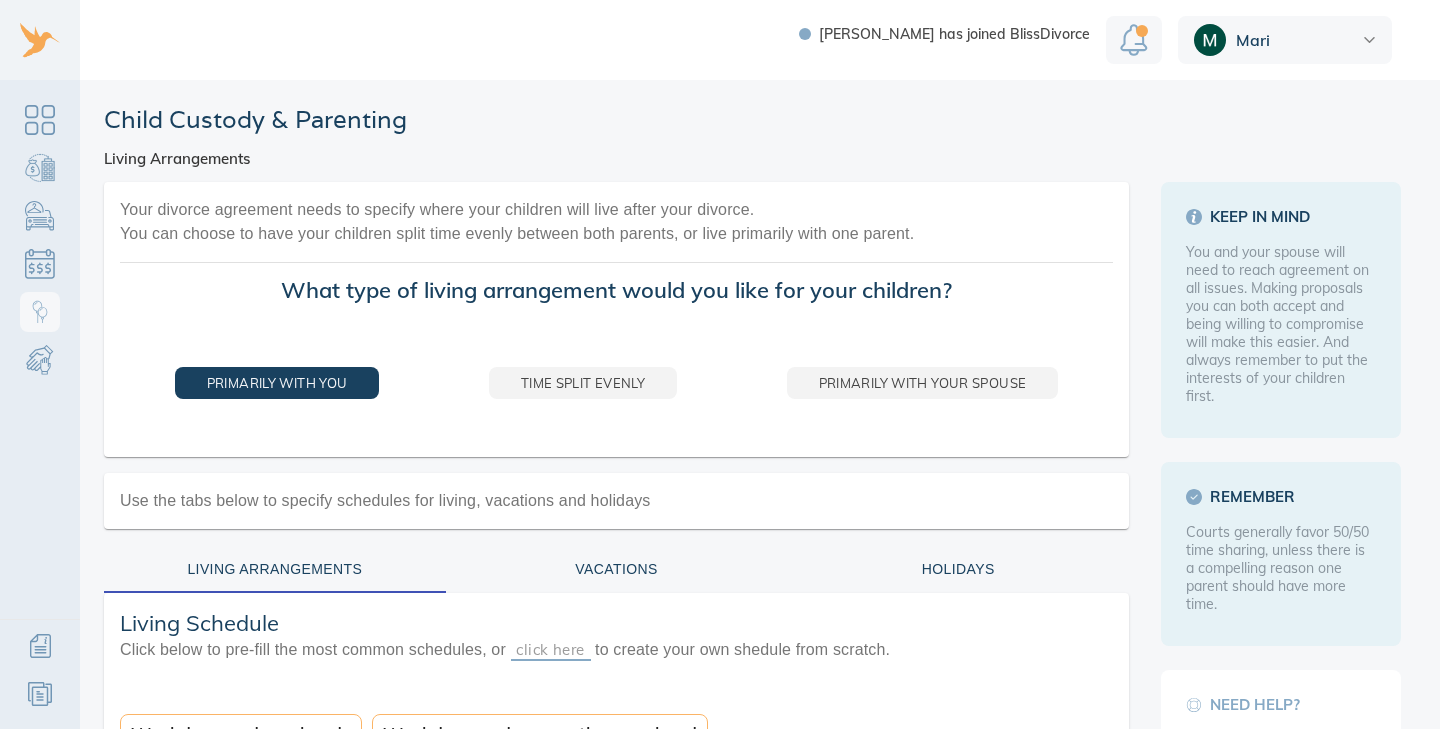 scroll, scrollTop: 0, scrollLeft: 0, axis: both 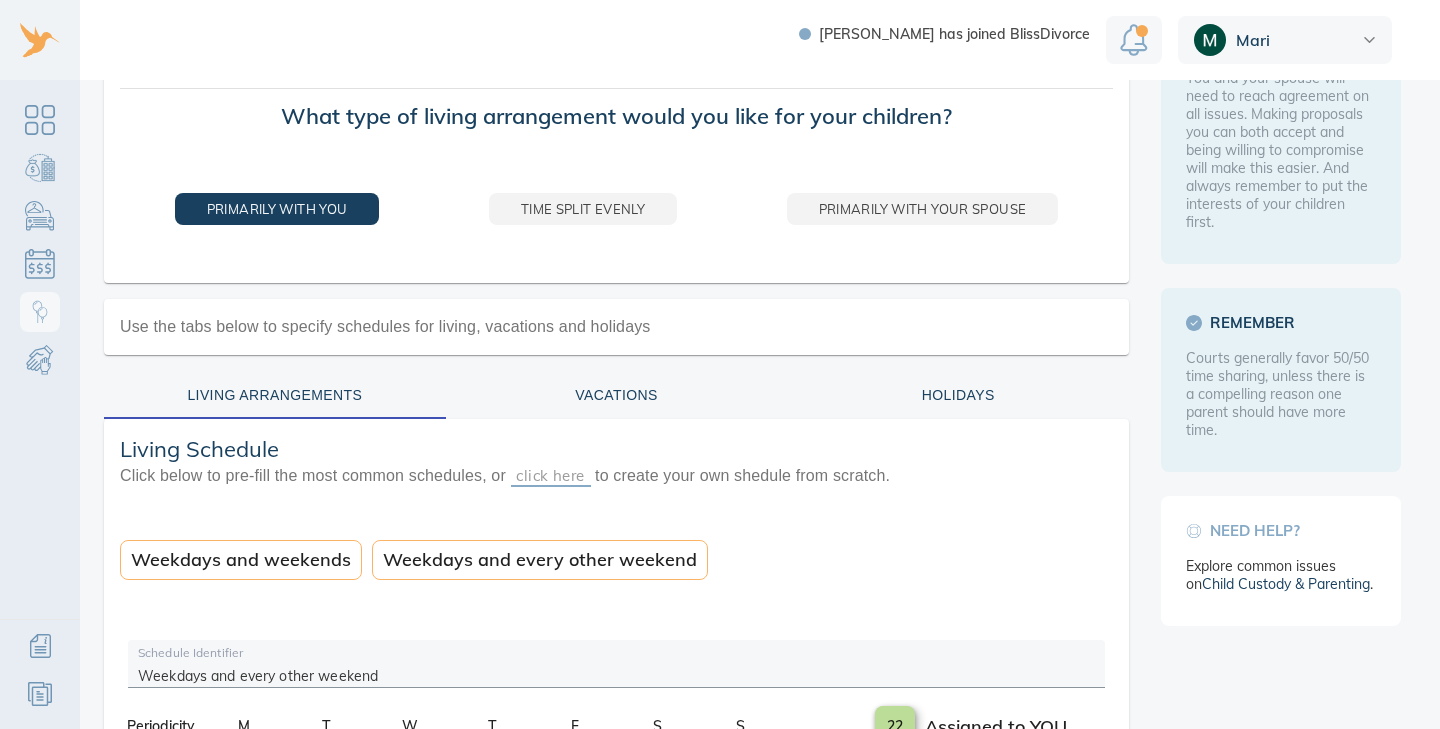 click on "Holidays" at bounding box center [958, 395] 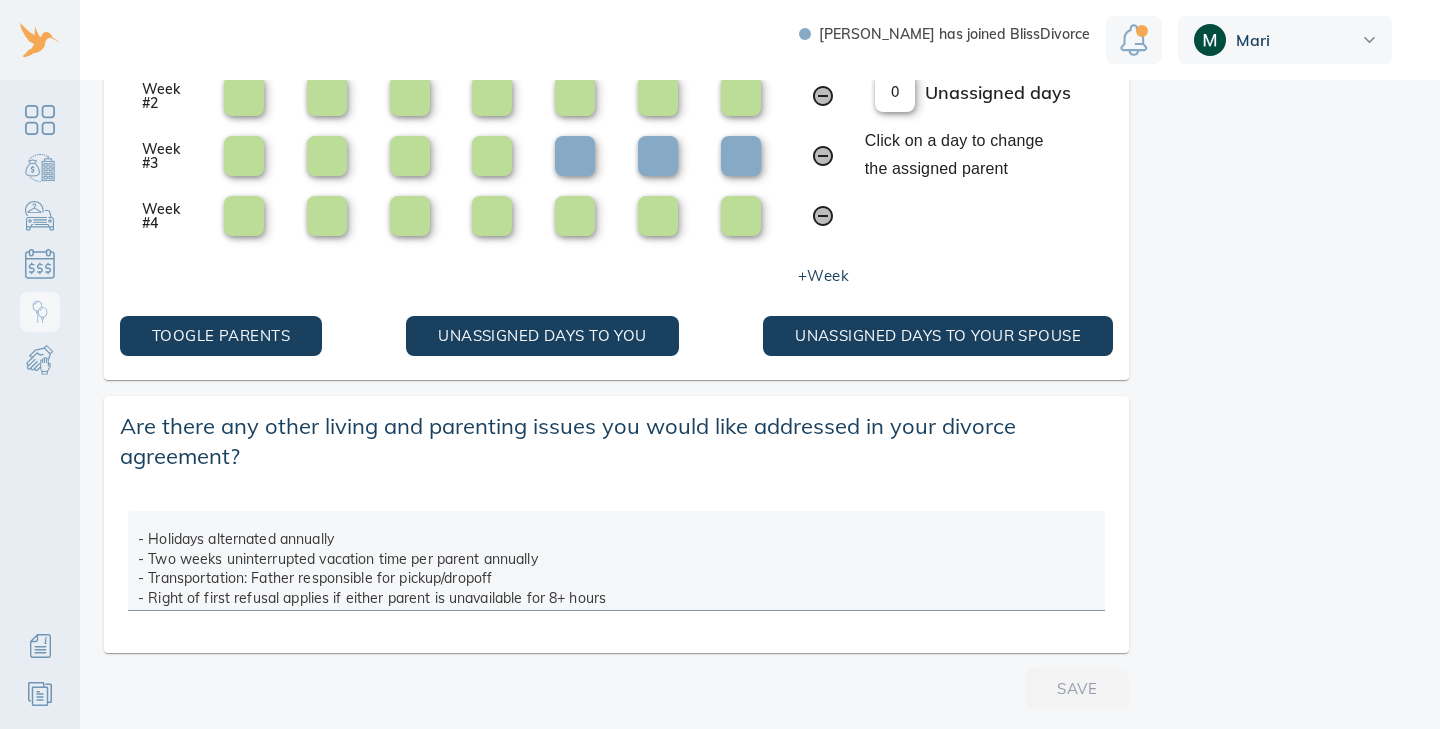 scroll, scrollTop: 923, scrollLeft: 0, axis: vertical 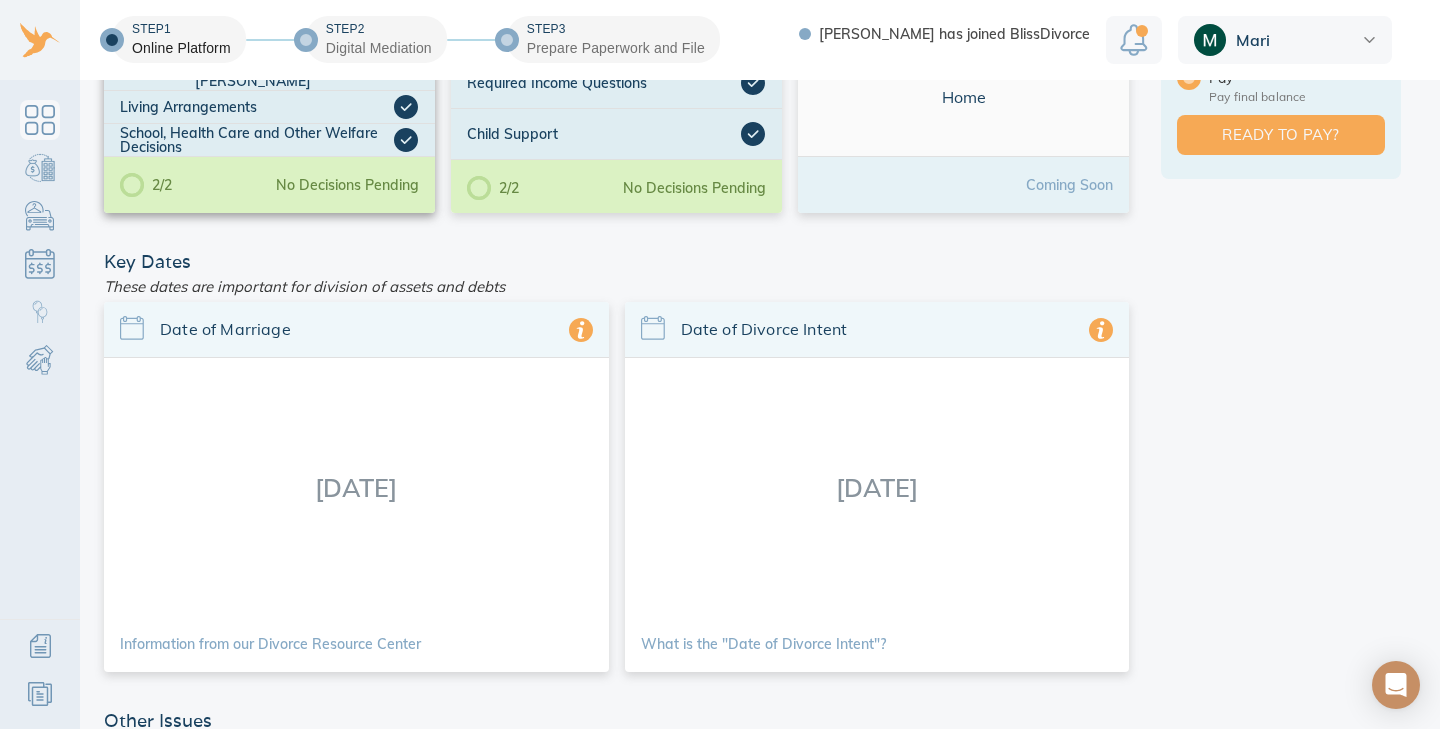 click on "2/2 No Decisions Pending" at bounding box center [269, 185] 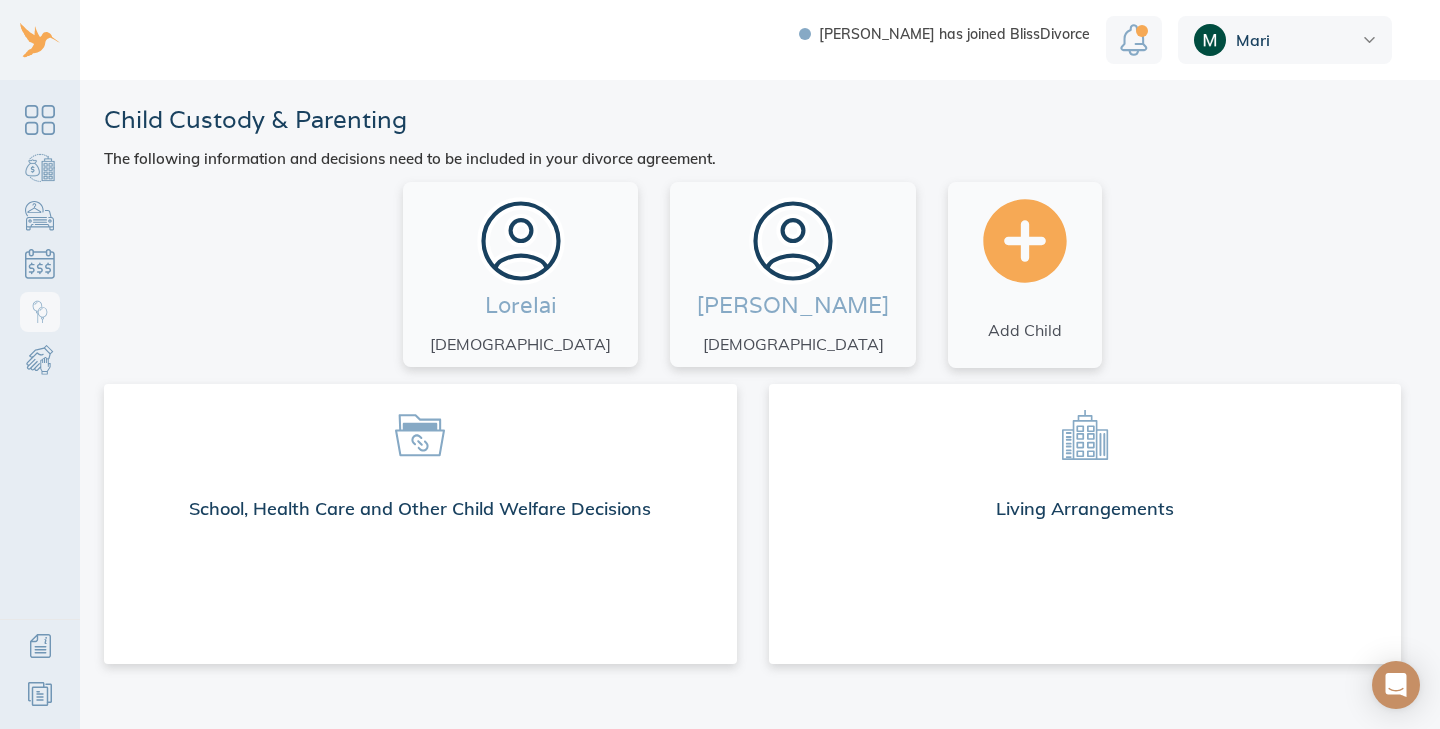 scroll, scrollTop: 0, scrollLeft: 0, axis: both 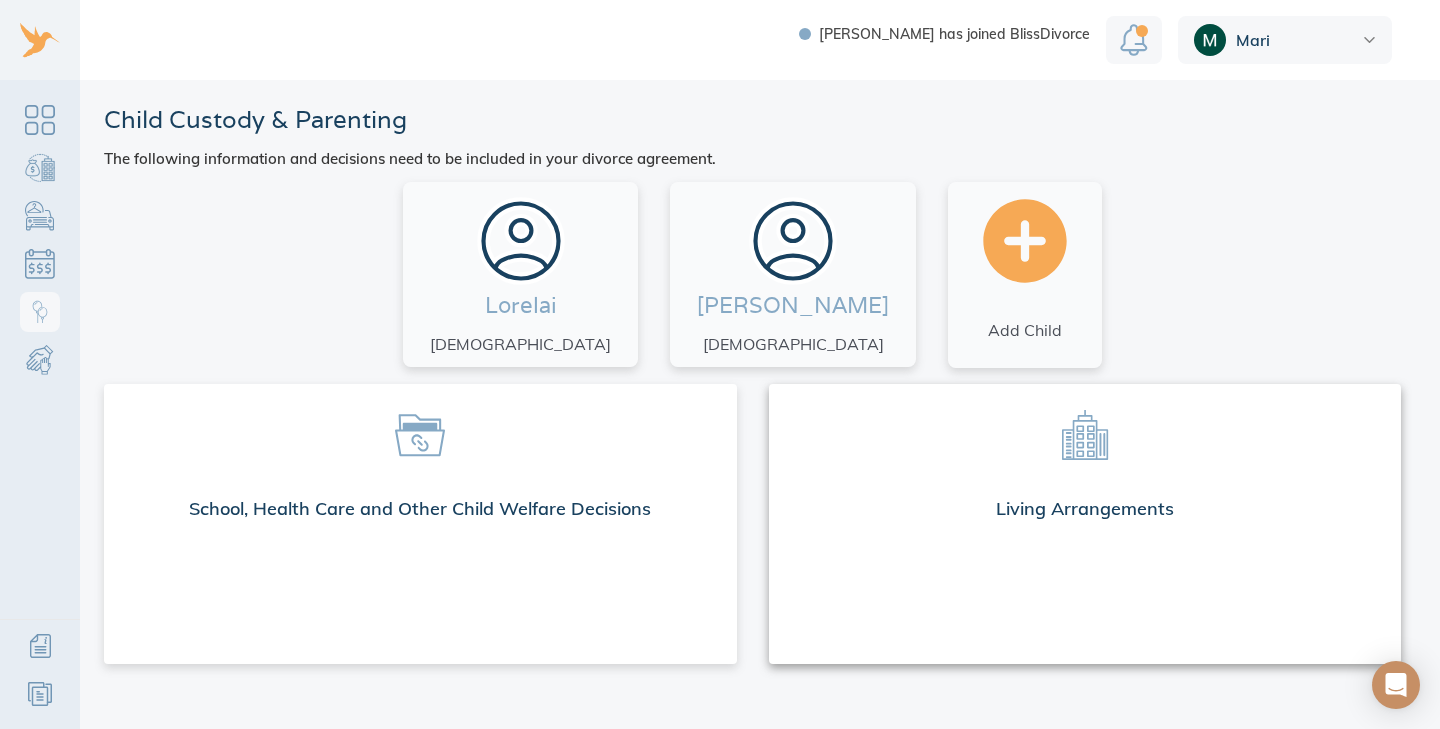 click on "Living Arrangements" at bounding box center [1085, 513] 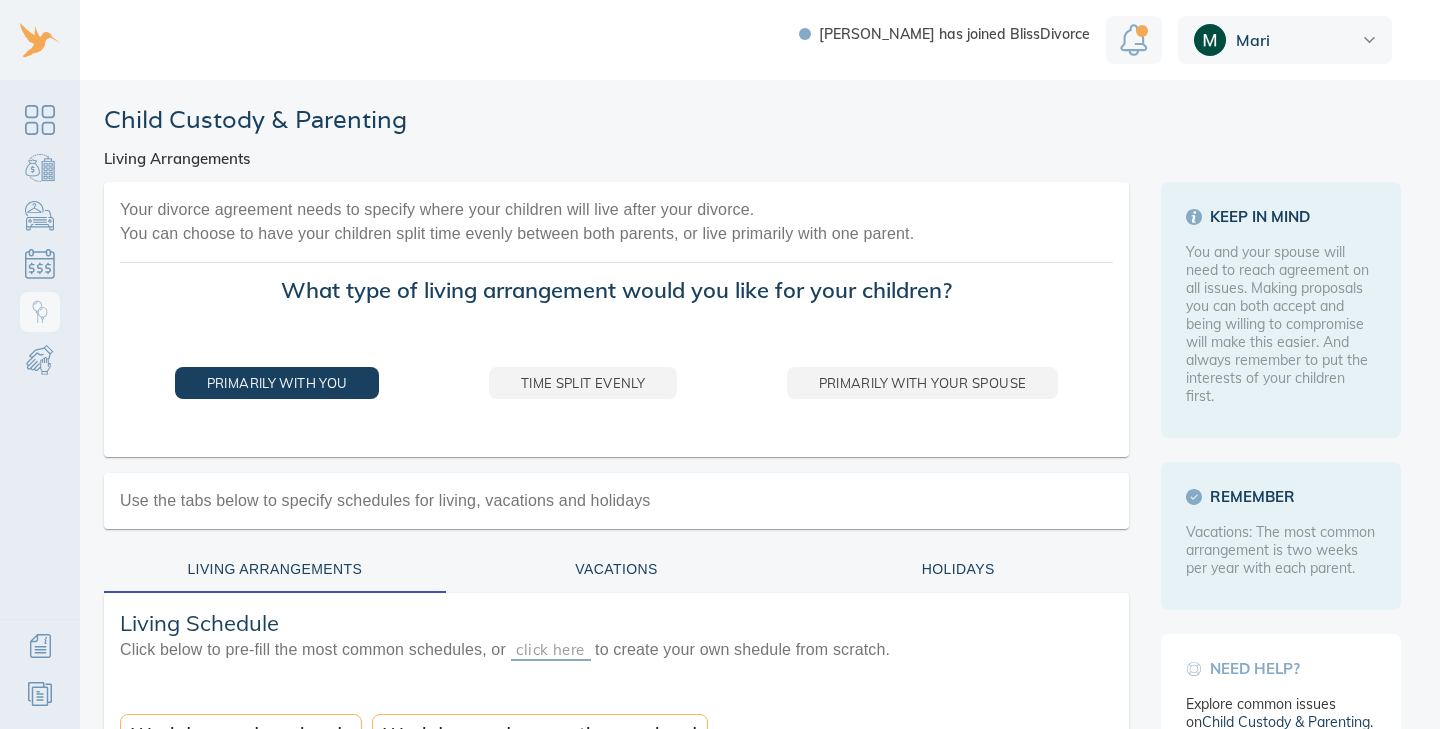 scroll, scrollTop: 0, scrollLeft: 0, axis: both 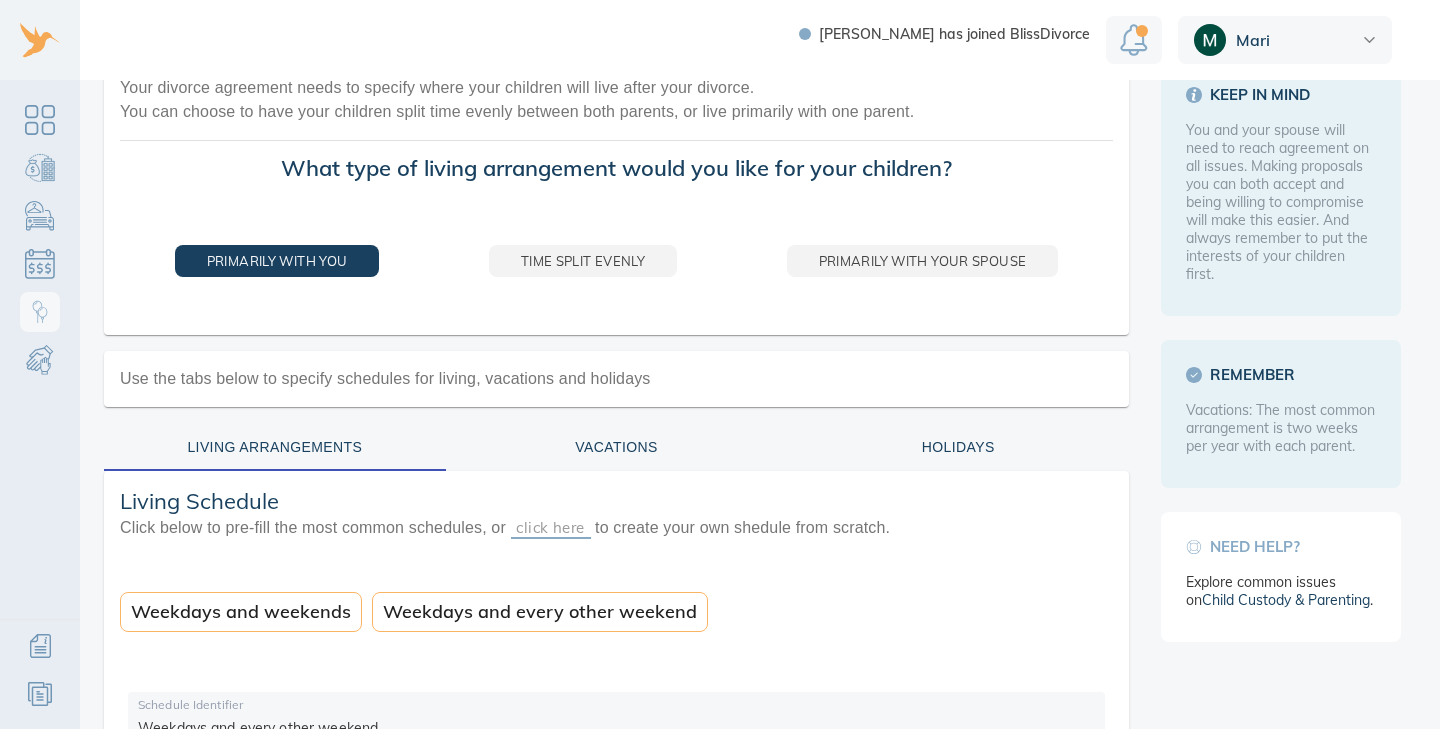click on "Vacations" at bounding box center (617, 447) 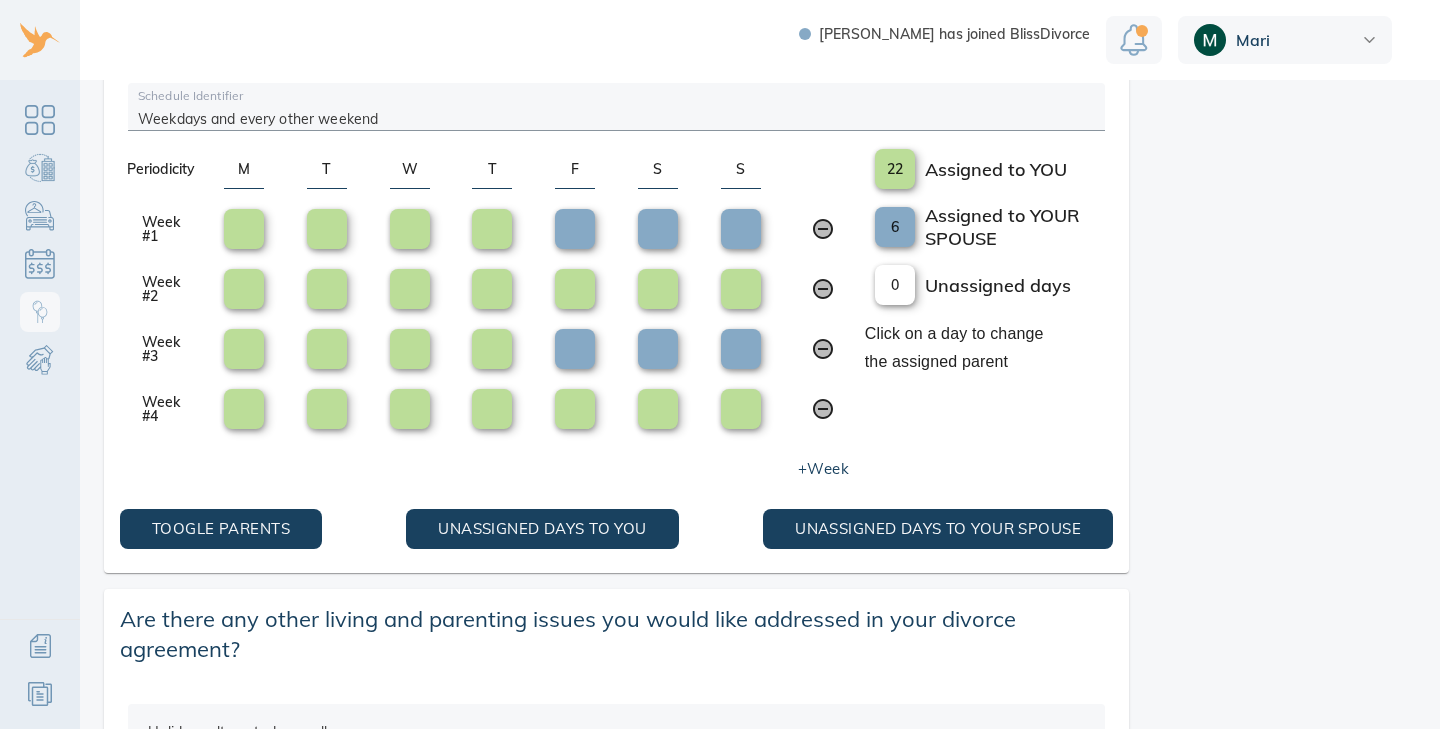 scroll, scrollTop: 730, scrollLeft: 0, axis: vertical 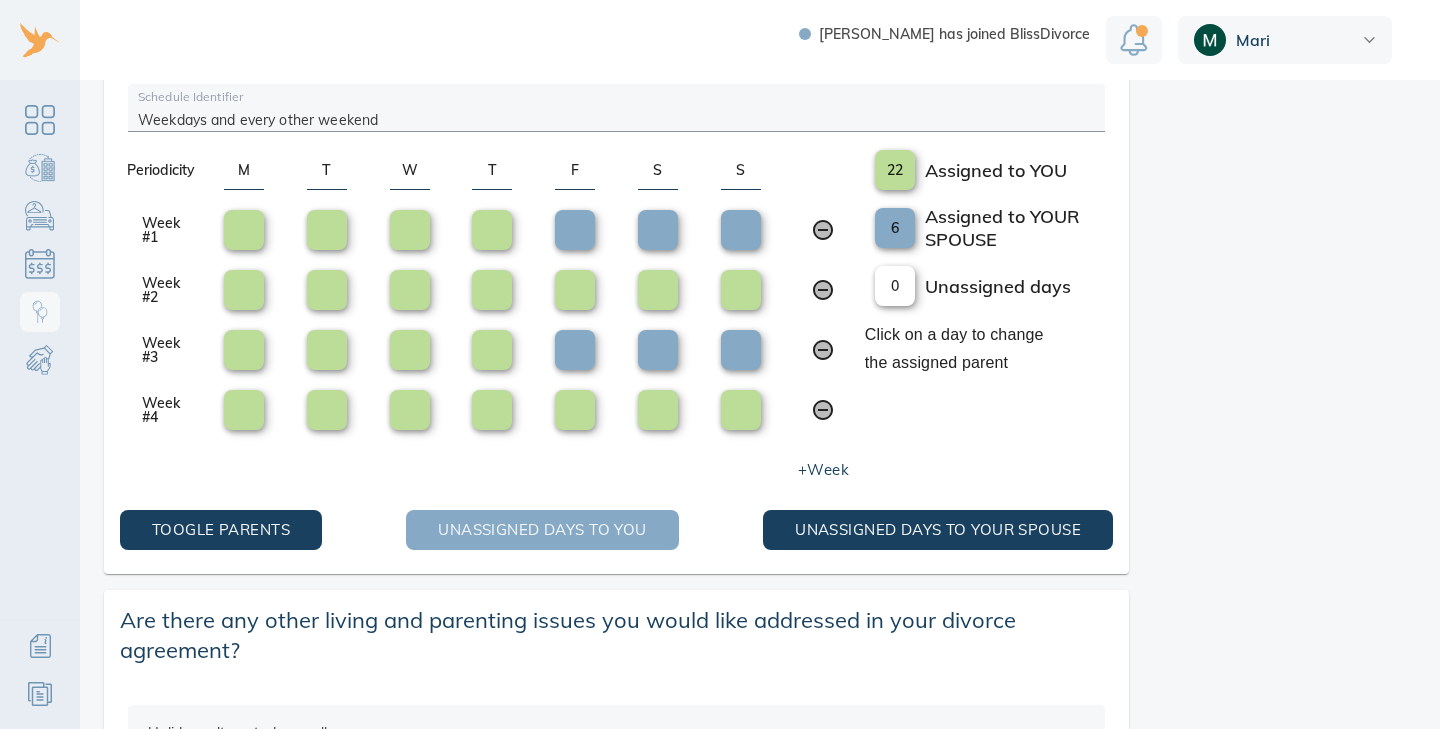 click on "Unassigned days to You" at bounding box center (542, 530) 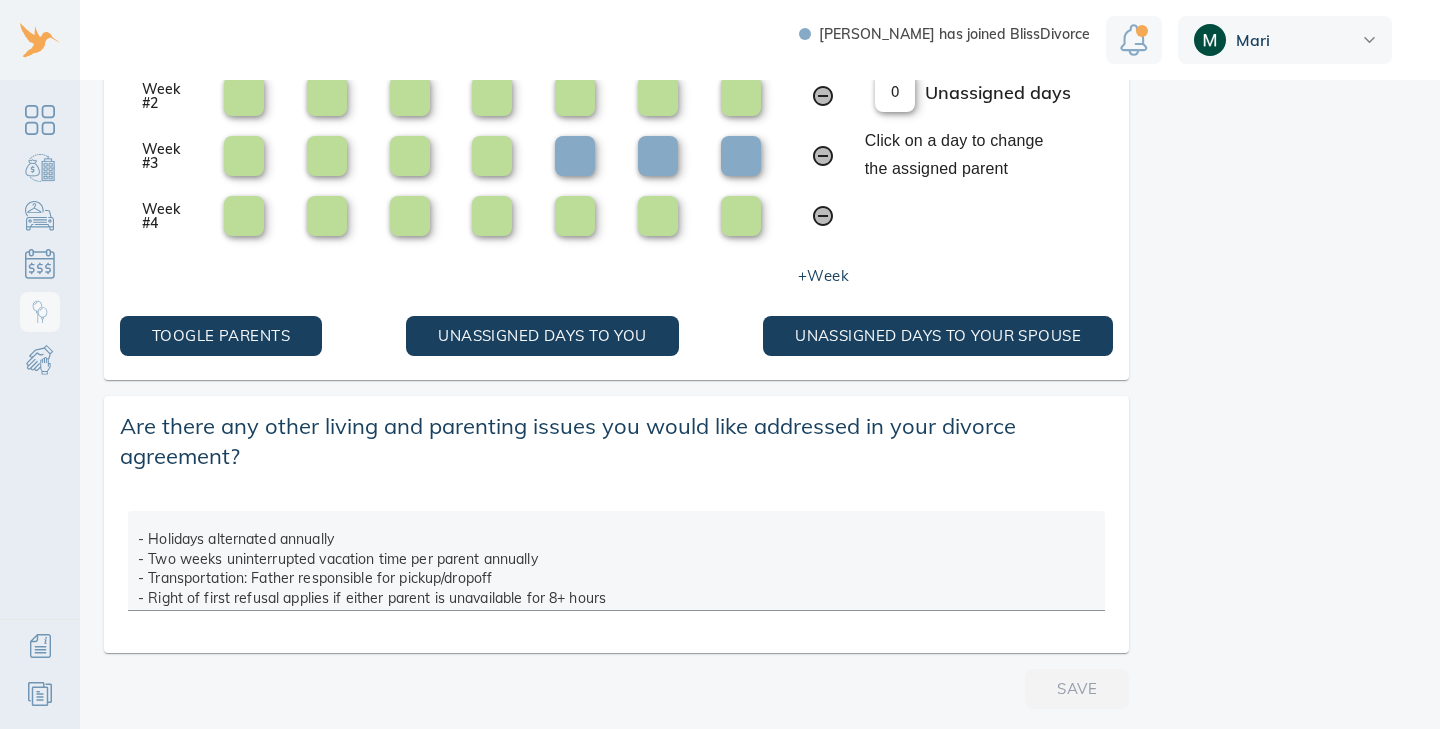 scroll, scrollTop: 923, scrollLeft: 0, axis: vertical 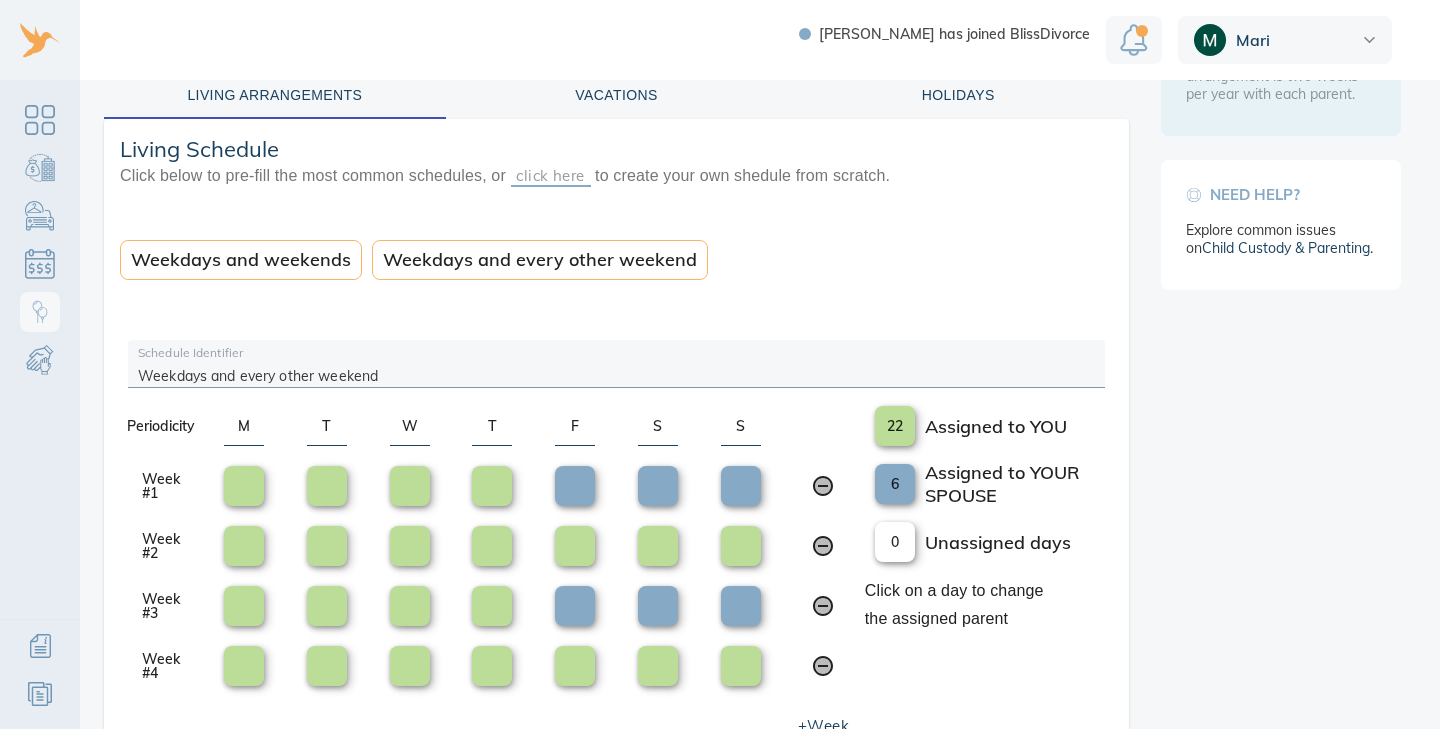 click on "Holidays" at bounding box center (958, 95) 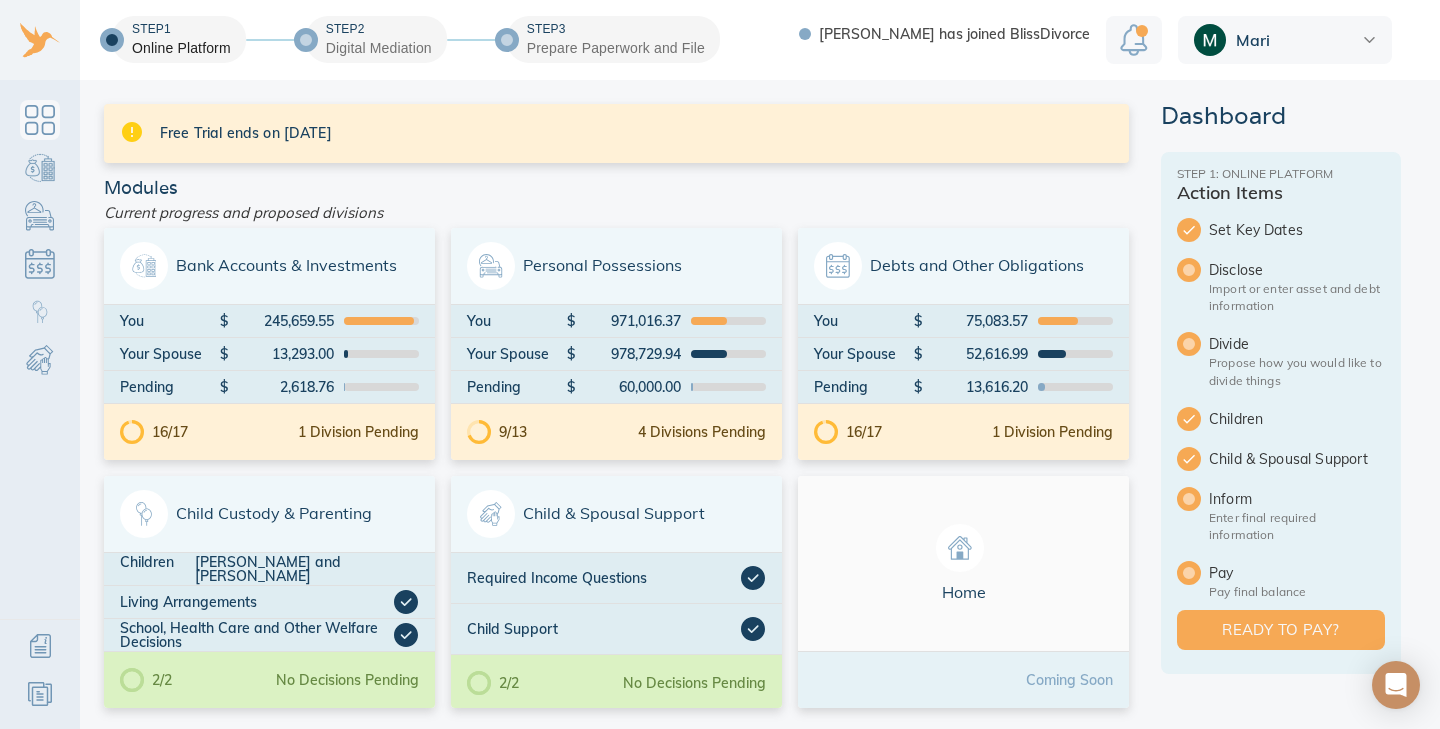 scroll, scrollTop: 0, scrollLeft: 0, axis: both 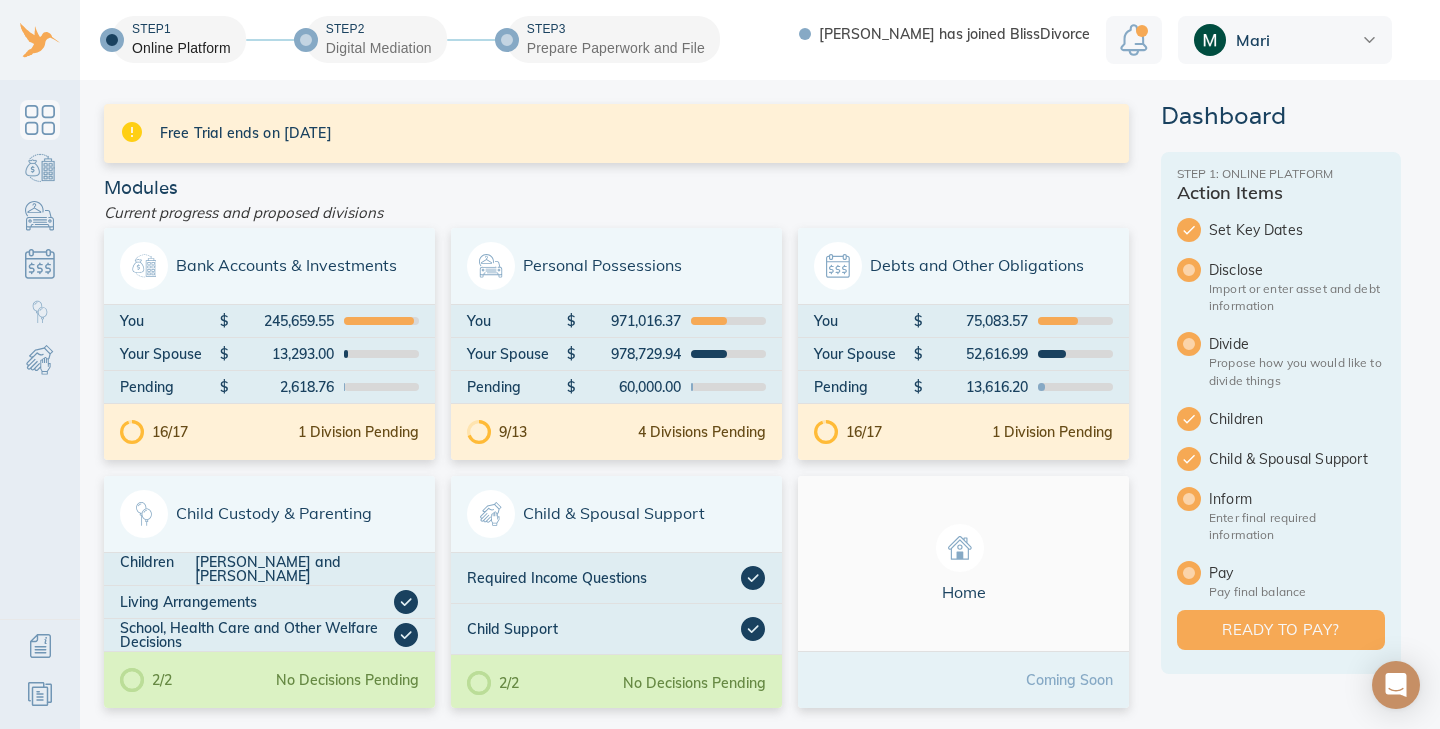 click on "Mari" at bounding box center [1297, 40] 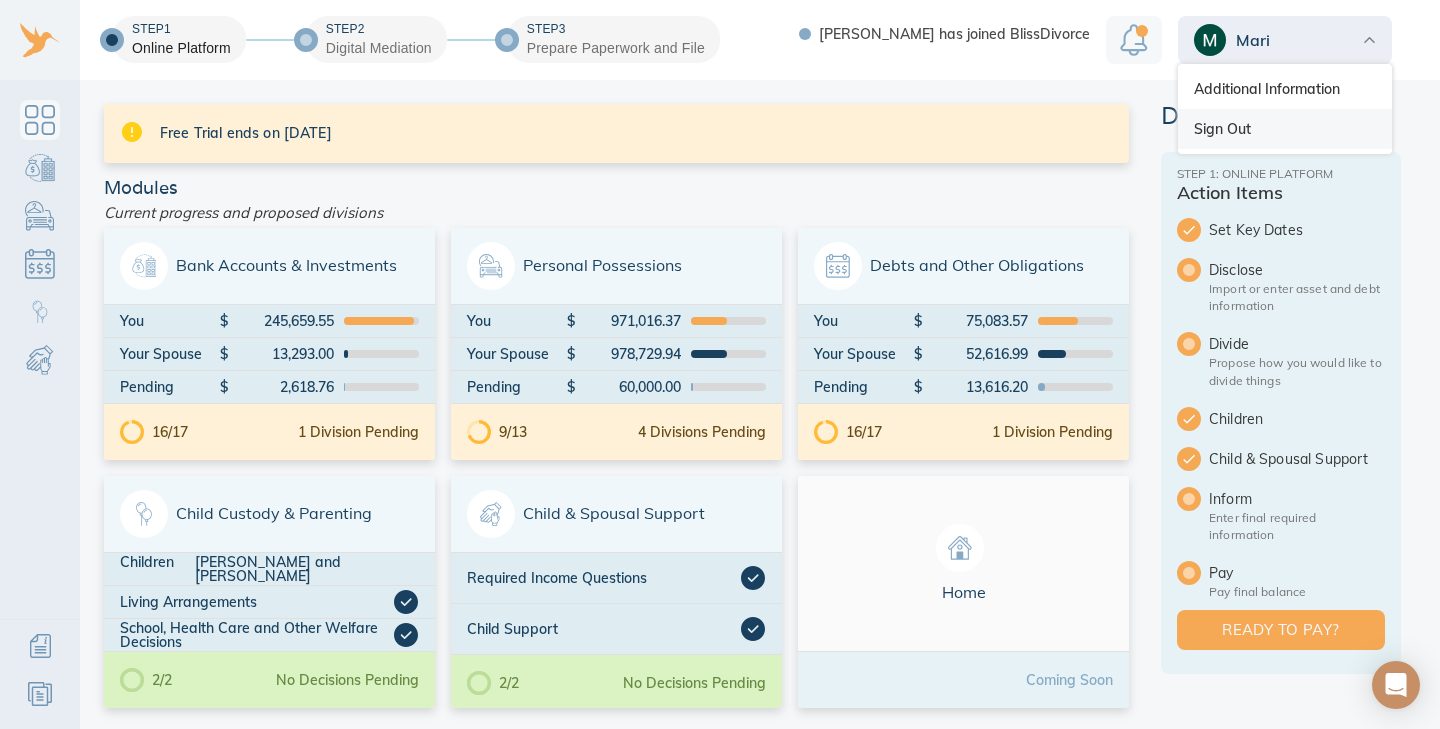 click on "Sign Out" at bounding box center [1285, 129] 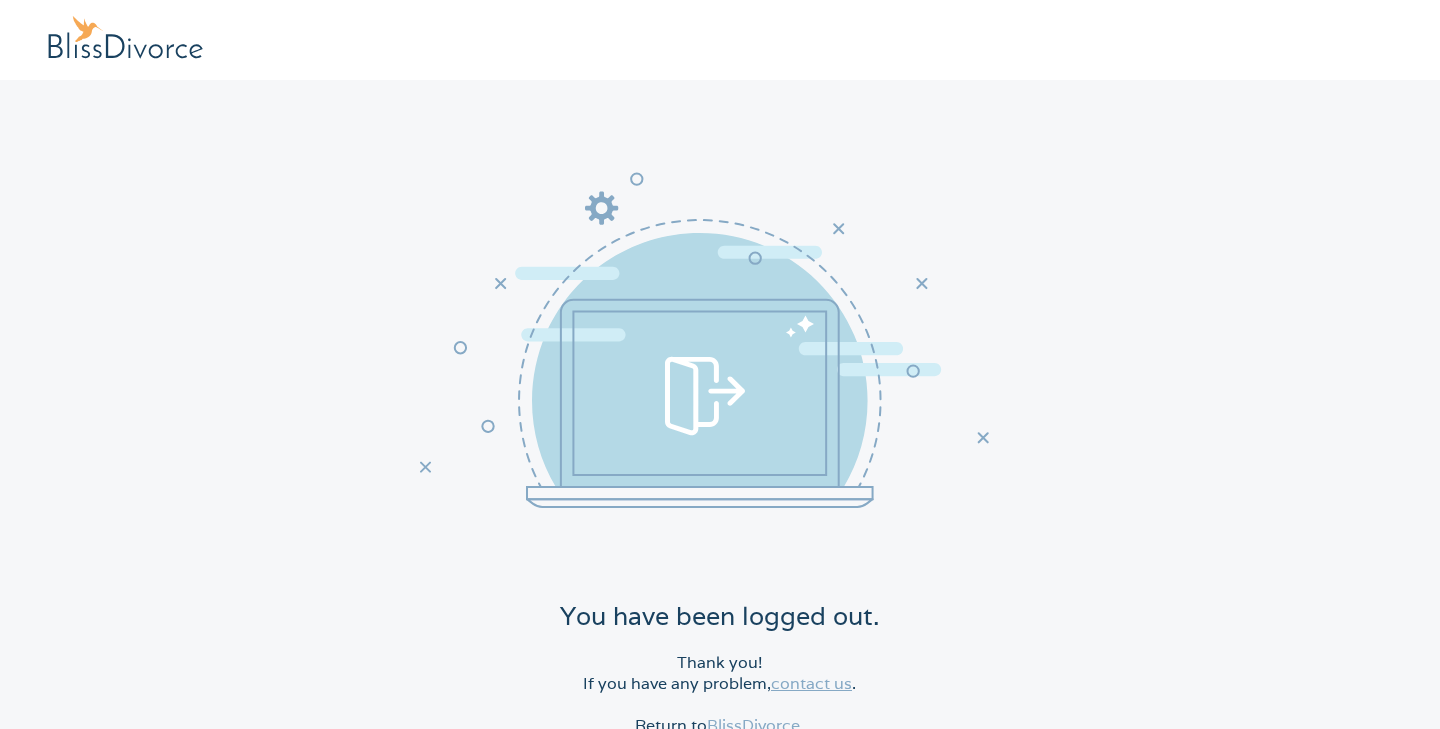 scroll, scrollTop: 0, scrollLeft: 0, axis: both 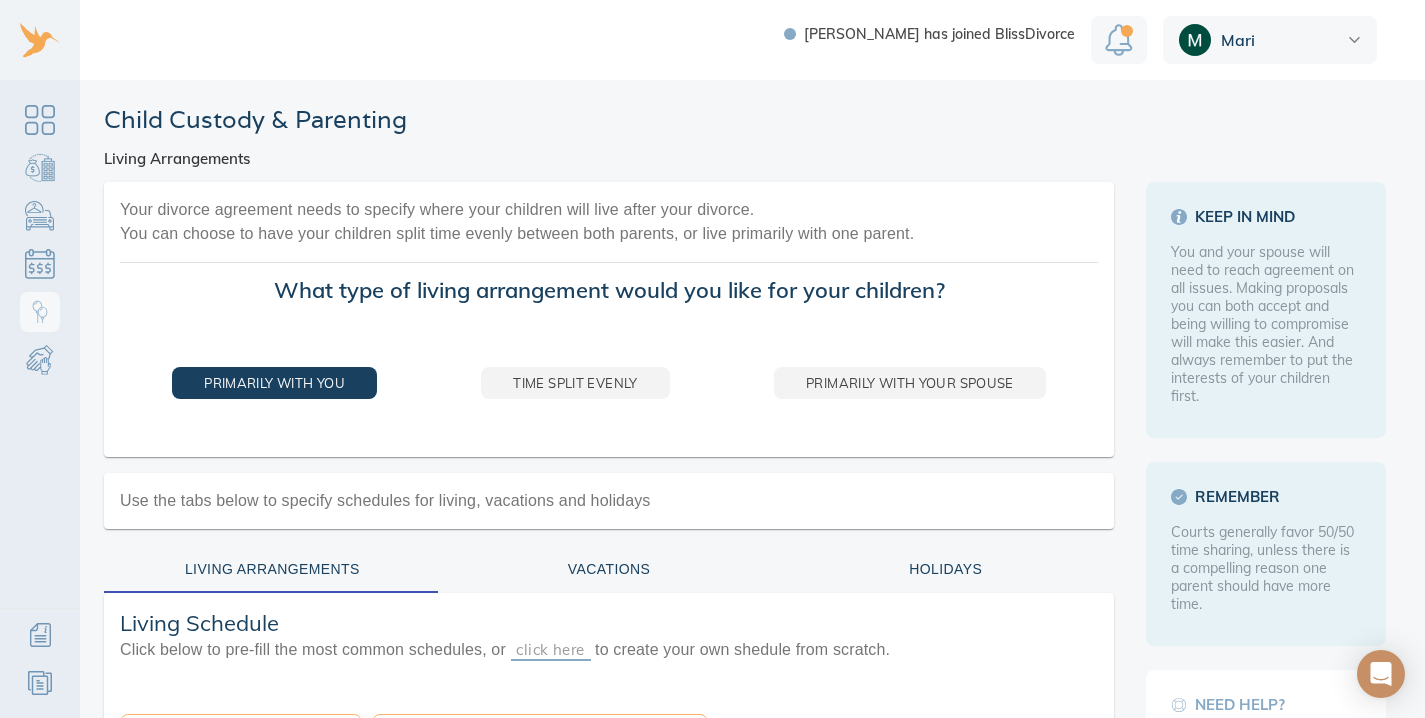 click on "Vacations" at bounding box center [609, 569] 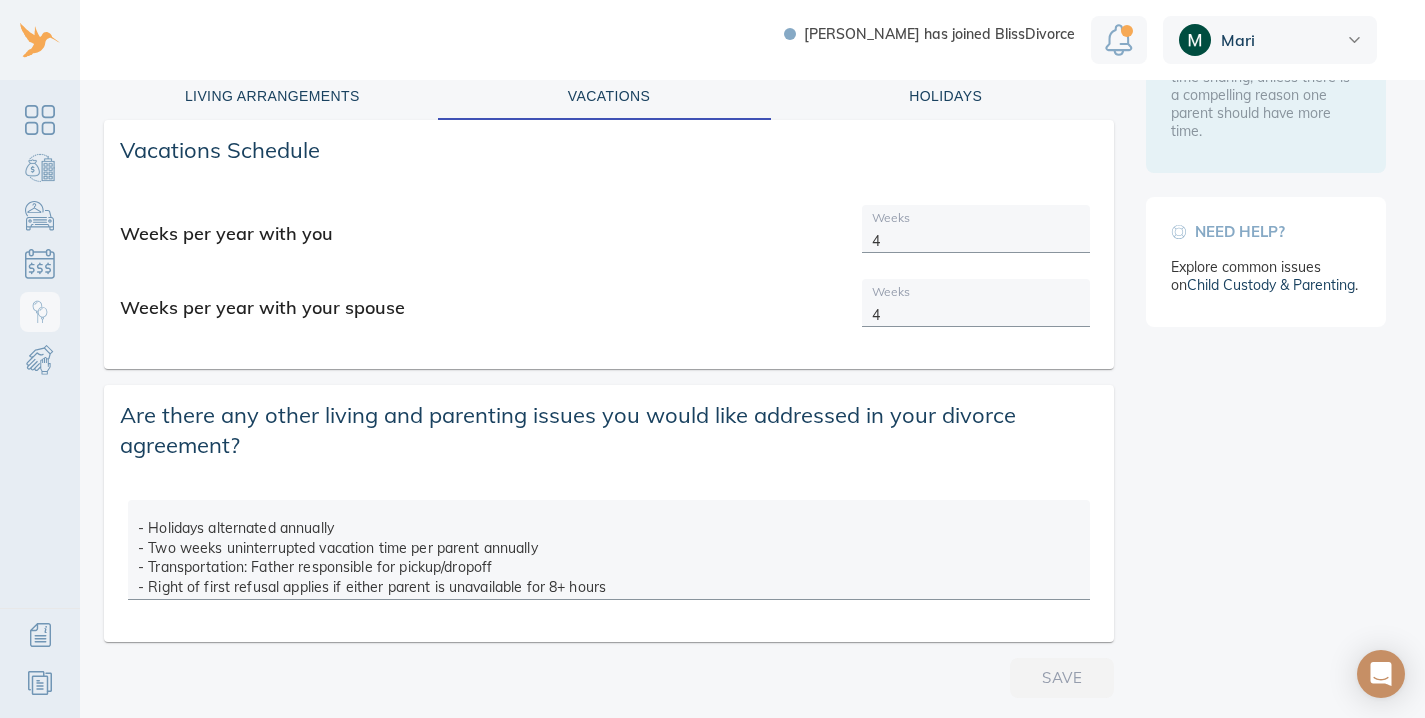 scroll, scrollTop: 472, scrollLeft: 0, axis: vertical 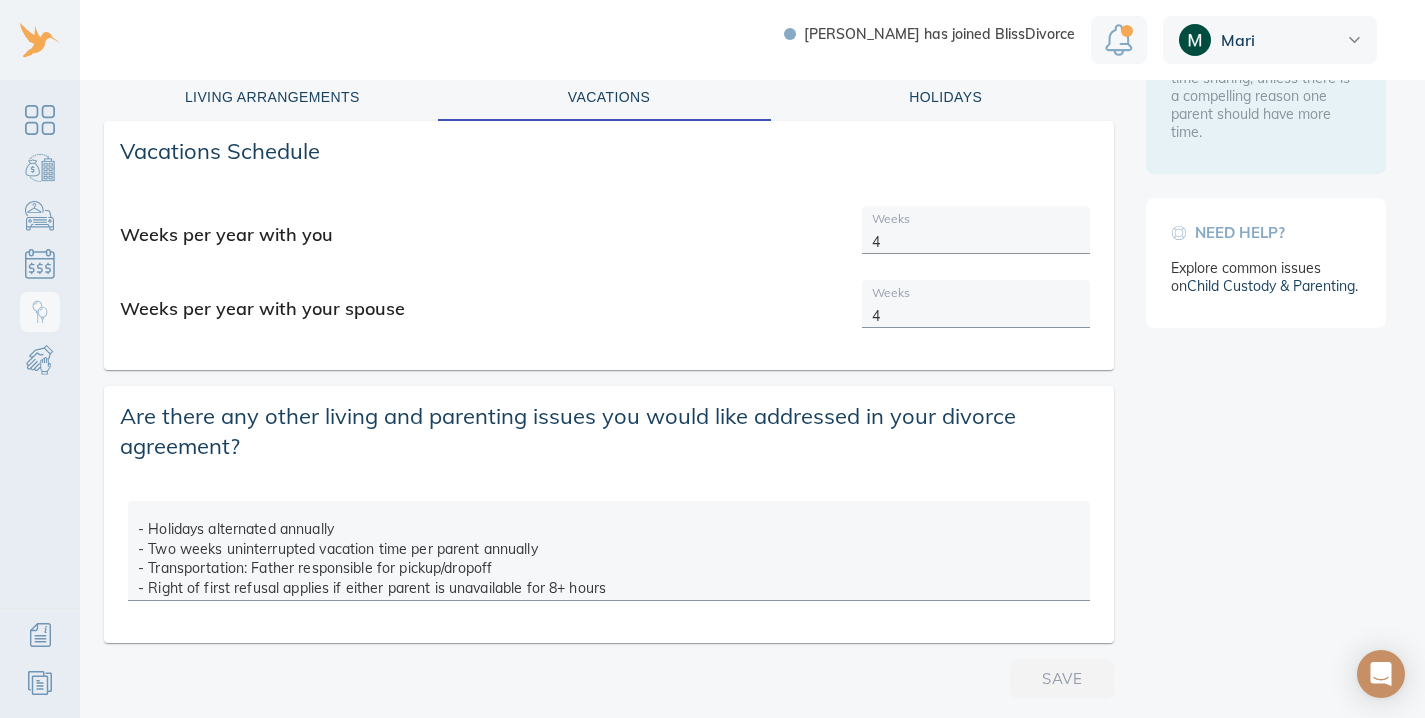 click on "4" at bounding box center (976, 310) 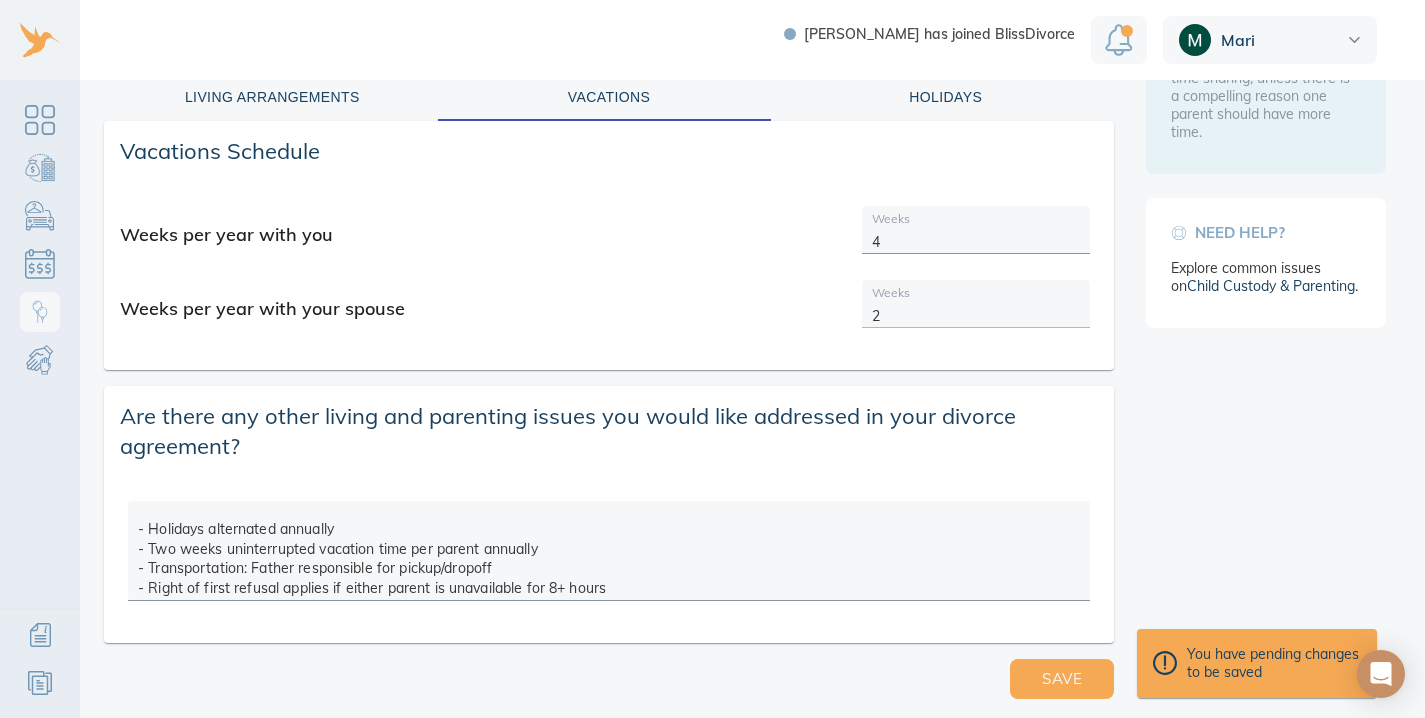 type on "2" 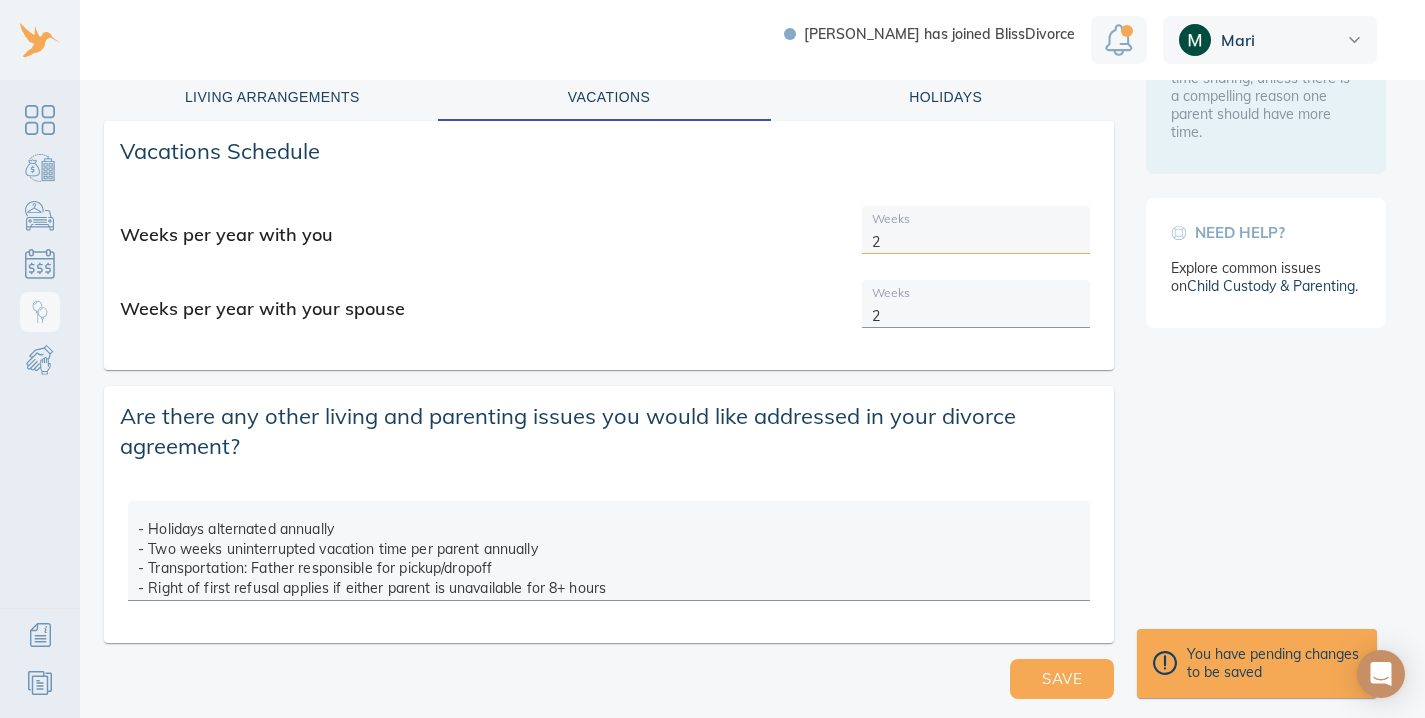 type on "2" 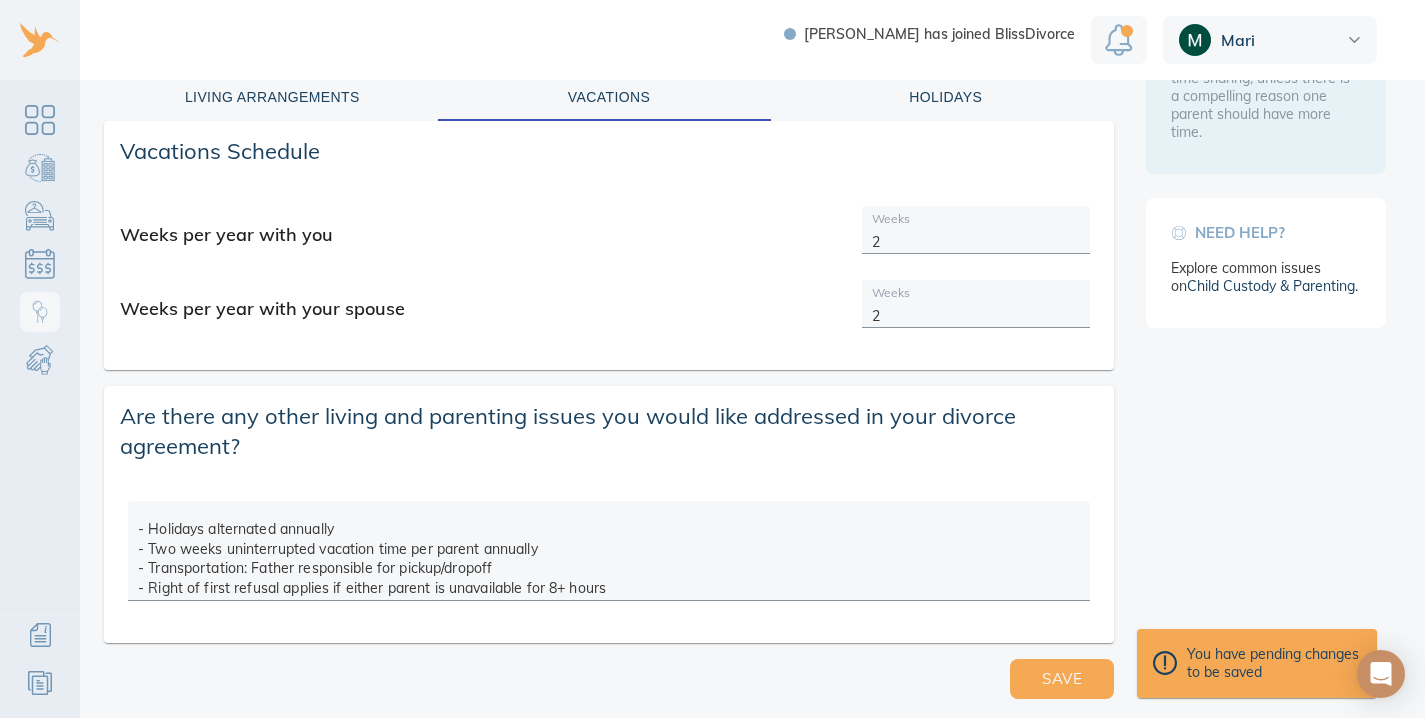 scroll, scrollTop: 0, scrollLeft: 0, axis: both 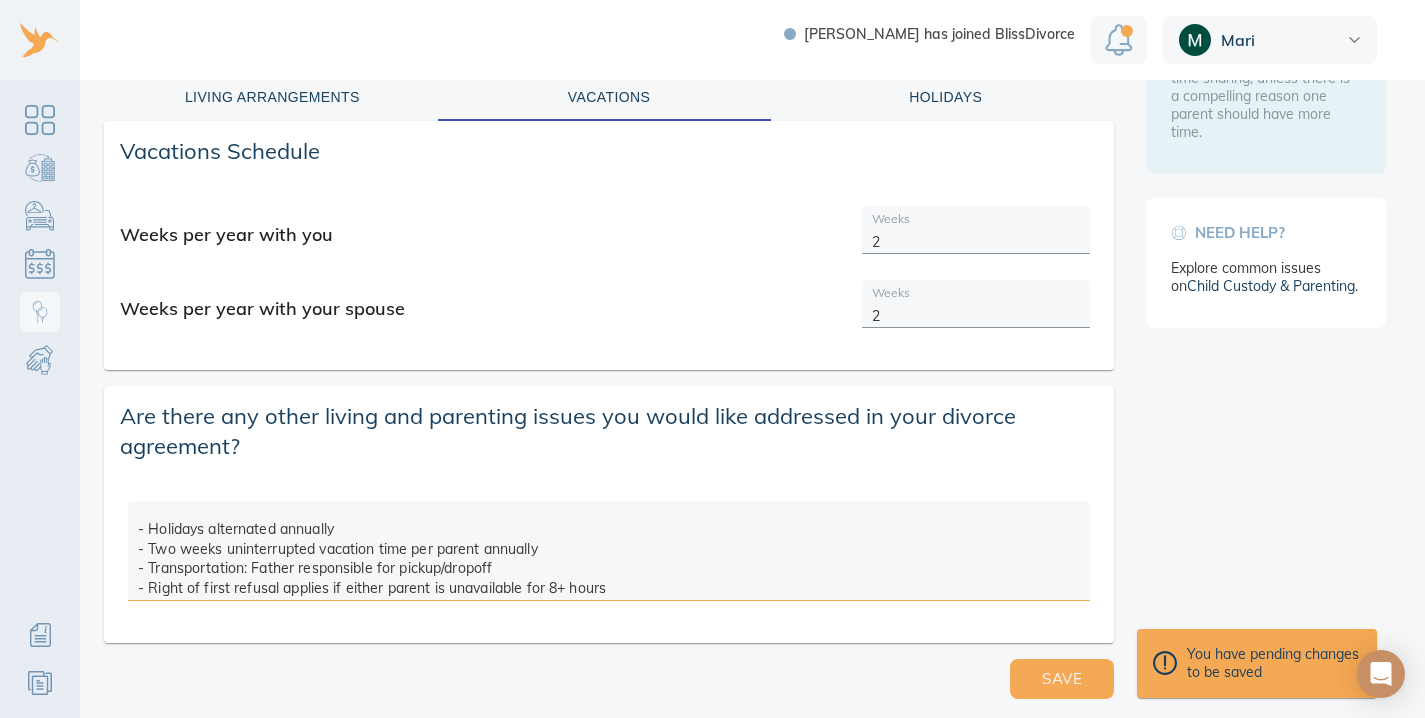 drag, startPoint x: 139, startPoint y: 522, endPoint x: 629, endPoint y: 607, distance: 497.3178 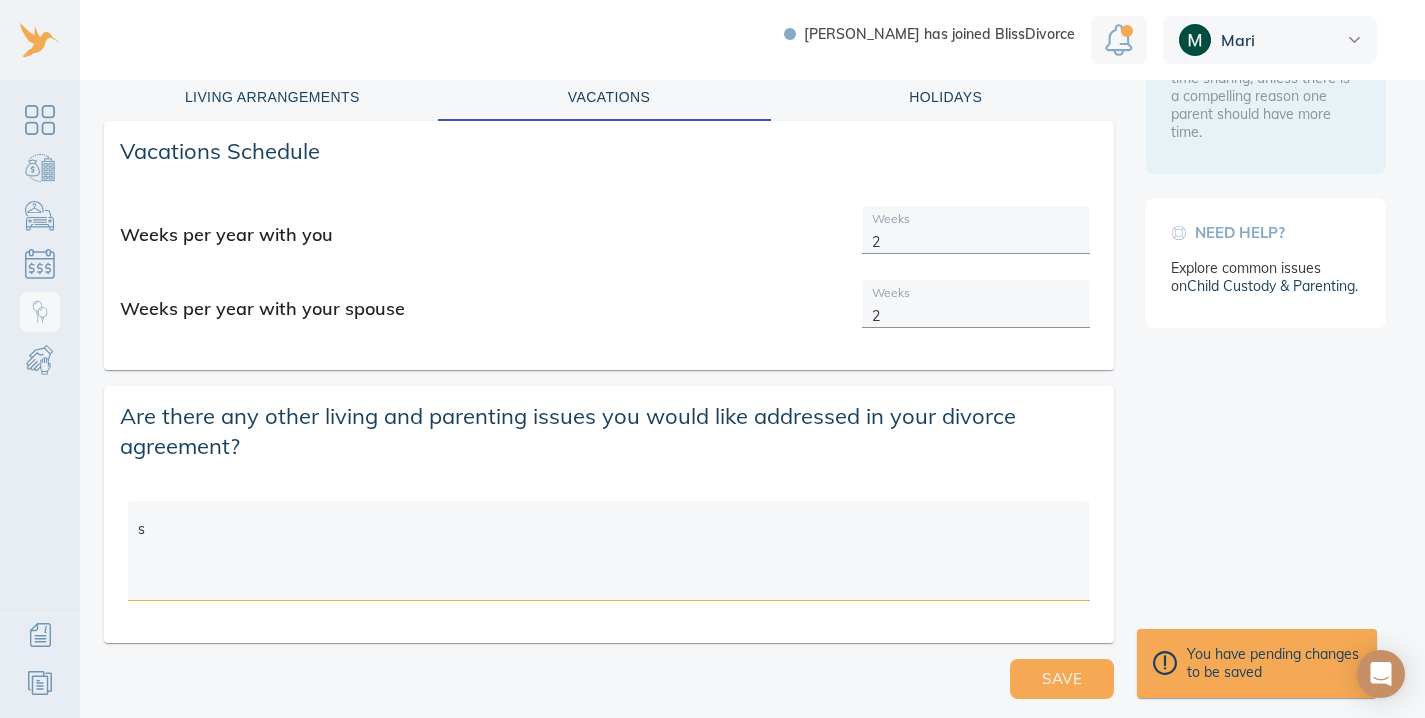 scroll, scrollTop: 0, scrollLeft: 0, axis: both 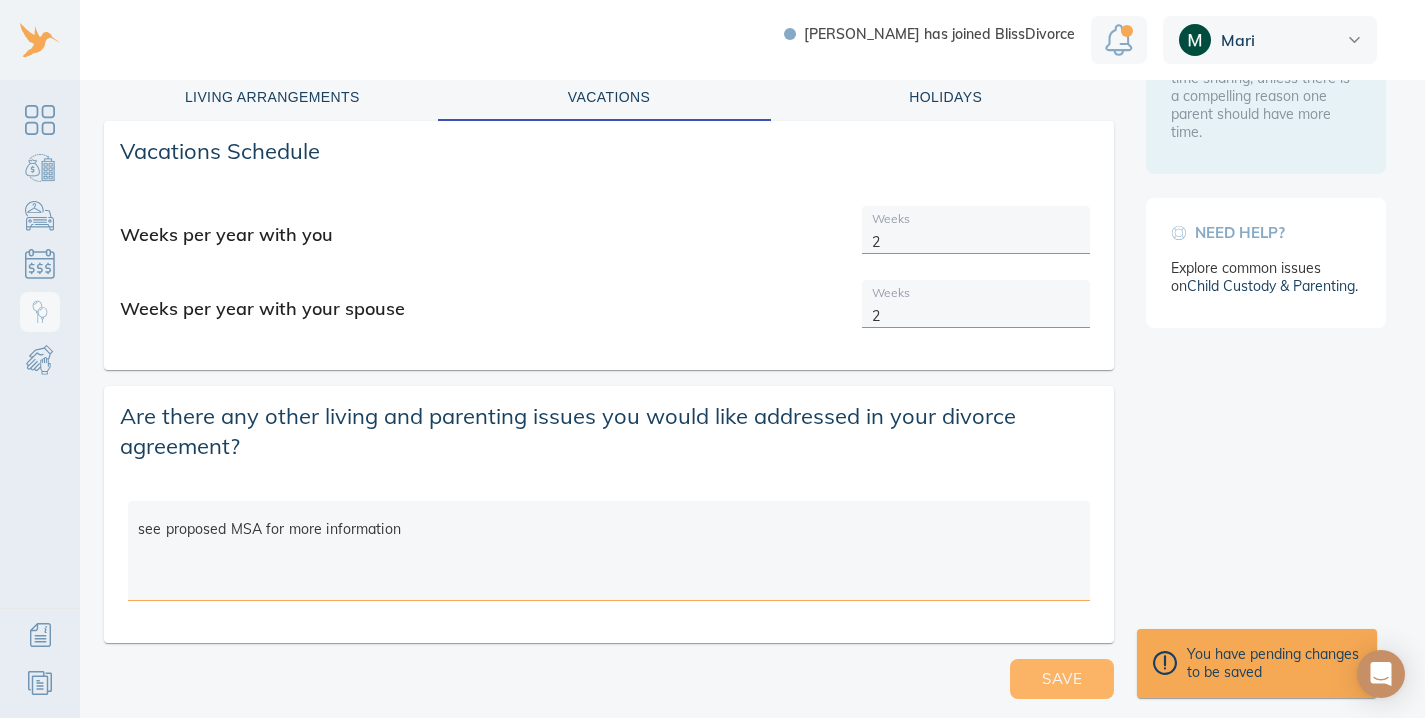 type on "see proposed MSA for more information" 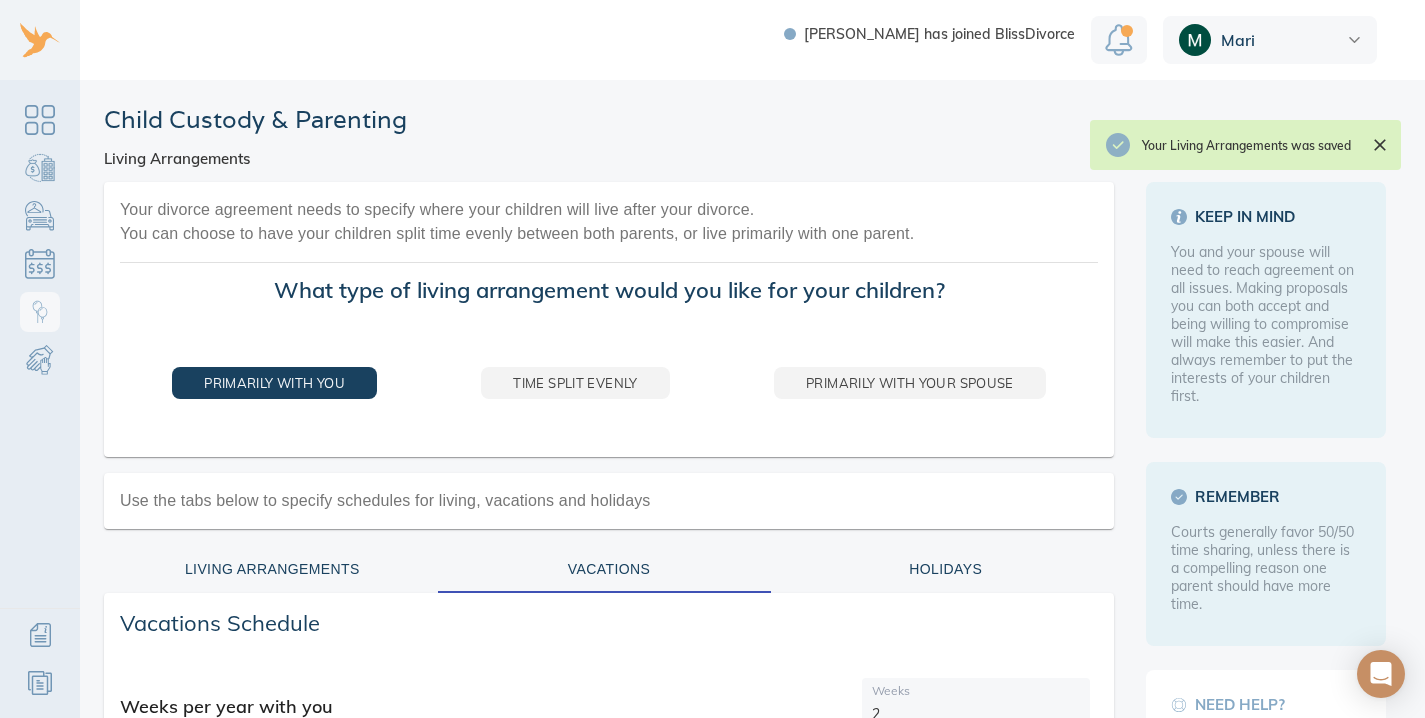 scroll, scrollTop: 0, scrollLeft: 0, axis: both 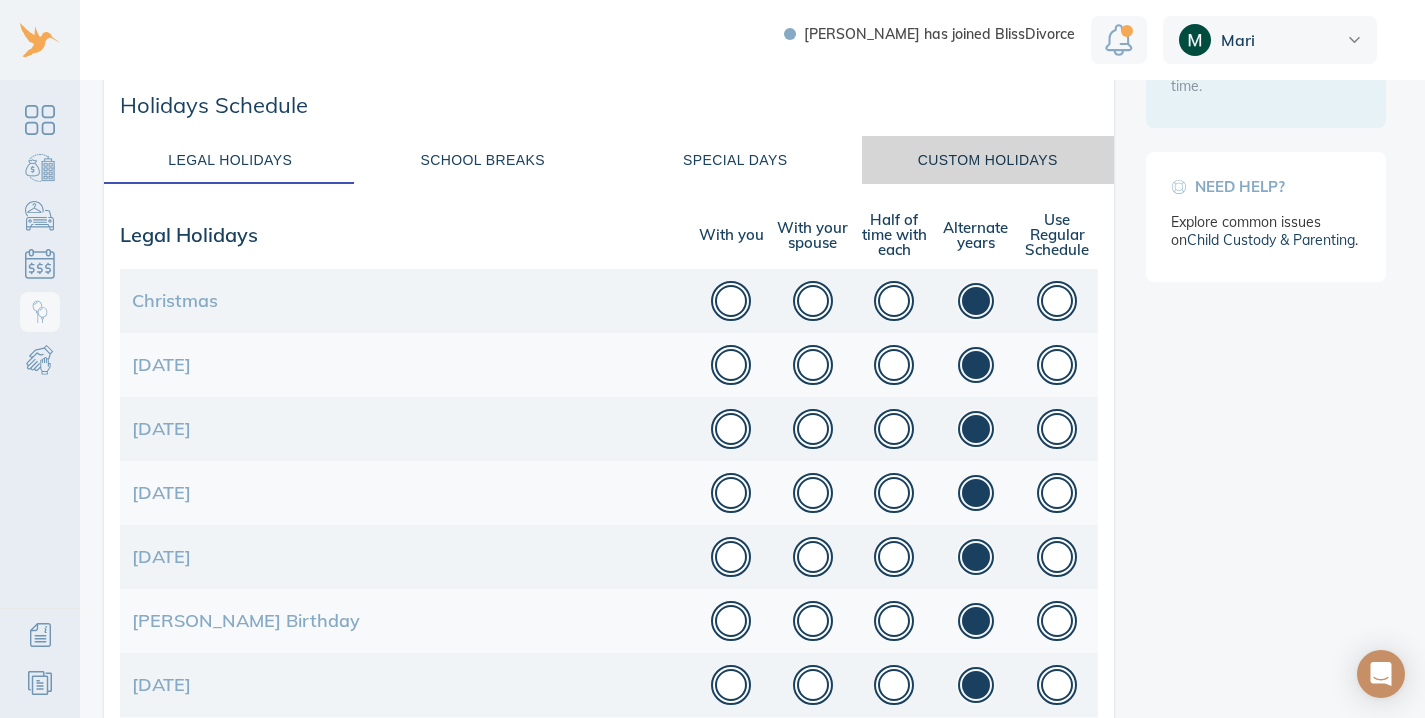 click on "Custom Holidays" at bounding box center (988, 160) 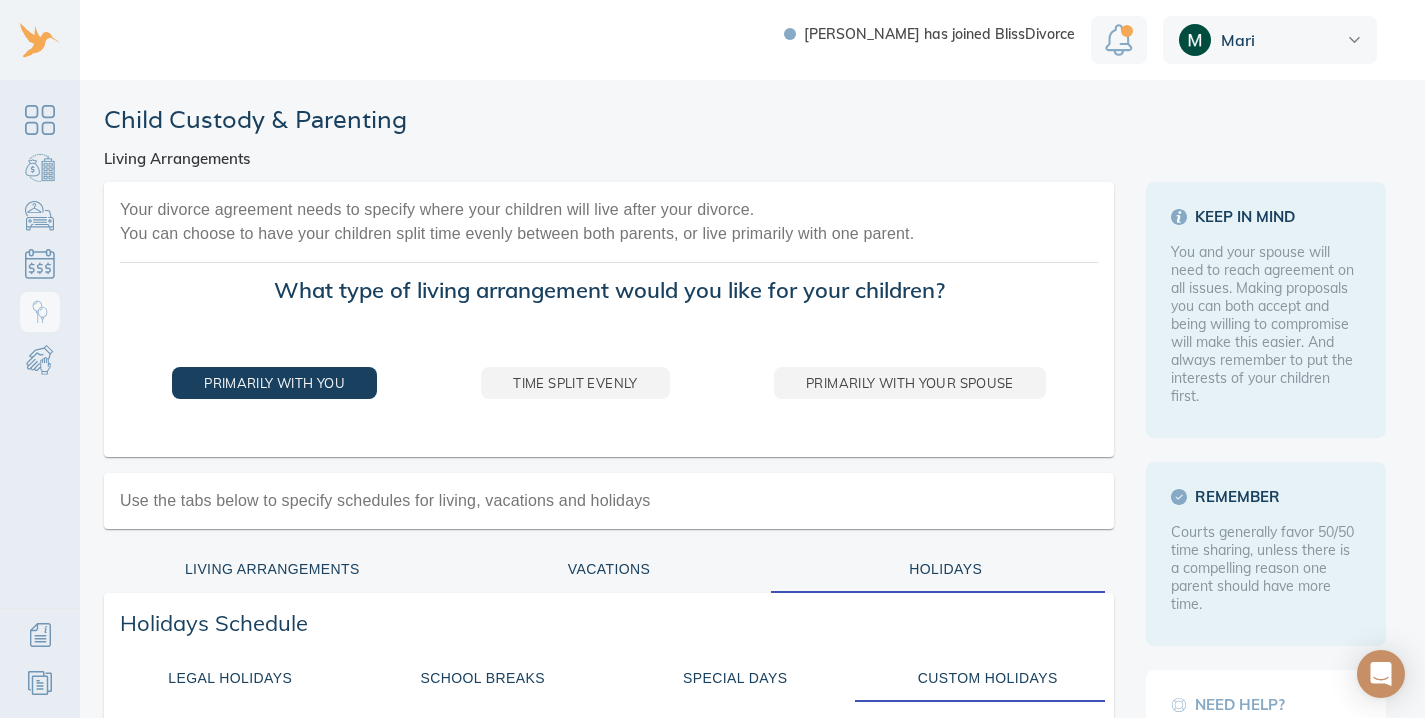 scroll, scrollTop: 0, scrollLeft: 0, axis: both 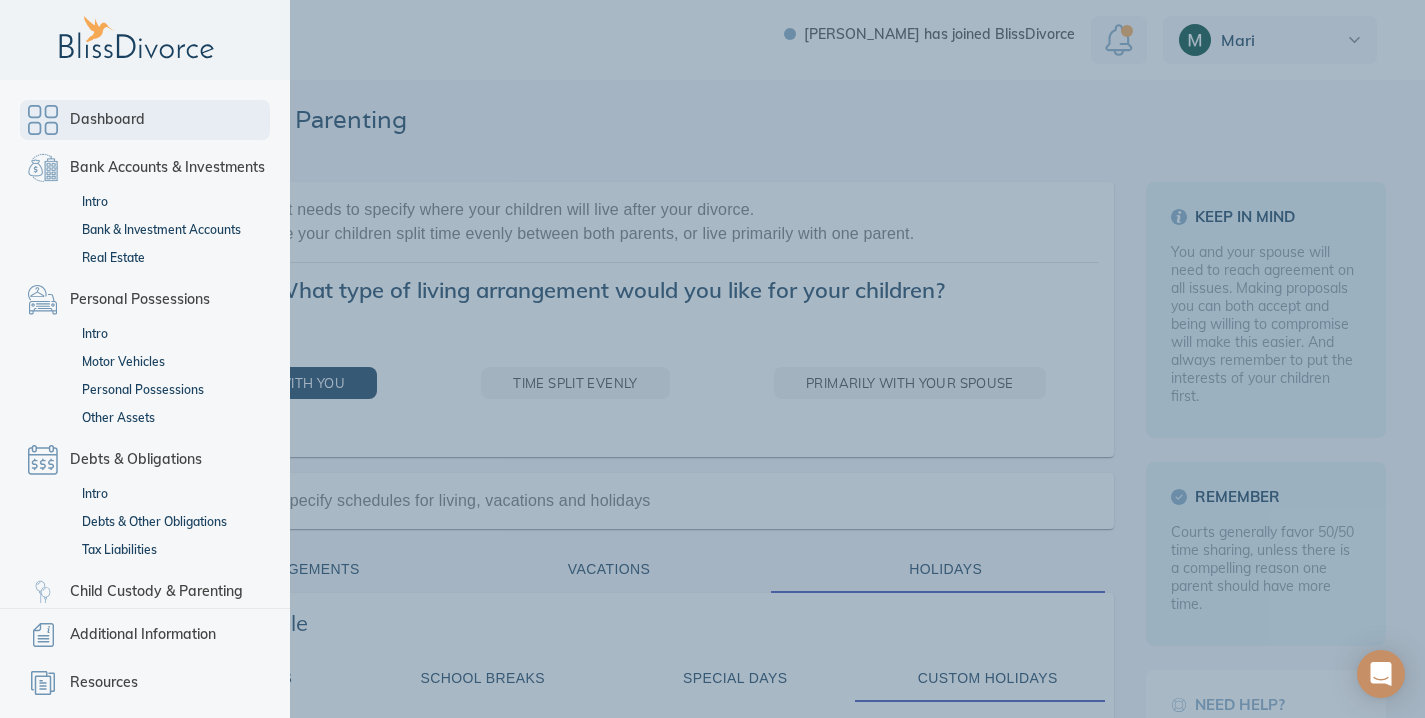 click on "Dashboard" at bounding box center [145, 120] 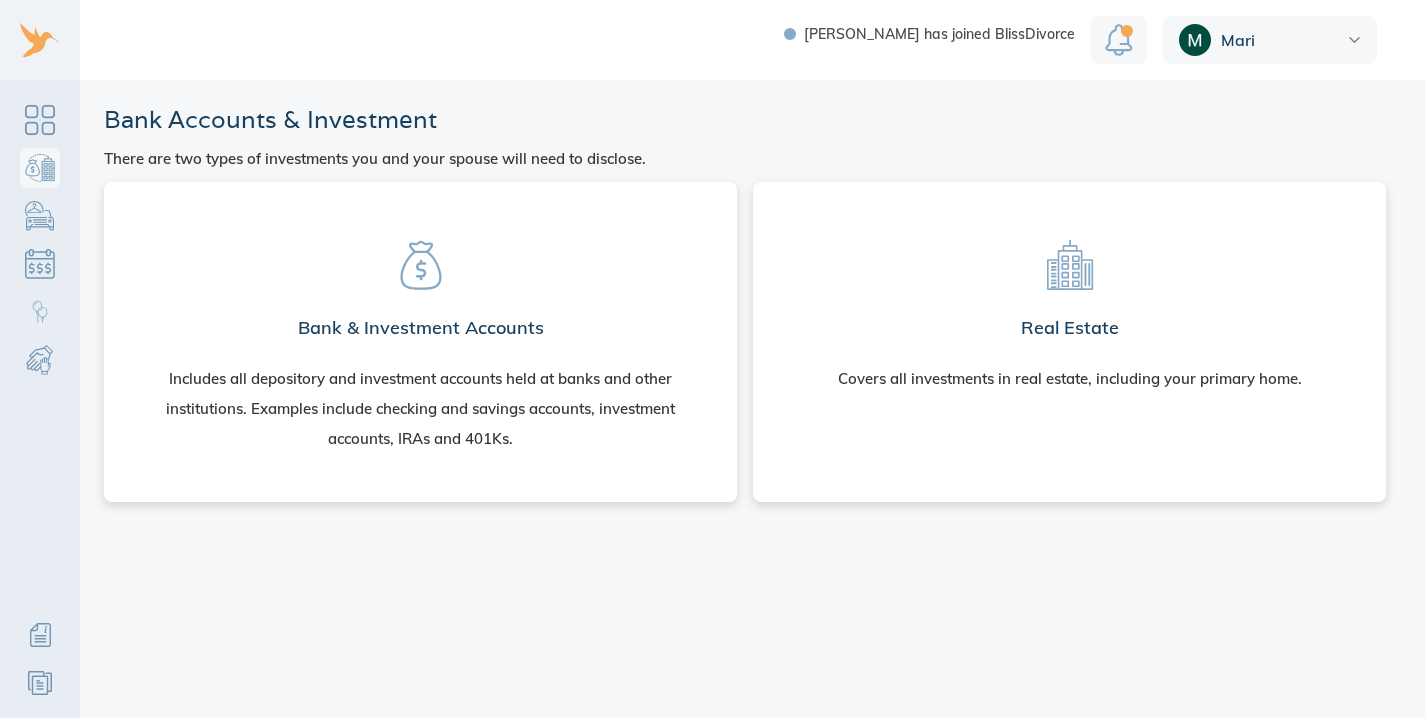 scroll, scrollTop: 0, scrollLeft: 0, axis: both 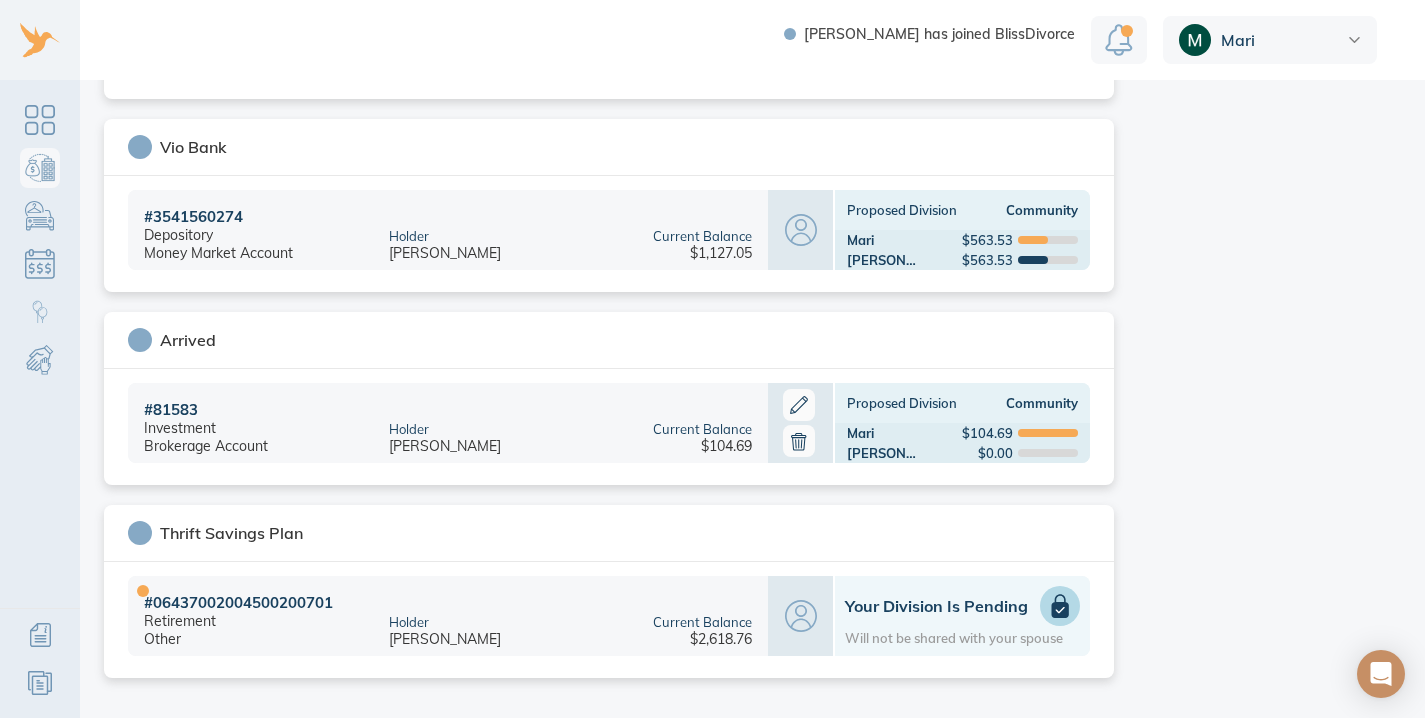 click on "Your Division is Pending Will not be shared with your spouse" at bounding box center [962, 616] 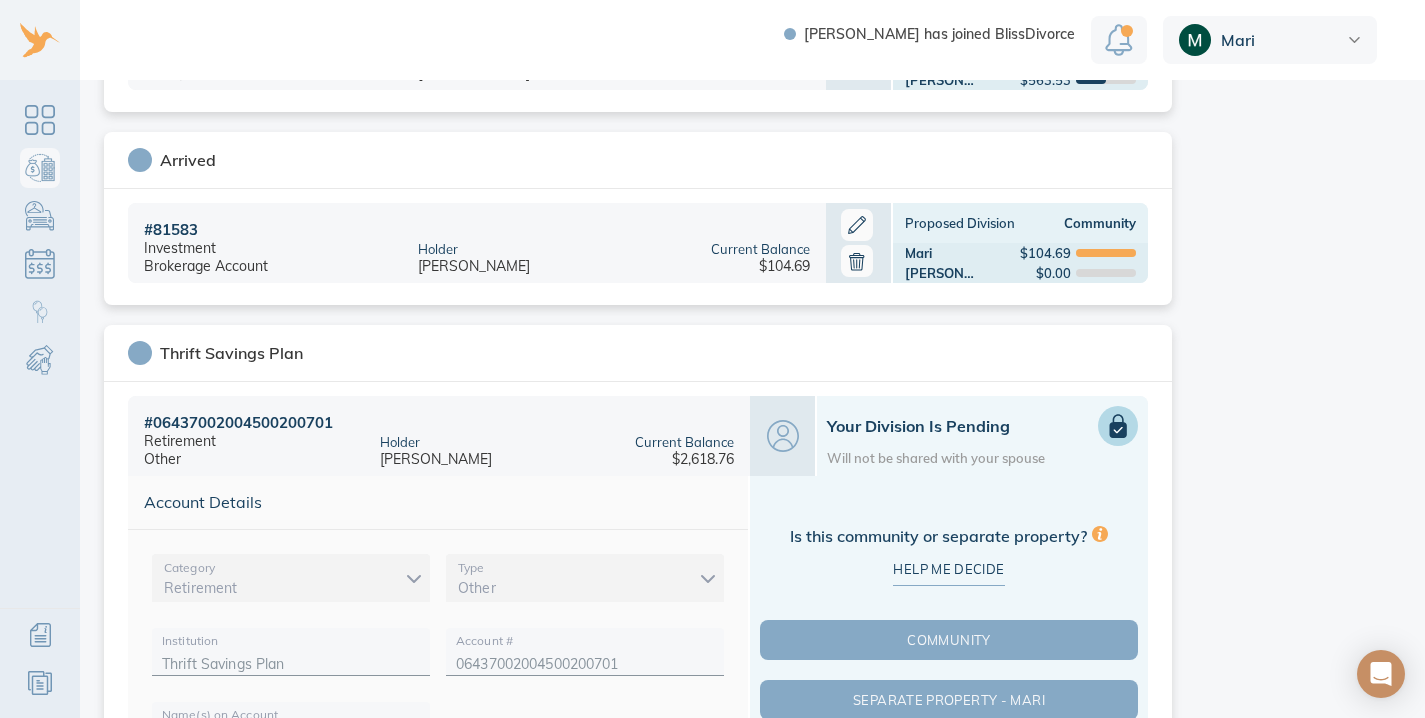 scroll, scrollTop: 2188, scrollLeft: 0, axis: vertical 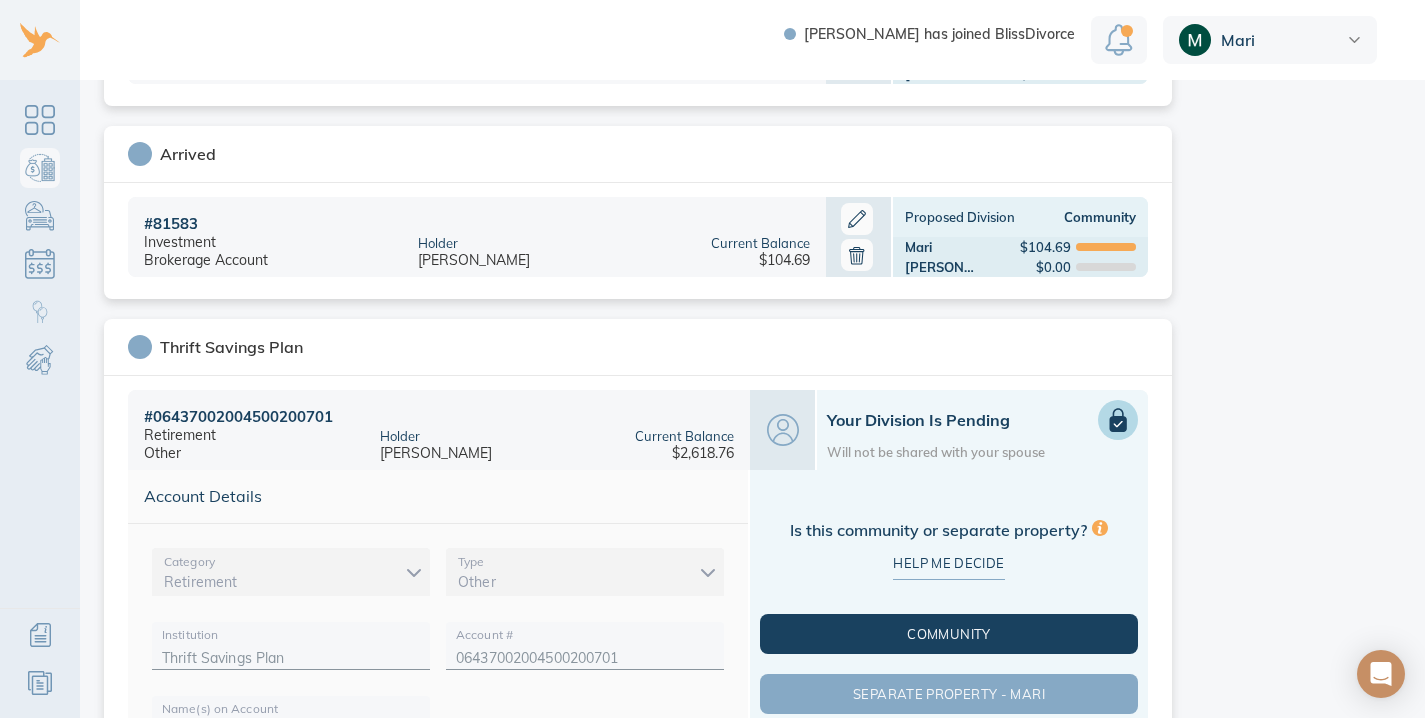 click on "Community" at bounding box center (949, 634) 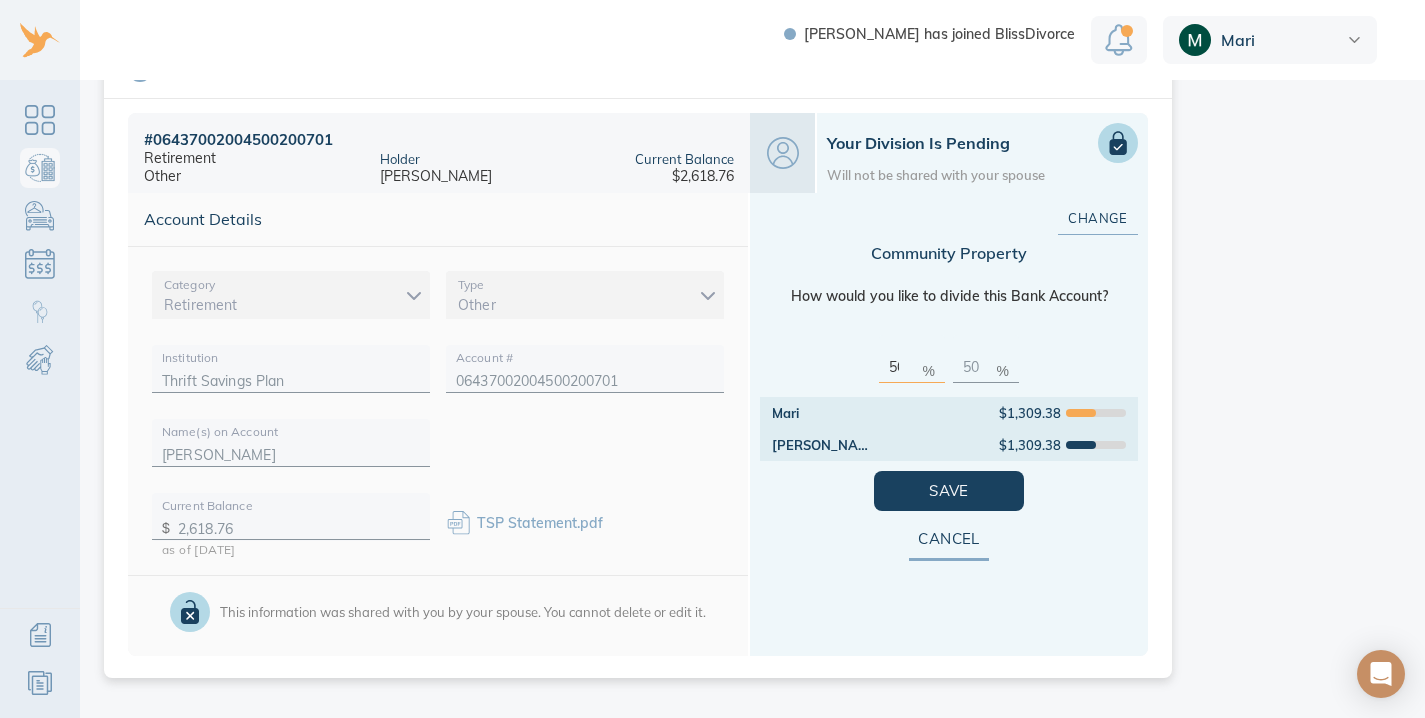 scroll, scrollTop: 2481, scrollLeft: 0, axis: vertical 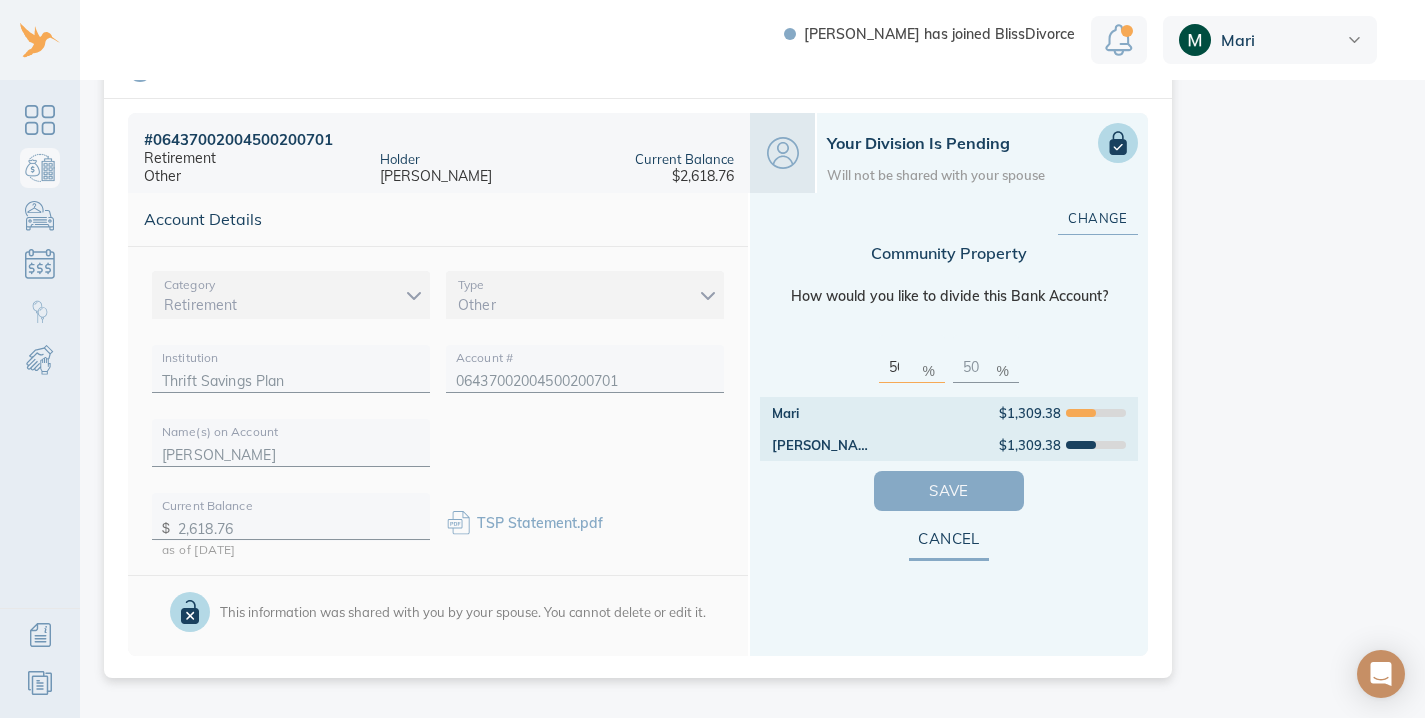 click on "Save" at bounding box center [949, 491] 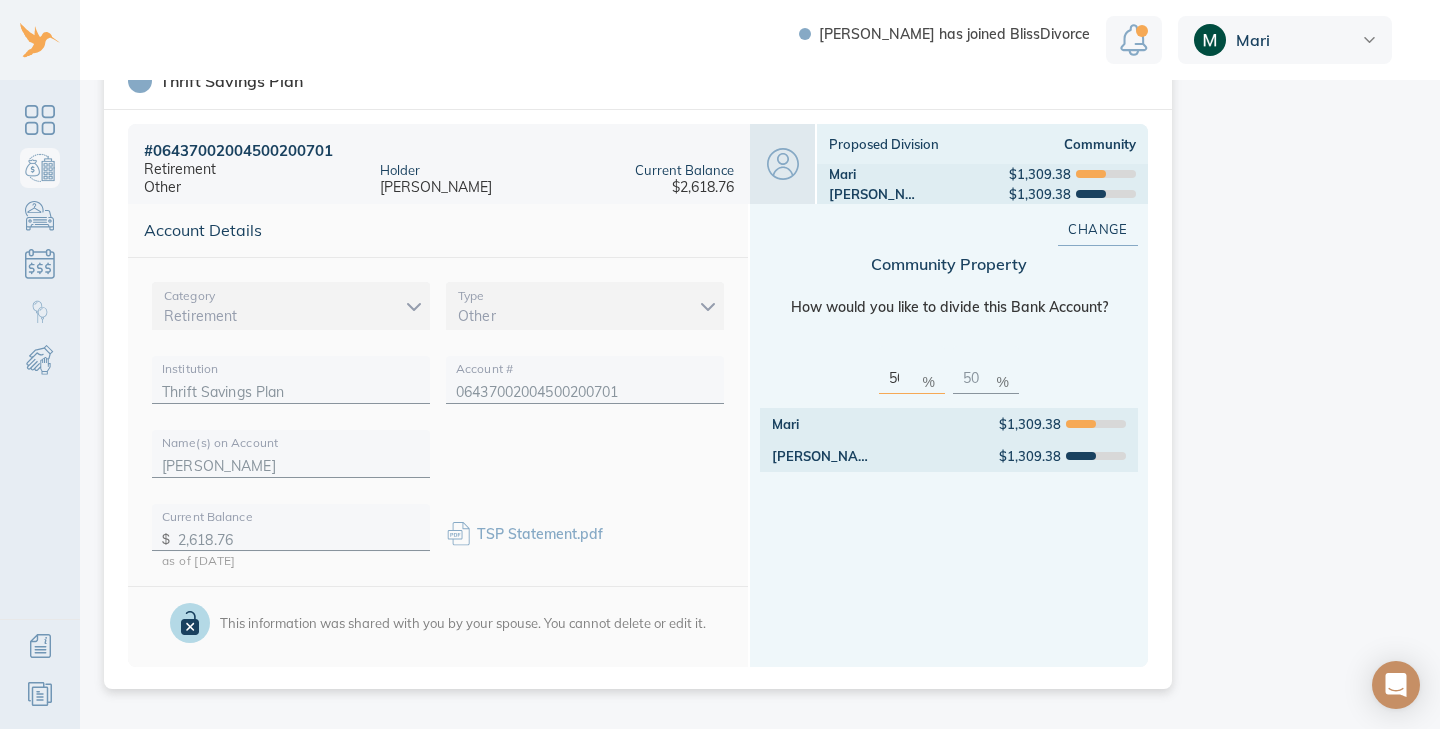 scroll, scrollTop: 2470, scrollLeft: 0, axis: vertical 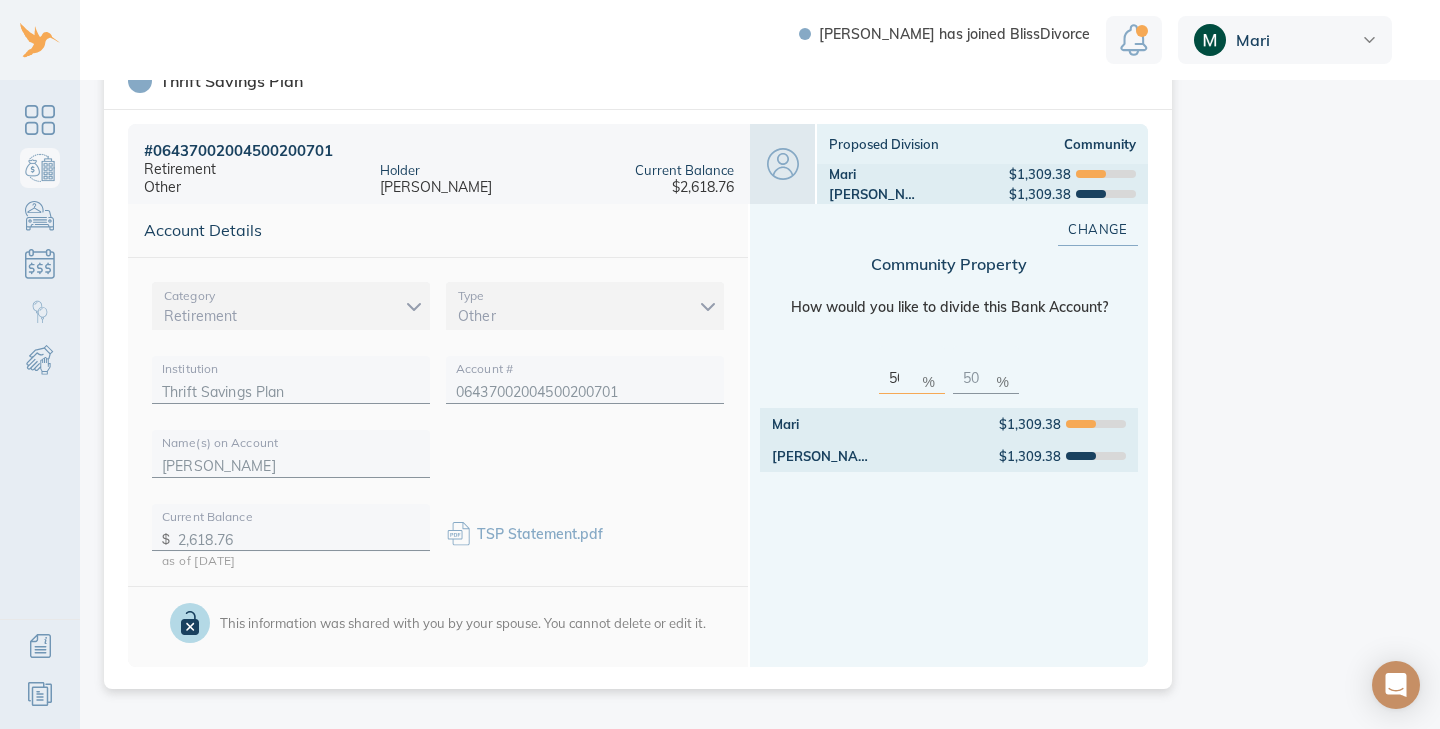 click on "Keep in mind It's important to add all bank and investment accounts. You may have to forfeit any undisclosed accounts to your spouse. More information  here . Remember Your spouse will not be able to see your proposed division of assets. Need help? Explore common issues for  Bank Accounts & Investments ." at bounding box center [1324, -782] 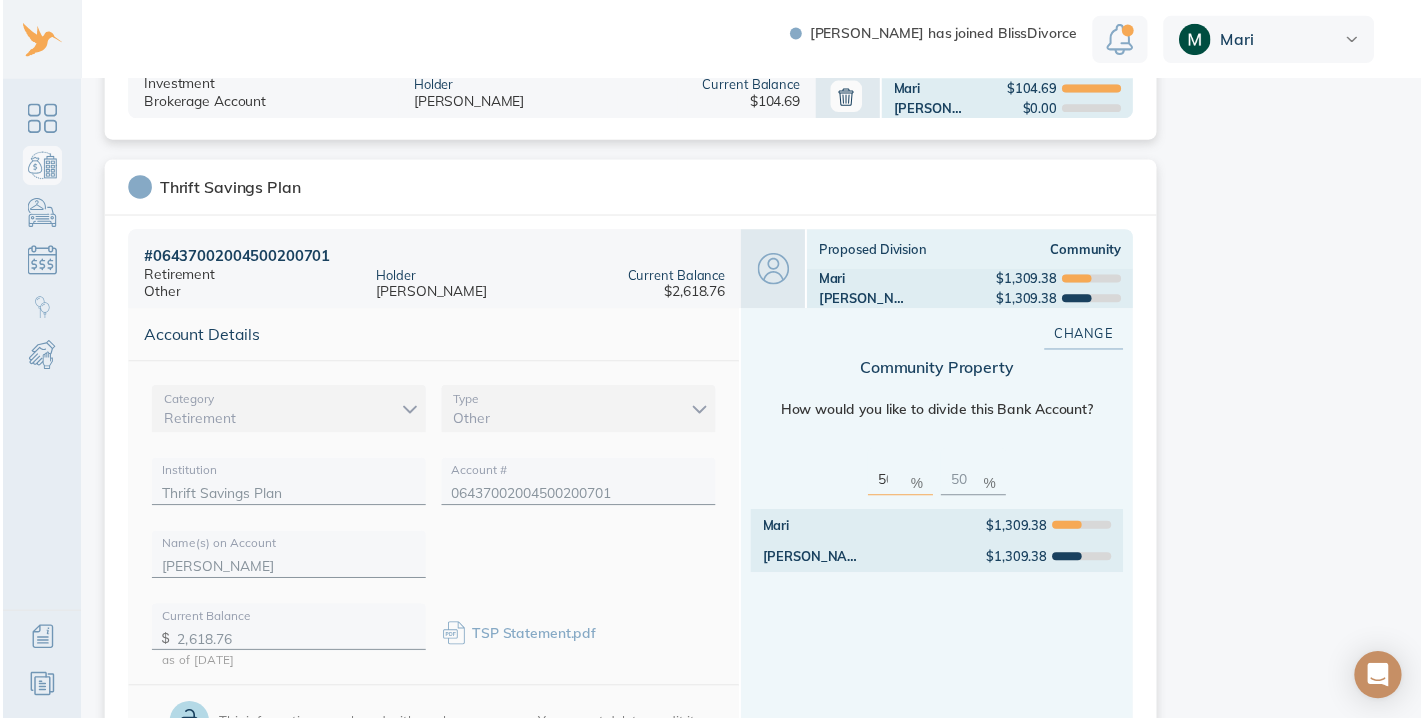 scroll, scrollTop: 2350, scrollLeft: 1, axis: both 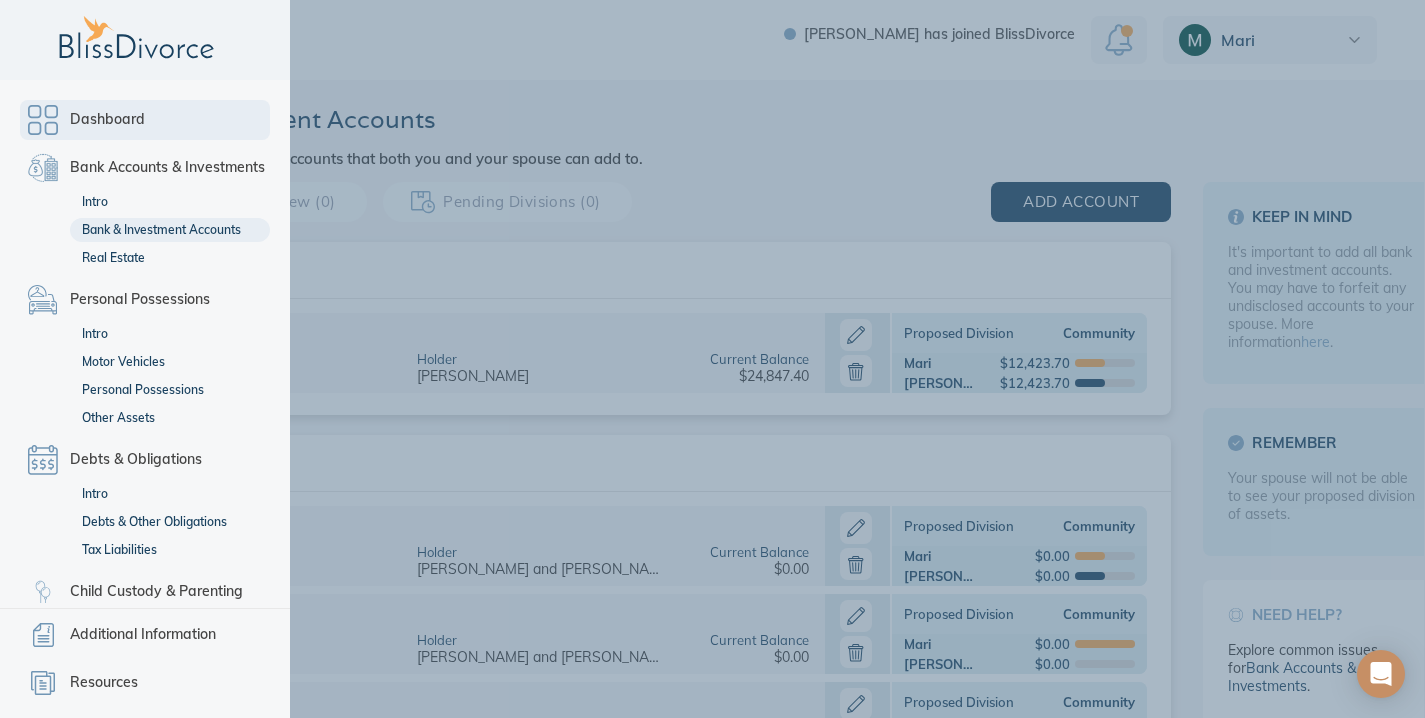 click on "Dashboard" at bounding box center [145, 120] 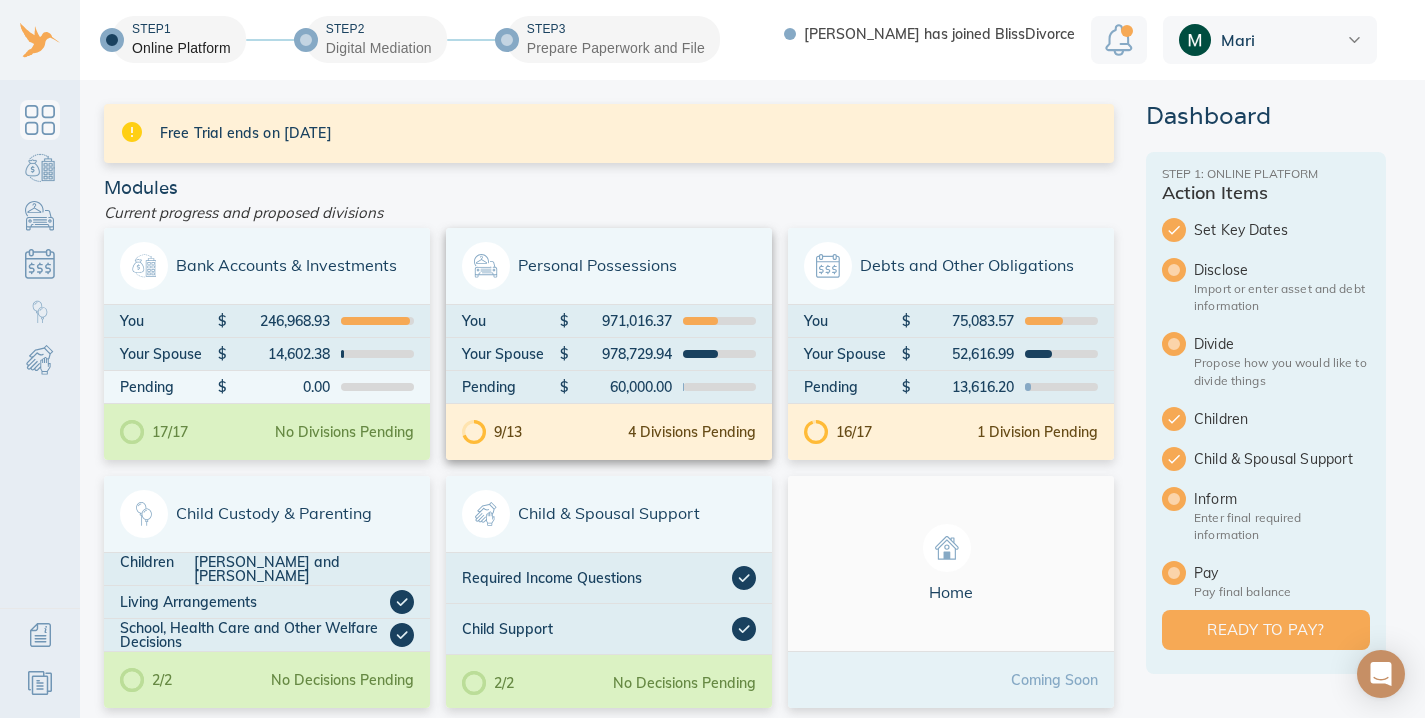 scroll, scrollTop: 0, scrollLeft: 0, axis: both 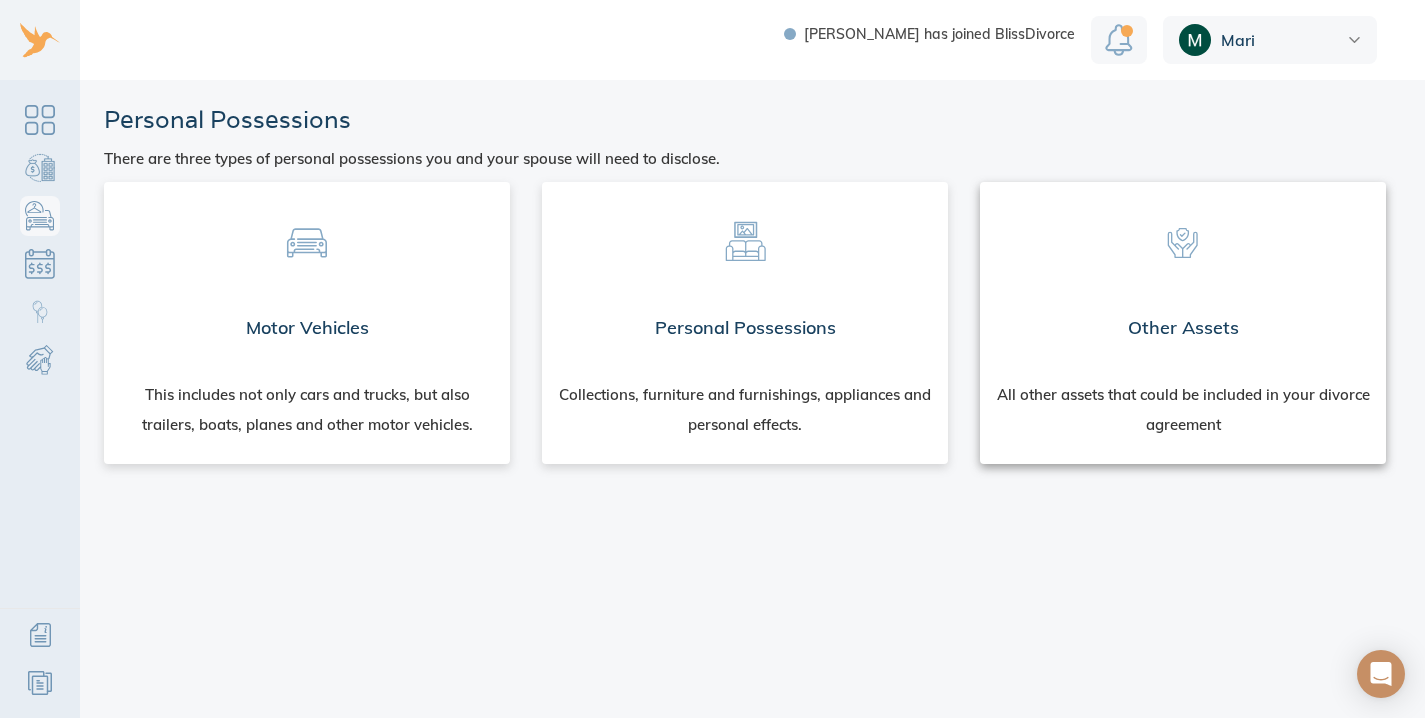 click on "Other Assets" at bounding box center [1183, 328] 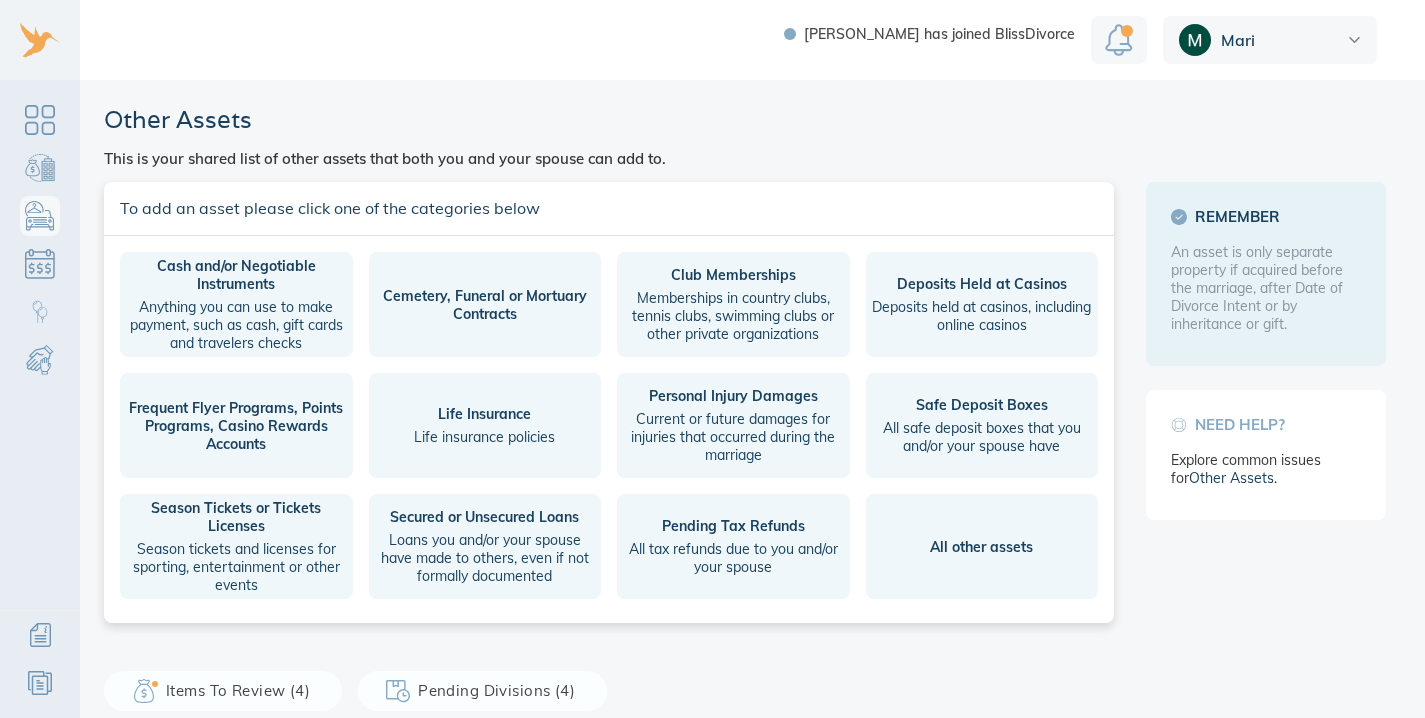scroll, scrollTop: 0, scrollLeft: 0, axis: both 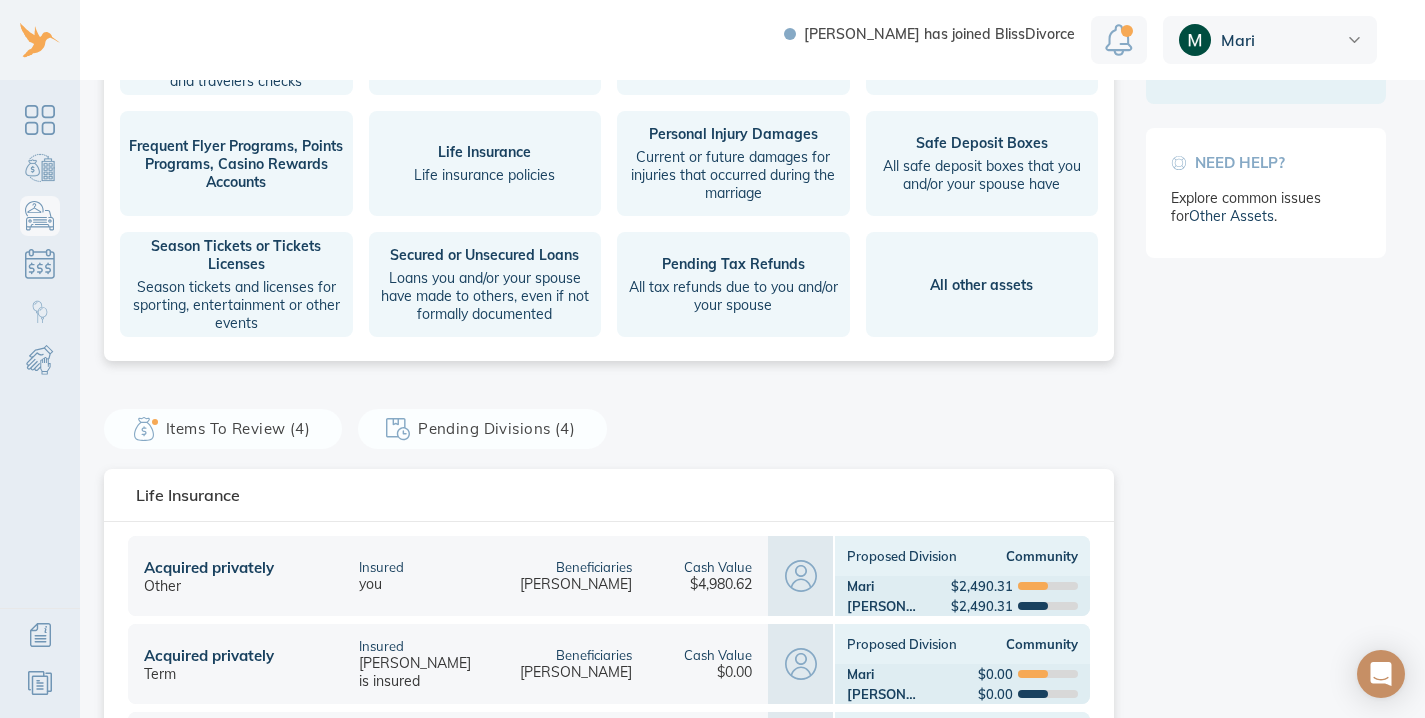 click on "Pending Divisions (4)" at bounding box center (482, 429) 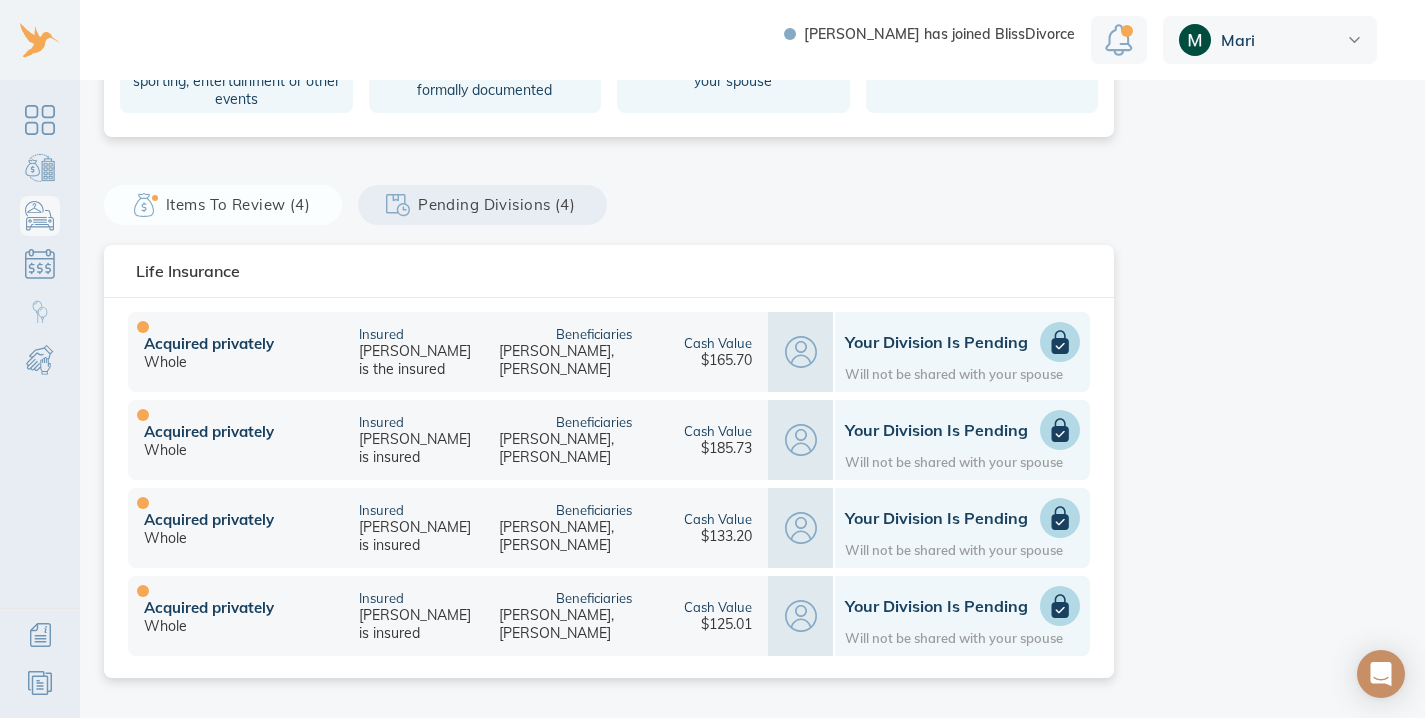 scroll, scrollTop: 486, scrollLeft: 0, axis: vertical 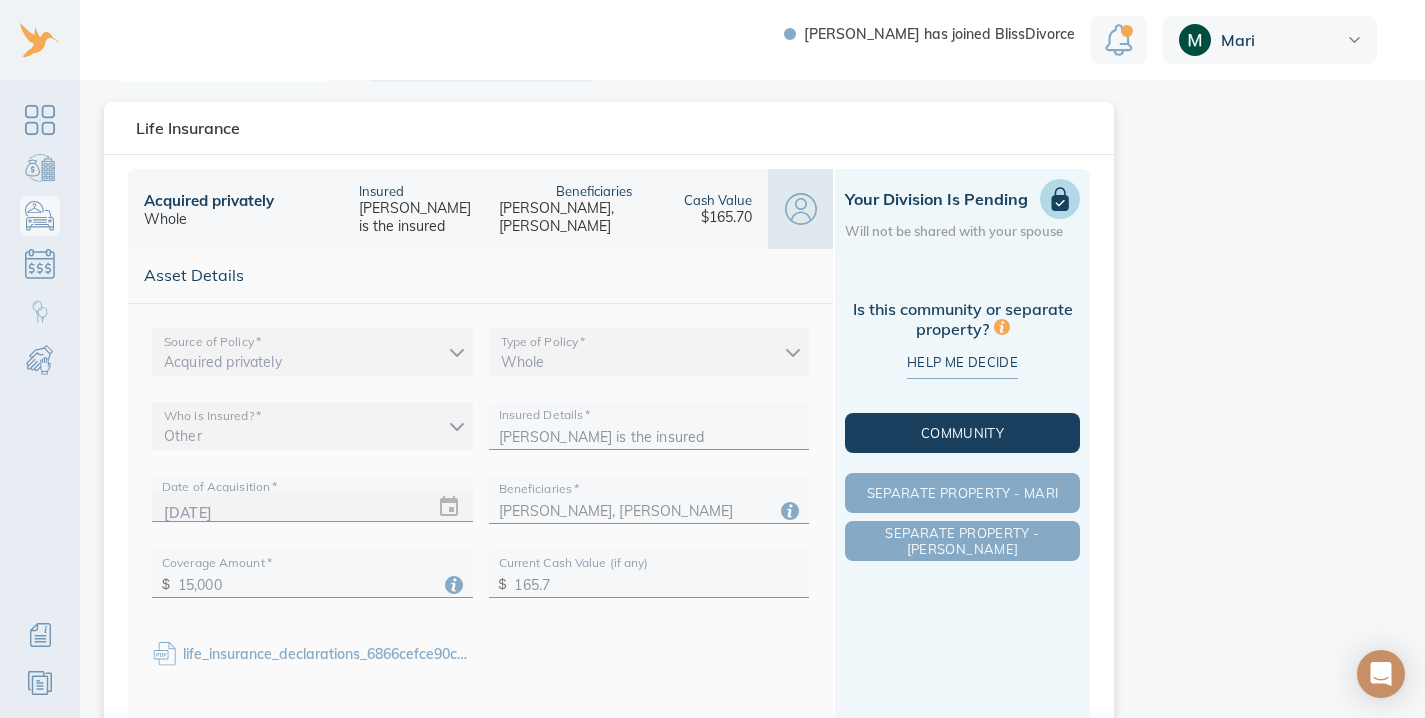 click on "Community" at bounding box center [962, 433] 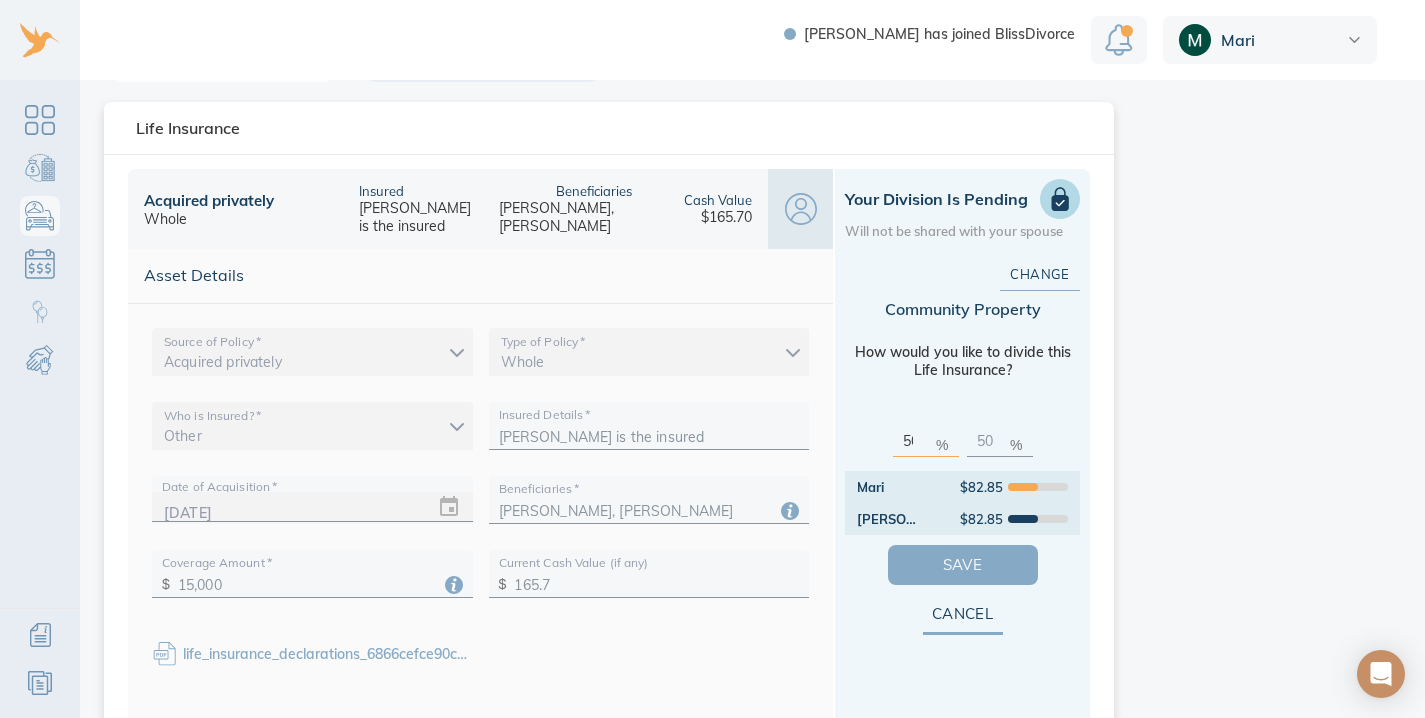 click on "Save" at bounding box center [963, 565] 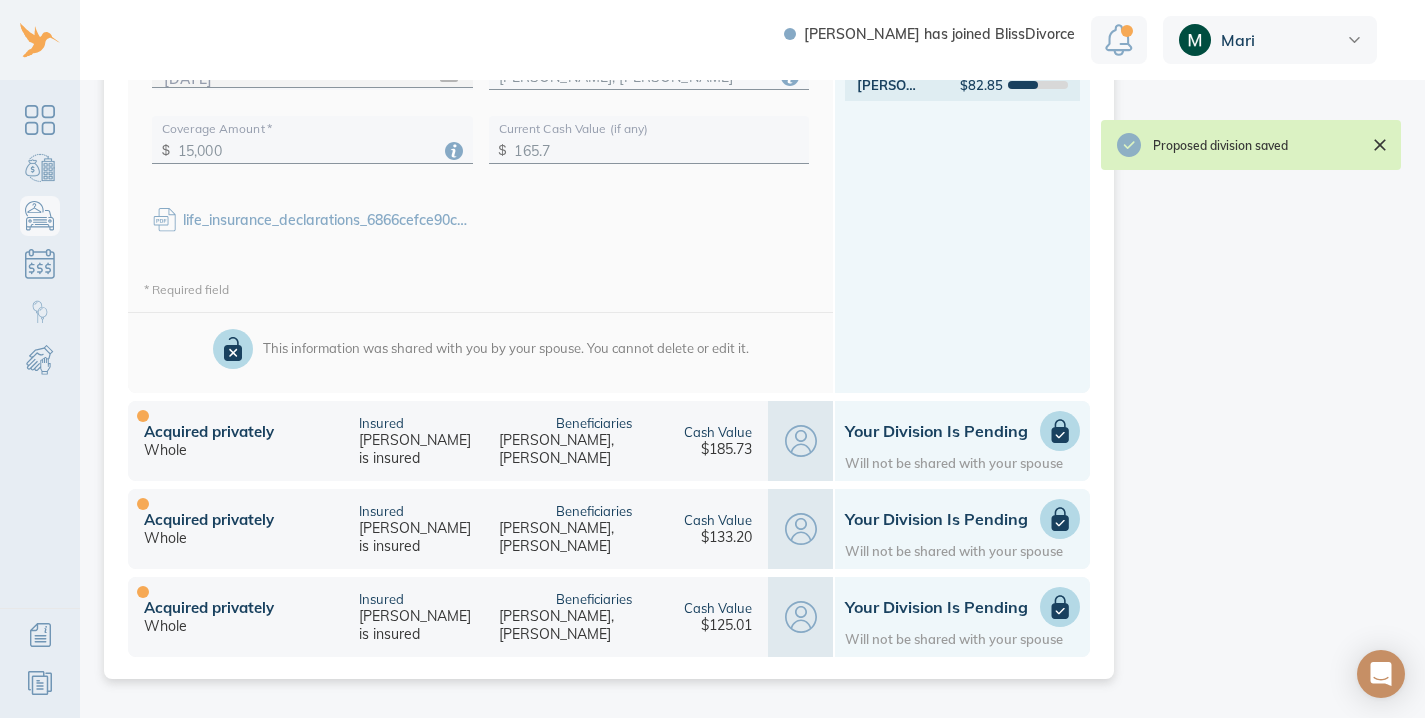 click on "Your Division is Pending" at bounding box center [962, 431] 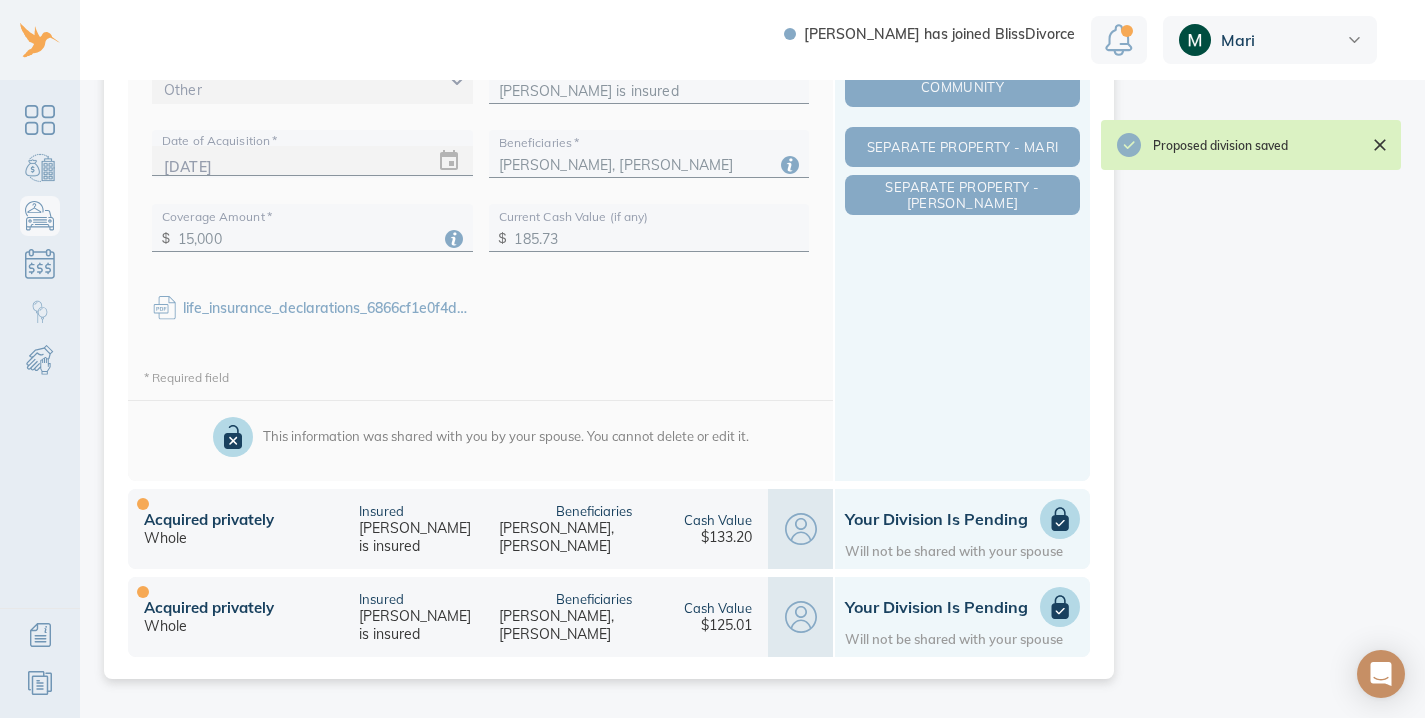 scroll, scrollTop: 504, scrollLeft: 0, axis: vertical 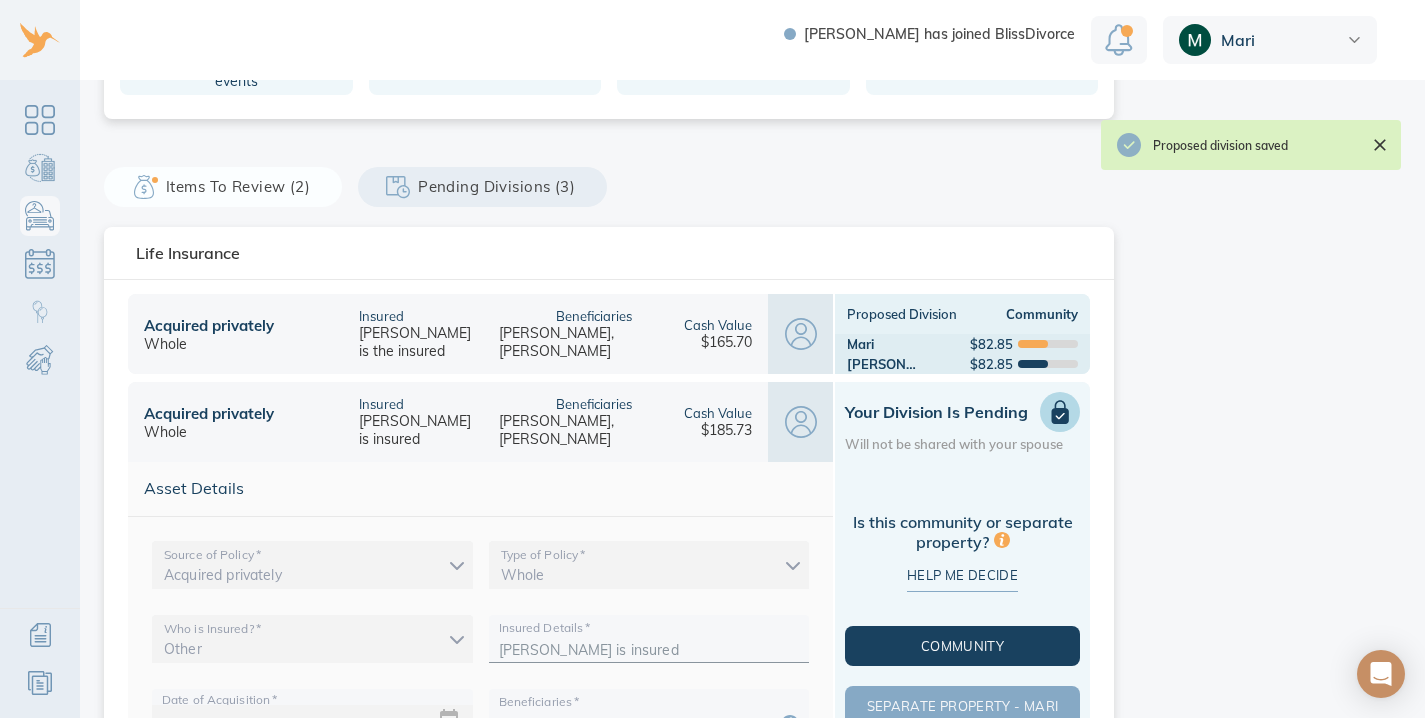 click on "Community" at bounding box center [962, 646] 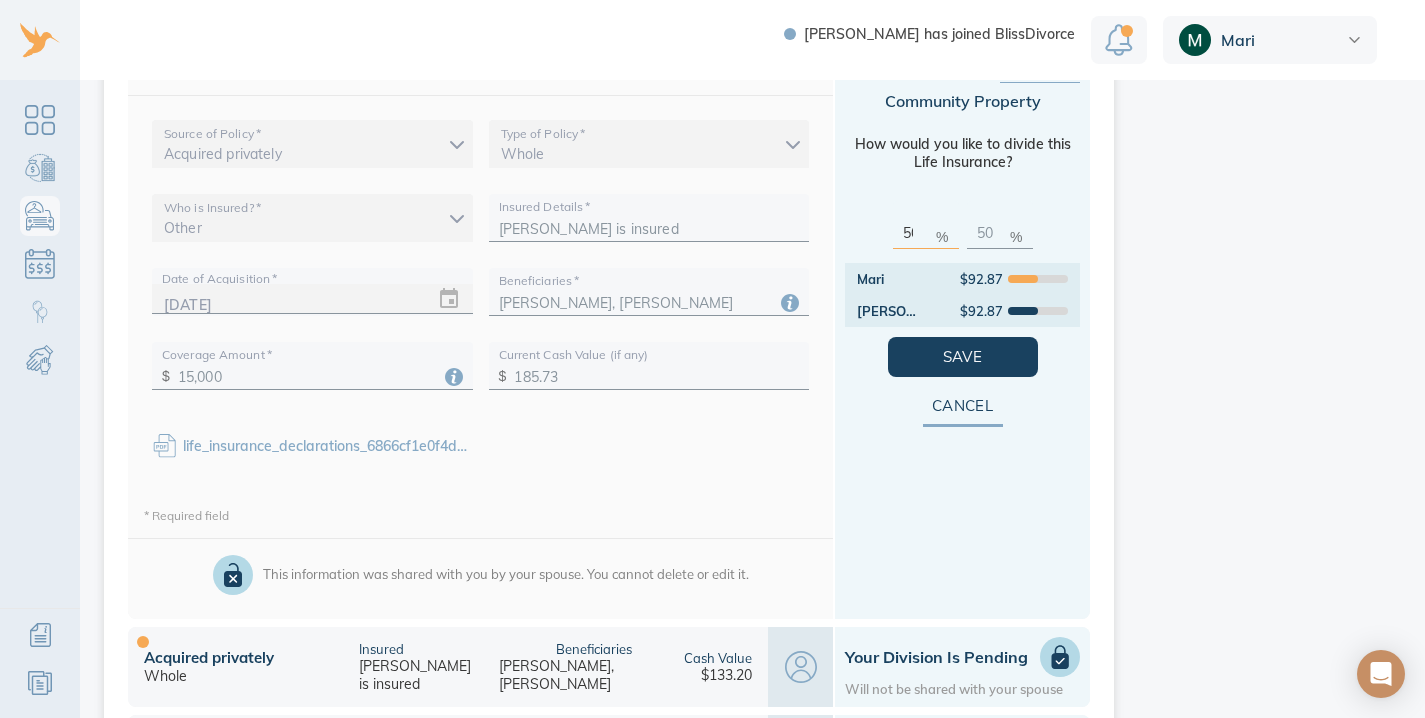 scroll, scrollTop: 982, scrollLeft: 0, axis: vertical 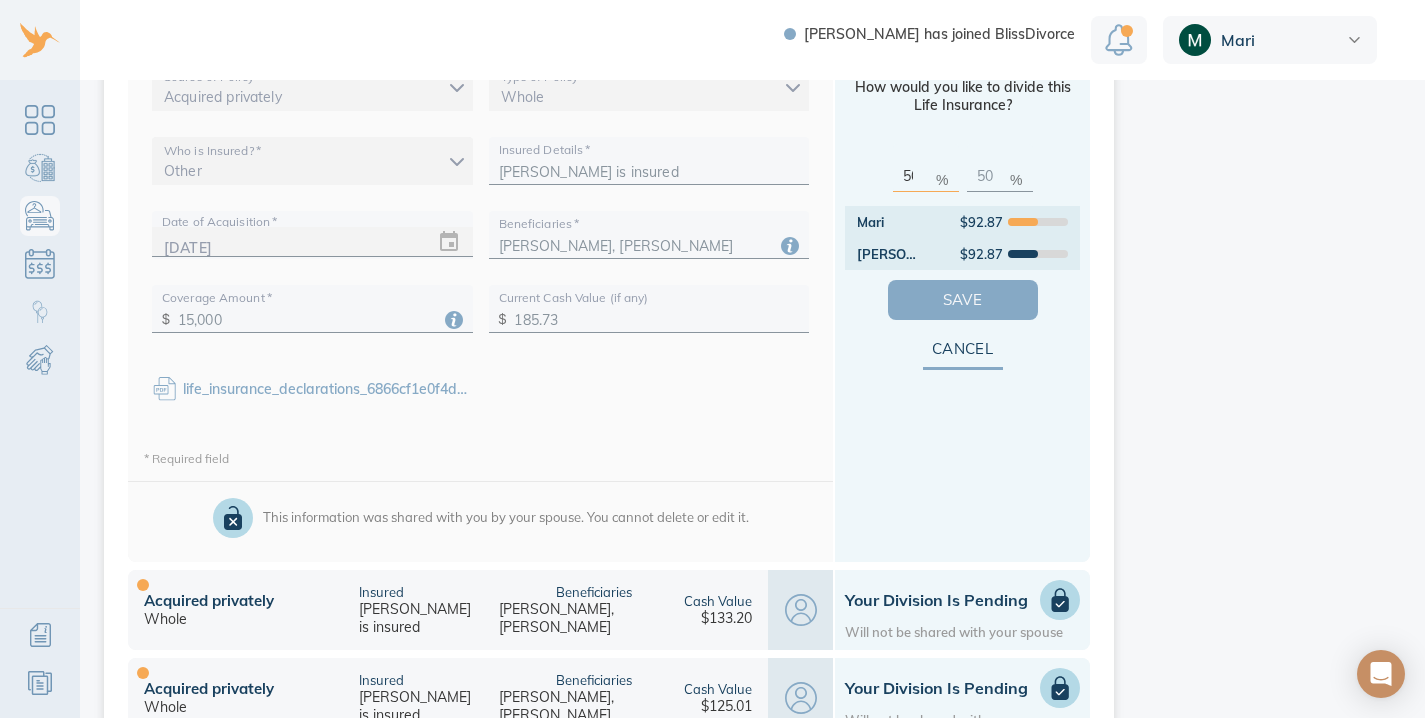 click on "Save" at bounding box center (963, 300) 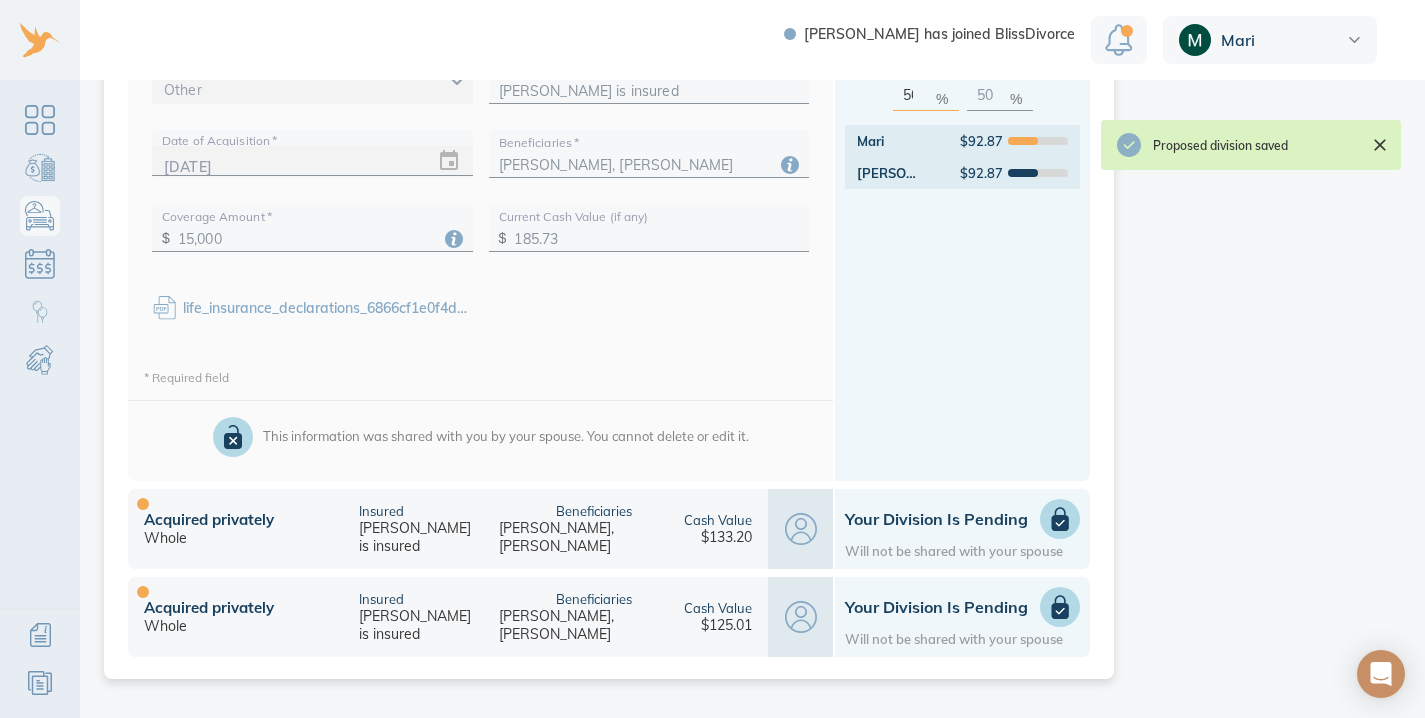 click on "Your Division is Pending Will not be shared with your spouse" at bounding box center [962, 529] 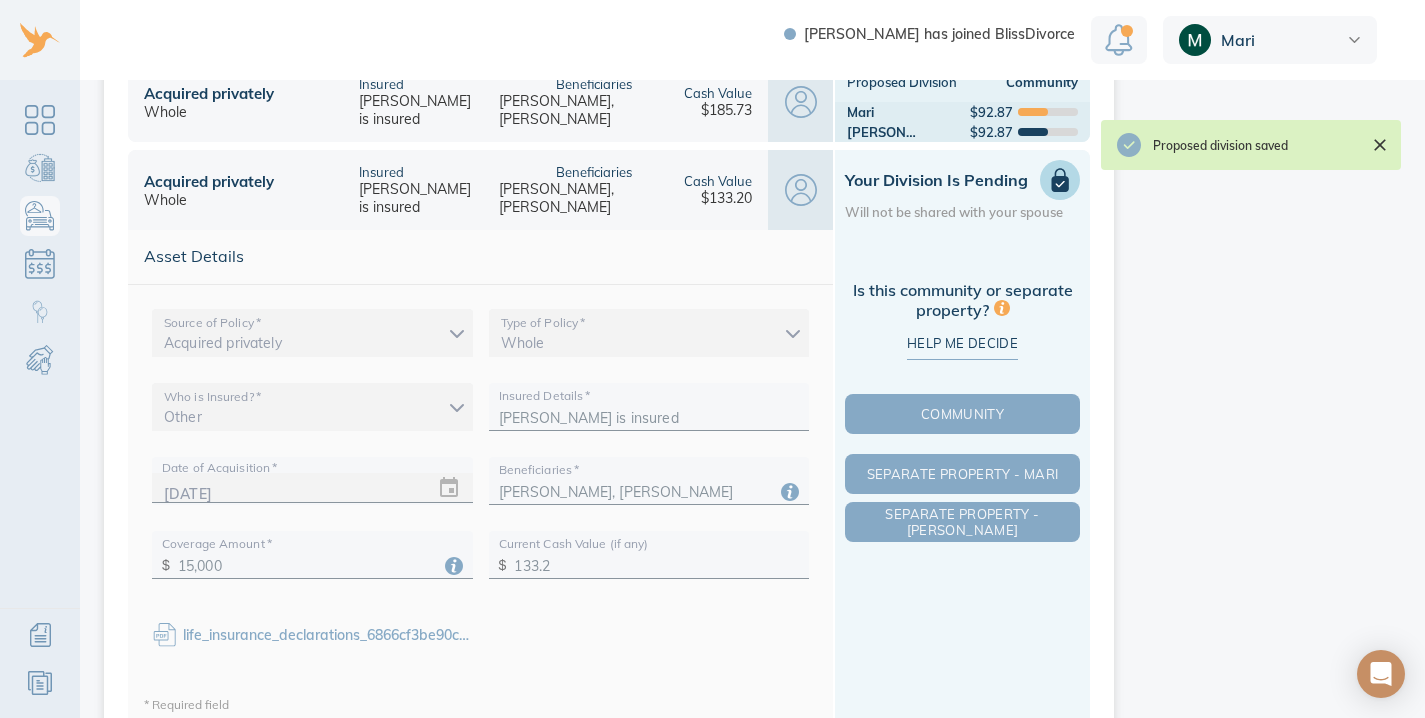scroll, scrollTop: 857, scrollLeft: 0, axis: vertical 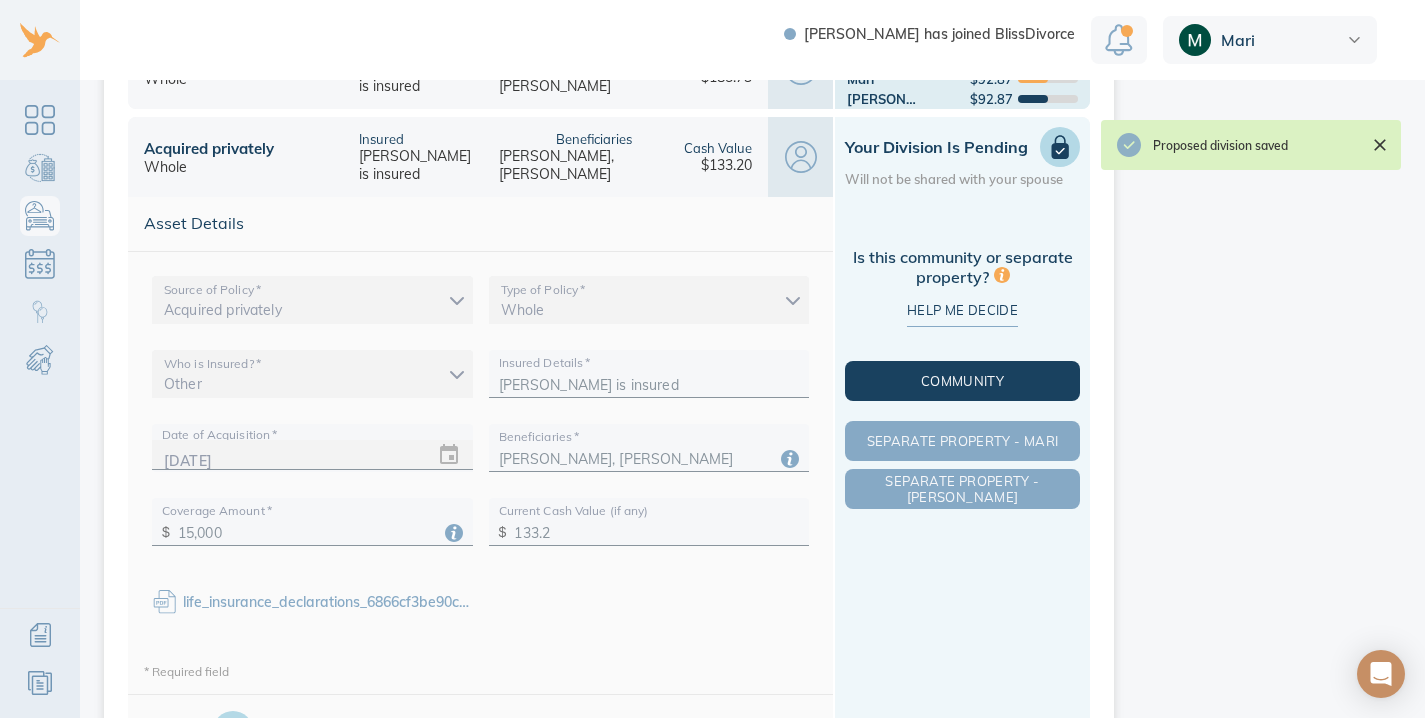 click on "Community" at bounding box center (962, 381) 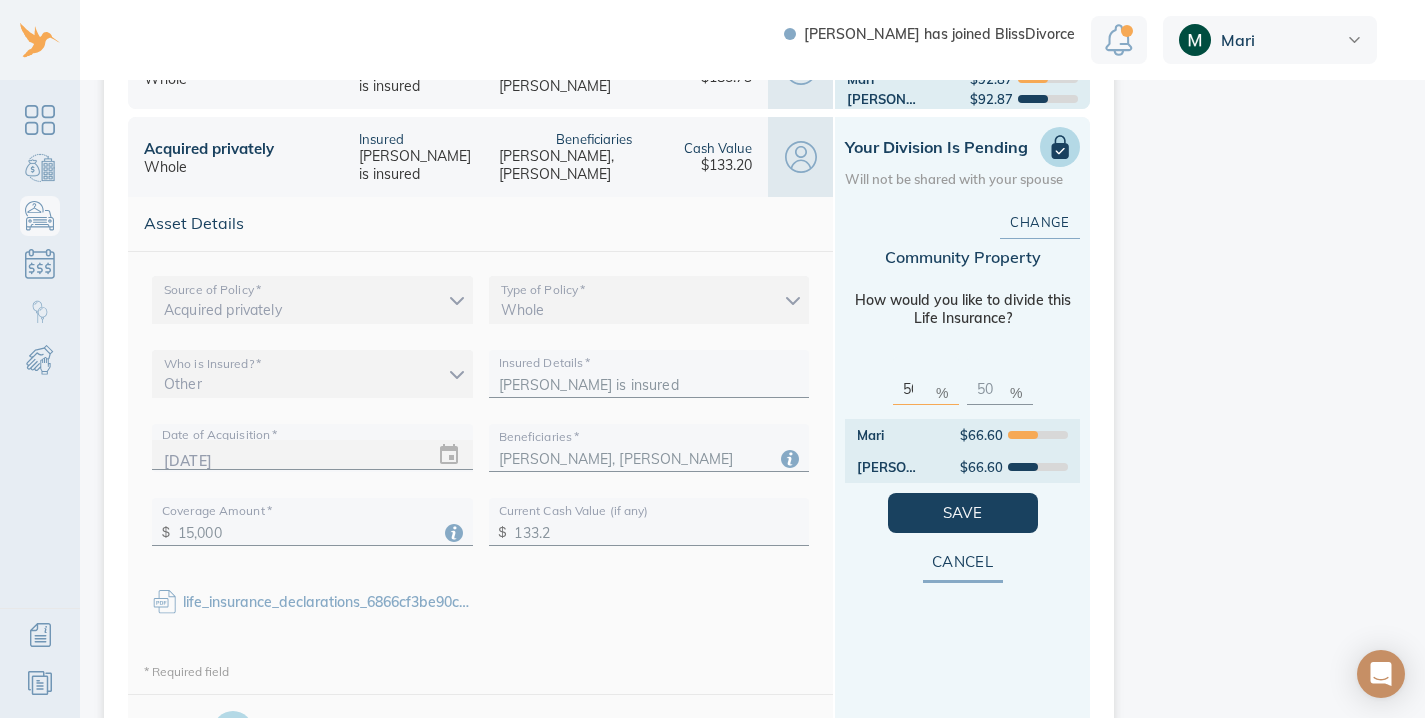 click on "Remember An asset is only separate property if acquired before the marriage, after Date of Divorce Intent or by inheritance or gift. Need help? Explore common issues for  Other Assets ." at bounding box center [1266, 115] 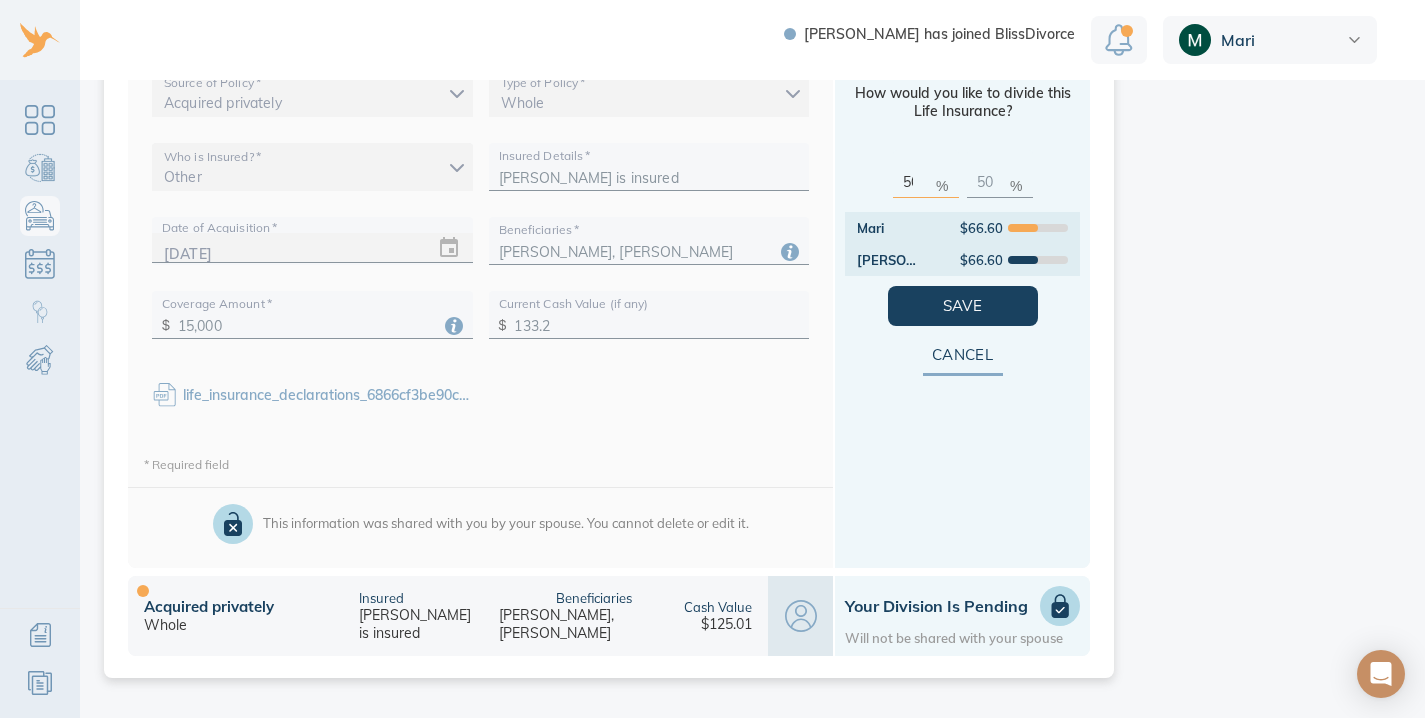 scroll, scrollTop: 1063, scrollLeft: 0, axis: vertical 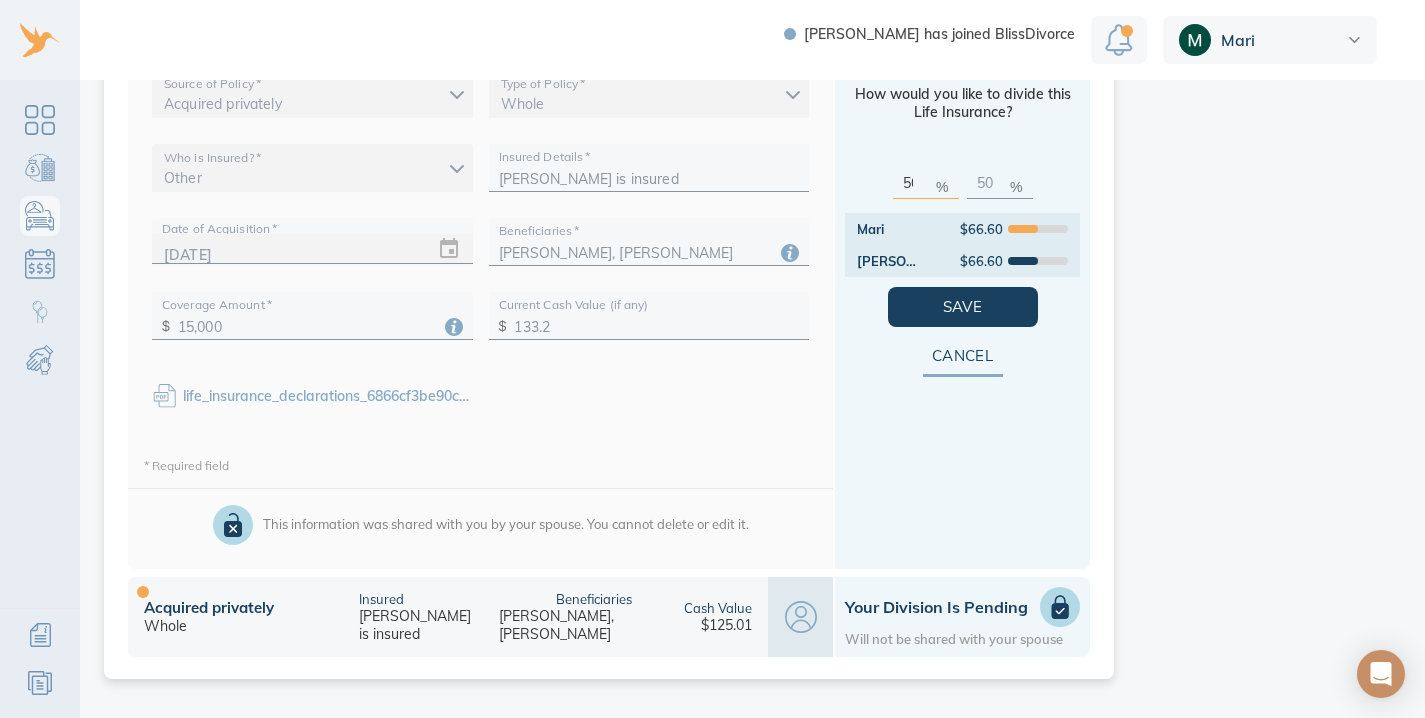 click on "Your Division is Pending Will not be shared with your spouse" at bounding box center [962, 617] 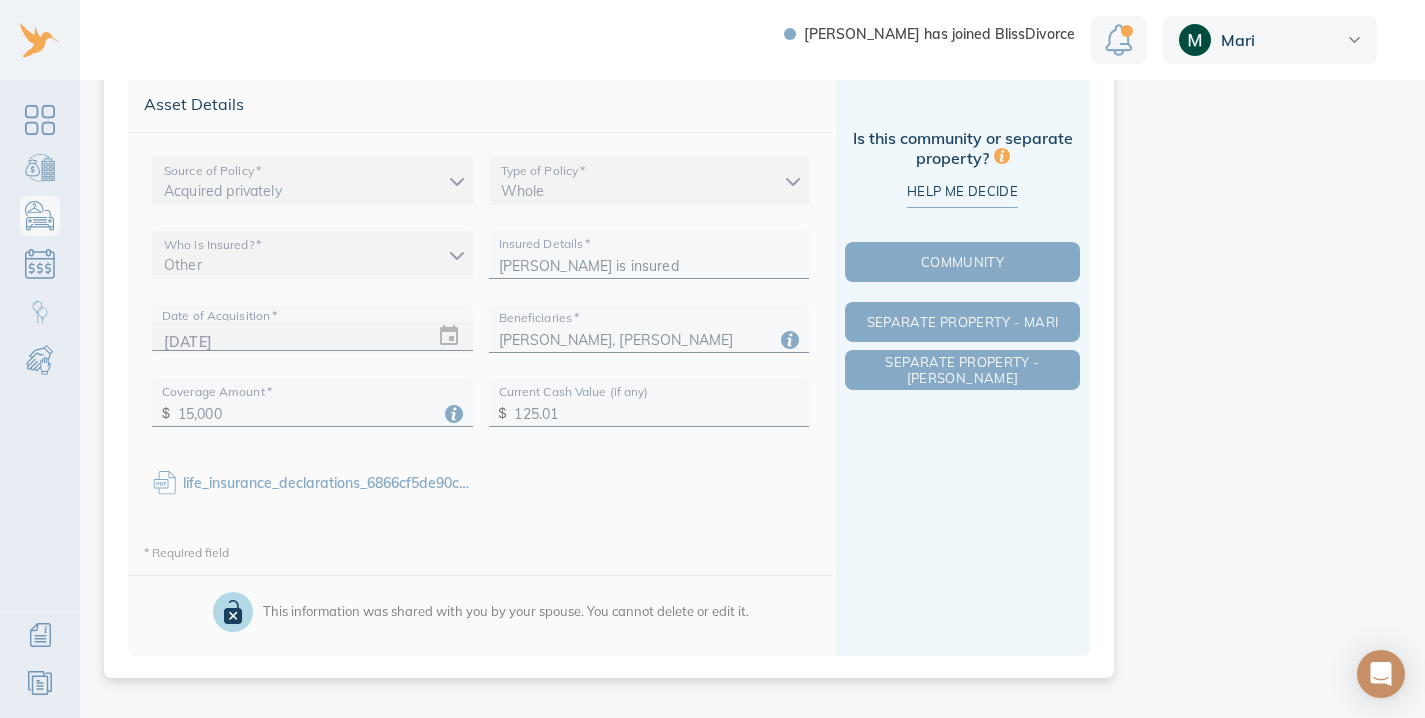 scroll, scrollTop: 1063, scrollLeft: 0, axis: vertical 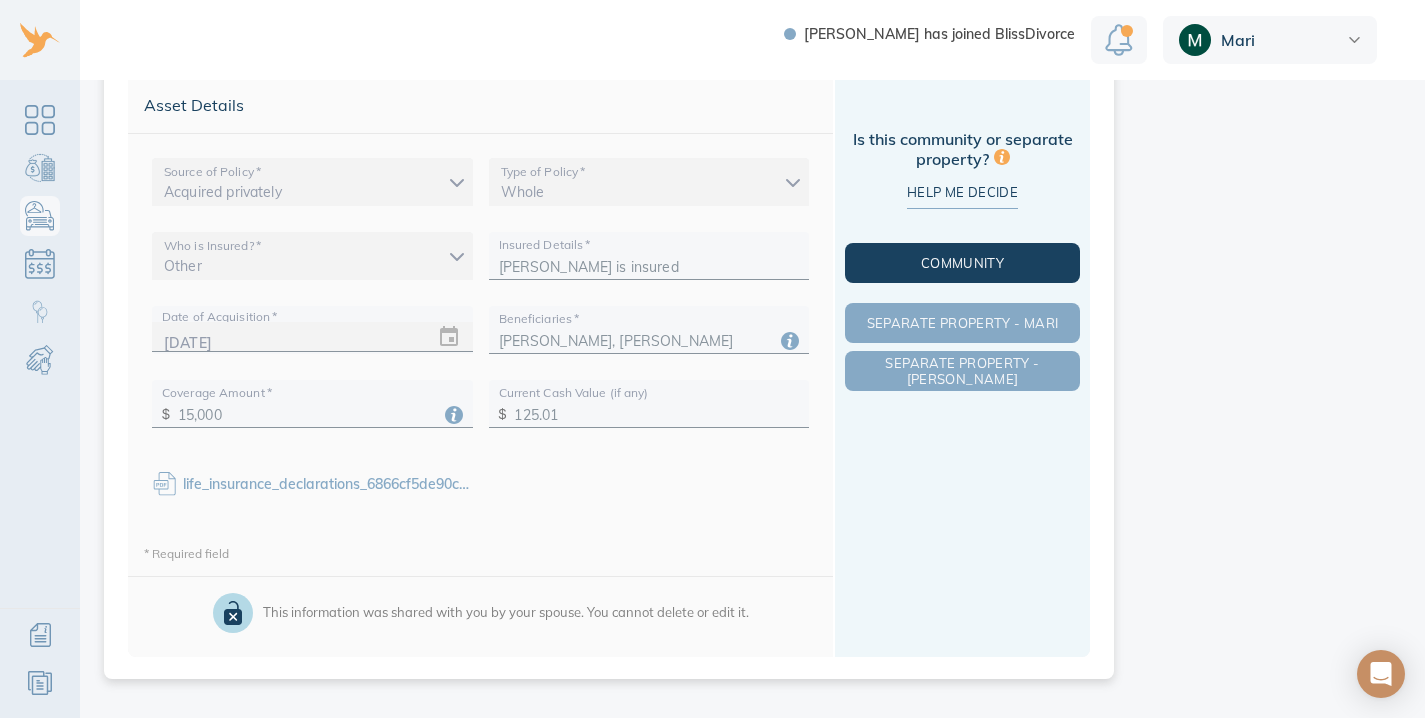 click on "Community" at bounding box center (962, 263) 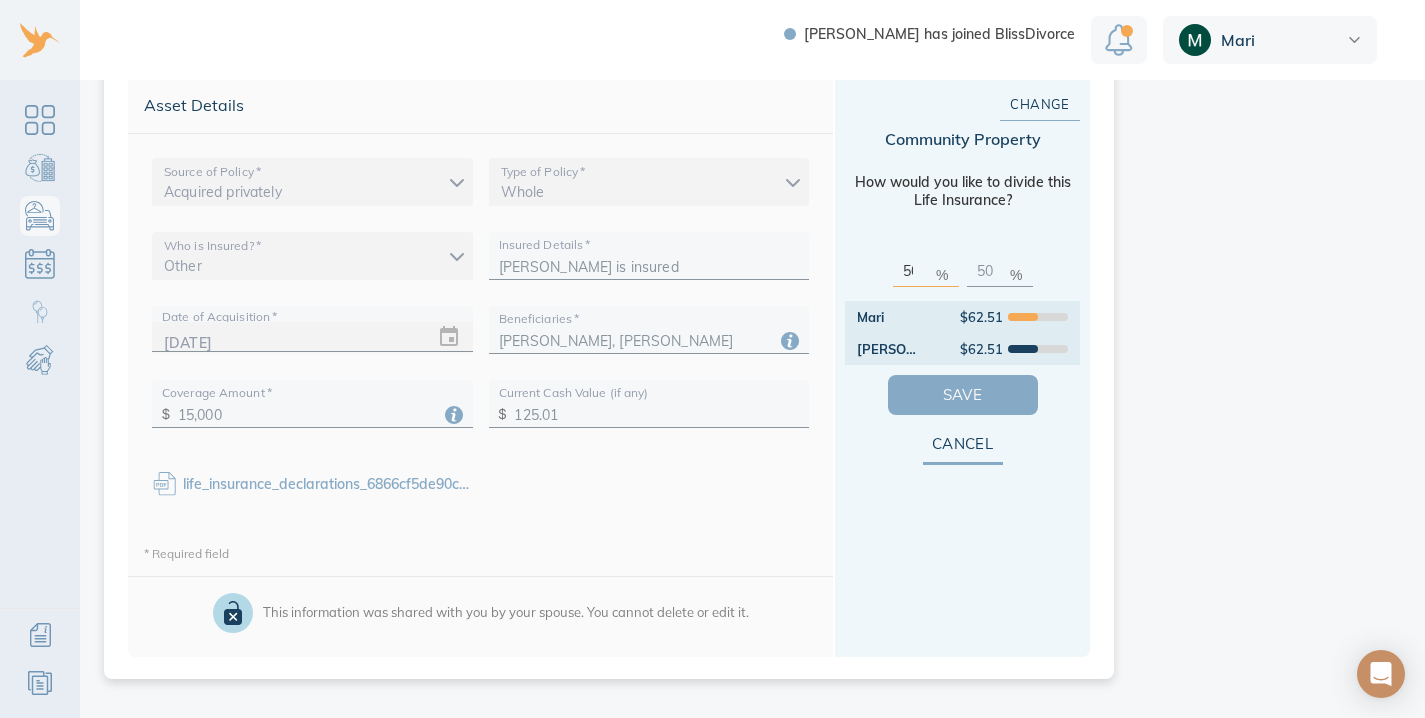 click on "Save" at bounding box center (963, 395) 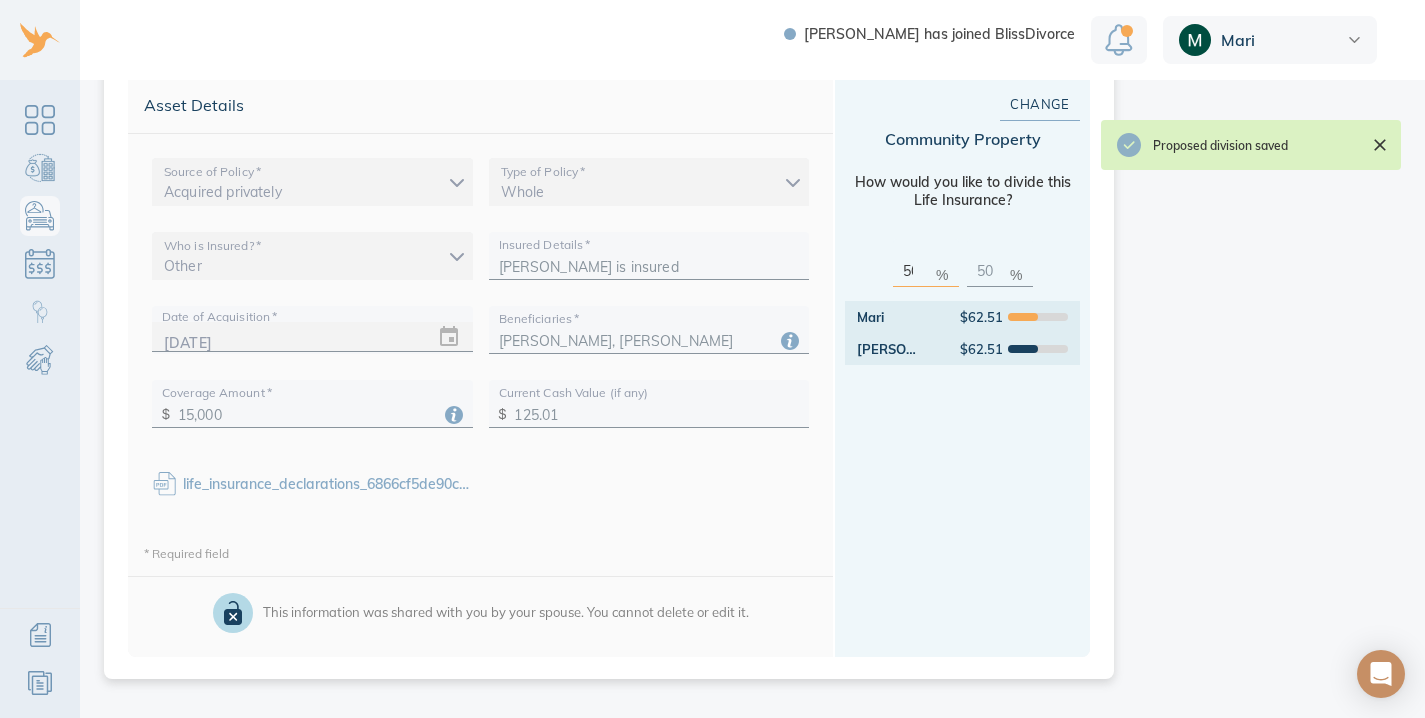 click on "Remember An asset is only separate property if acquired before the marriage, after Date of Divorce Intent or by inheritance or gift. Need help? Explore common issues for  Other Assets ." at bounding box center (1266, -91) 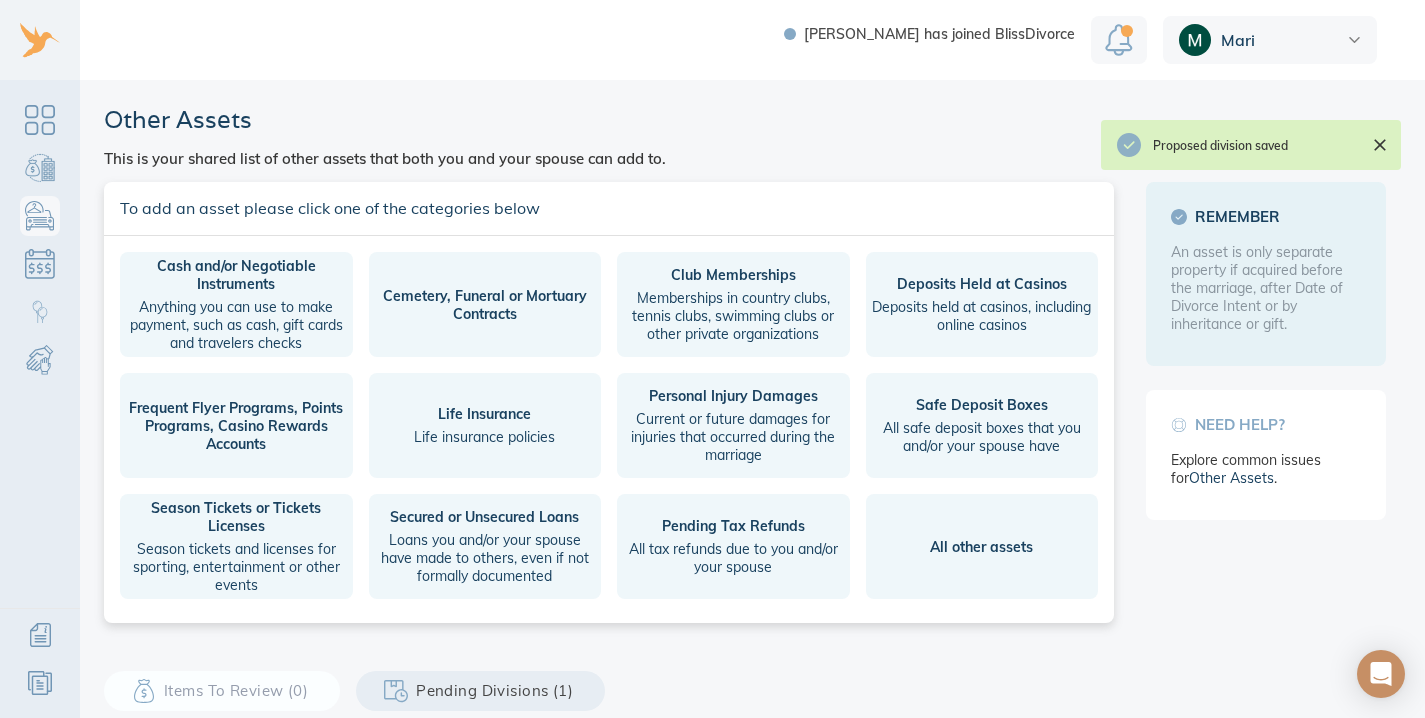 scroll, scrollTop: 0, scrollLeft: 0, axis: both 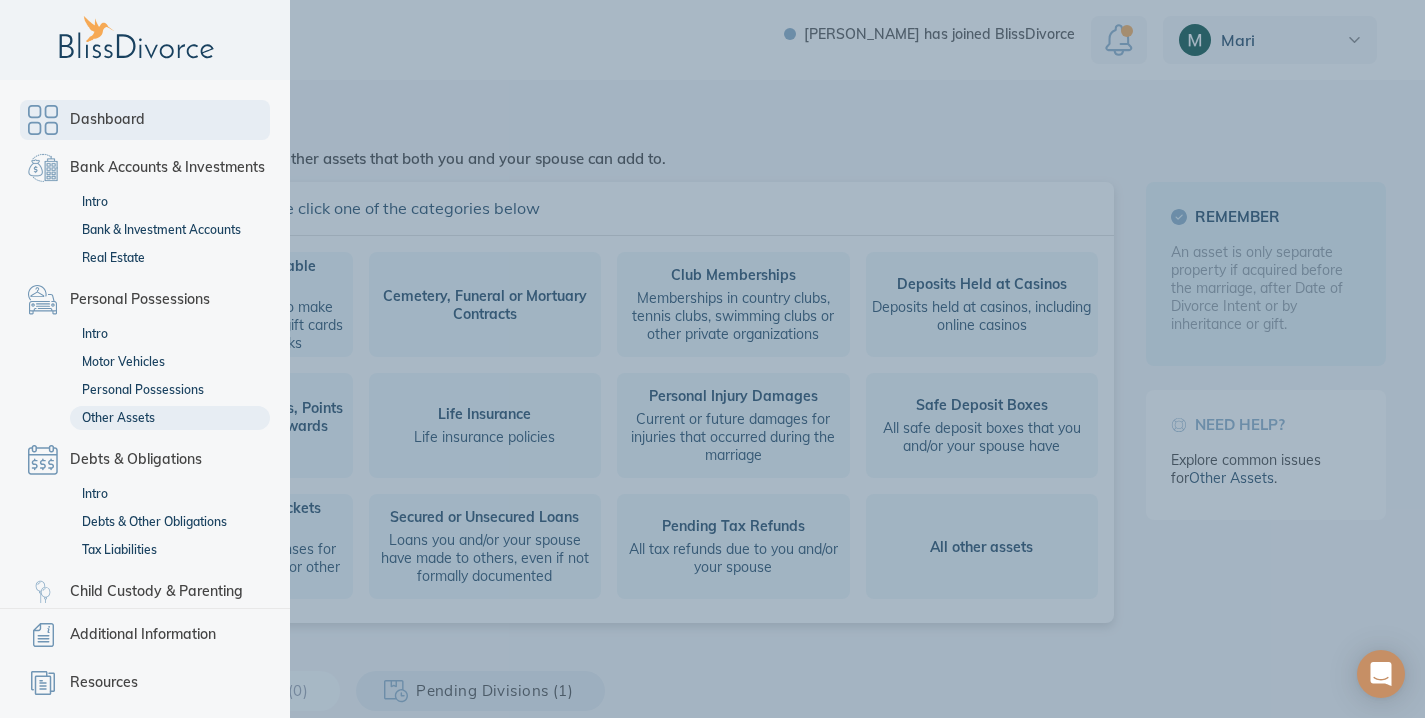 click on "Dashboard" at bounding box center (145, 120) 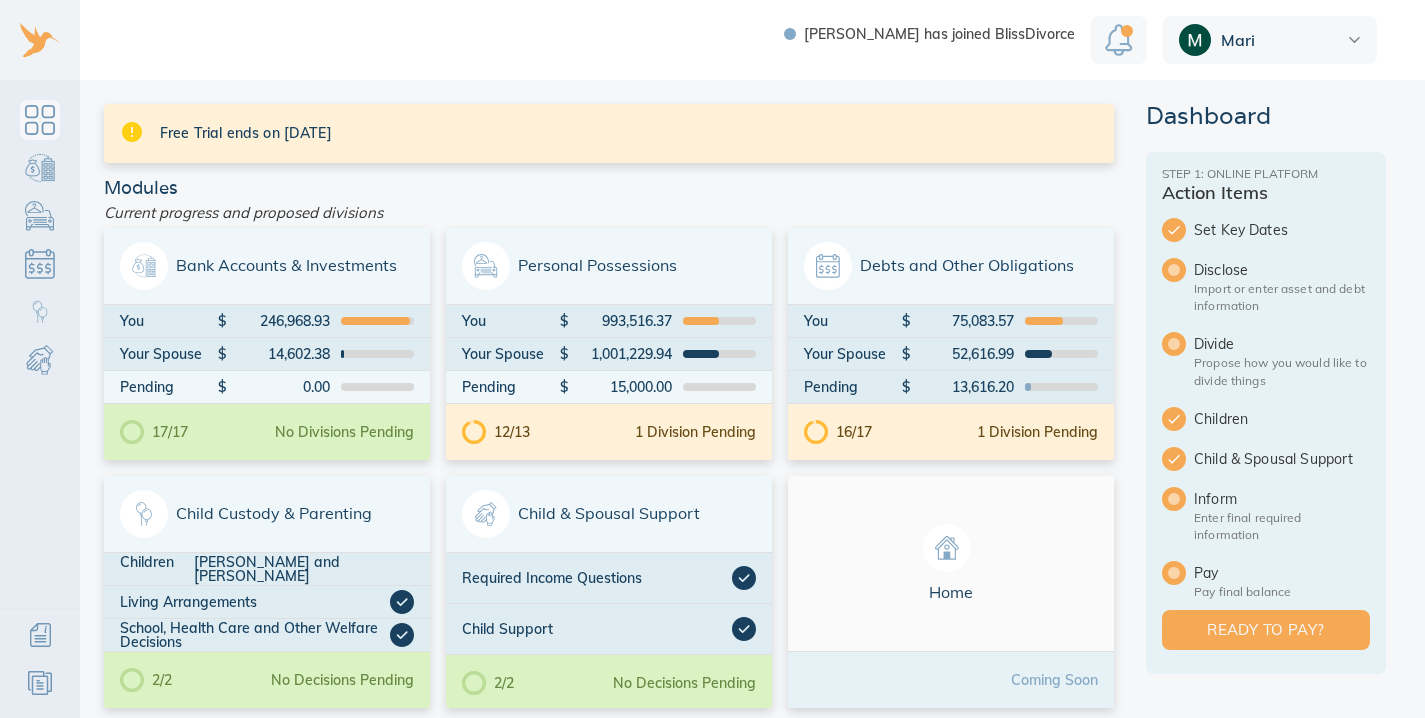 scroll, scrollTop: 0, scrollLeft: 0, axis: both 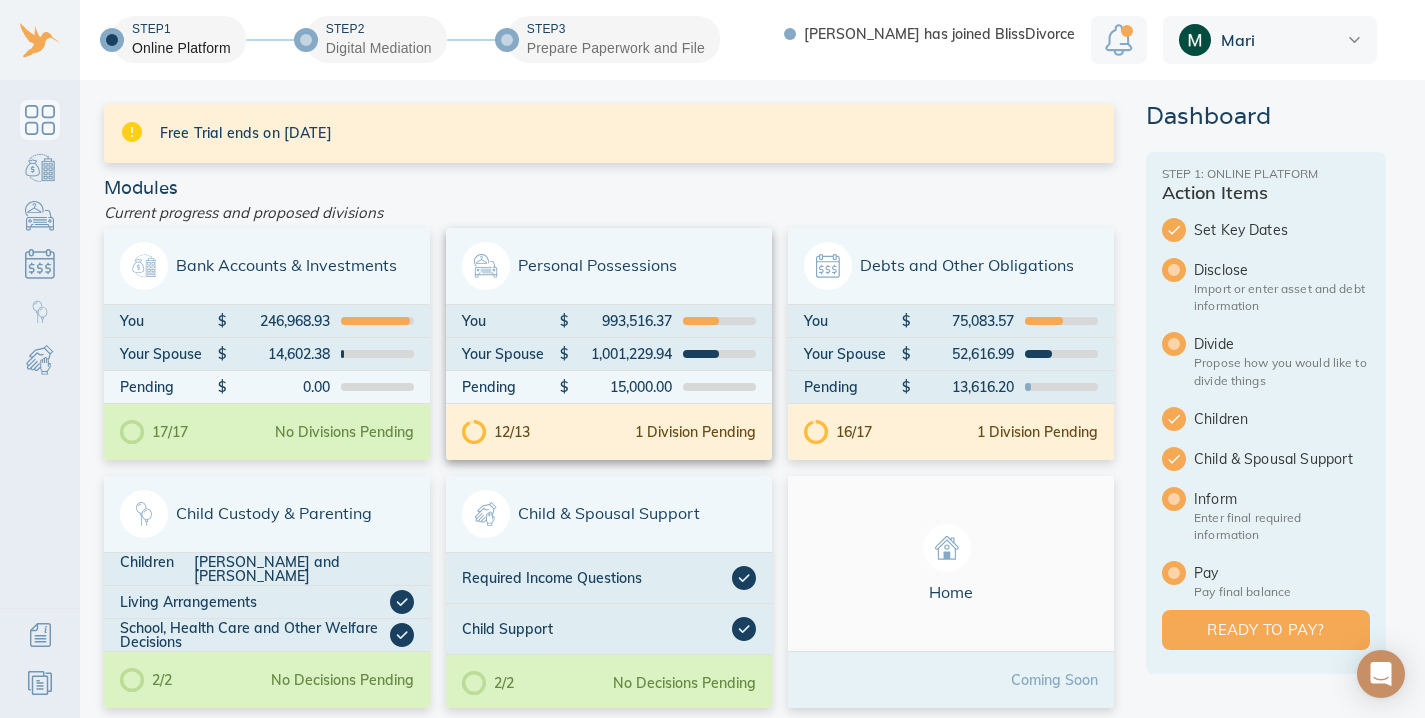 click on "12/13 1 Division Pending" at bounding box center [609, 432] 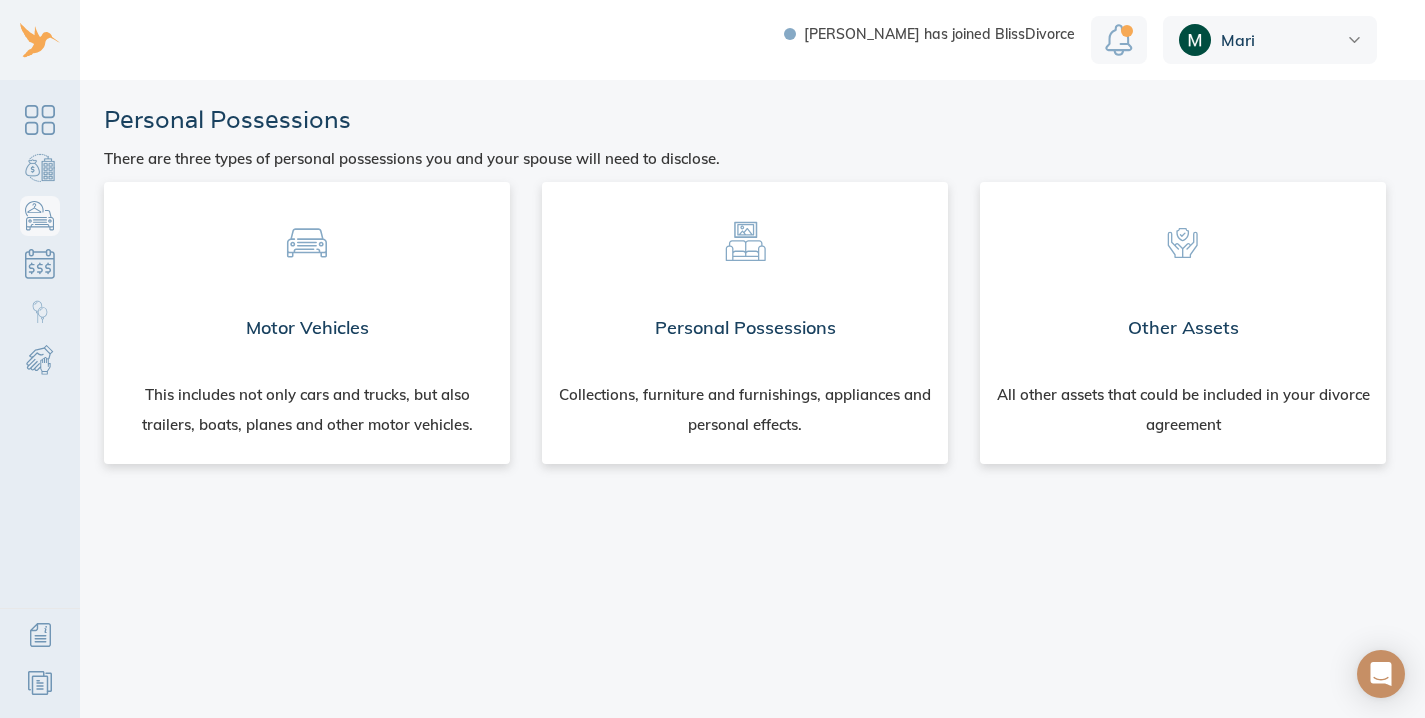 scroll, scrollTop: 0, scrollLeft: 0, axis: both 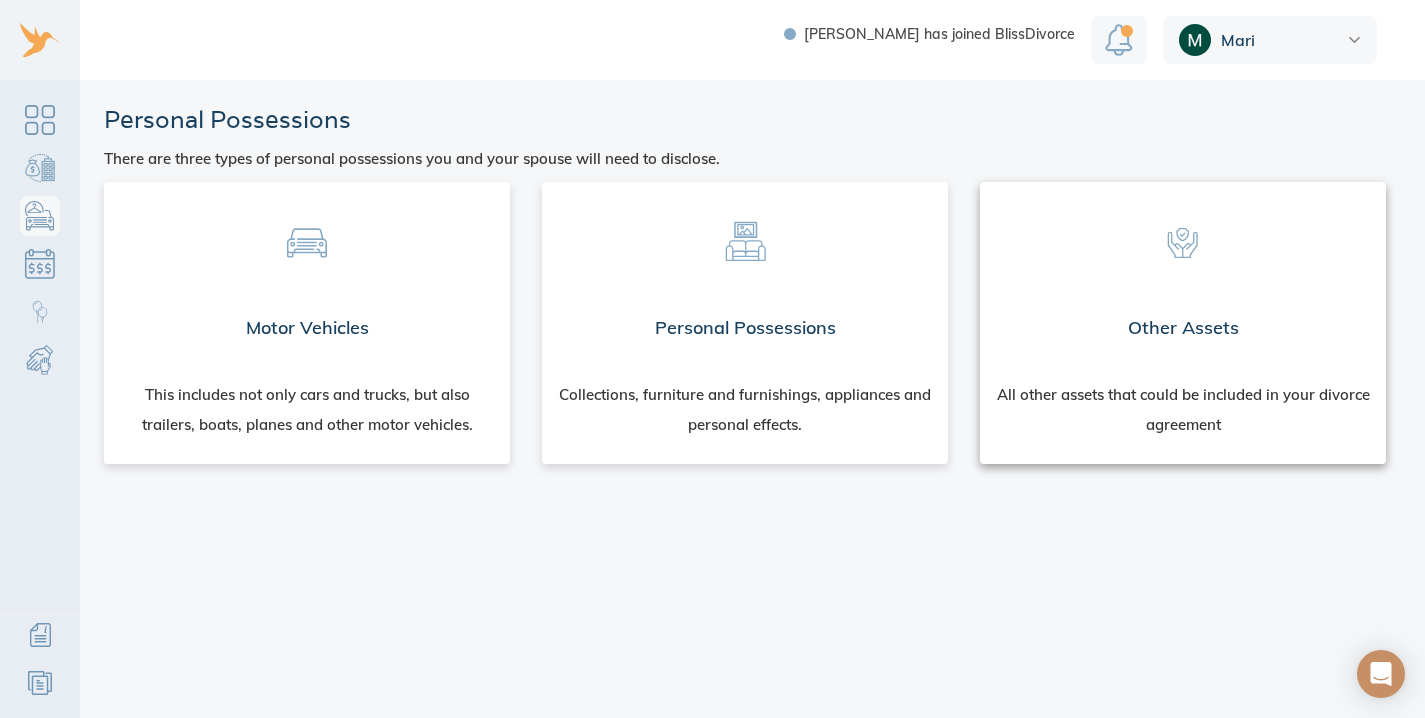click at bounding box center [1183, 237] 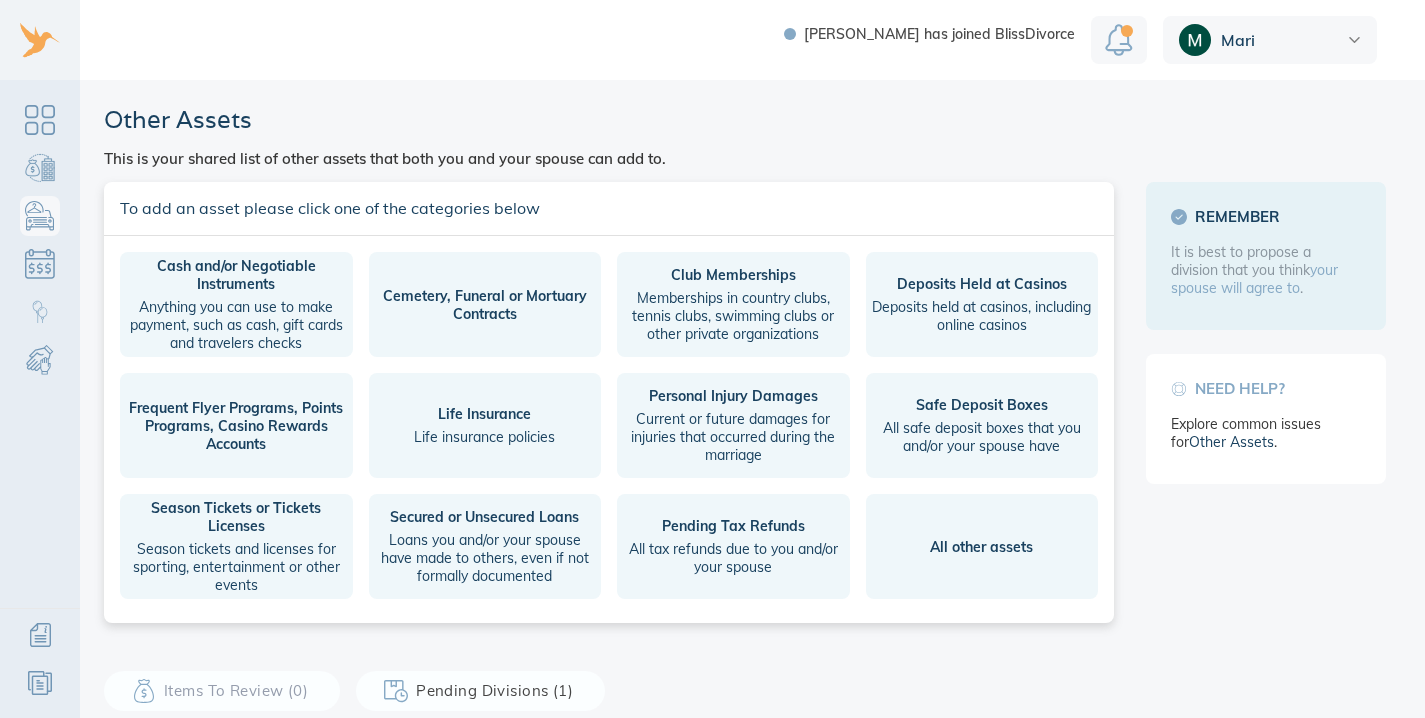 scroll, scrollTop: 0, scrollLeft: 0, axis: both 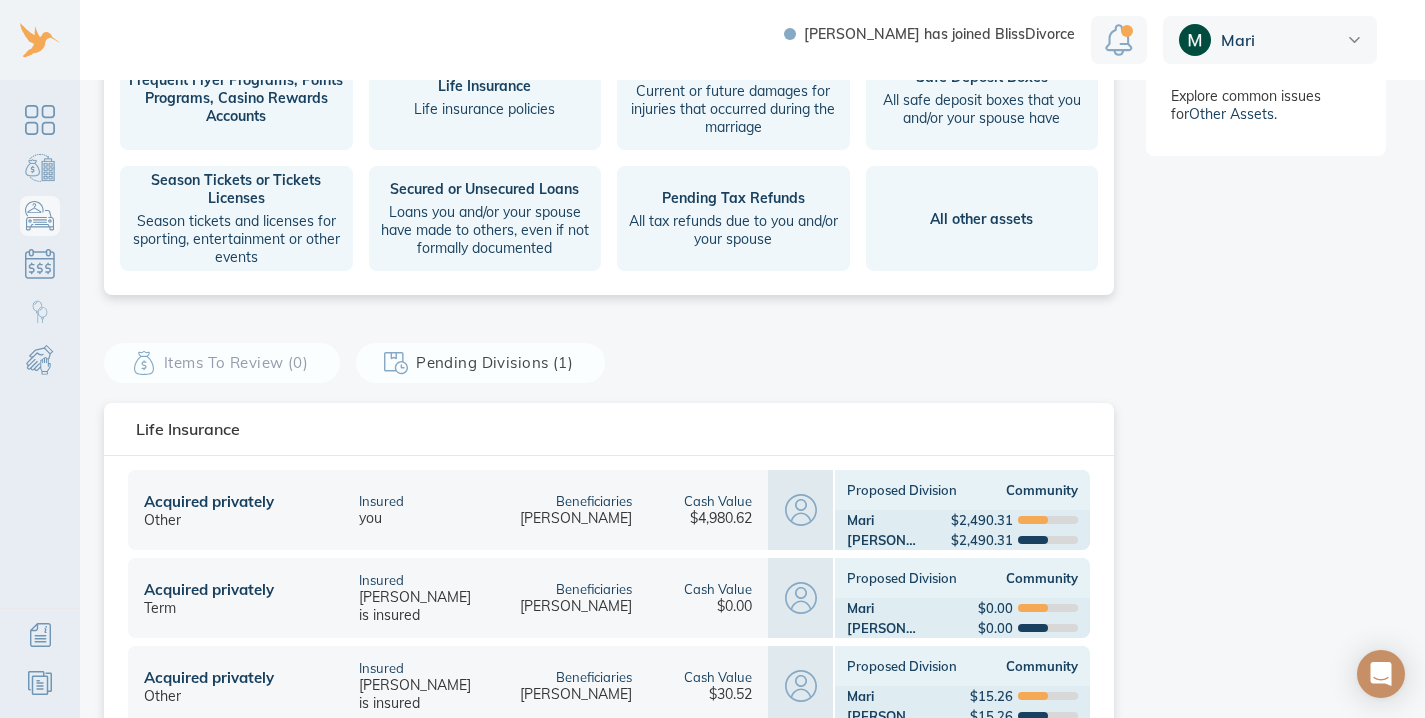 click on "Pending Divisions (1)" at bounding box center [480, 363] 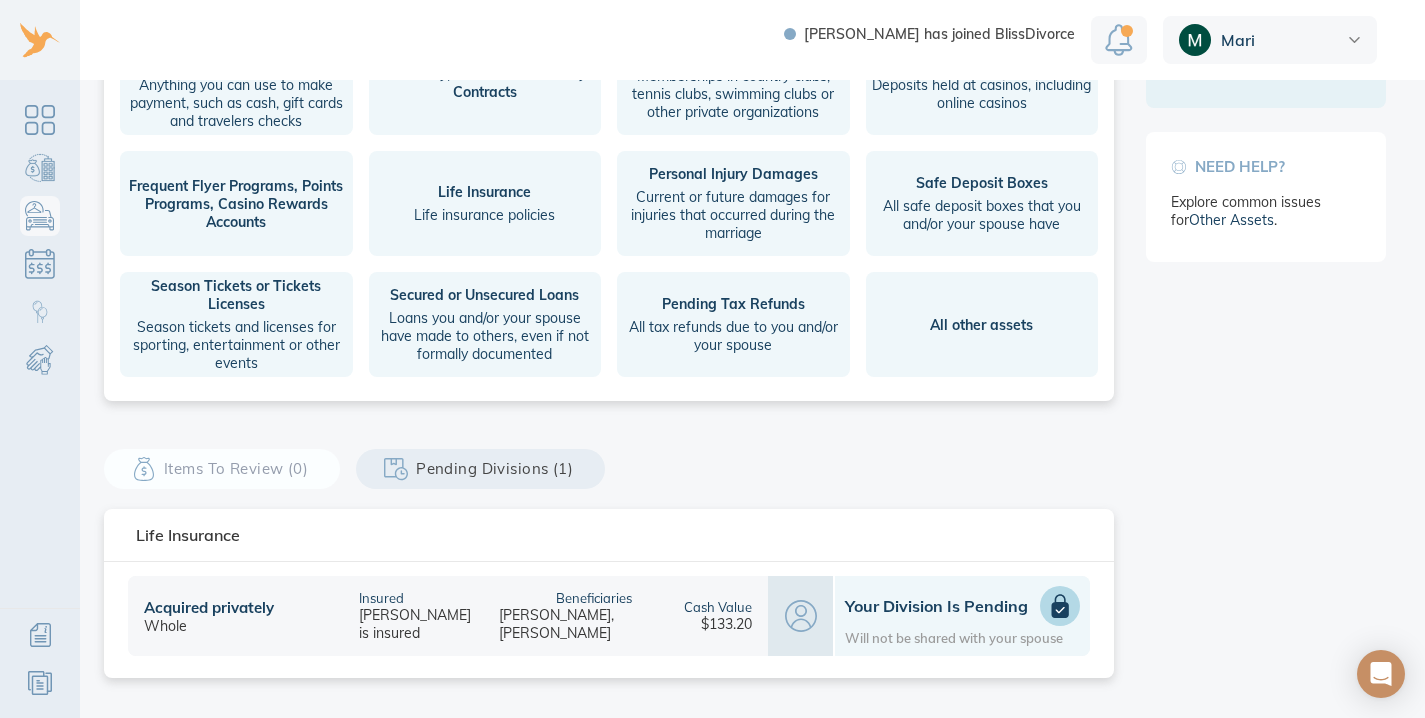 scroll, scrollTop: 222, scrollLeft: 0, axis: vertical 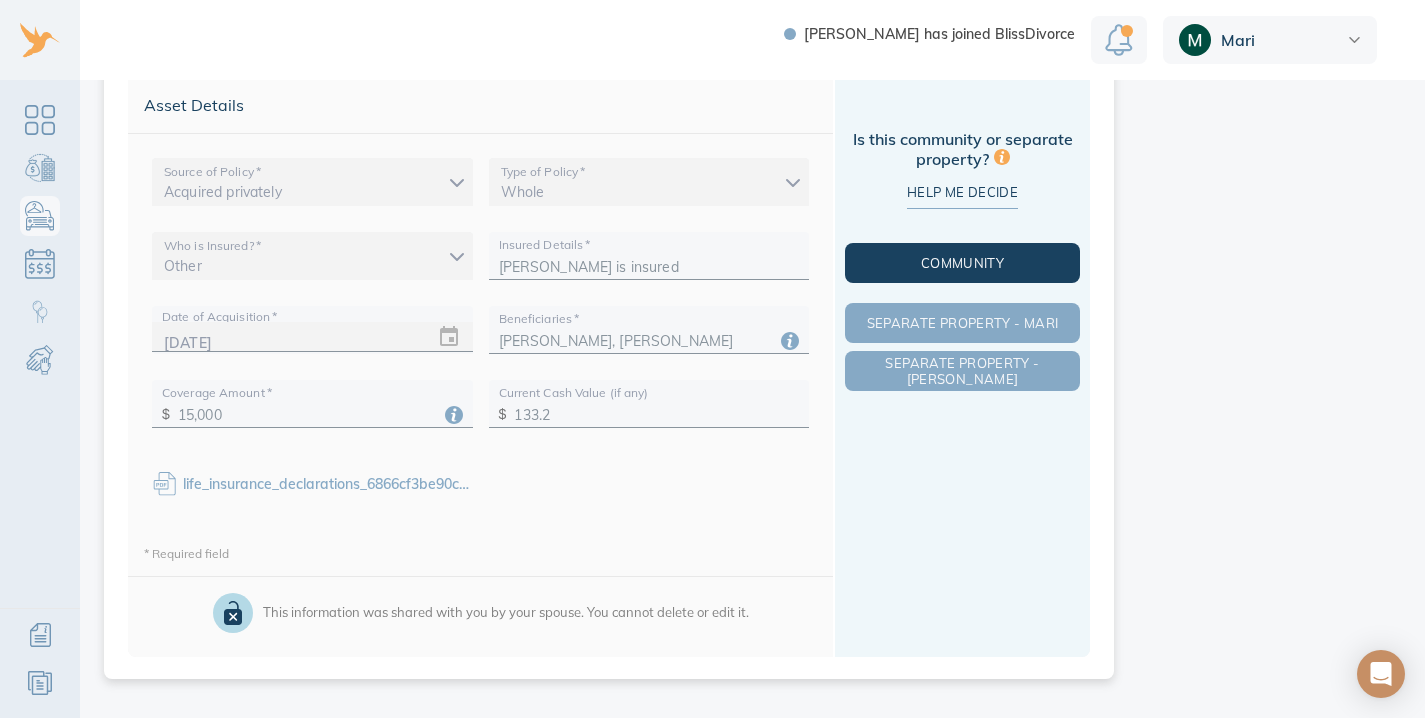 click on "Community" at bounding box center [962, 263] 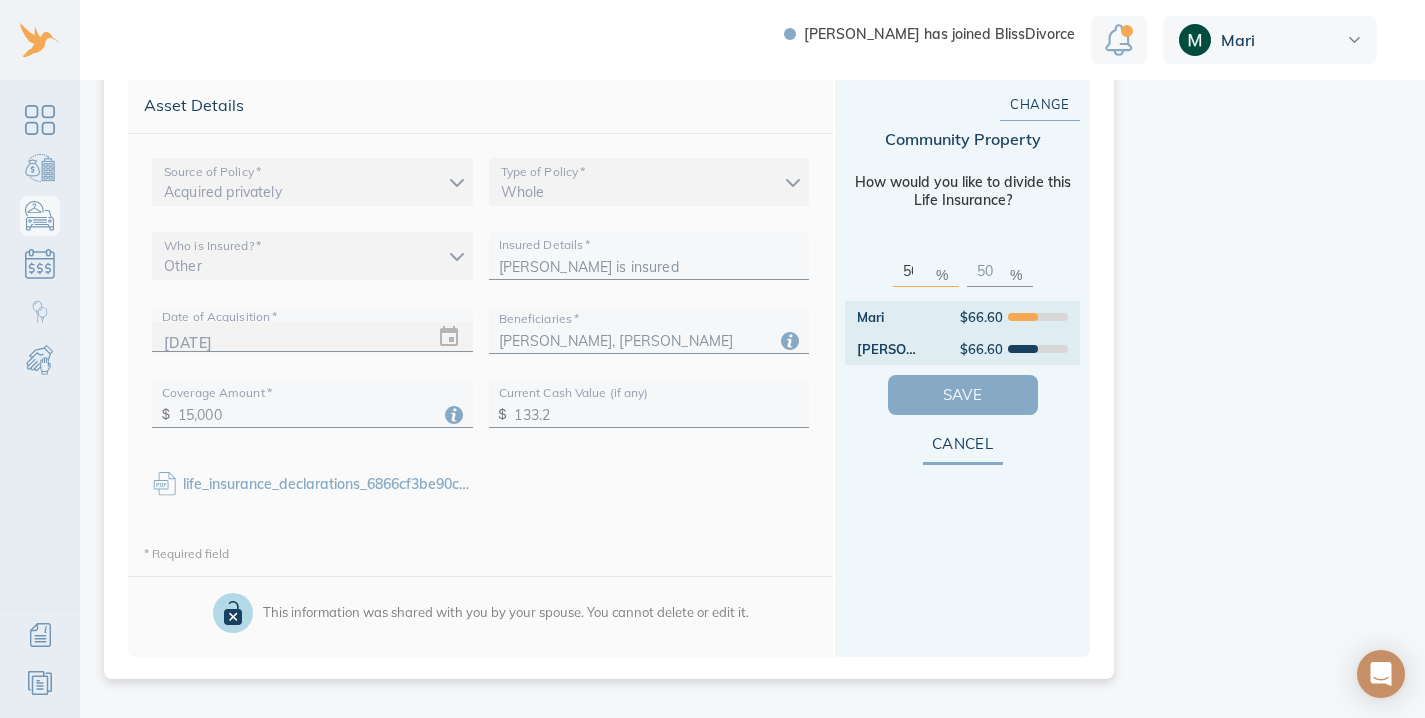 click on "Save" at bounding box center [963, 395] 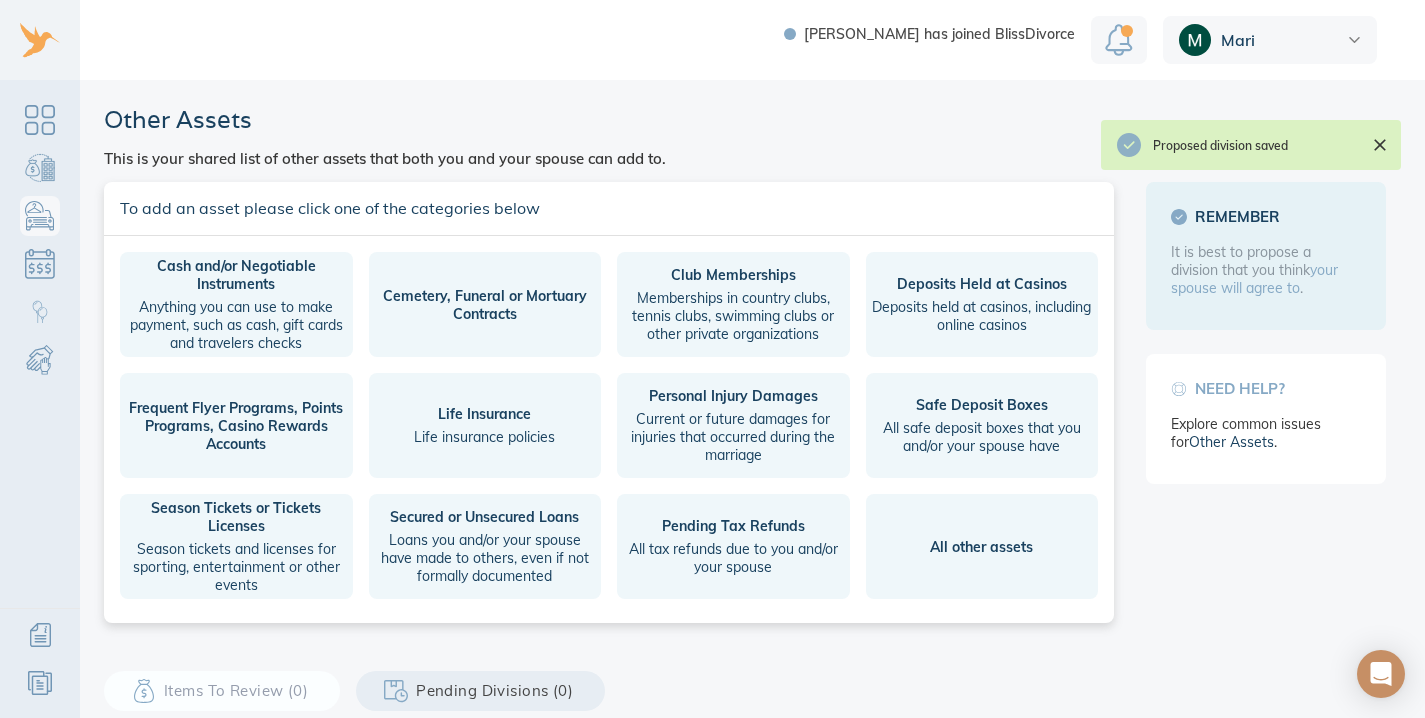 scroll, scrollTop: 0, scrollLeft: 0, axis: both 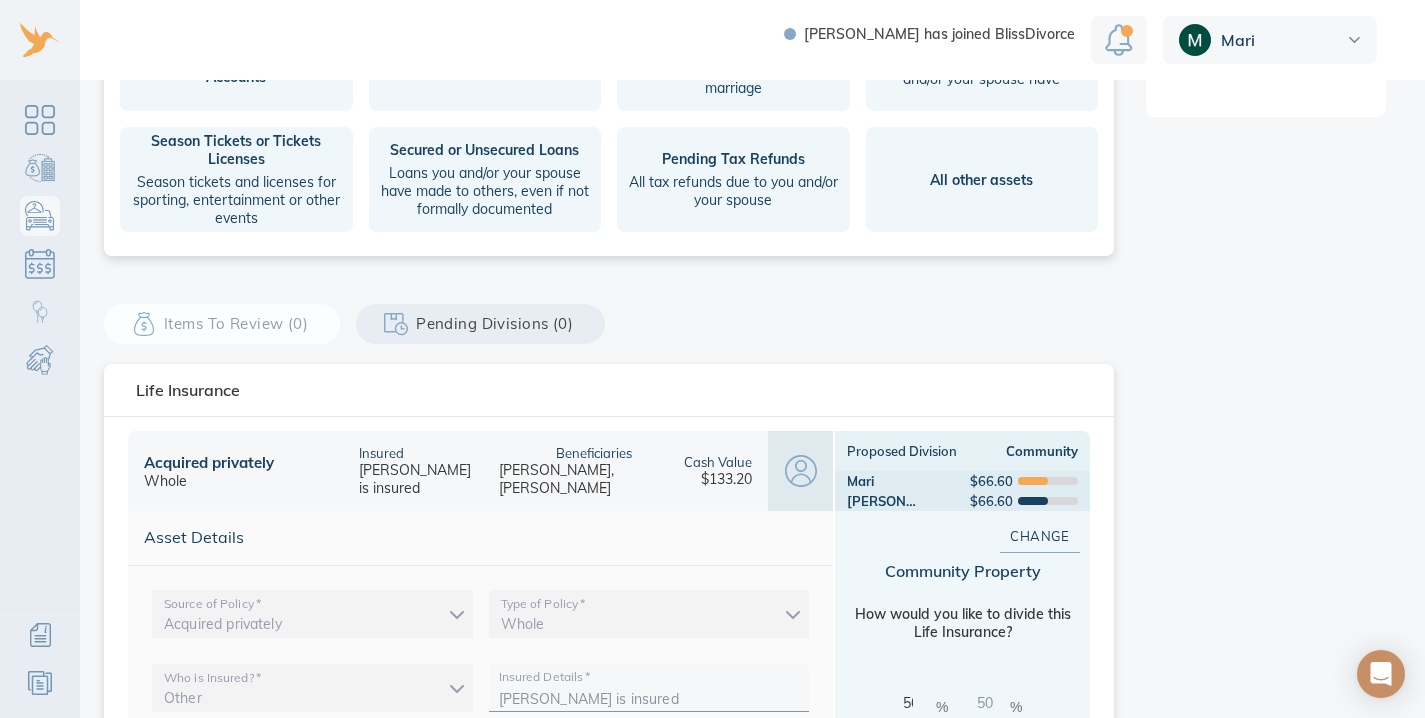 click on "Items to Review (0) Pending Divisions (0)" at bounding box center (609, 324) 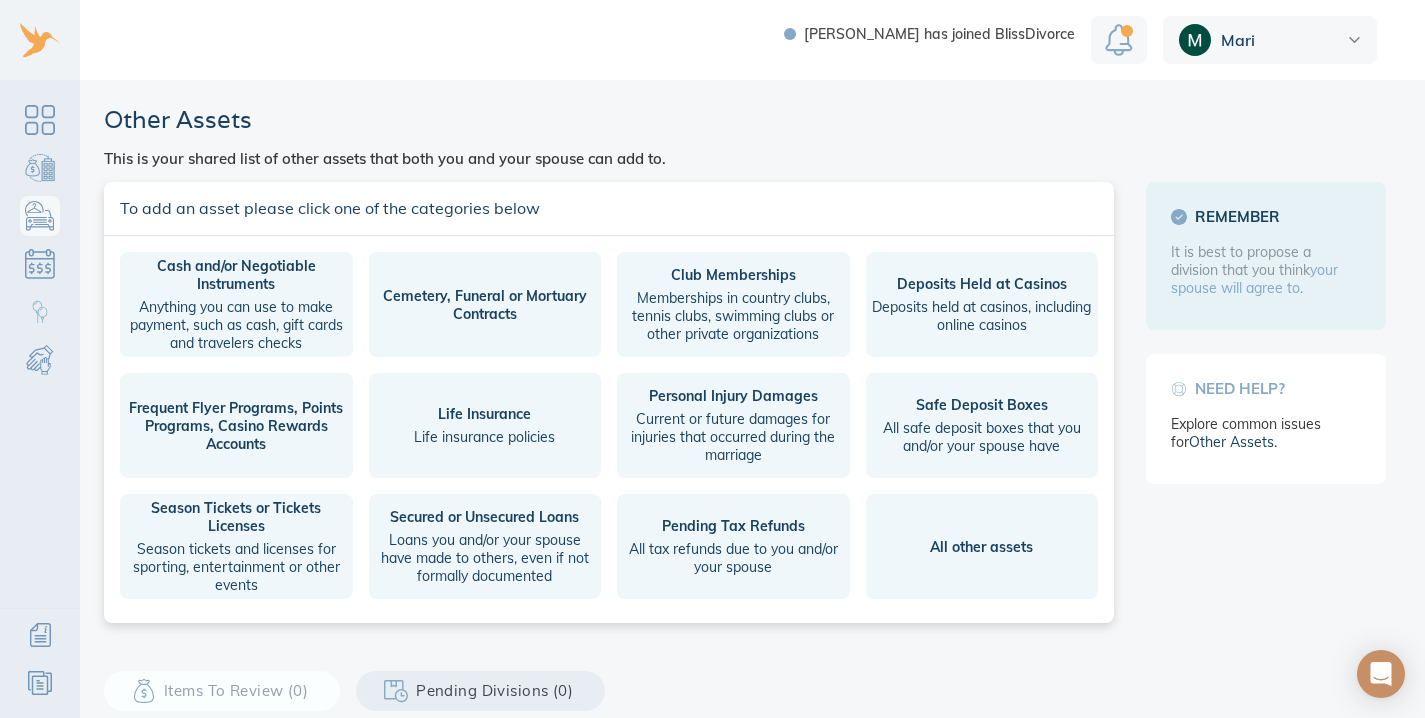 scroll, scrollTop: 0, scrollLeft: 0, axis: both 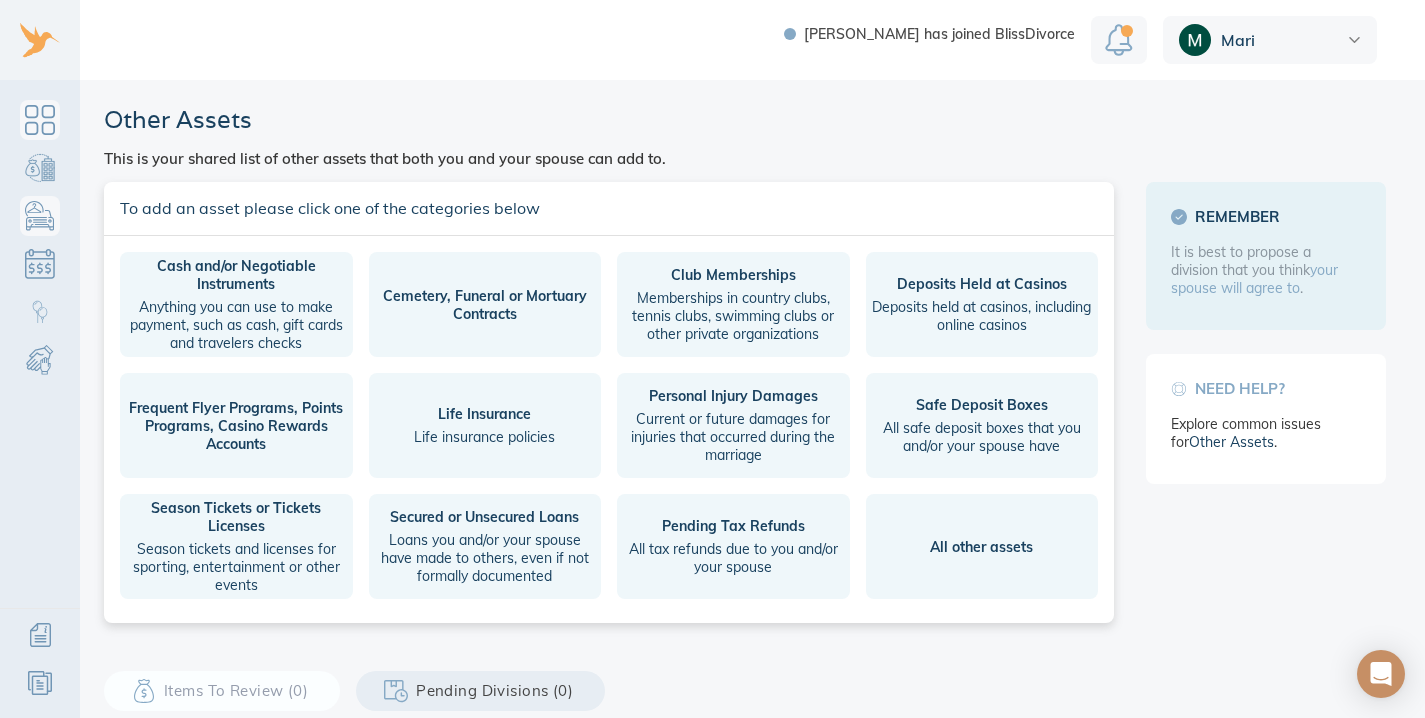 click at bounding box center [40, 120] 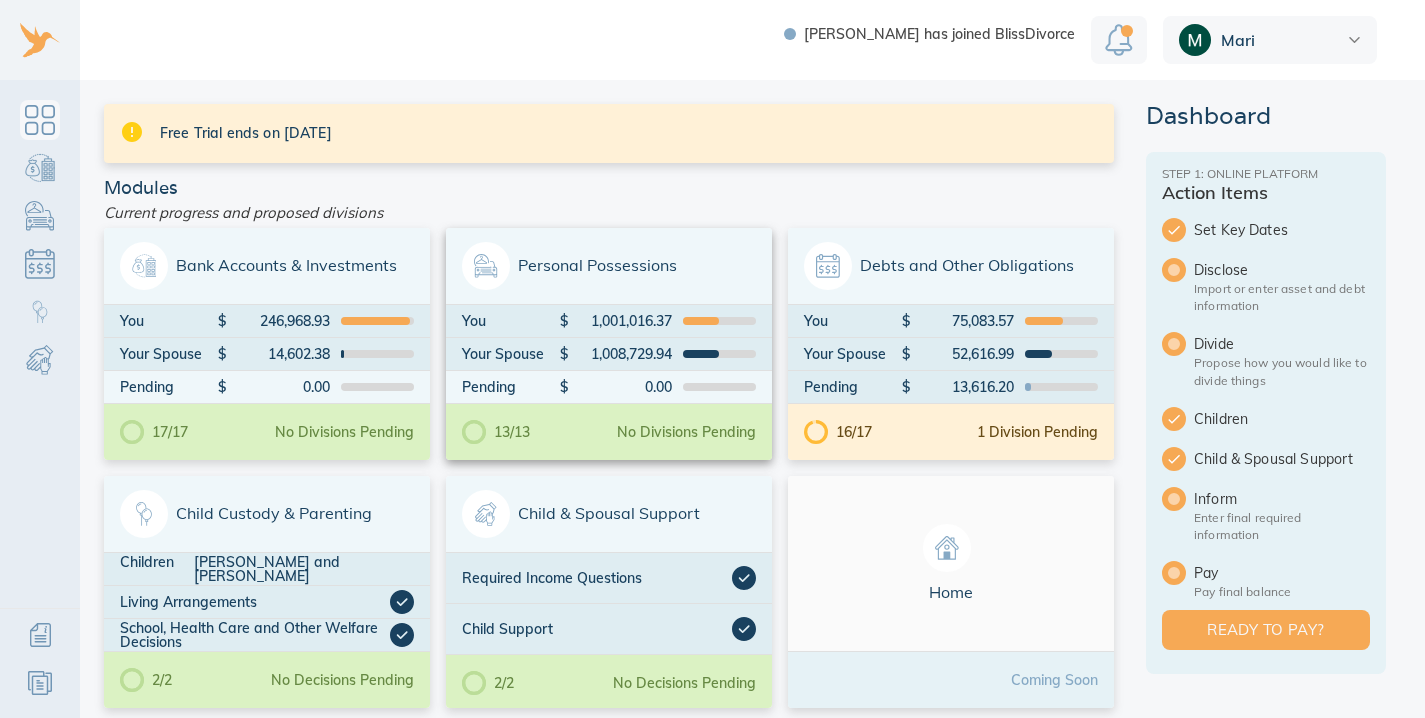scroll, scrollTop: 0, scrollLeft: 0, axis: both 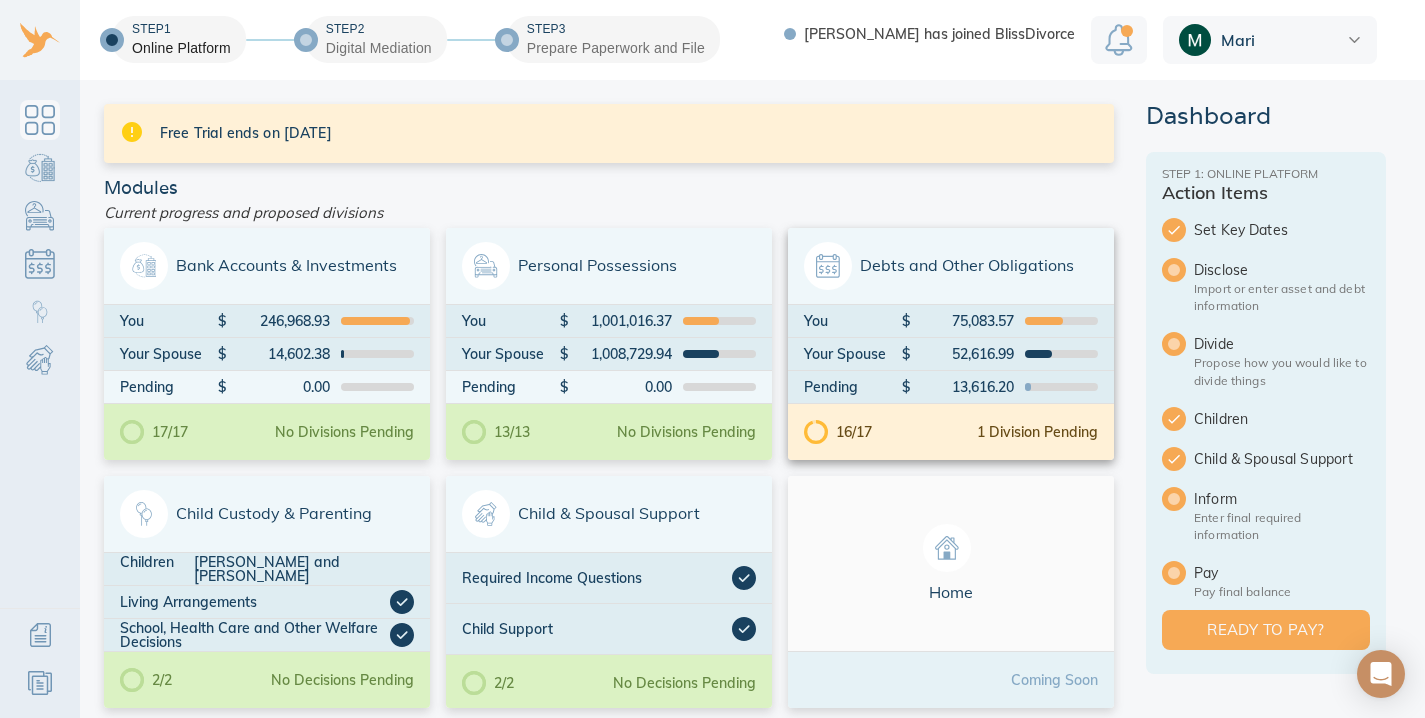 click on "16/17 1 Division Pending" at bounding box center [951, 432] 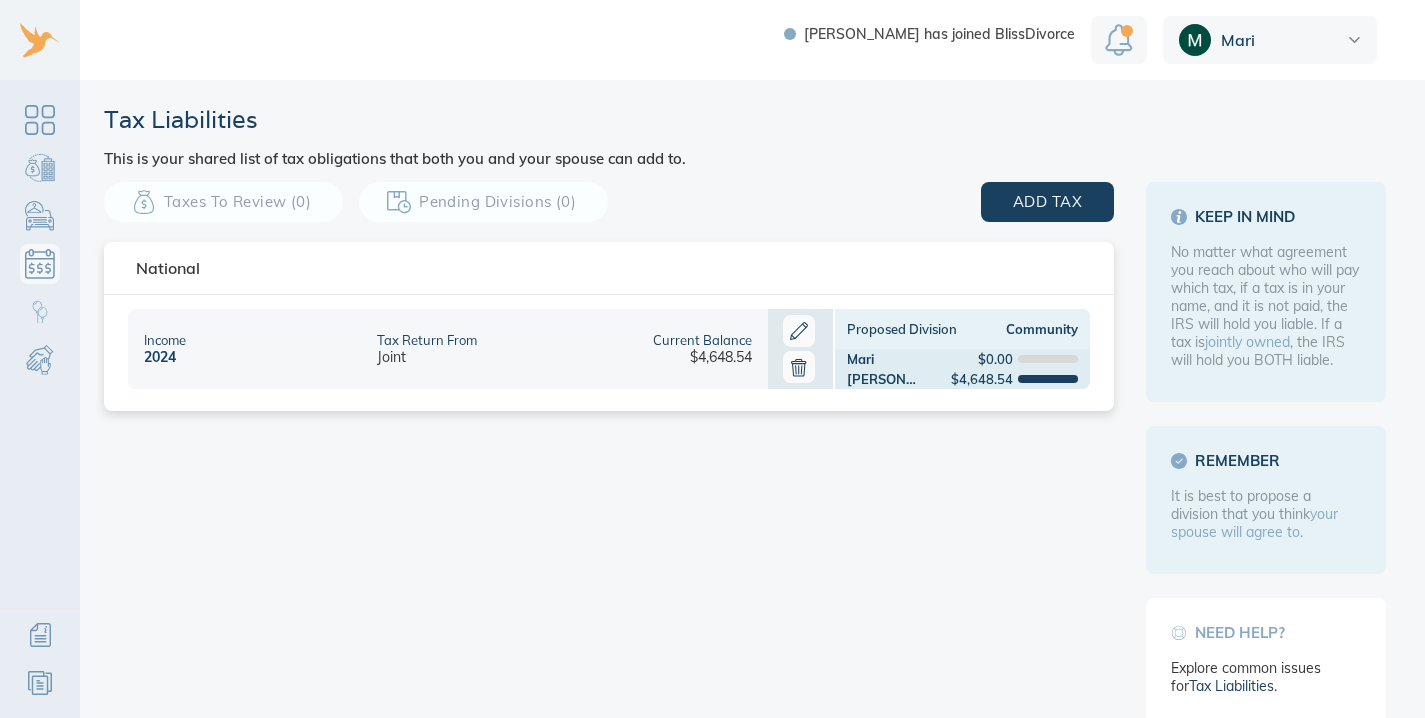 scroll, scrollTop: 0, scrollLeft: 0, axis: both 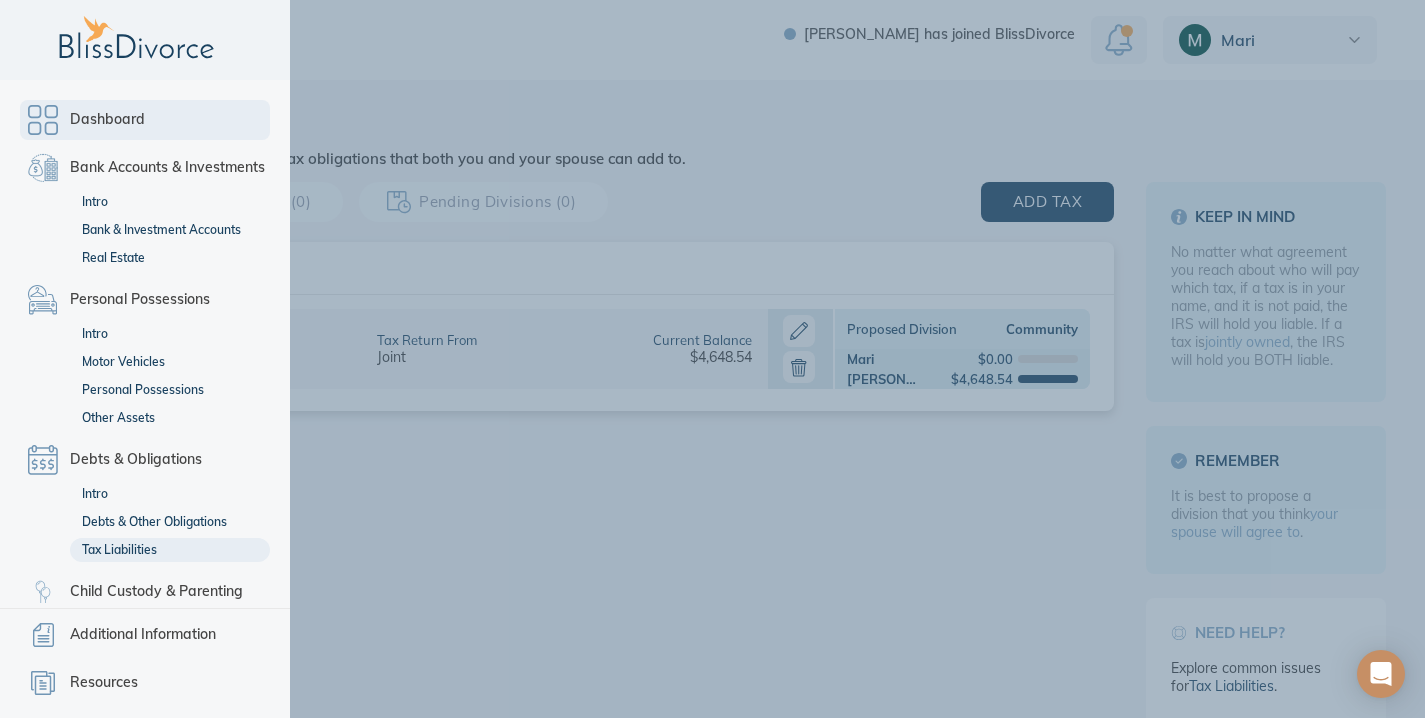 click on "Dashboard" at bounding box center (145, 120) 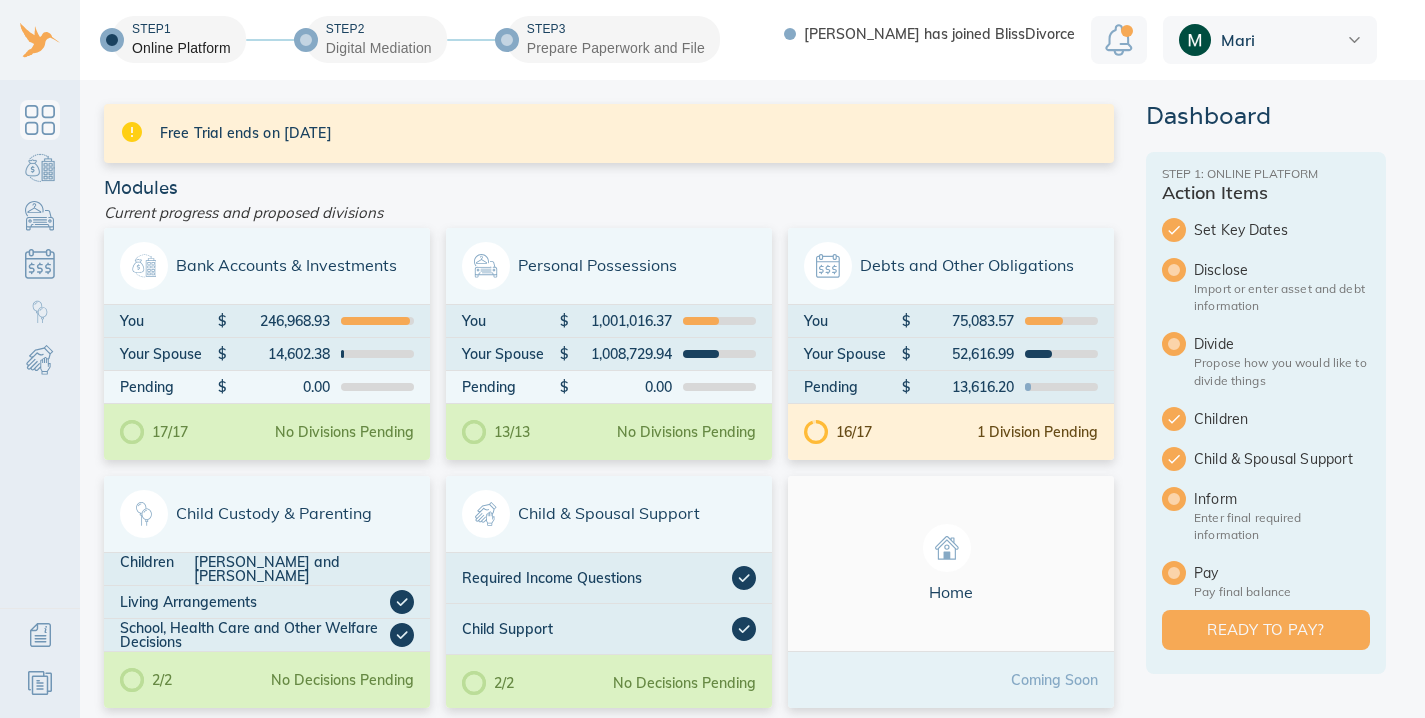 scroll, scrollTop: 0, scrollLeft: 0, axis: both 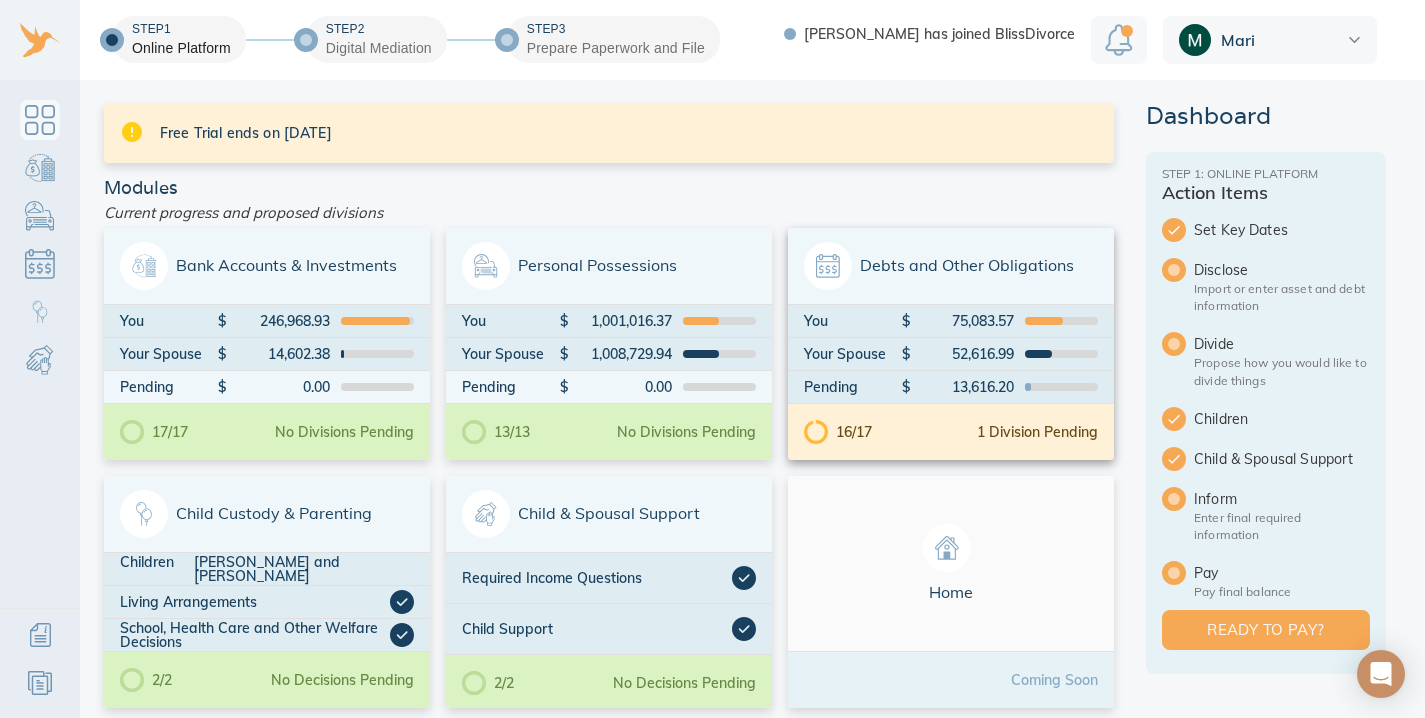 click on "16/17 1 Division Pending" at bounding box center (951, 432) 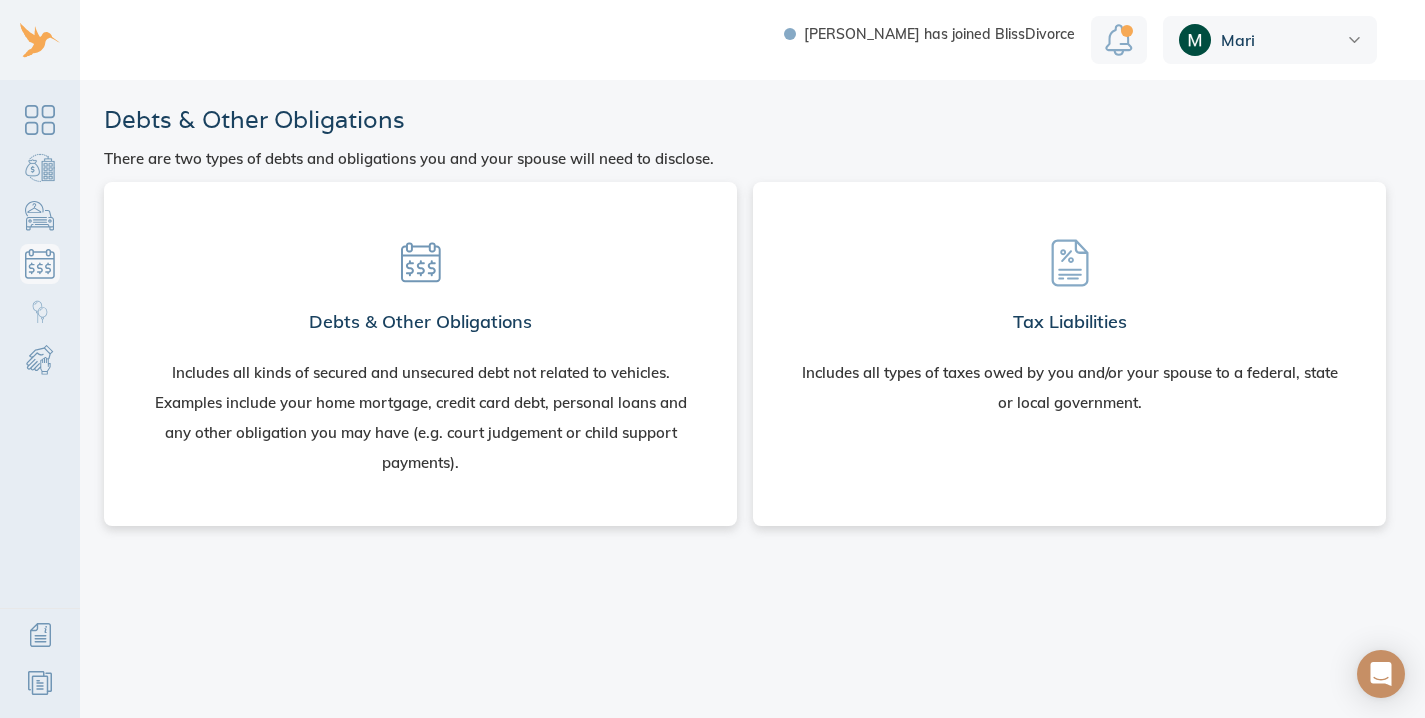 scroll, scrollTop: 0, scrollLeft: 0, axis: both 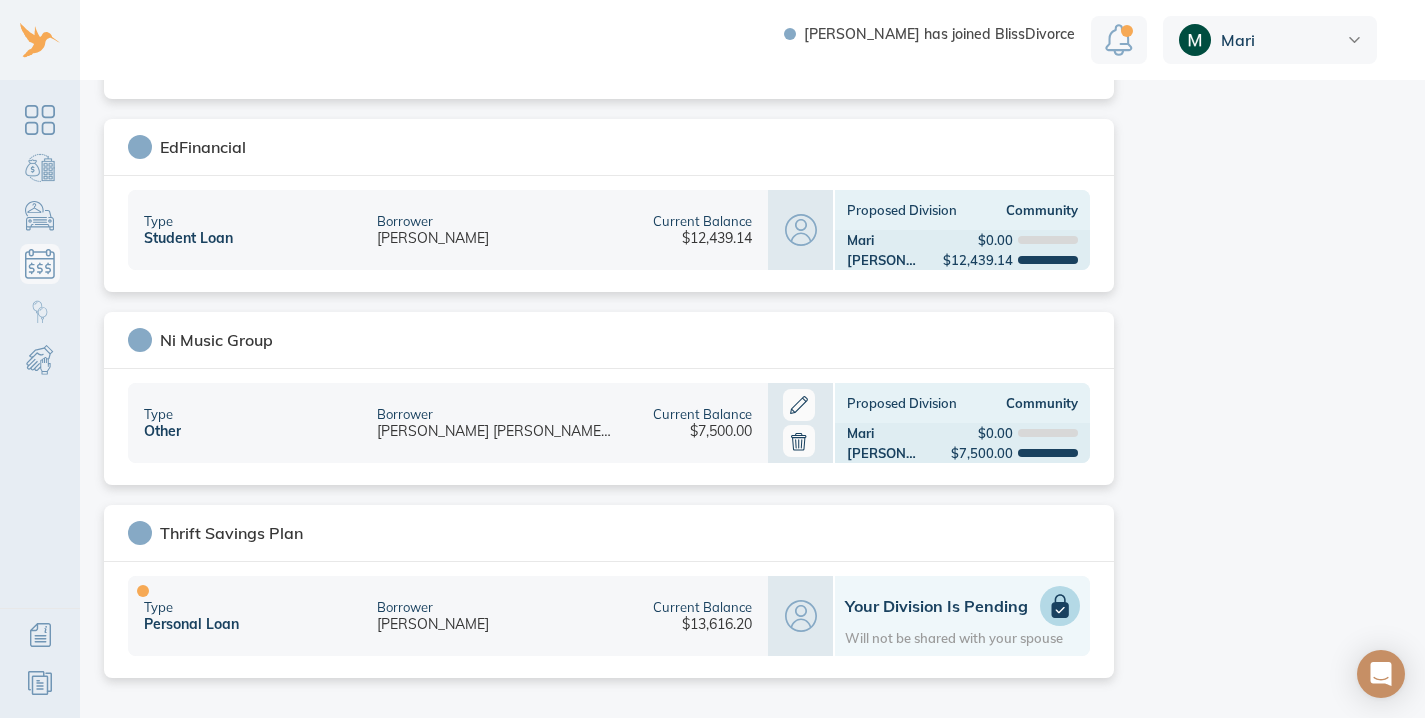 click on "Your Division is Pending Will not be shared with your spouse" at bounding box center [962, 616] 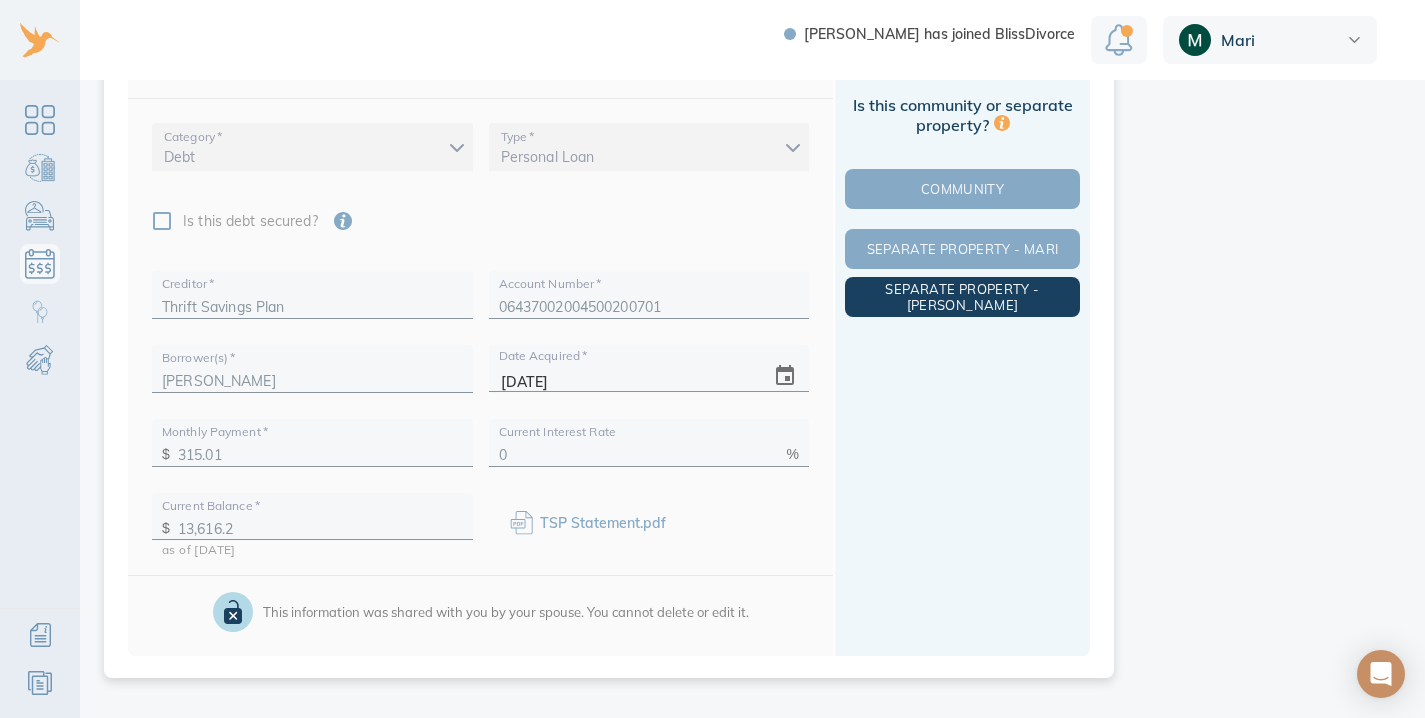 scroll, scrollTop: 3138, scrollLeft: 0, axis: vertical 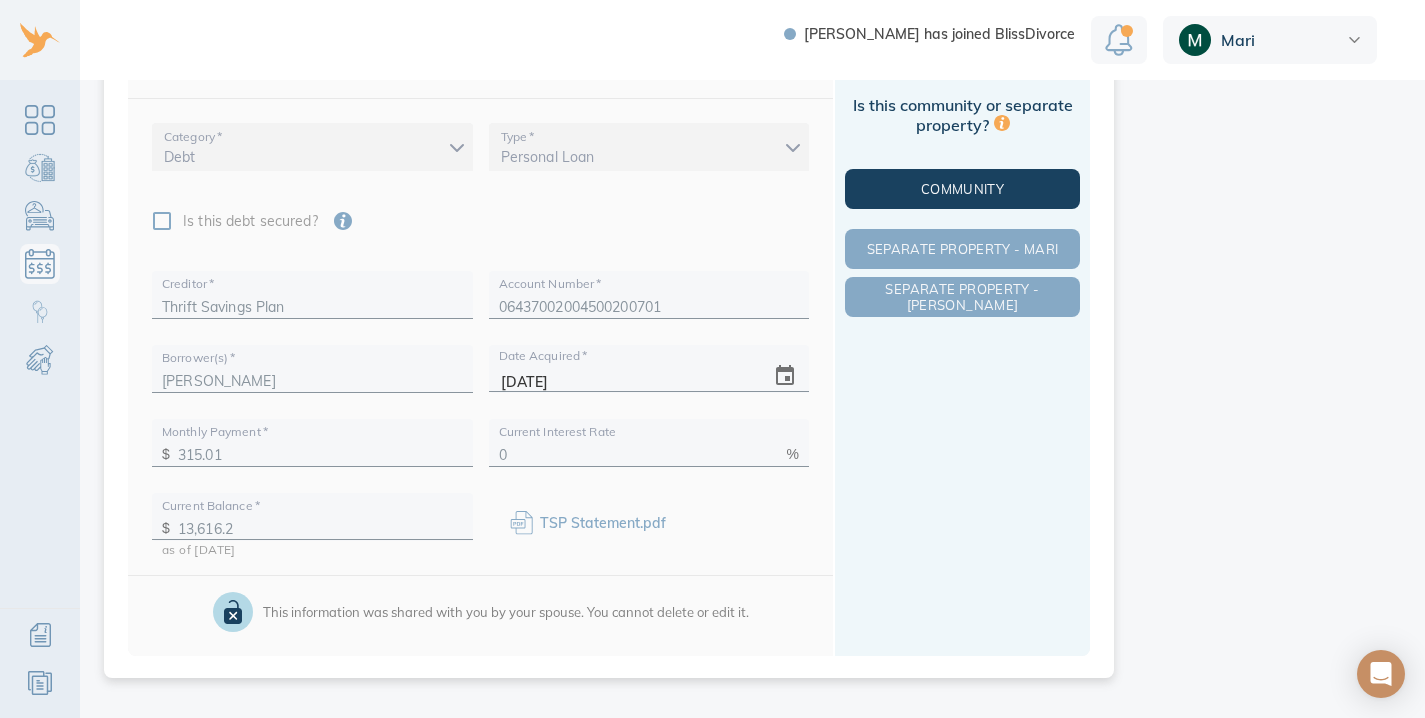 click on "Community" at bounding box center (962, 189) 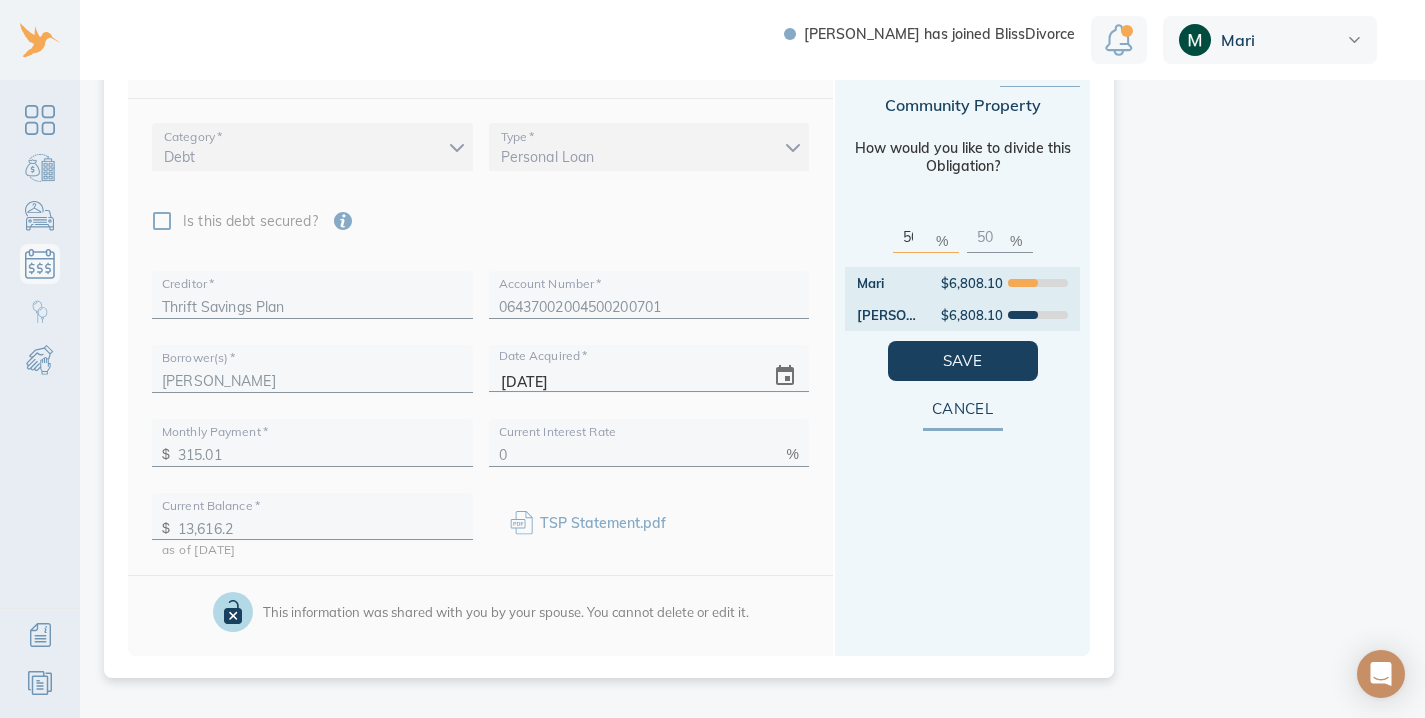click on "50" at bounding box center [915, 232] 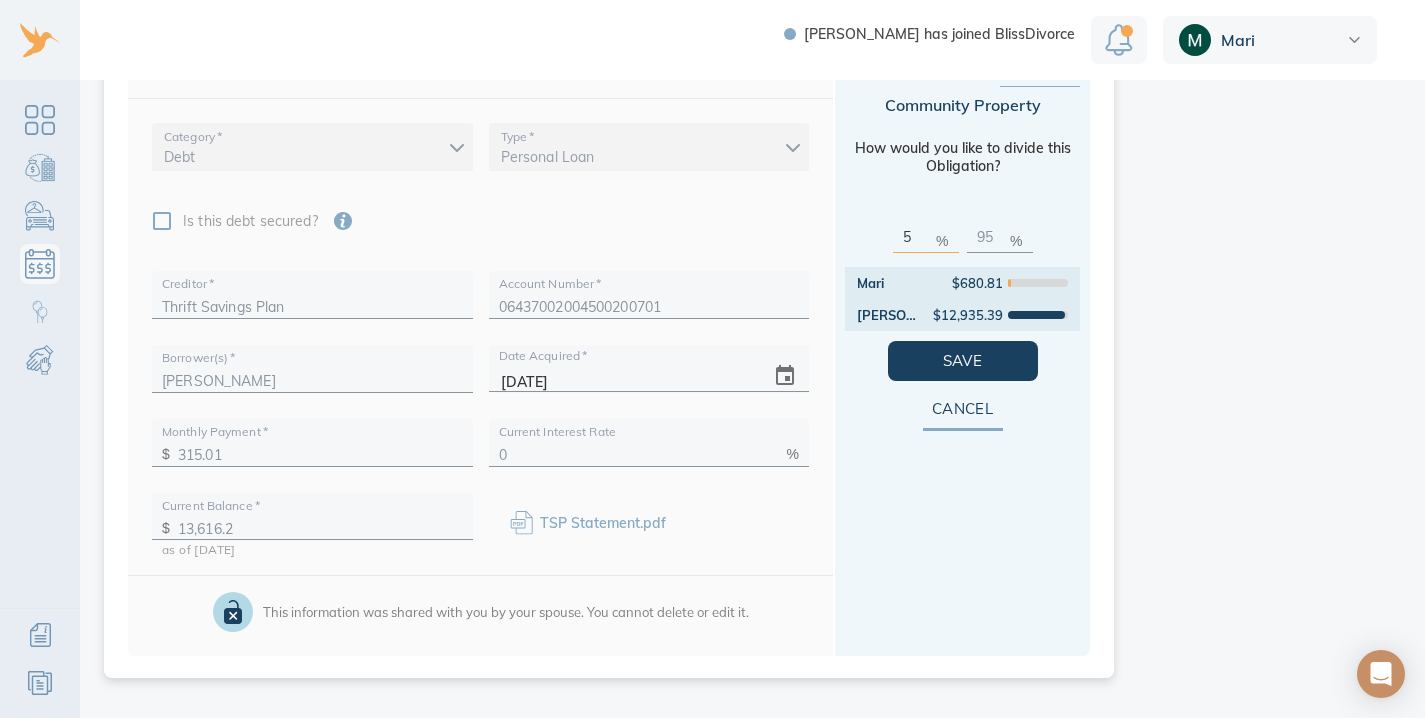 type on "0" 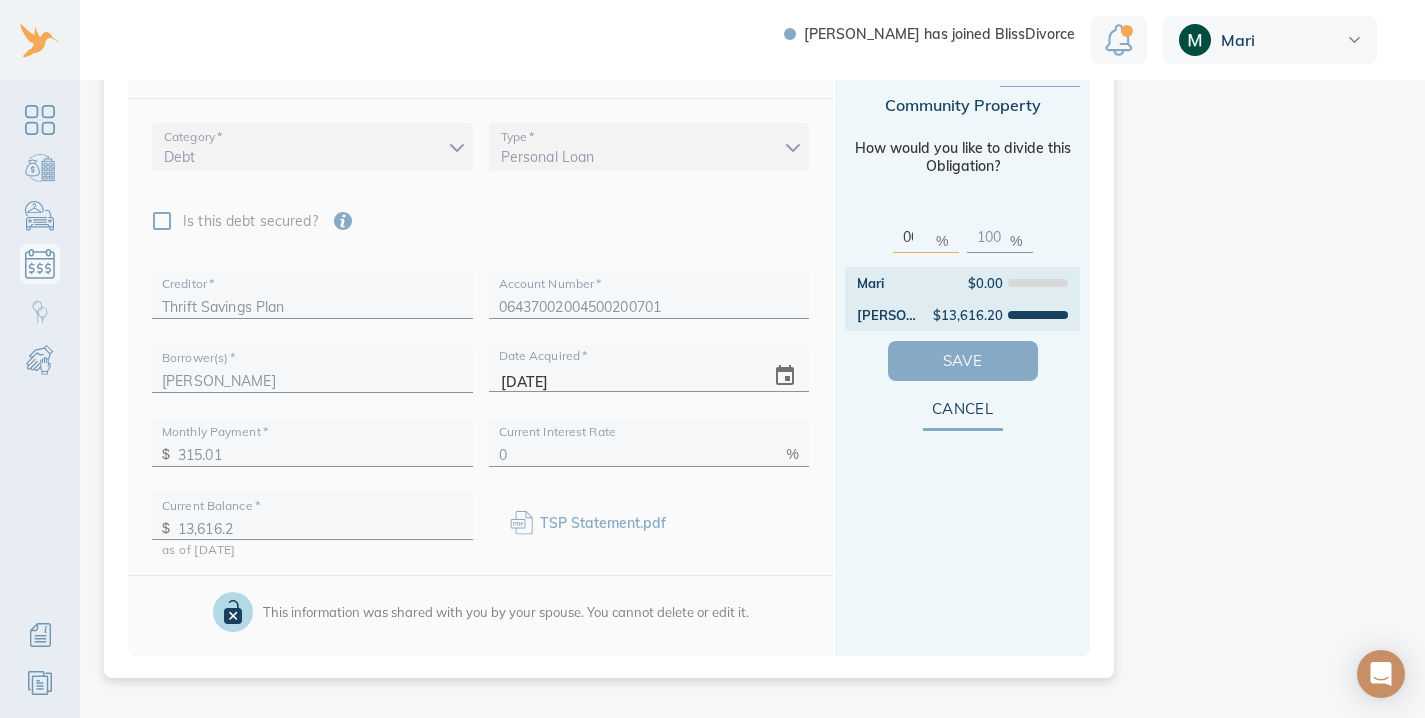 type on "00" 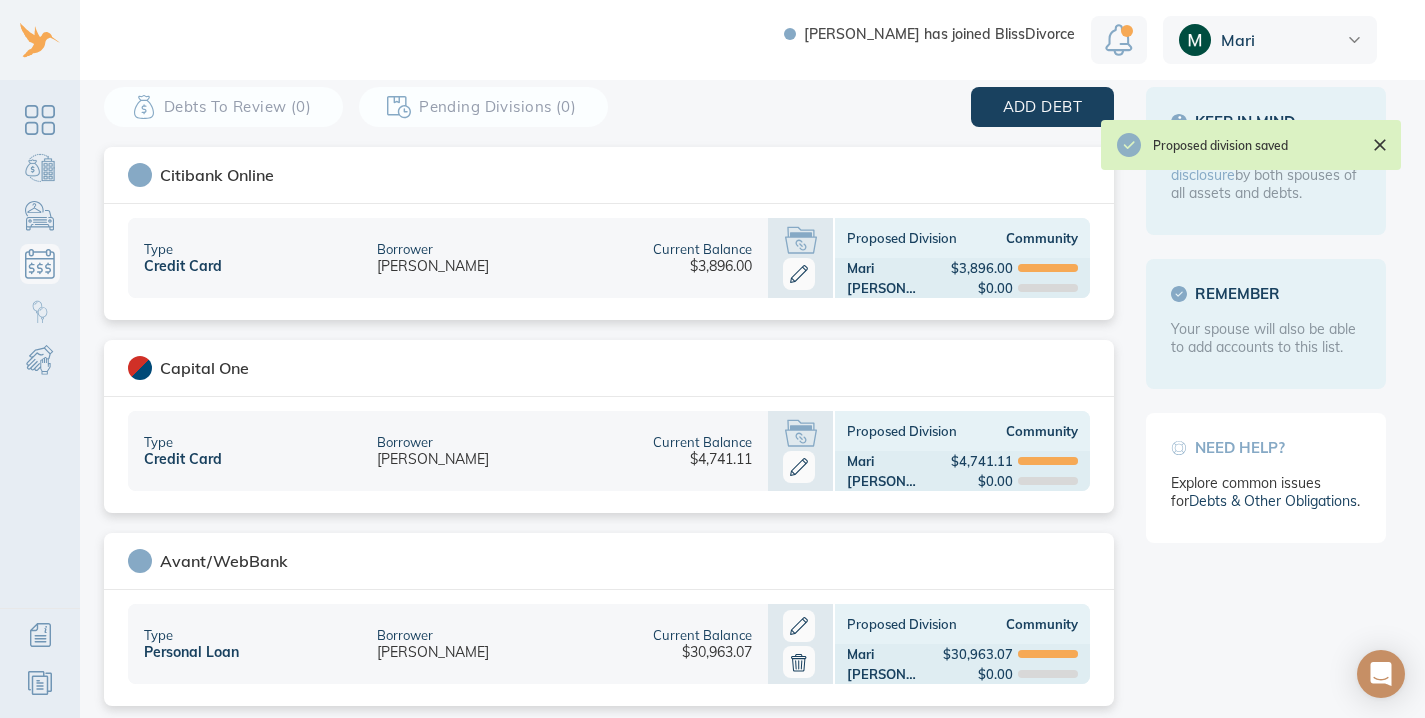 scroll, scrollTop: 0, scrollLeft: 0, axis: both 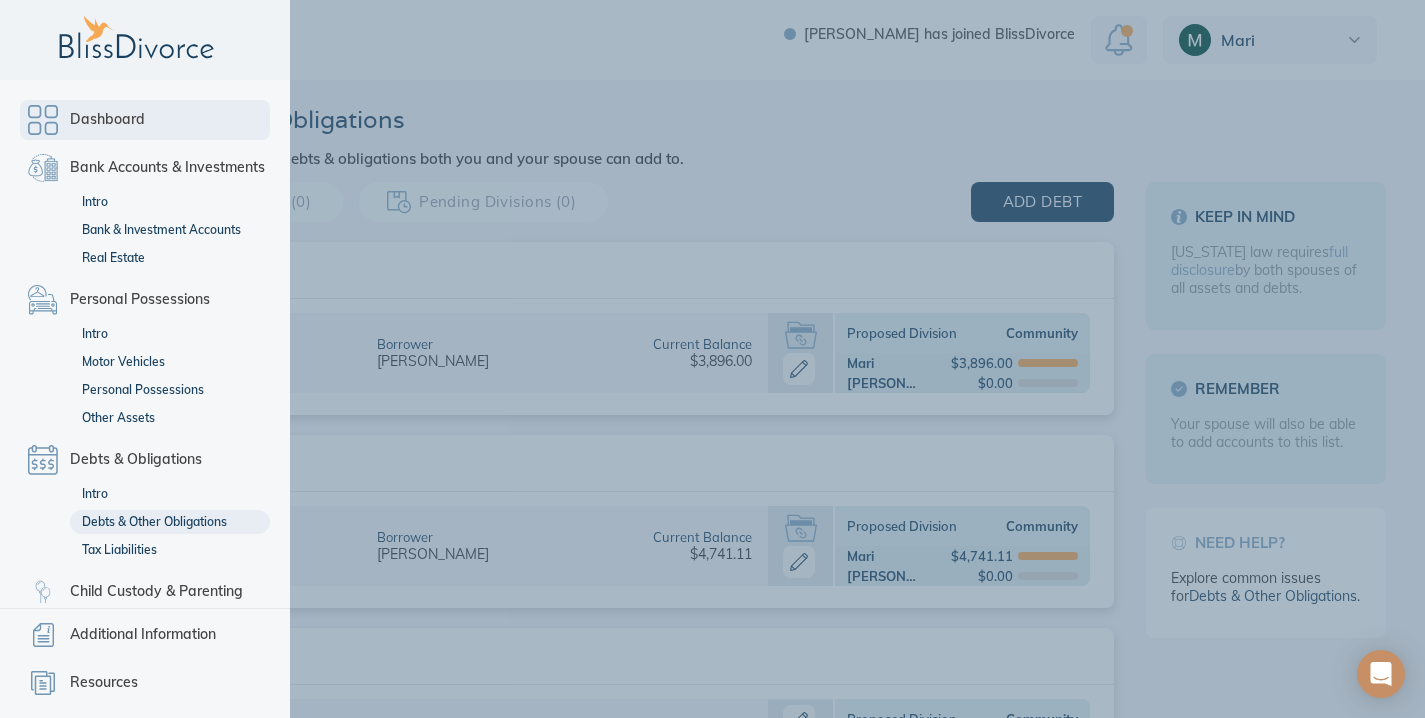 click on "Dashboard" at bounding box center (145, 120) 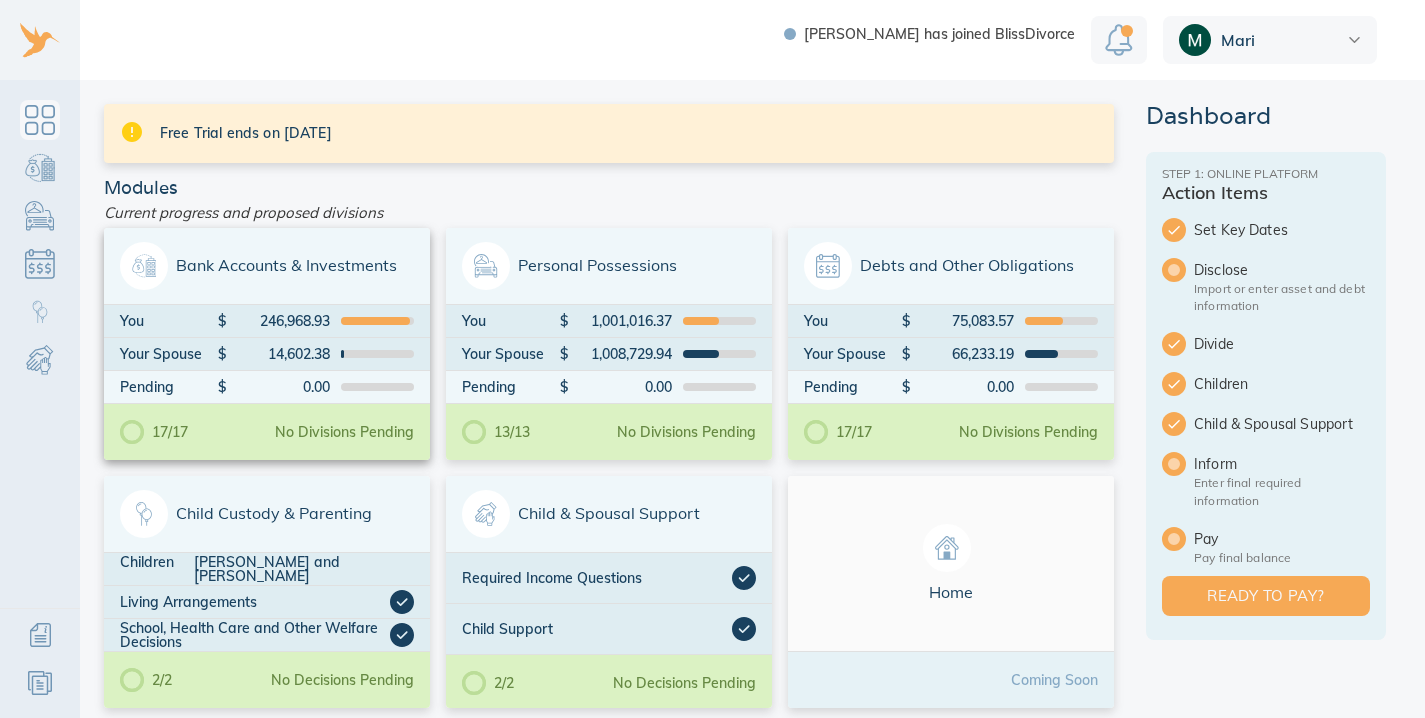 scroll, scrollTop: 0, scrollLeft: 0, axis: both 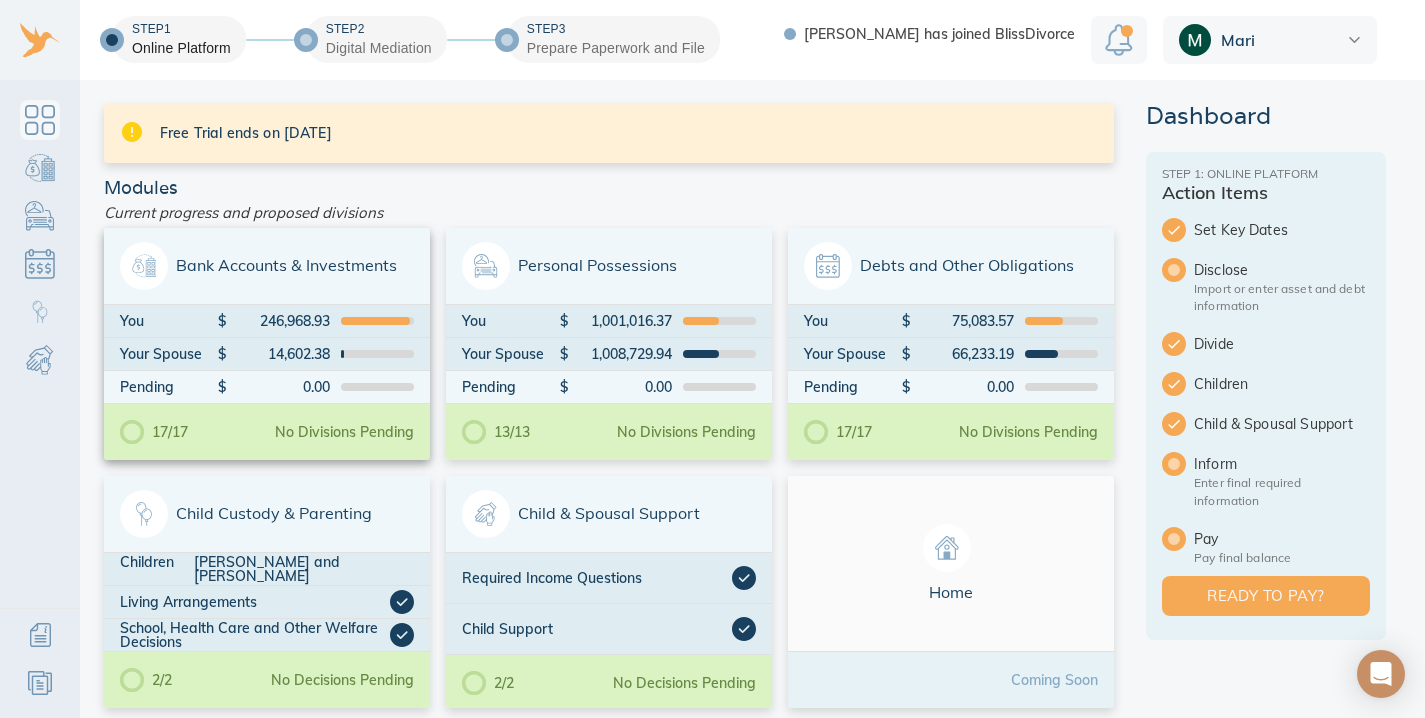click on "No Divisions Pending" at bounding box center [344, 432] 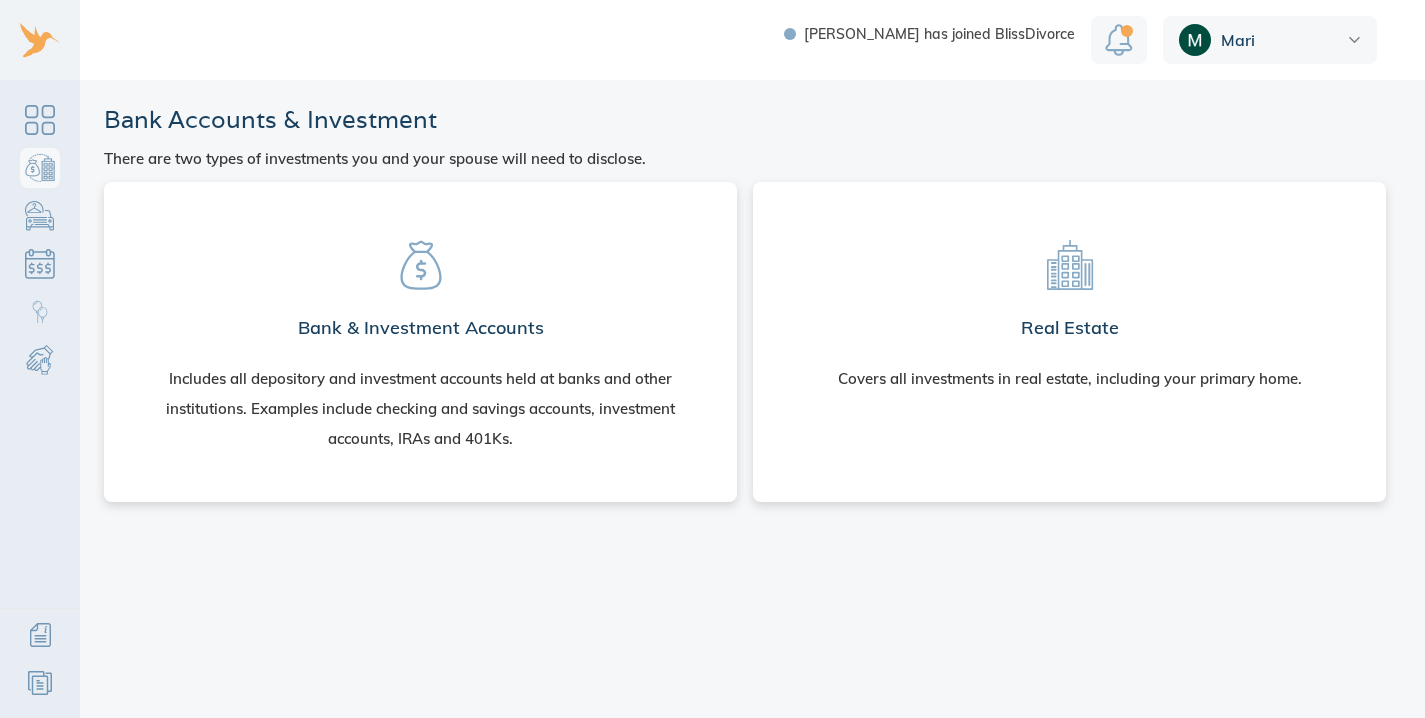 scroll, scrollTop: 0, scrollLeft: 0, axis: both 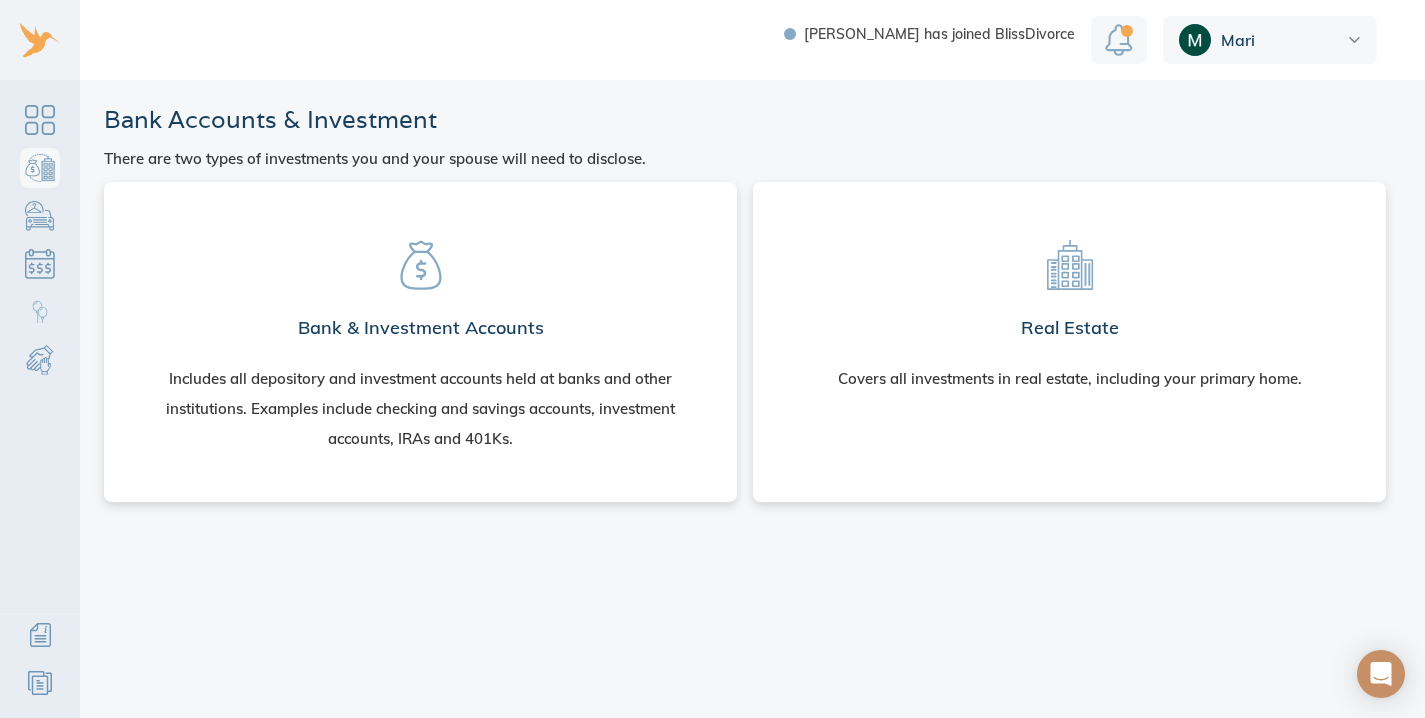 click on "Includes all depository and investment accounts held at banks and other institutions. Examples include checking and savings accounts, investment accounts, IRAs and 401Ks." at bounding box center (420, 409) 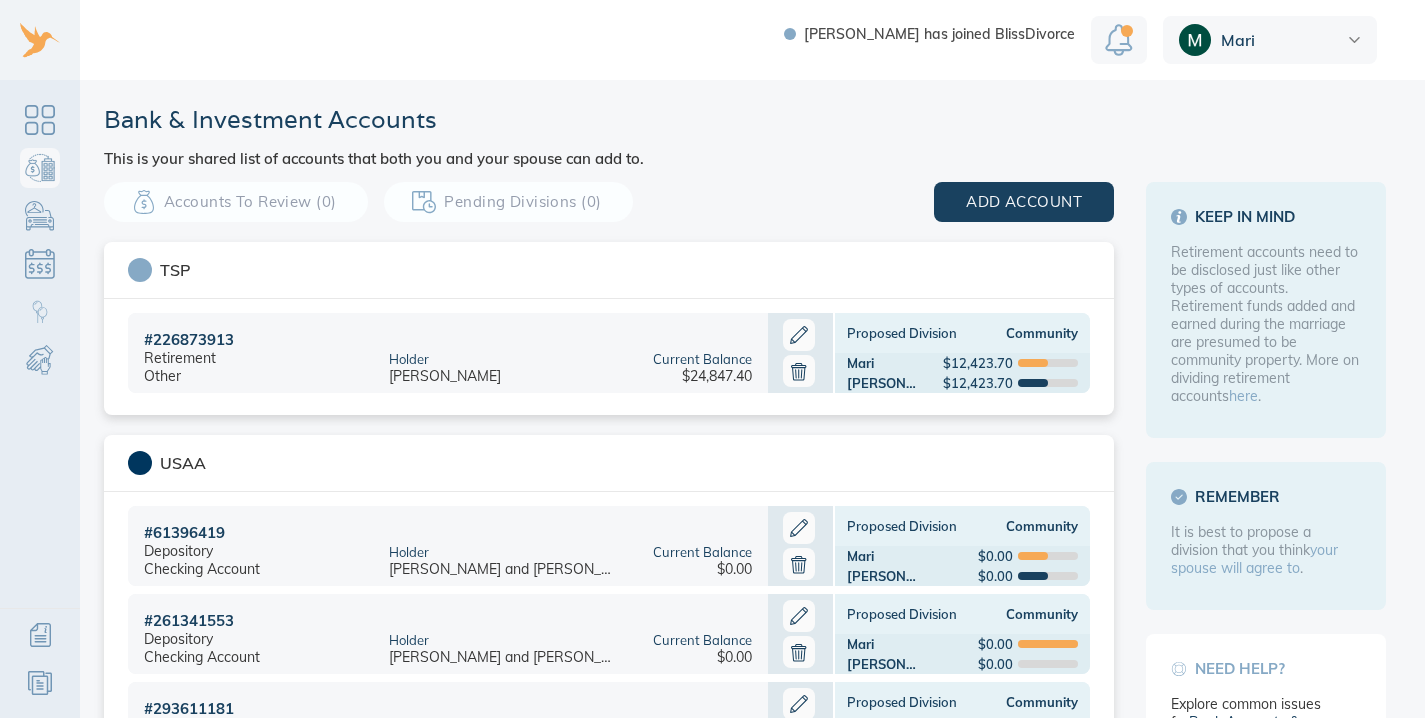 scroll, scrollTop: 0, scrollLeft: 0, axis: both 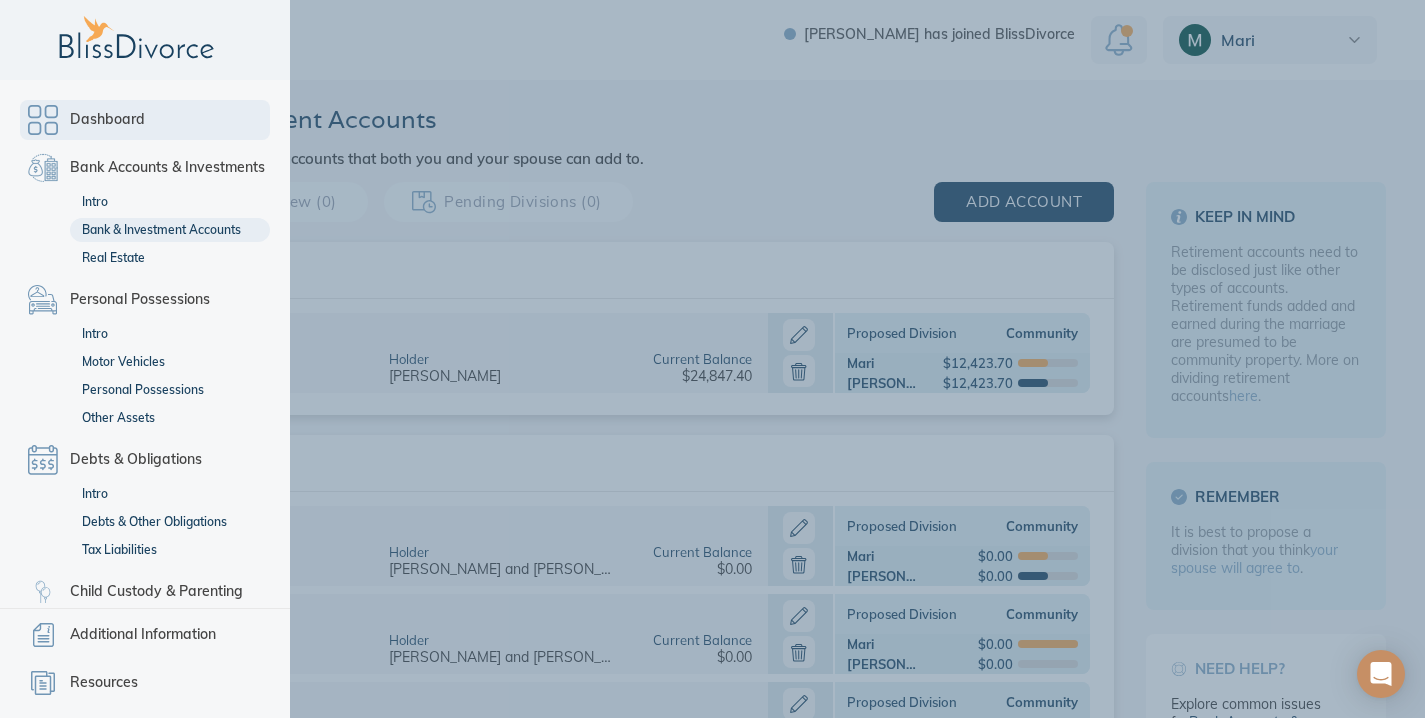 click on "Dashboard" at bounding box center [145, 120] 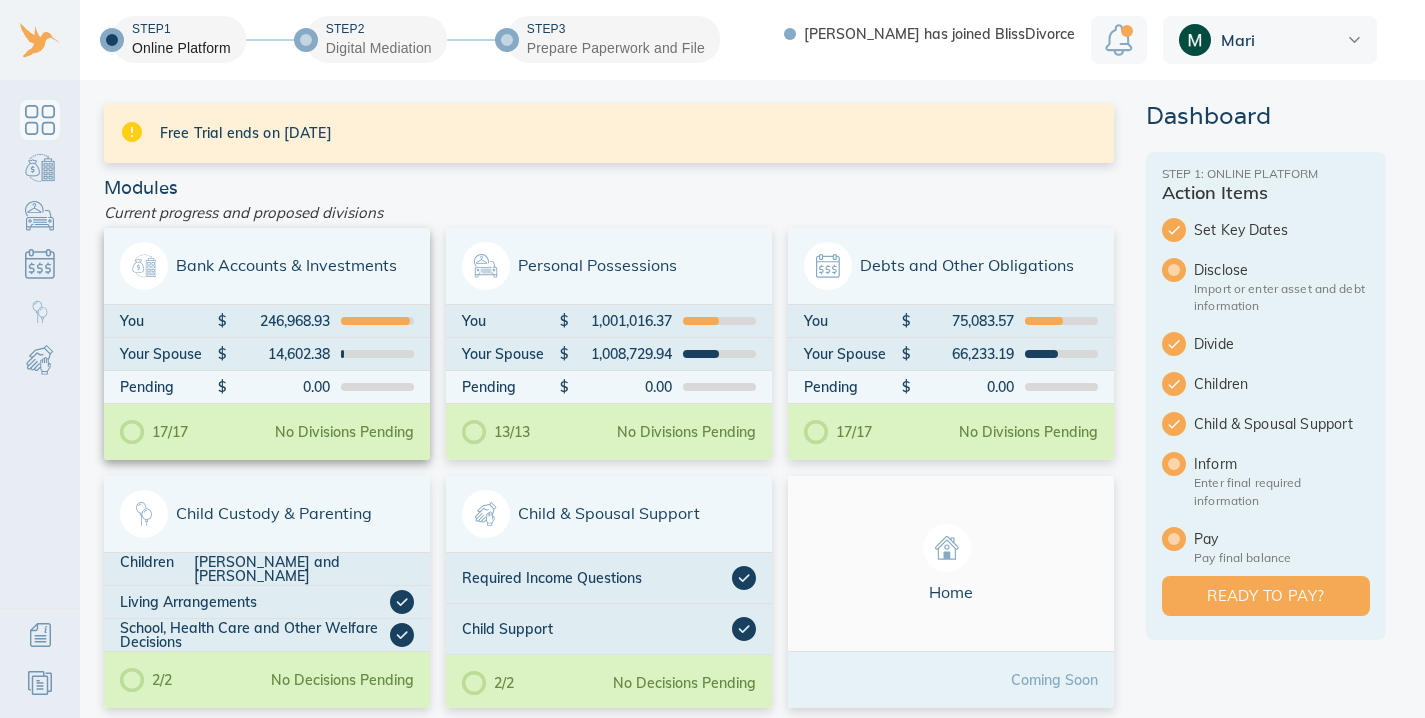 scroll, scrollTop: 0, scrollLeft: 0, axis: both 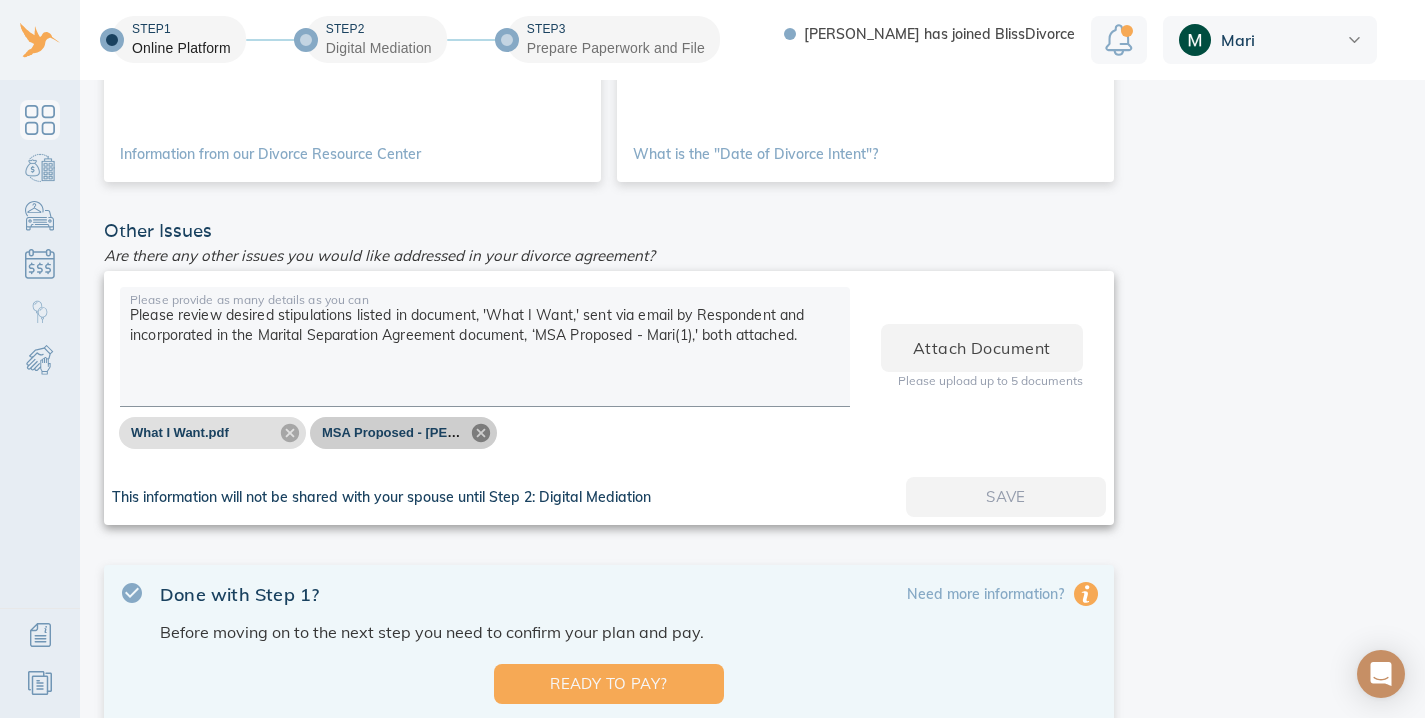 click 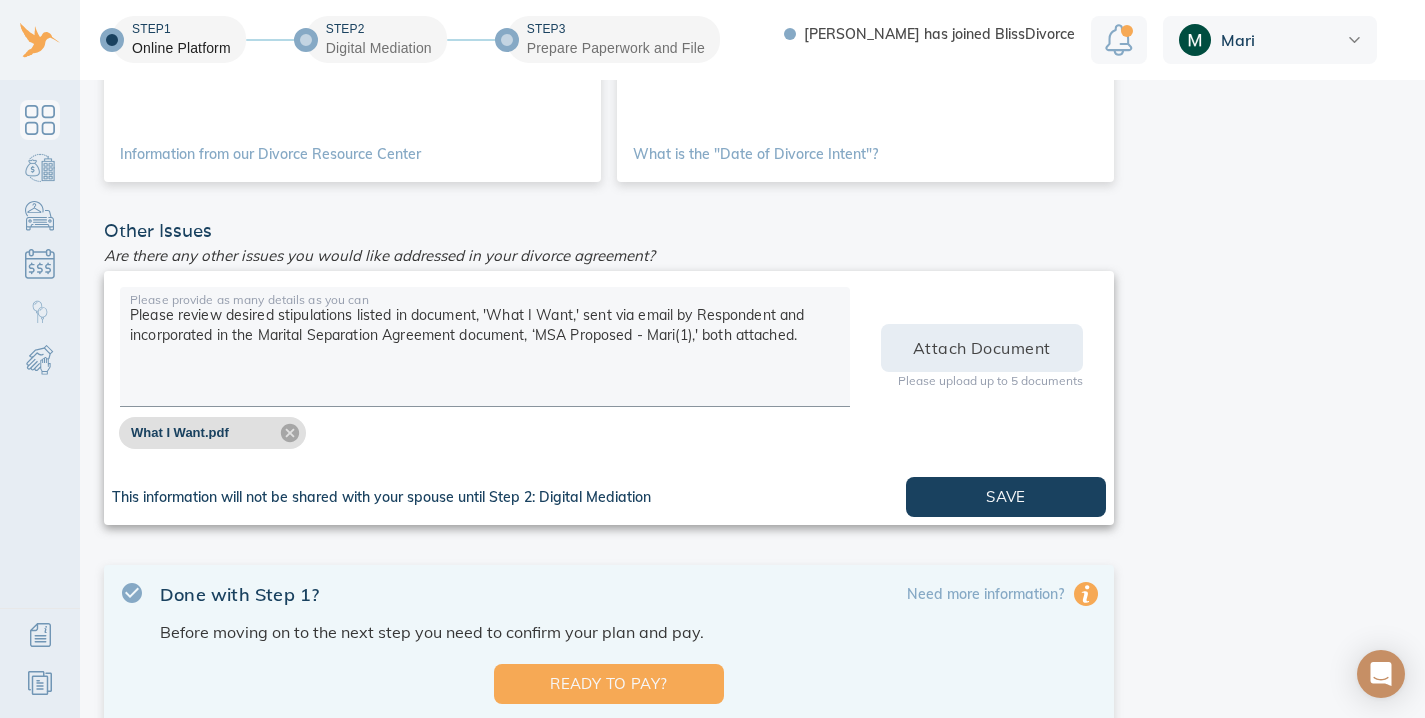 click on "Attach Document" at bounding box center [982, 348] 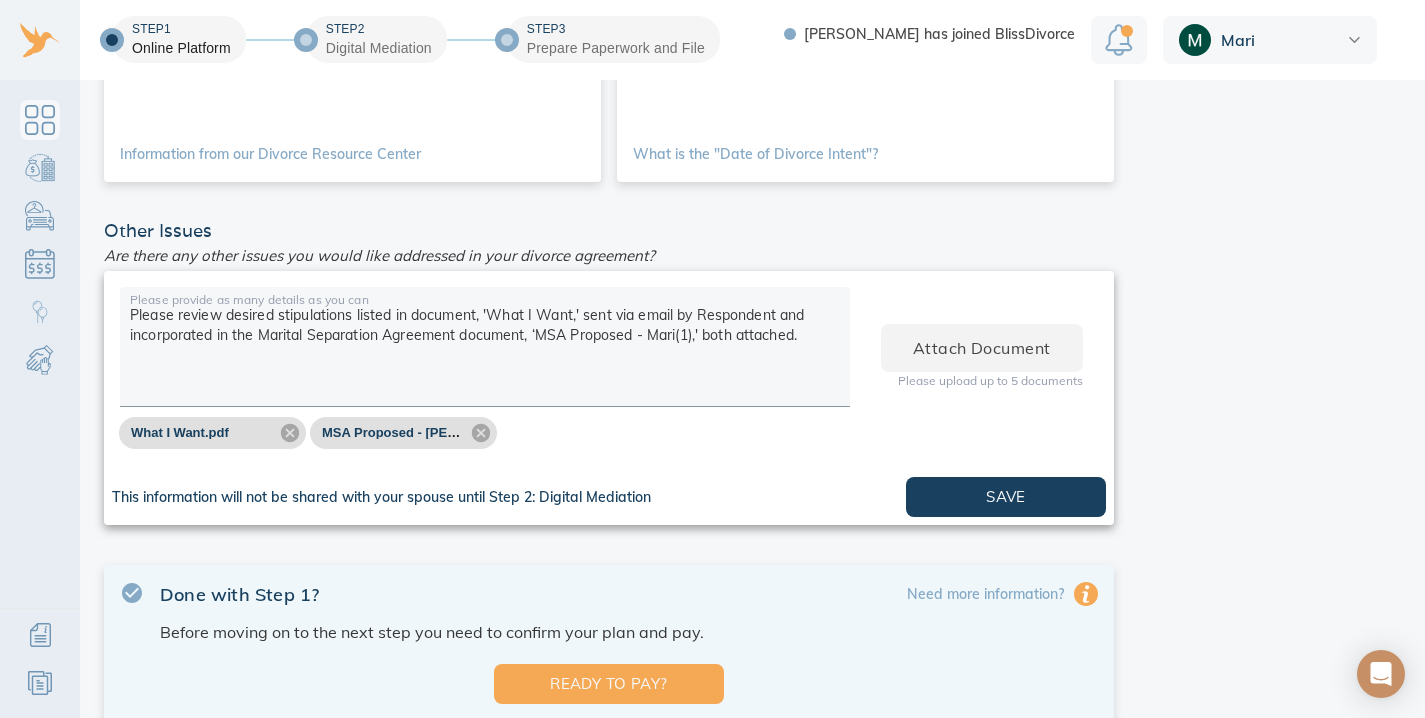 click on "Please review desired stipulations listed in document, 'What I Want,' sent via email by Respondent and incorporated in the Marital Separation Agreement document, ‘MSA Proposed - Mari(1),' both attached." at bounding box center (485, 350) 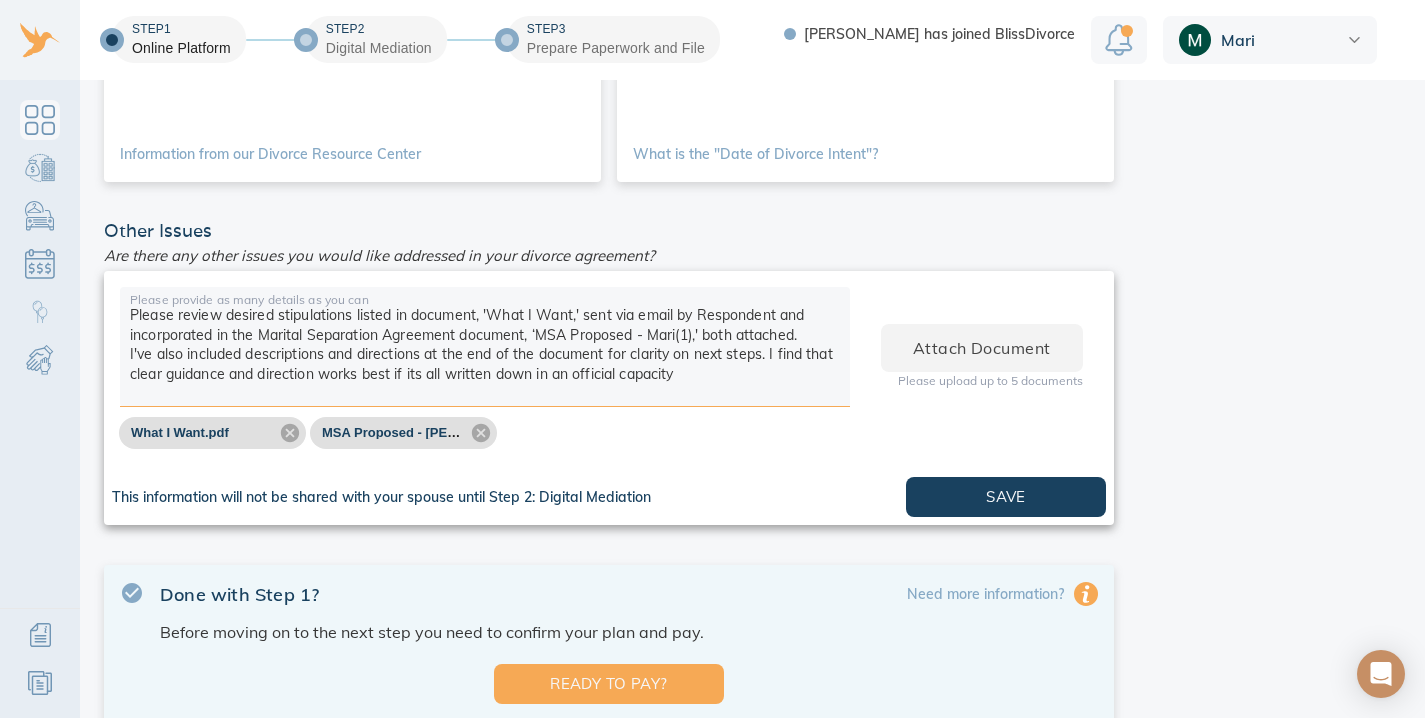 click on "Please review desired stipulations listed in document, 'What I Want,' sent via email by Respondent and incorporated in the Marital Separation Agreement document, ‘MSA Proposed - Mari(1),' both attached.
I've also included descriptions and directions at the end of the document for clarity on next steps. I find that clear guidance and direction works best if its all written down in an official capacity" at bounding box center (485, 350) 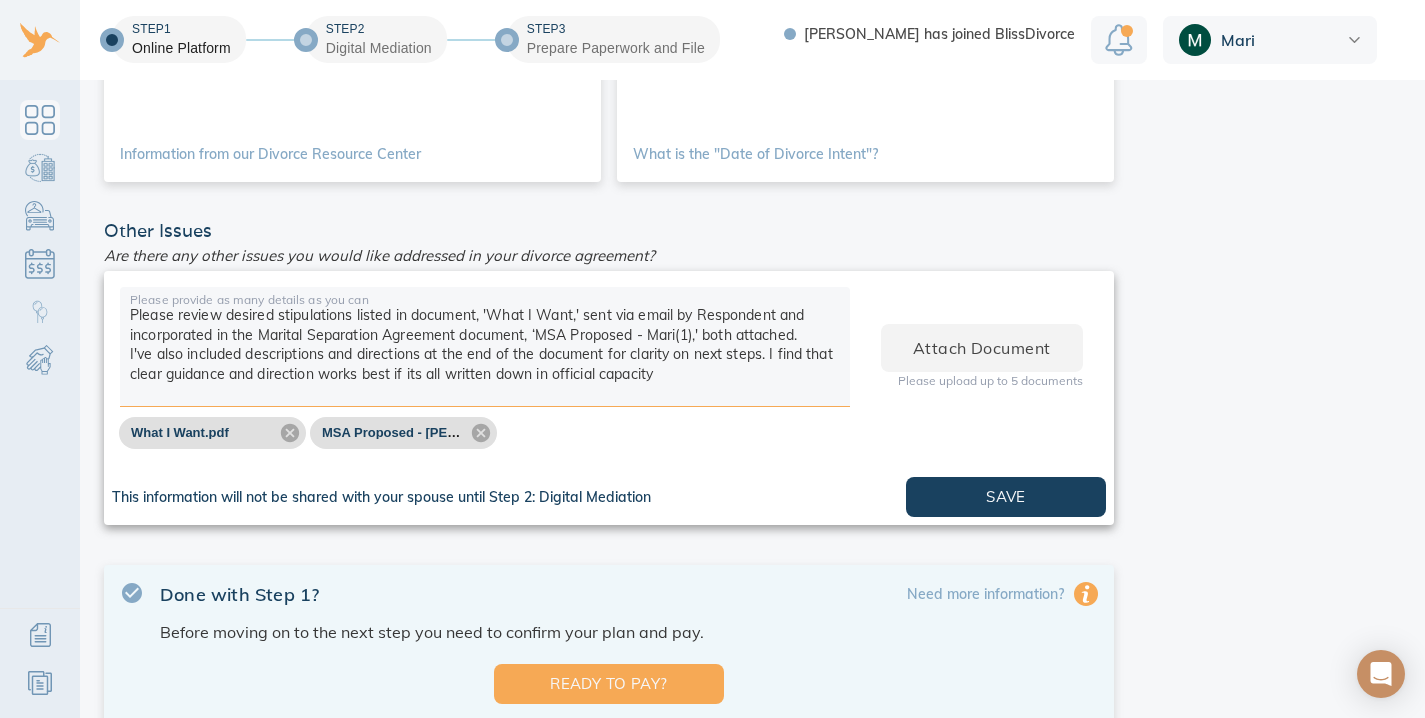 click on "Please review desired stipulations listed in document, 'What I Want,' sent via email by Respondent and incorporated in the Marital Separation Agreement document, ‘MSA Proposed - Mari(1),' both attached.
I've also included descriptions and directions at the end of the document for clarity on next steps. I find that clear guidance and direction works best if its all written down in official capacity" at bounding box center (485, 350) 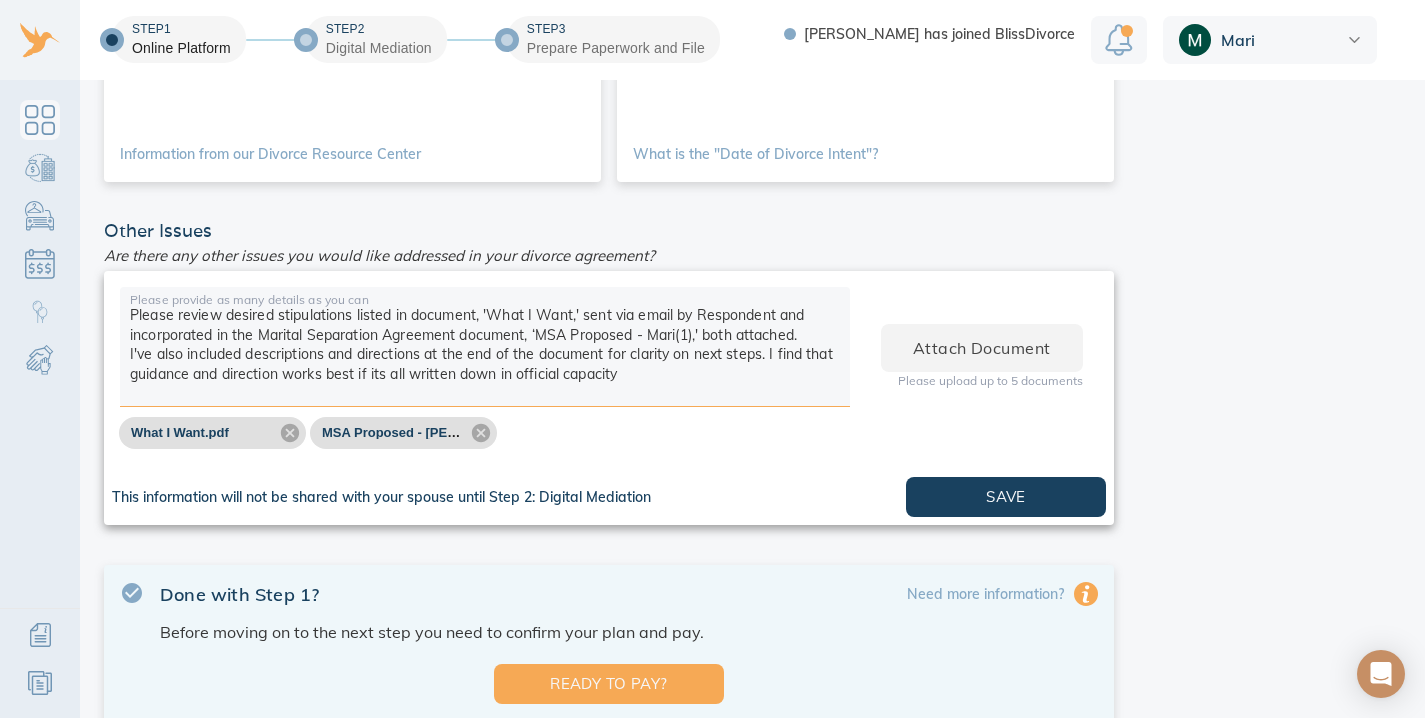 click on "Please review desired stipulations listed in document, 'What I Want,' sent via email by Respondent and incorporated in the Marital Separation Agreement document, ‘MSA Proposed - Mari(1),' both attached.
I've also included descriptions and directions at the end of the document for clarity on next steps. I find that guidance and direction works best if its all written down in official capacity" at bounding box center (485, 350) 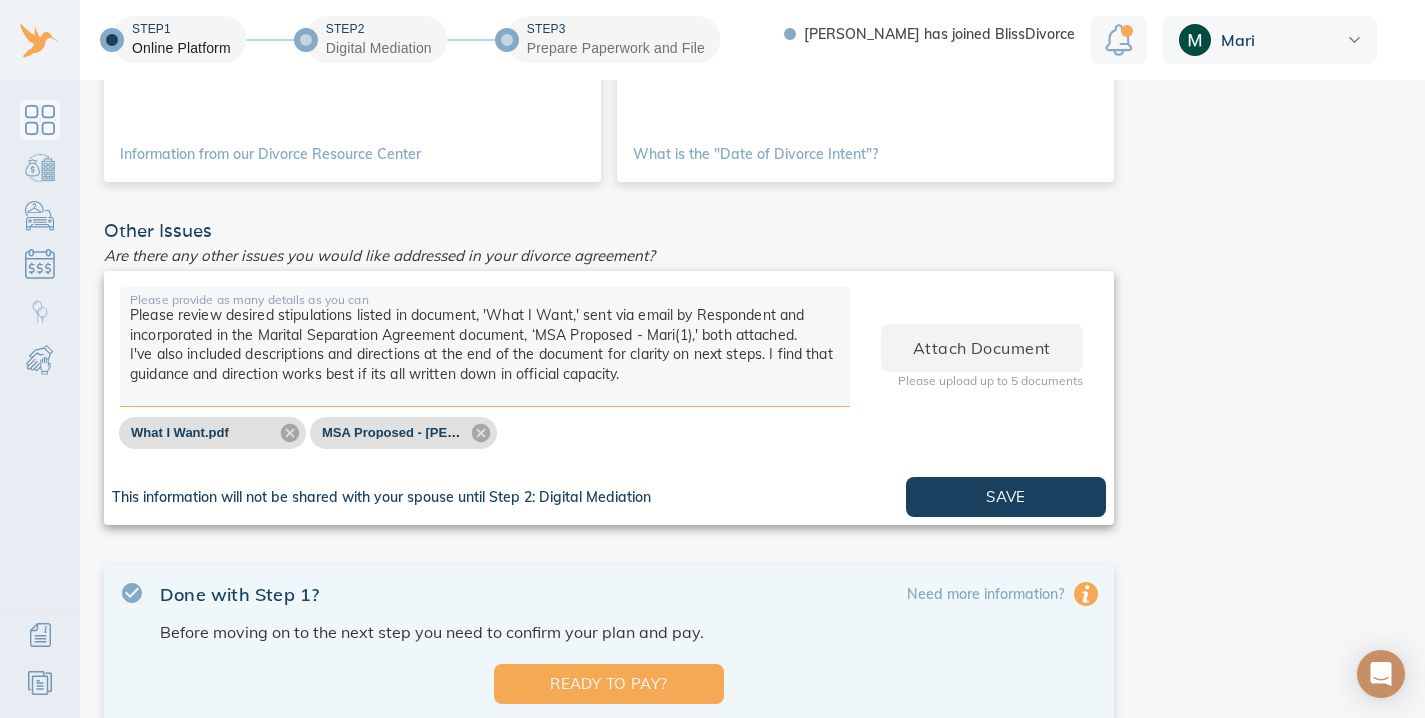 click on "Please review desired stipulations listed in document, 'What I Want,' sent via email by Respondent and incorporated in the Marital Separation Agreement document, ‘MSA Proposed - Mari(1),' both attached.
I've also included descriptions and directions at the end of the document for clarity on next steps. I find that guidance and direction works best if its all written down in official capacity." at bounding box center [485, 350] 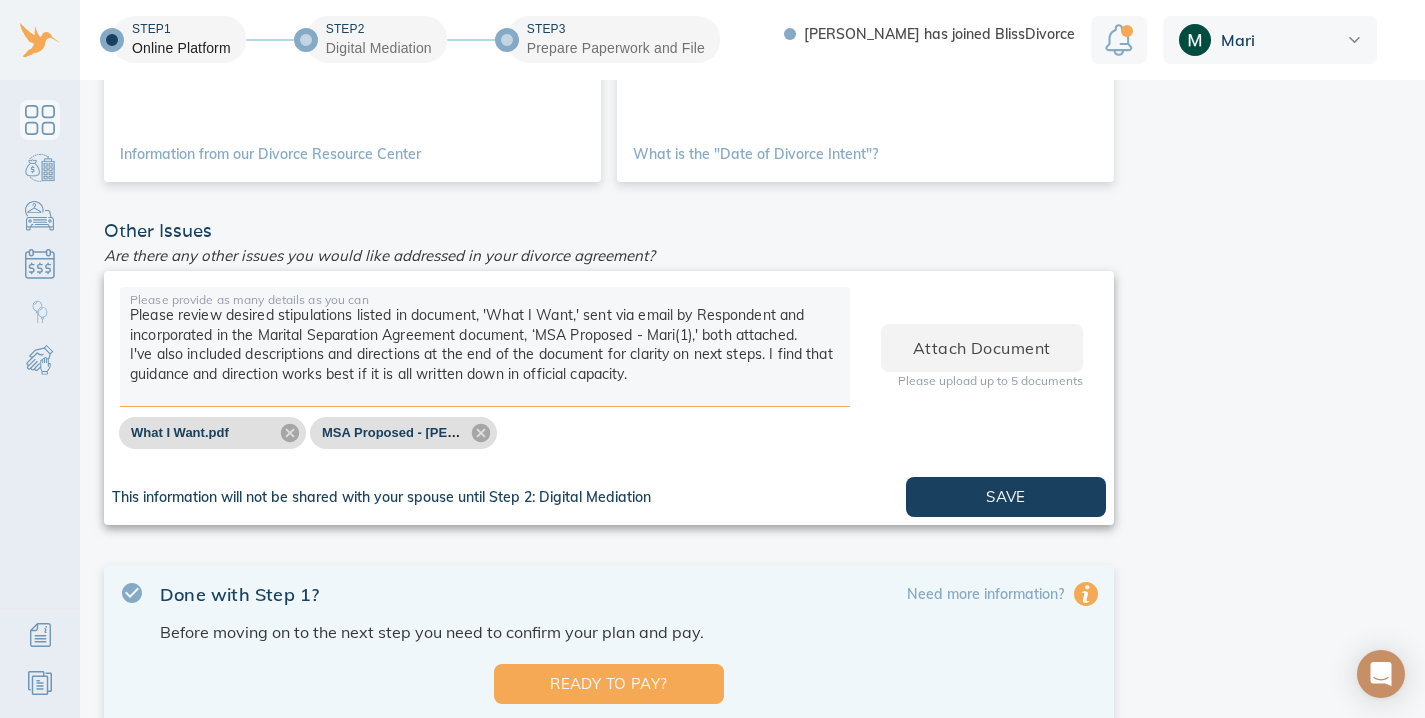 click on "Please review desired stipulations listed in document, 'What I Want,' sent via email by Respondent and incorporated in the Marital Separation Agreement document, ‘MSA Proposed - Mari(1),' both attached.
I've also included descriptions and directions at the end of the document for clarity on next steps. I find that guidance and direction works best if it is all written down in official capacity." at bounding box center [485, 350] 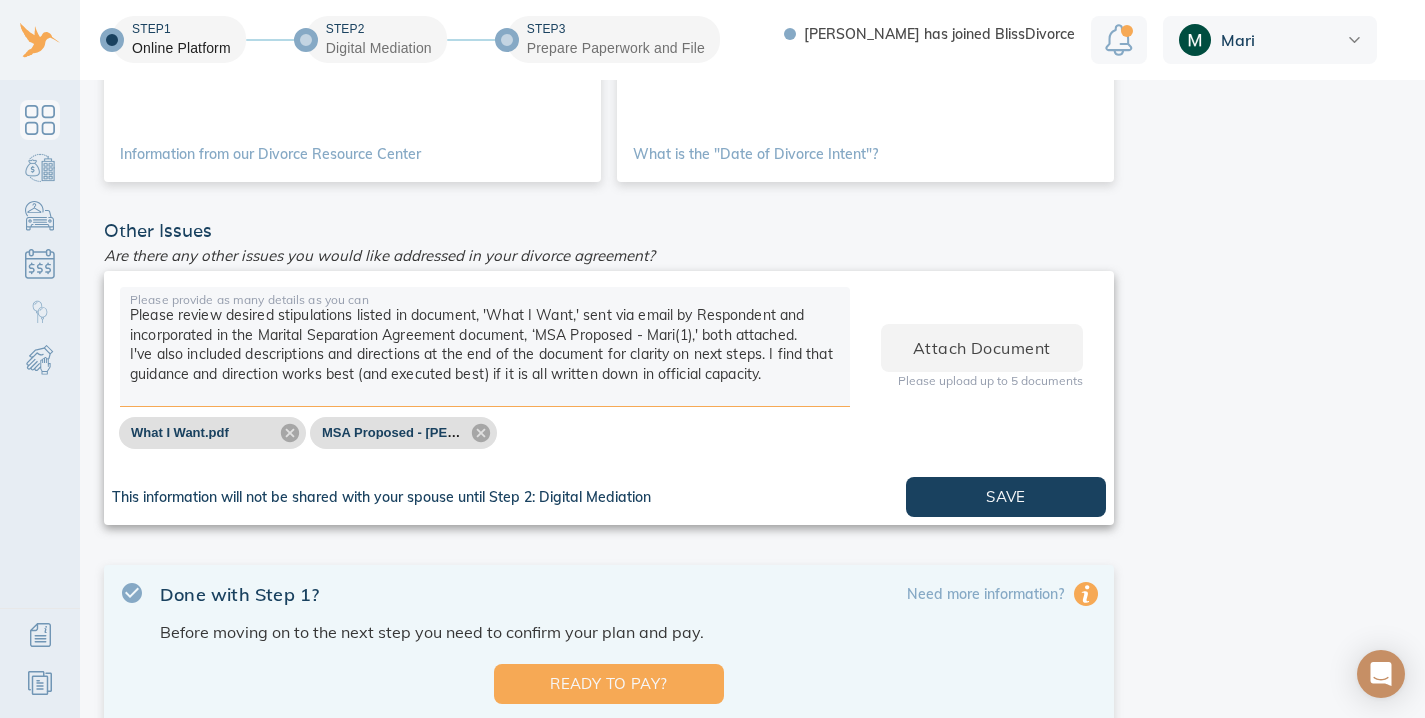 drag, startPoint x: 781, startPoint y: 377, endPoint x: 766, endPoint y: 352, distance: 29.15476 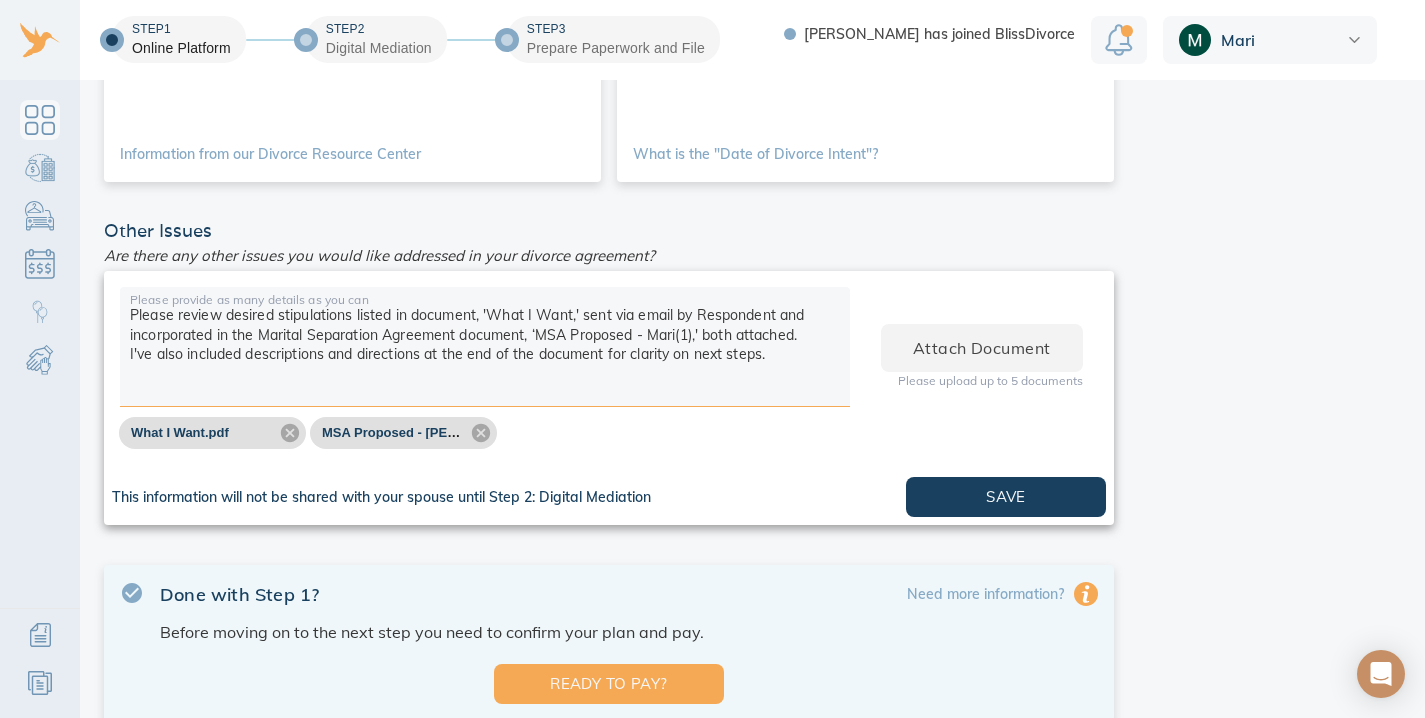 paste on "I find that guidance and direction are most effective—and best executed—when formally documented." 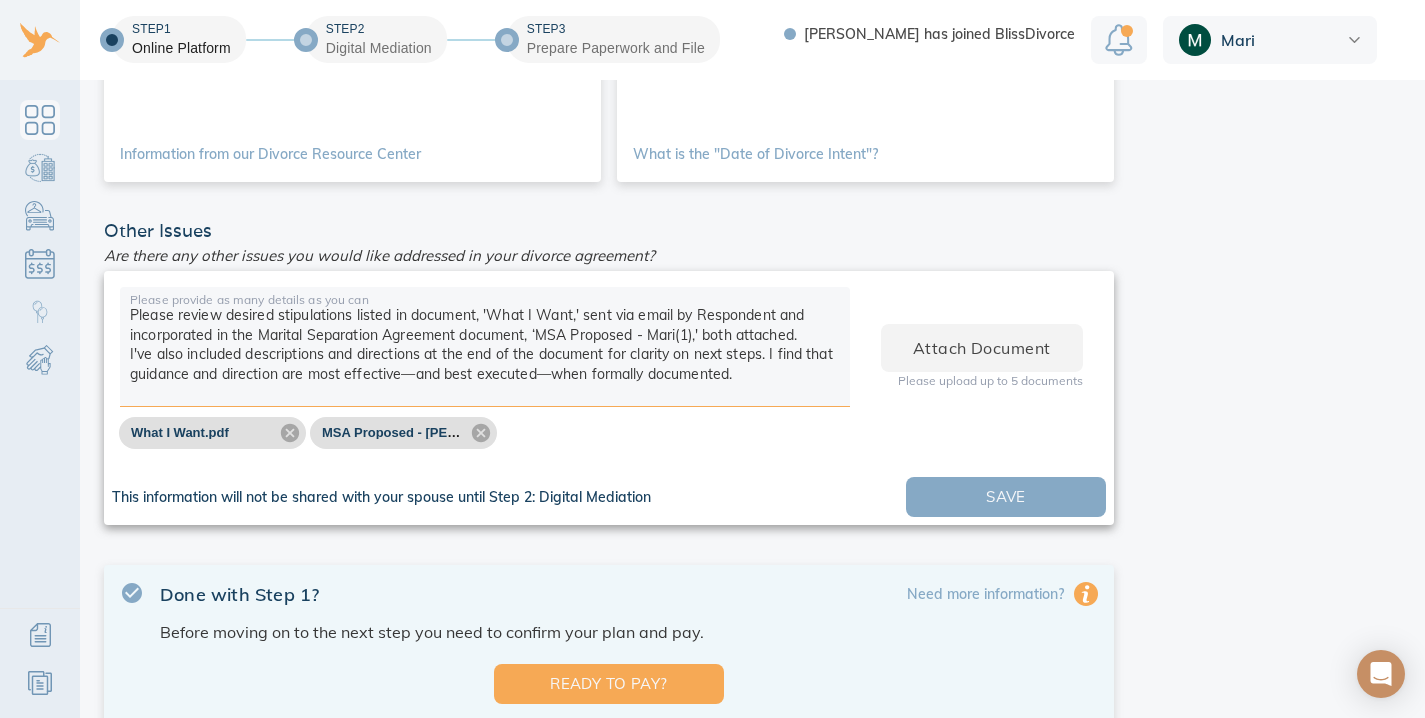 type on "Please review desired stipulations listed in document, 'What I Want,' sent via email by Respondent and incorporated in the Marital Separation Agreement document, ‘MSA Proposed - Mari(1),' both attached.
I've also included descriptions and directions at the end of the document for clarity on next steps. I find that guidance and direction are most effective—and best executed—when formally documented." 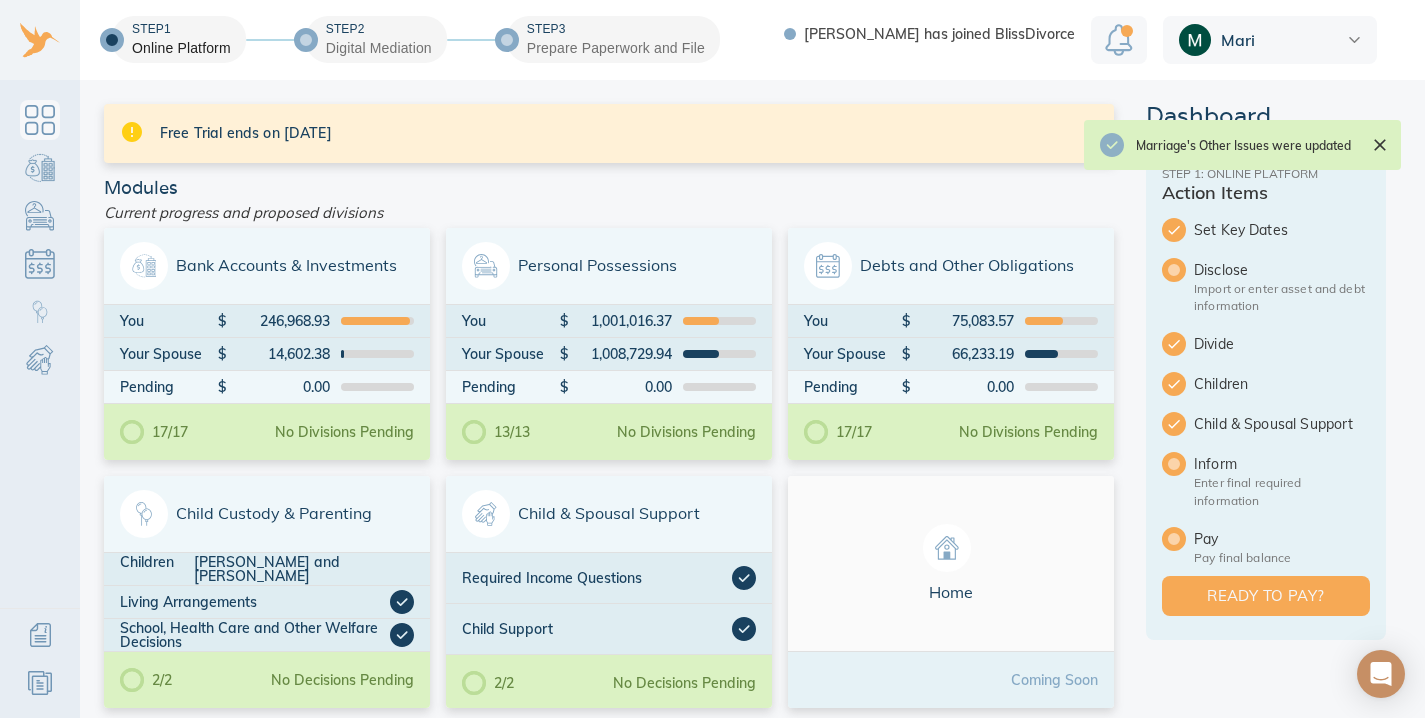 scroll, scrollTop: 0, scrollLeft: 0, axis: both 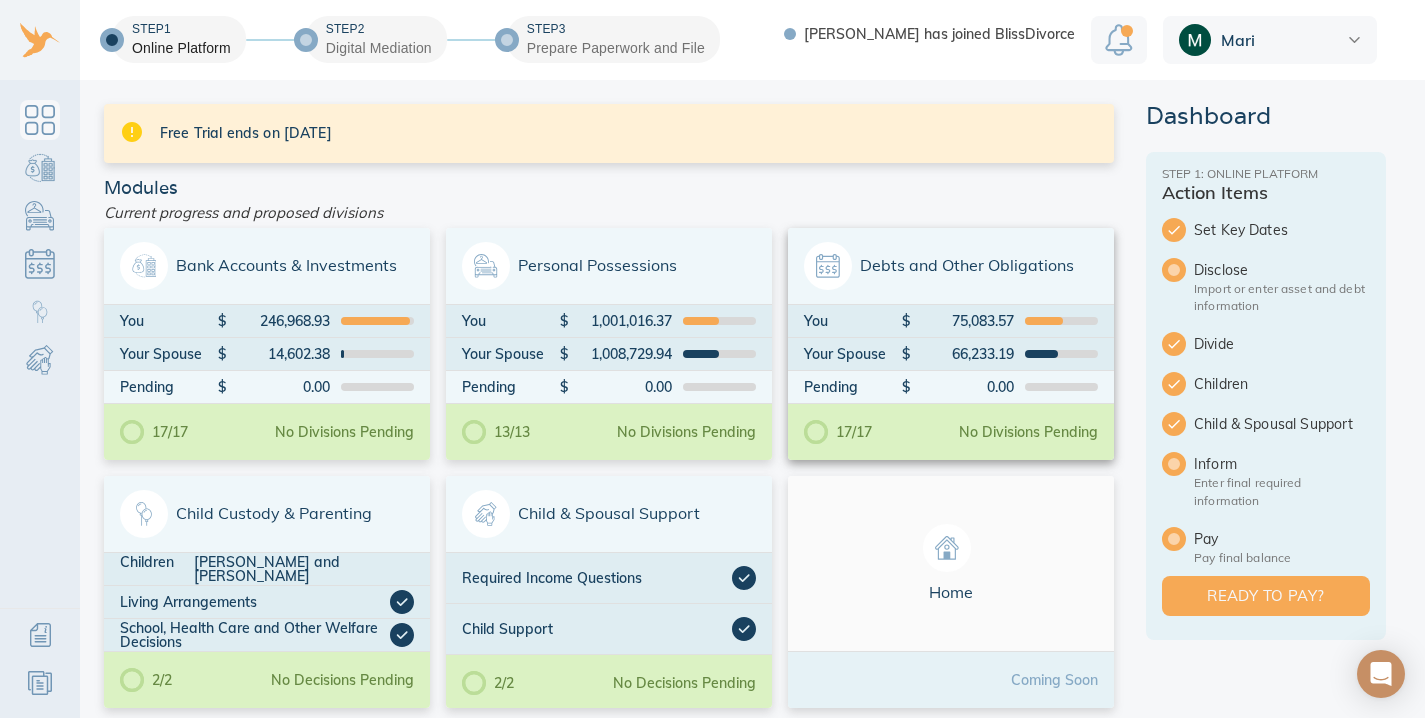 click on "No Divisions Pending" at bounding box center [1028, 432] 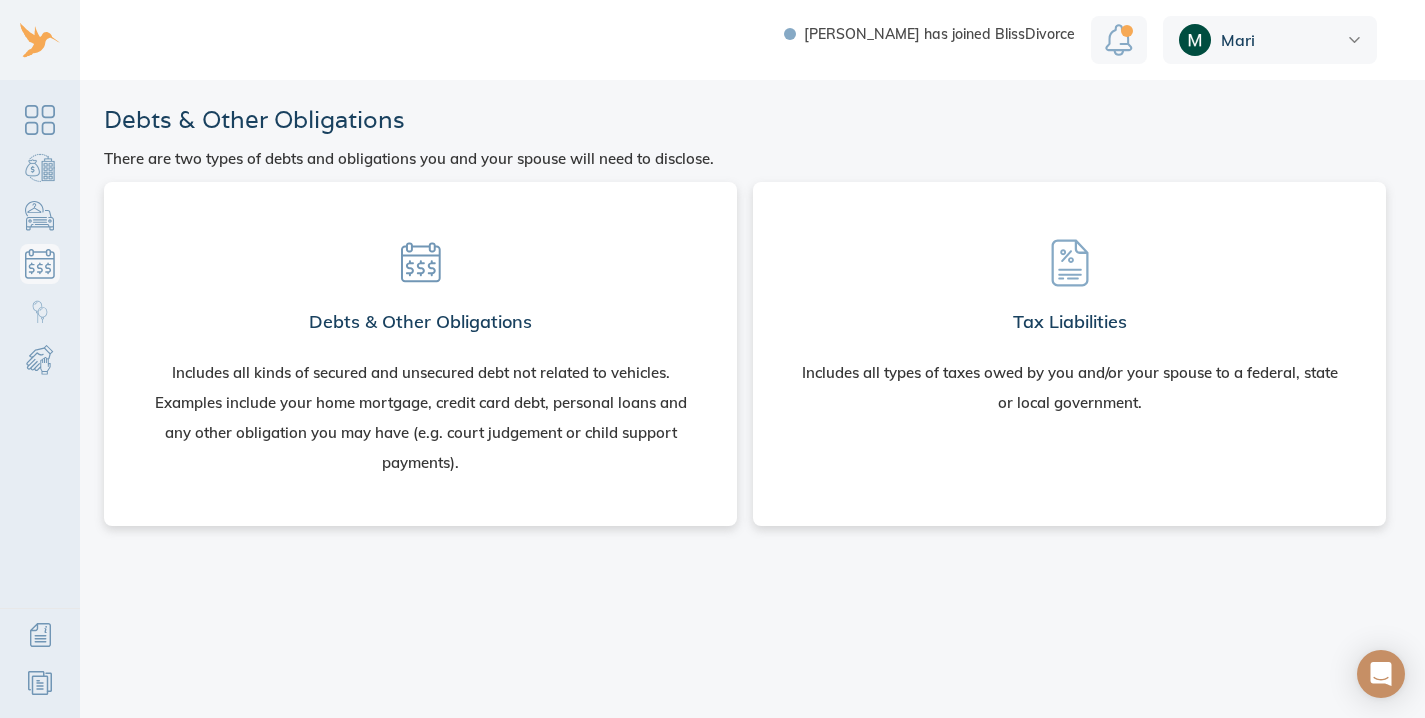 scroll, scrollTop: 0, scrollLeft: 0, axis: both 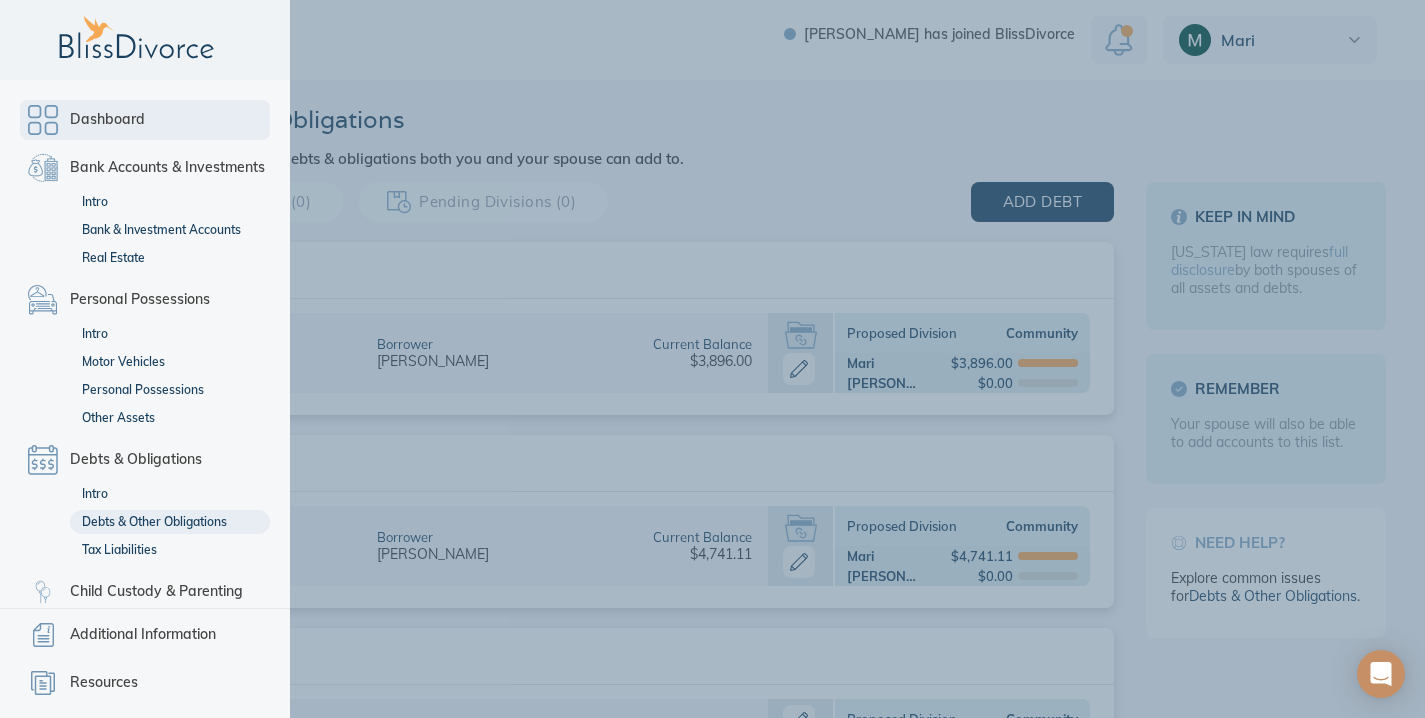 click on "Dashboard" at bounding box center [145, 120] 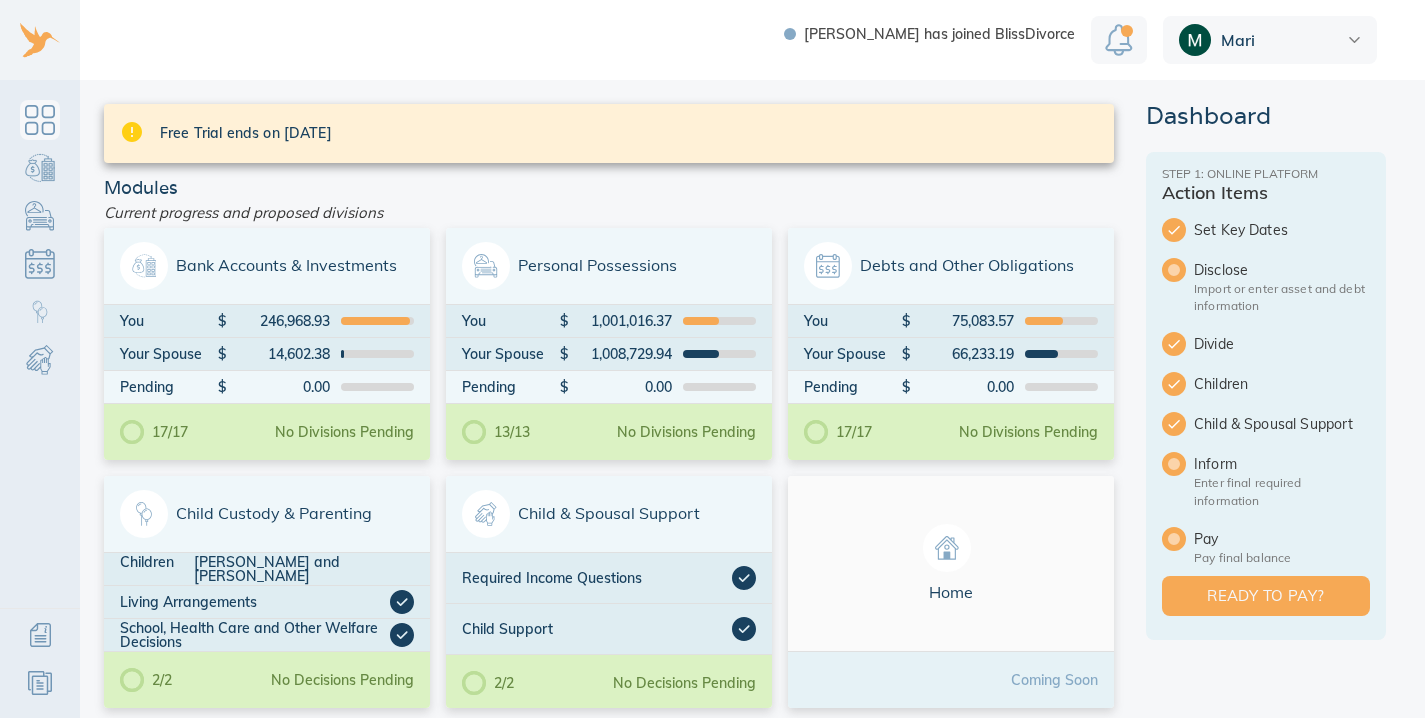 scroll, scrollTop: 0, scrollLeft: 0, axis: both 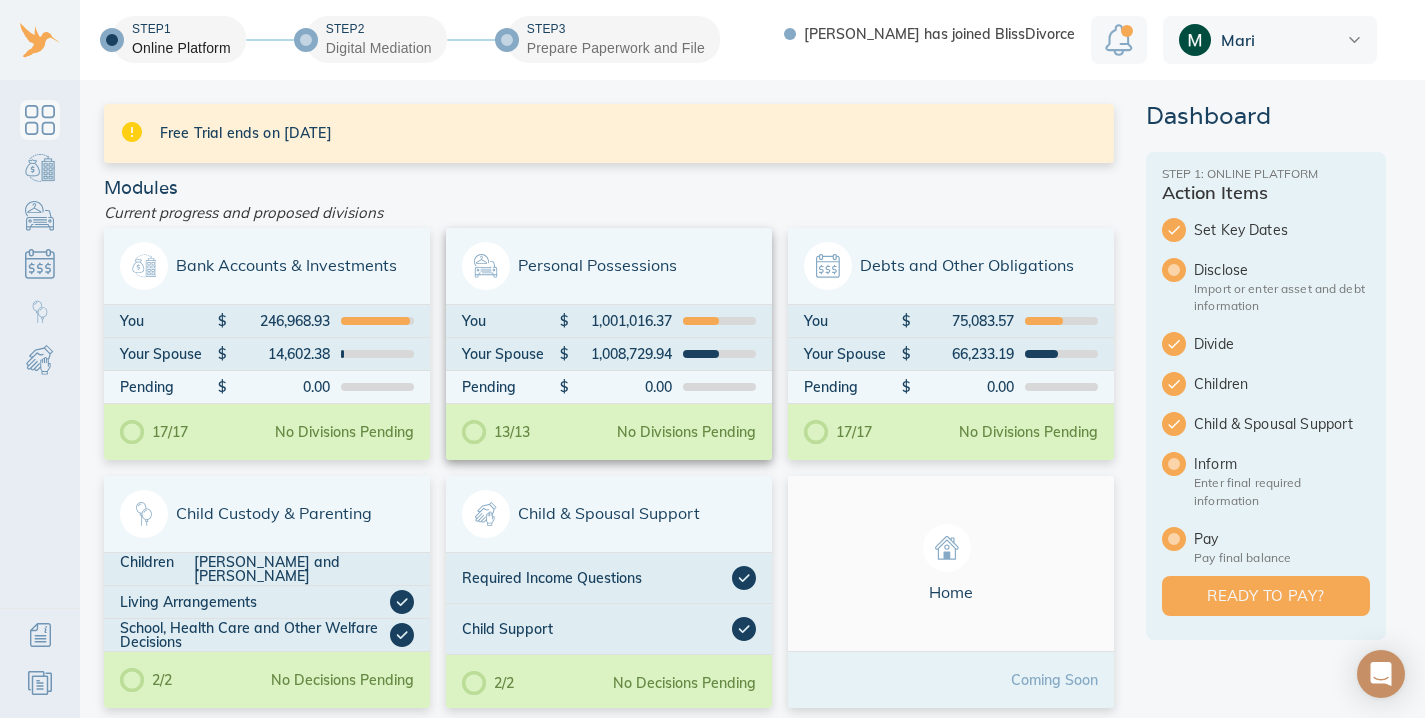 click on "13/13 No Divisions Pending" at bounding box center [609, 432] 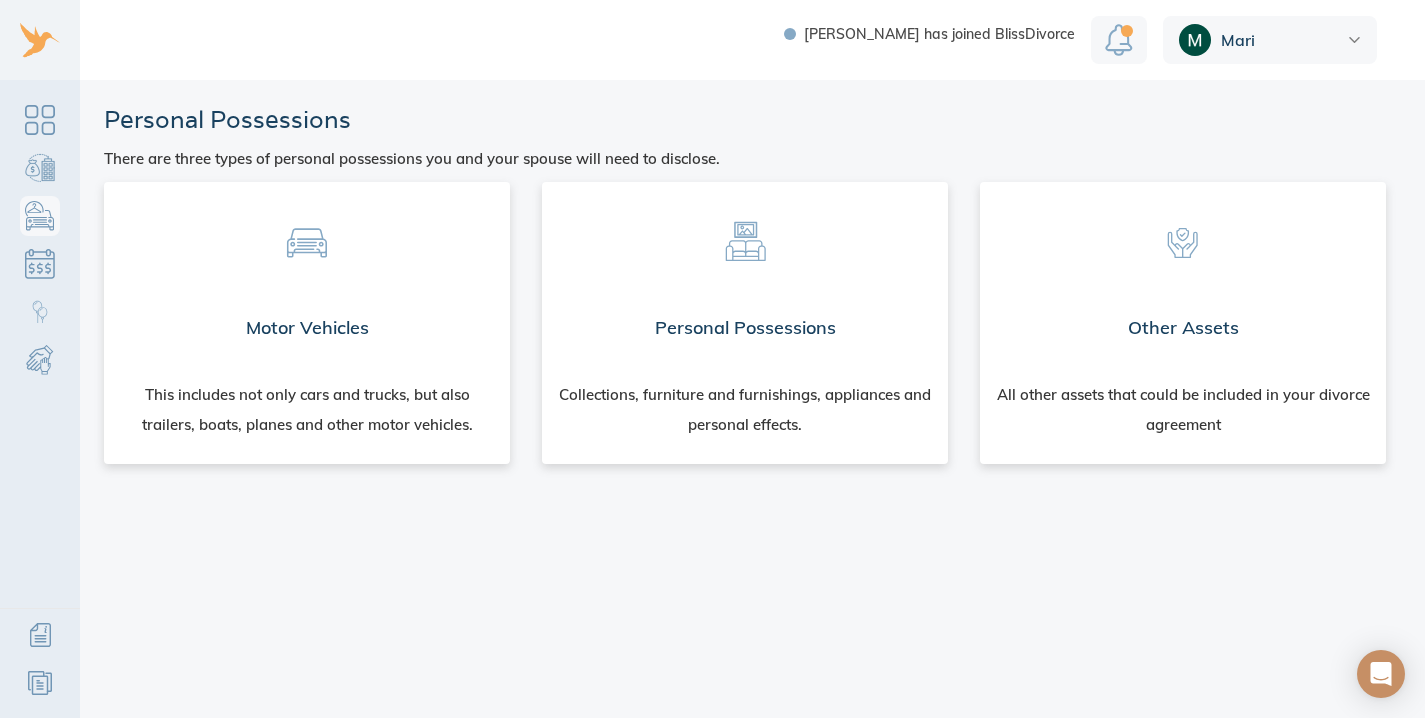 scroll, scrollTop: 0, scrollLeft: 0, axis: both 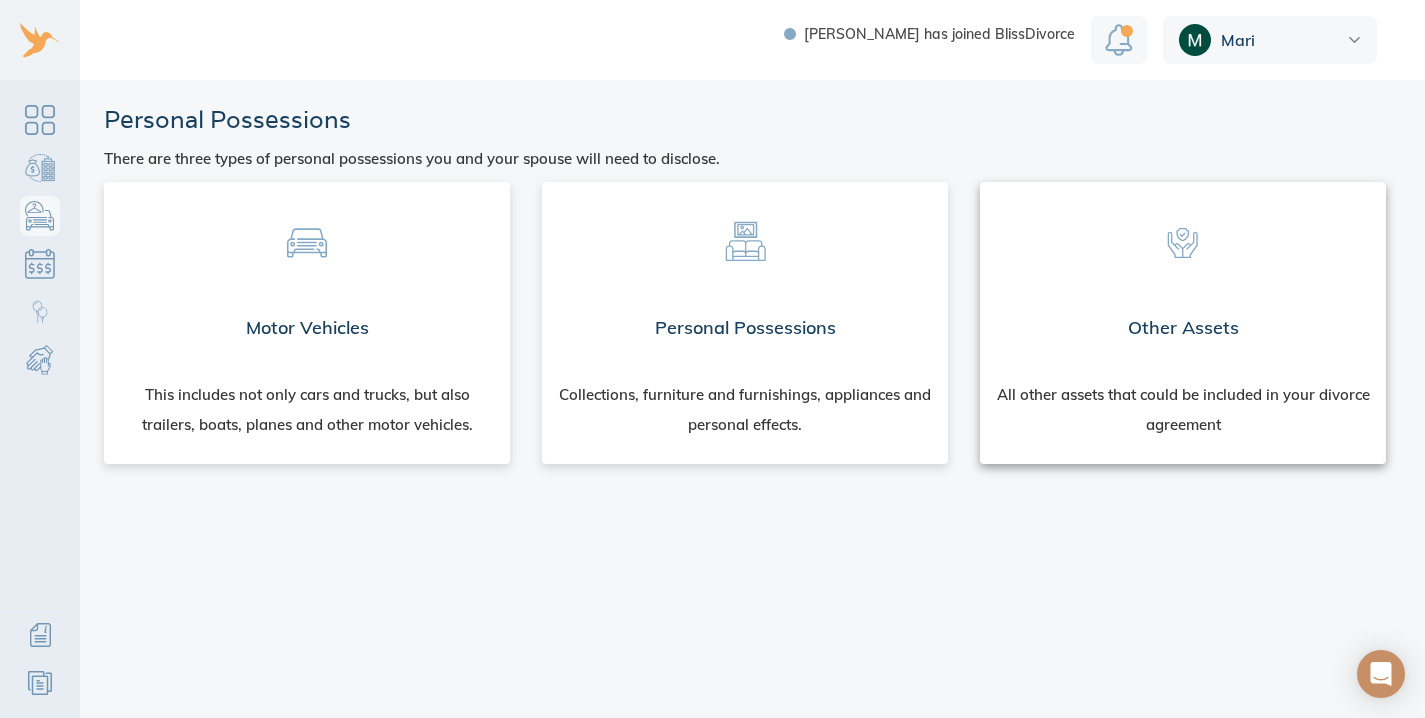click on "Other Assets" at bounding box center (1183, 328) 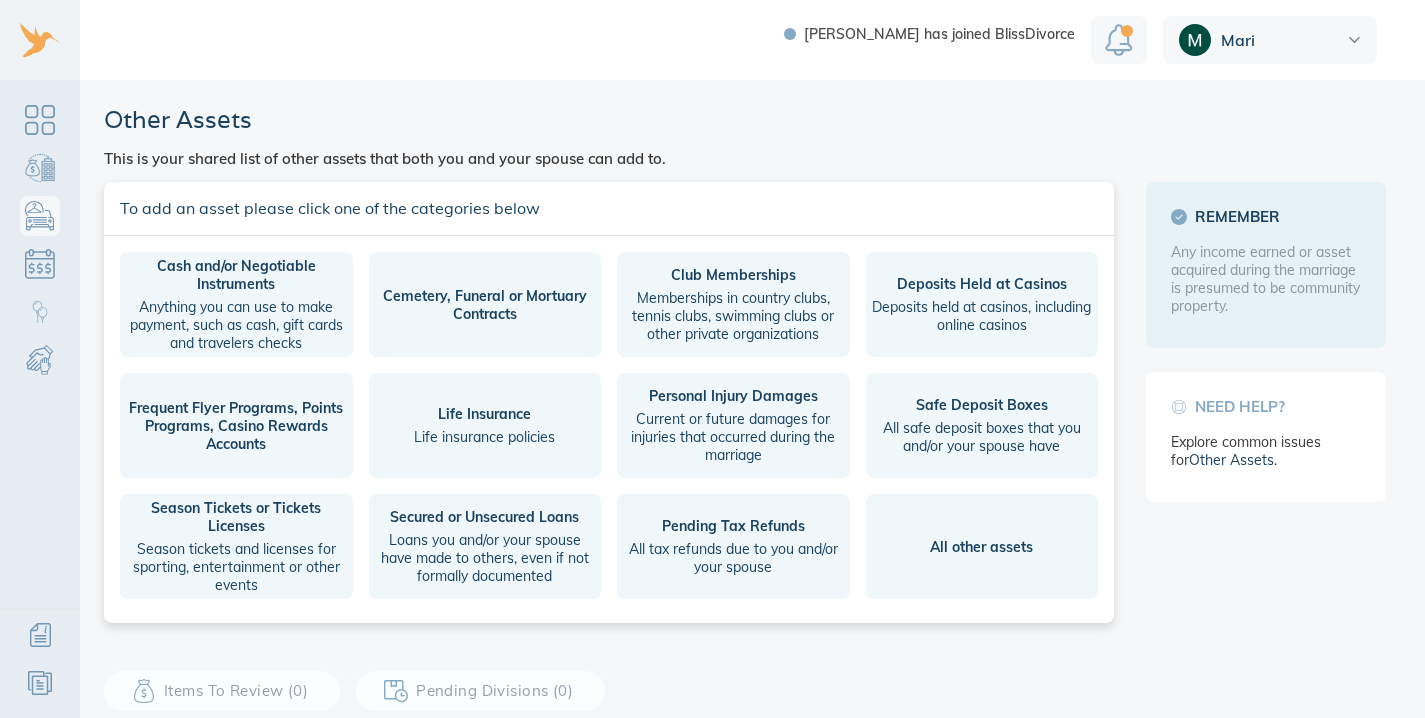 scroll, scrollTop: 0, scrollLeft: 0, axis: both 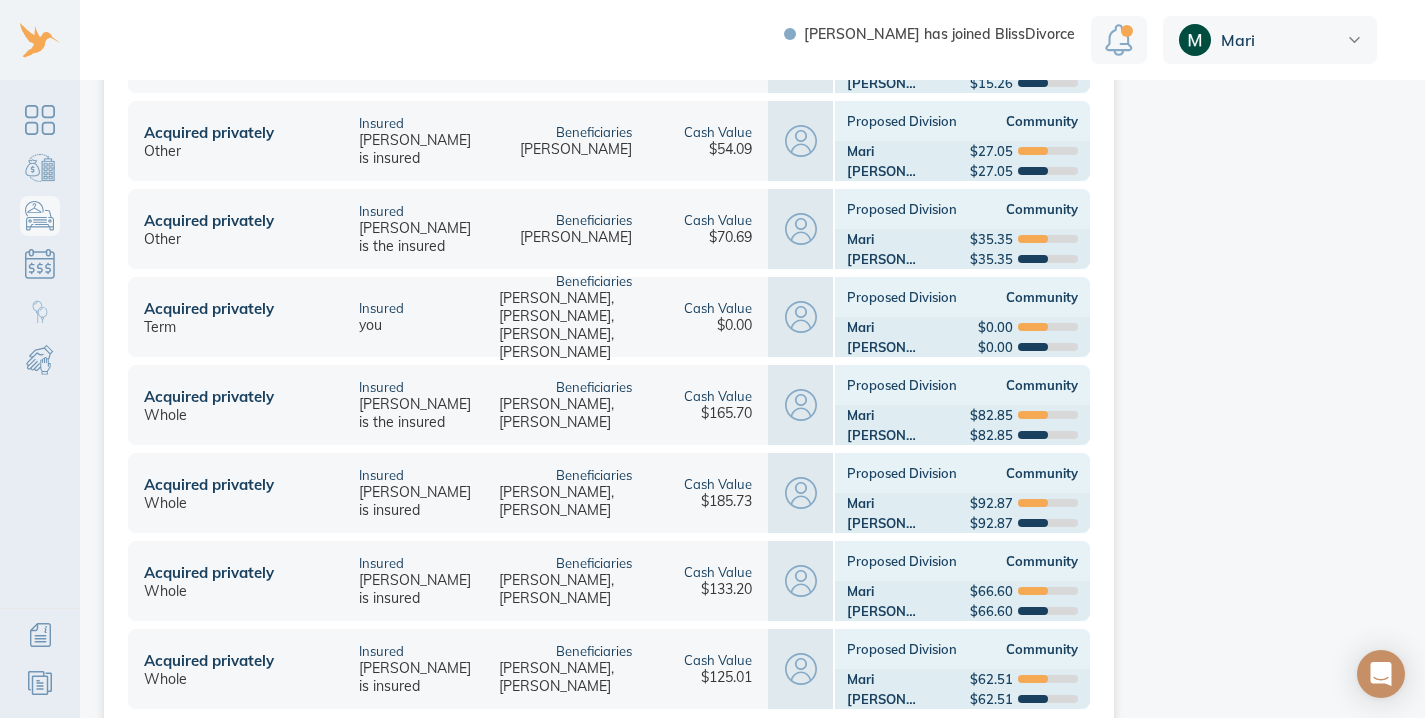click on "Zoe Lingad is the insured" at bounding box center [415, 413] 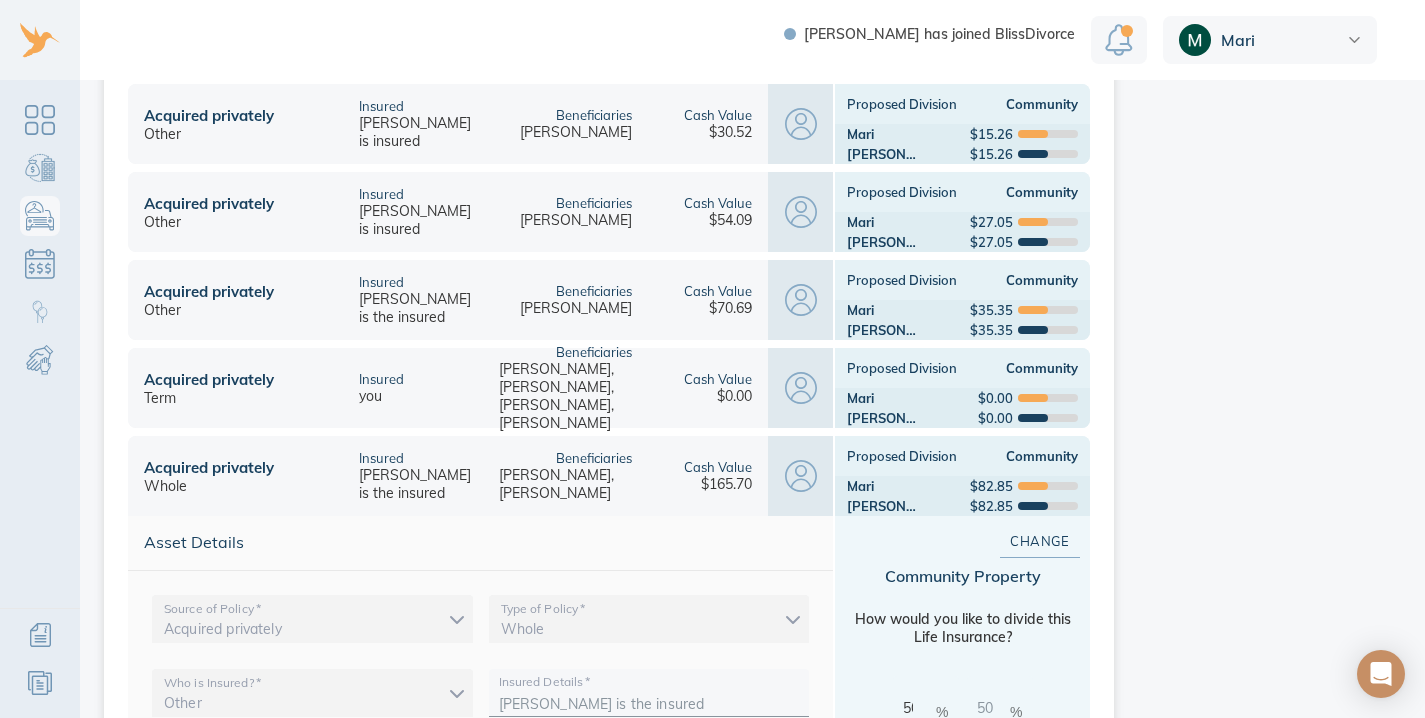 scroll, scrollTop: 891, scrollLeft: 0, axis: vertical 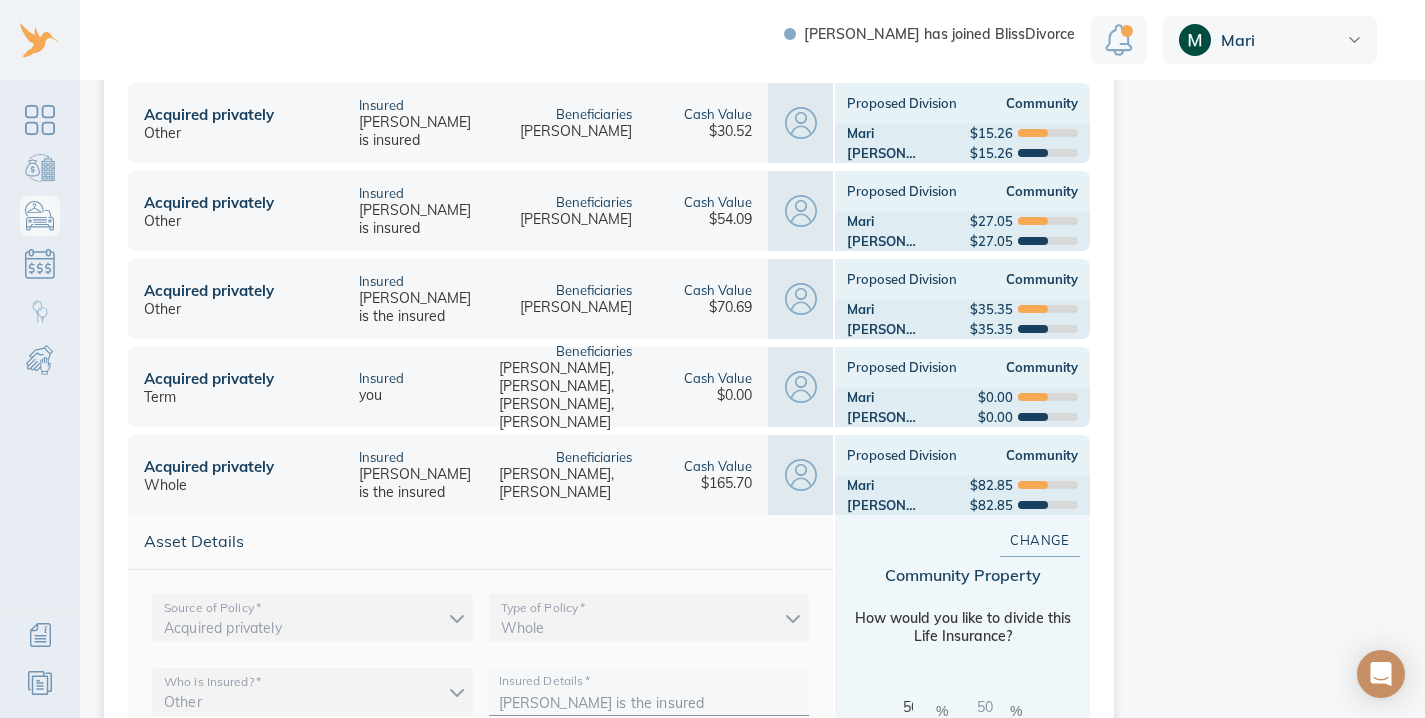 click on "Insured you" at bounding box center (413, 387) 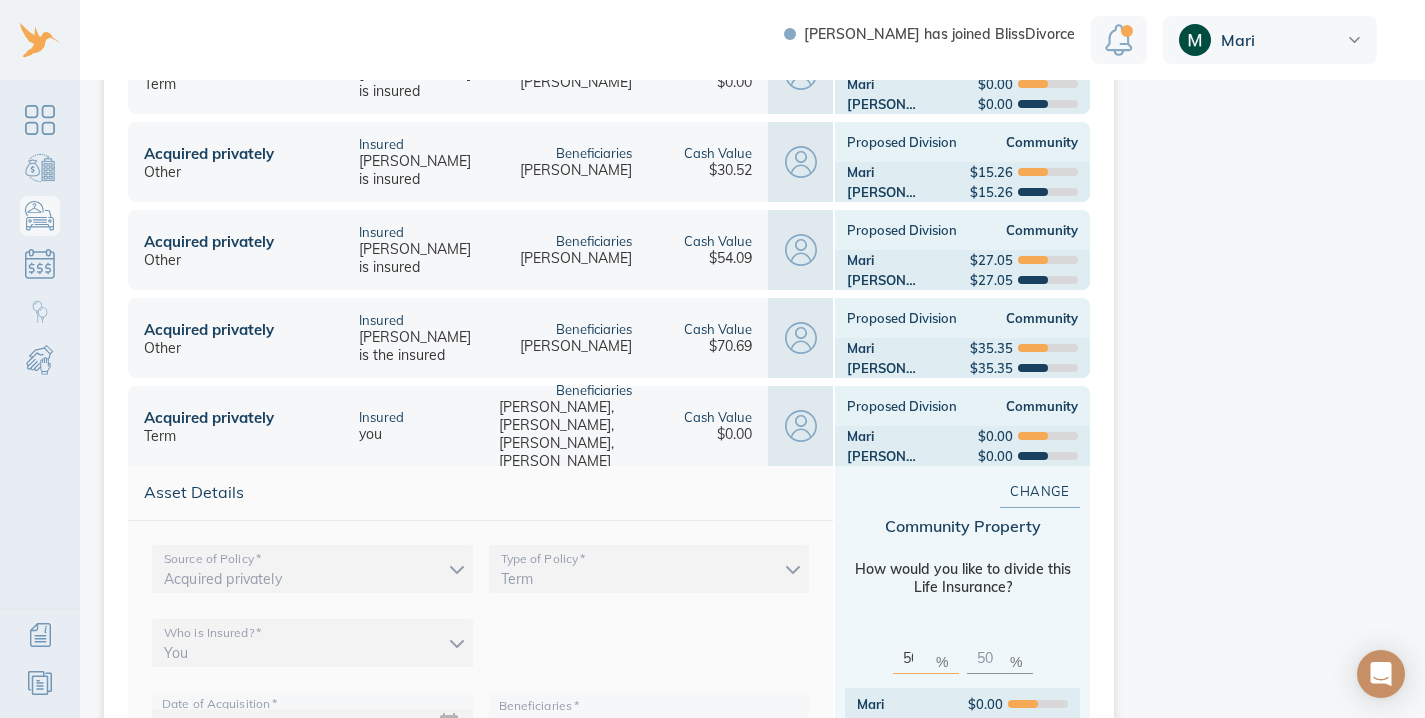 scroll, scrollTop: 811, scrollLeft: 0, axis: vertical 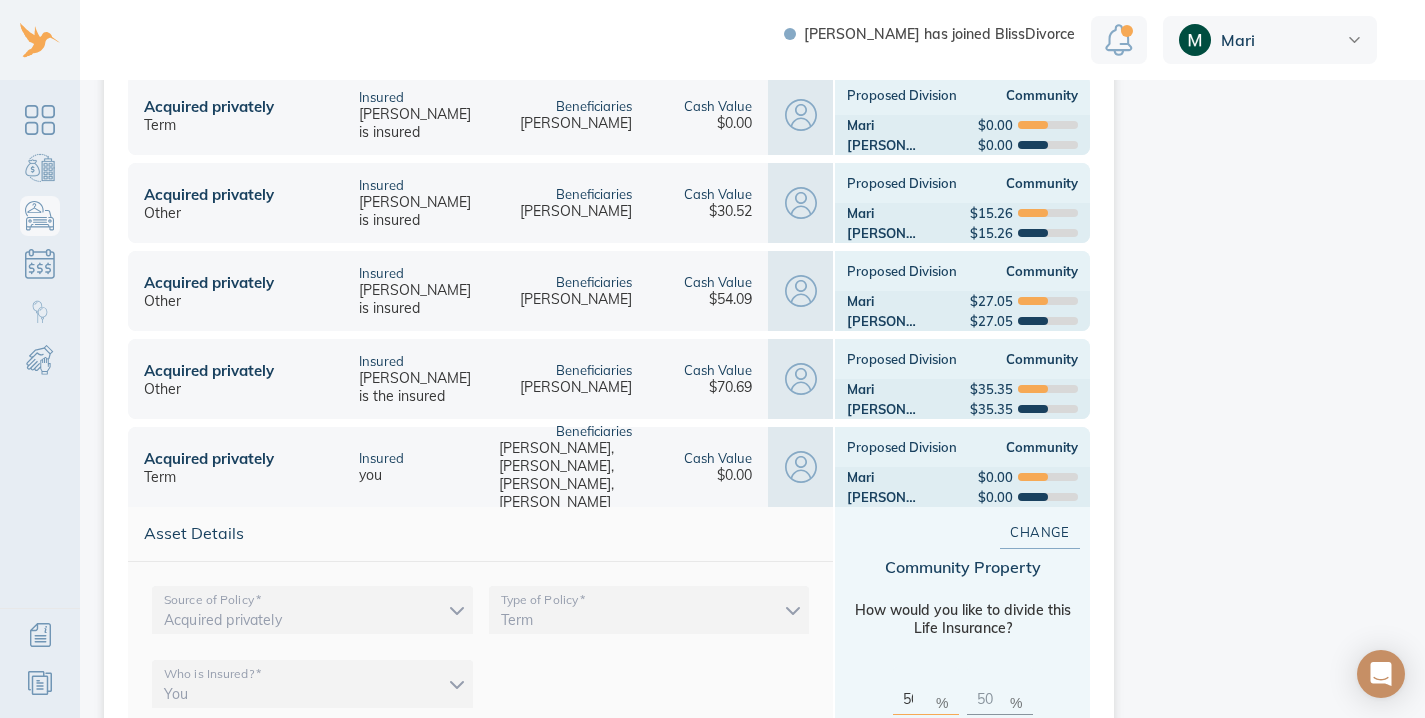 click on "Zoe Lingad is the insured" at bounding box center [415, 387] 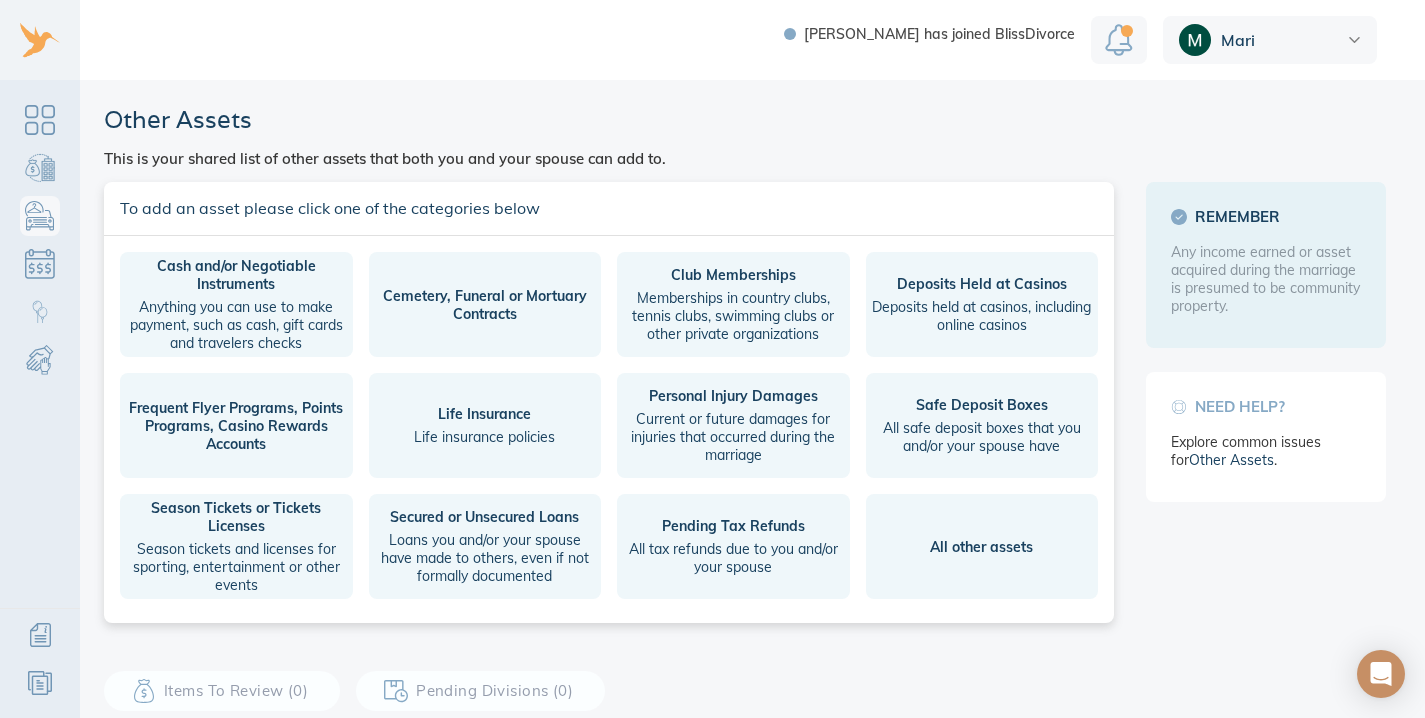 scroll, scrollTop: 0, scrollLeft: 0, axis: both 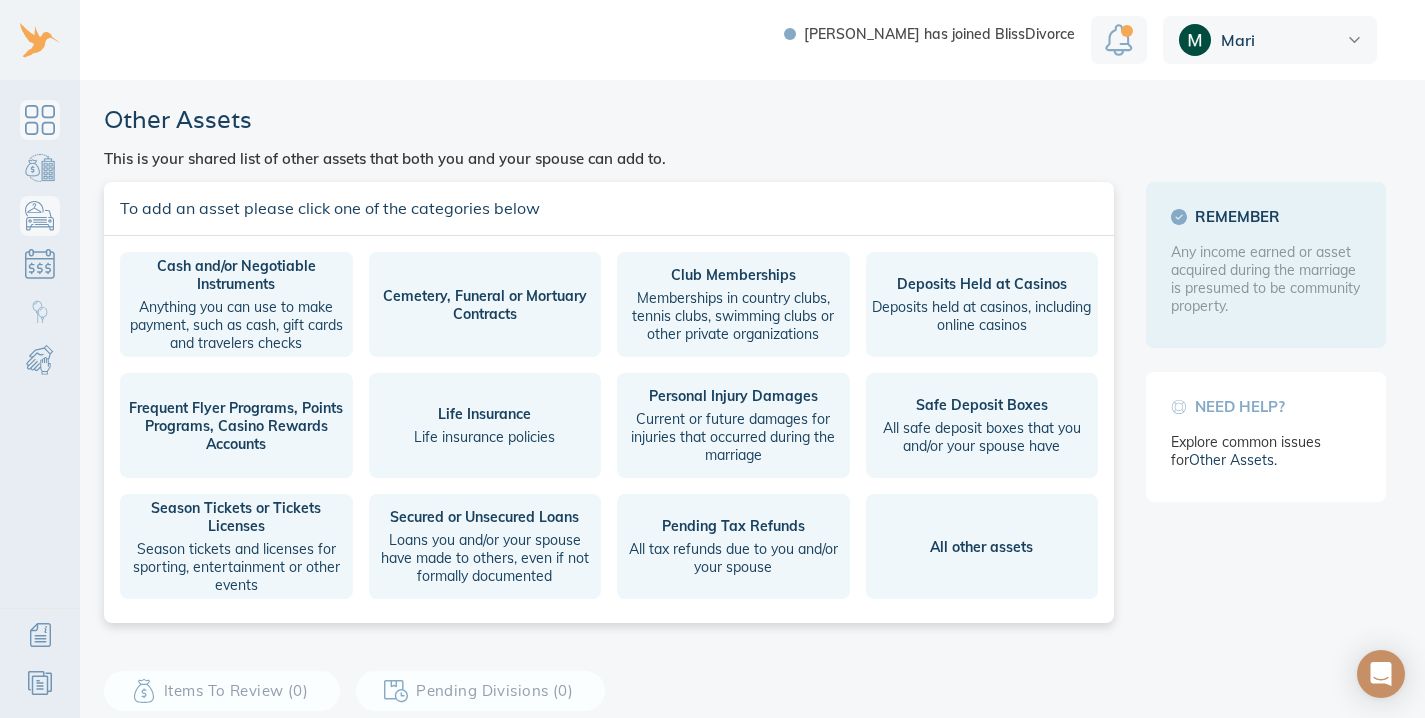 click at bounding box center (40, 120) 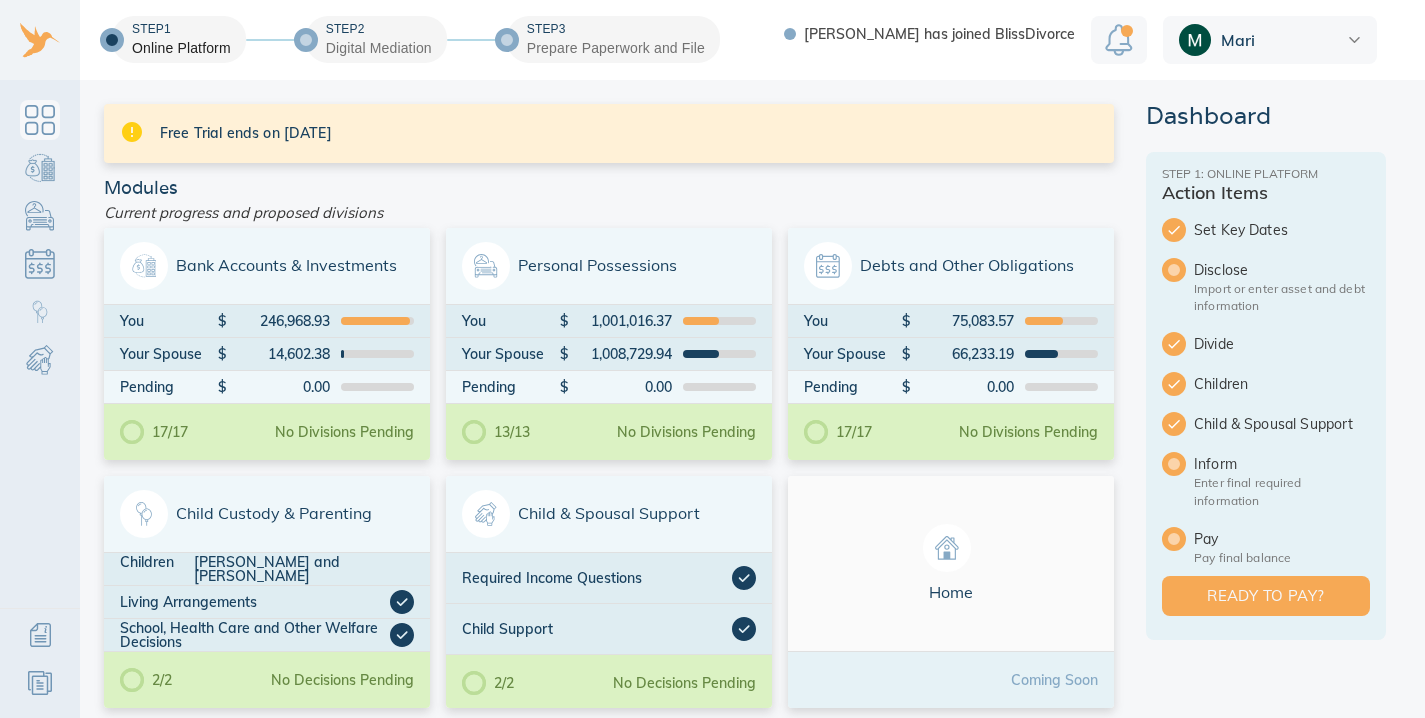 scroll, scrollTop: 0, scrollLeft: 0, axis: both 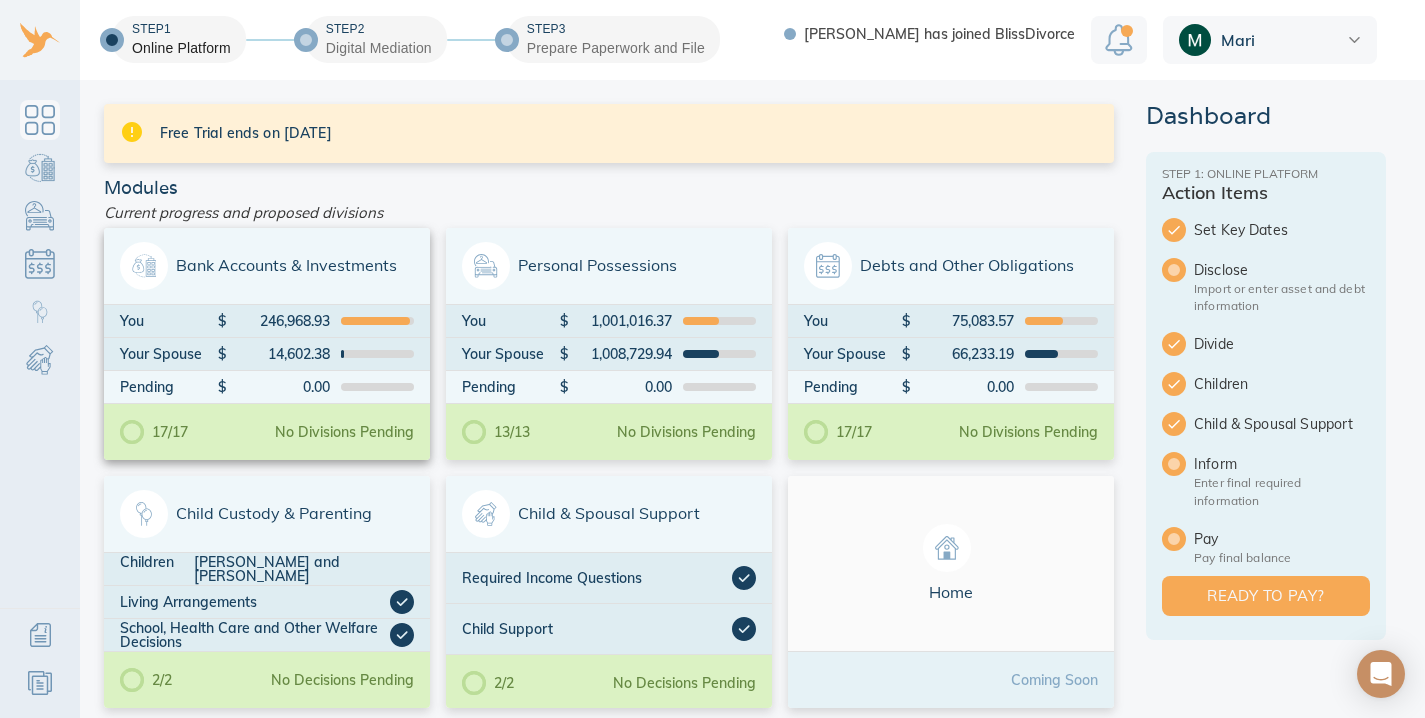 click on "No Divisions Pending" at bounding box center (344, 432) 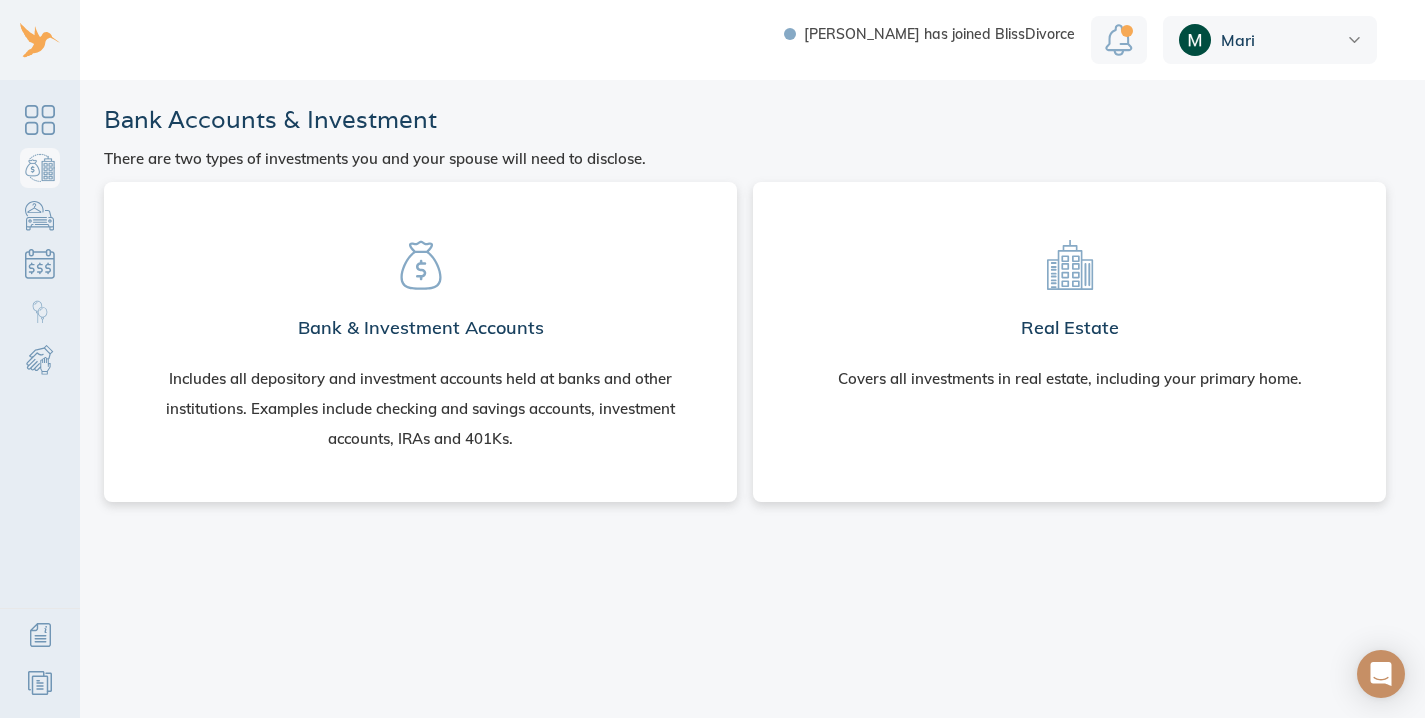 scroll, scrollTop: 0, scrollLeft: 0, axis: both 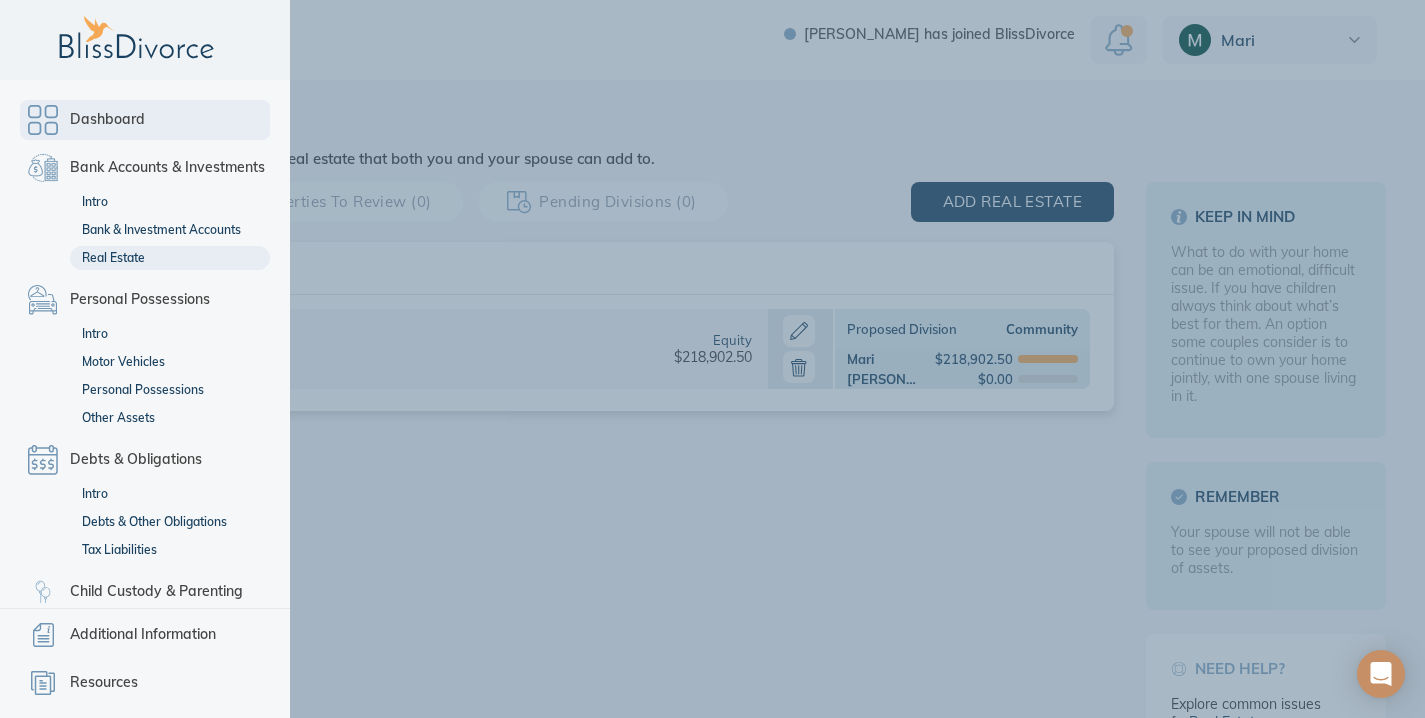 click on "Dashboard" at bounding box center (107, 120) 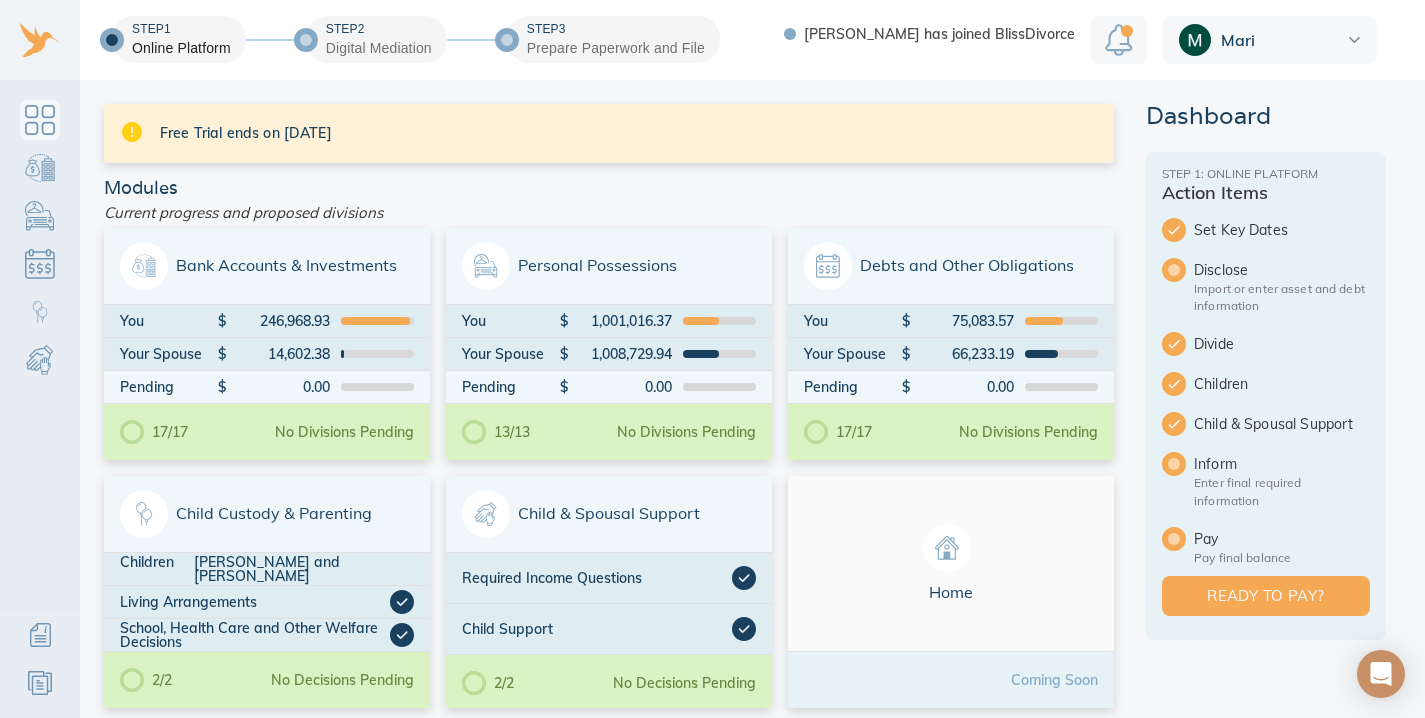 scroll, scrollTop: 0, scrollLeft: 0, axis: both 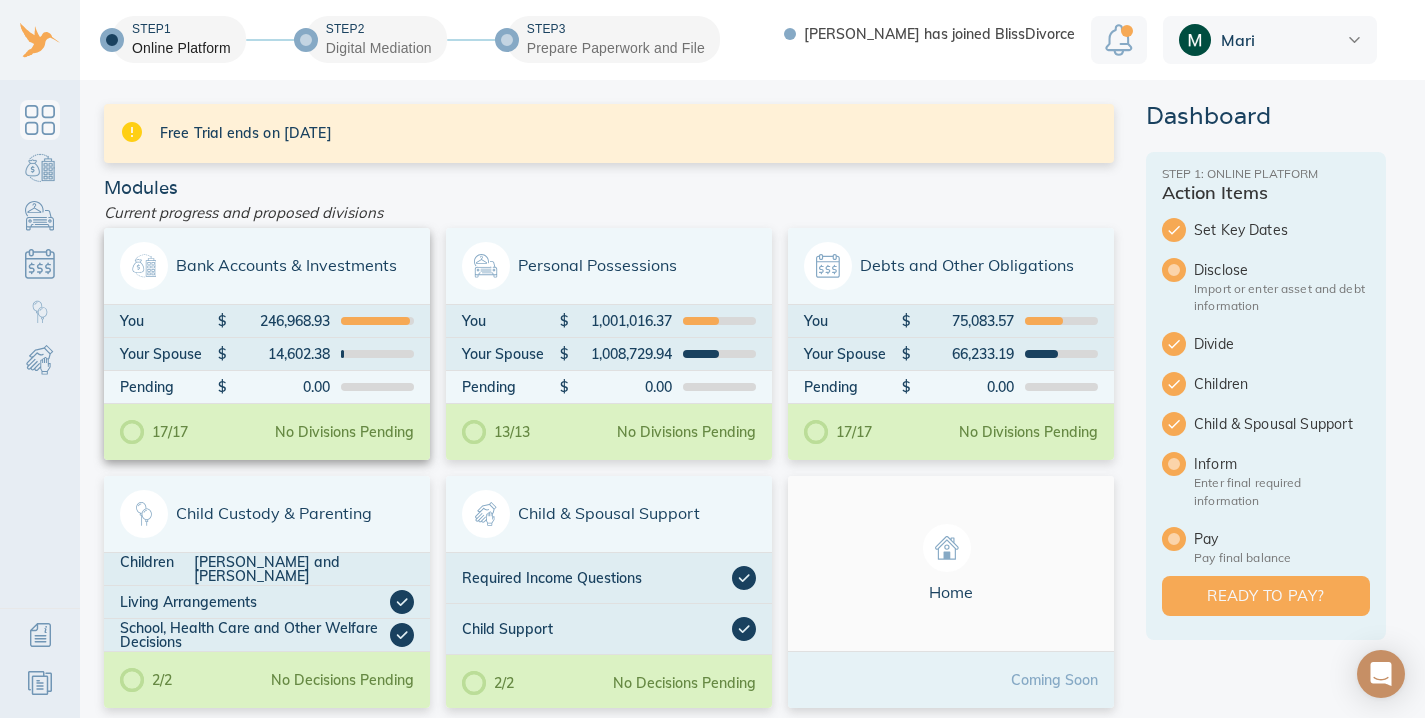 click on "17/17 No Divisions Pending" at bounding box center [267, 432] 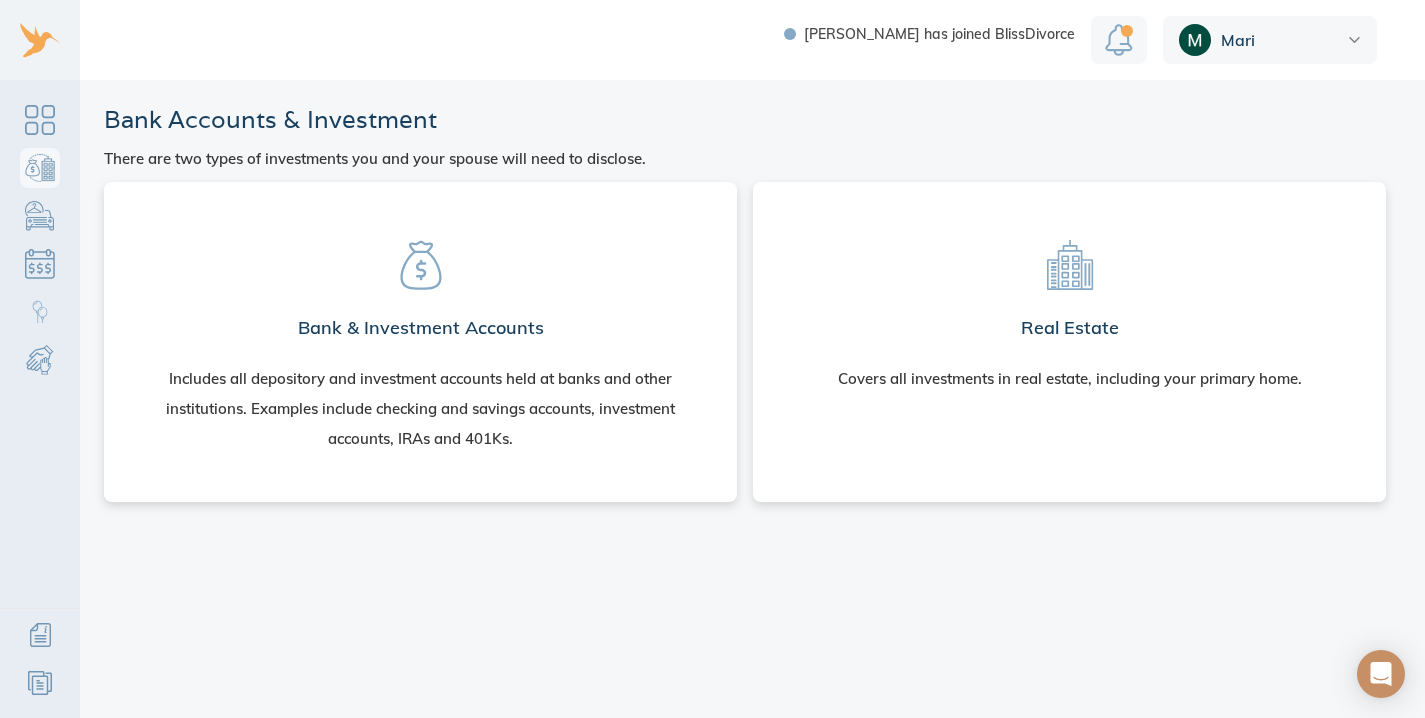 scroll, scrollTop: 0, scrollLeft: 0, axis: both 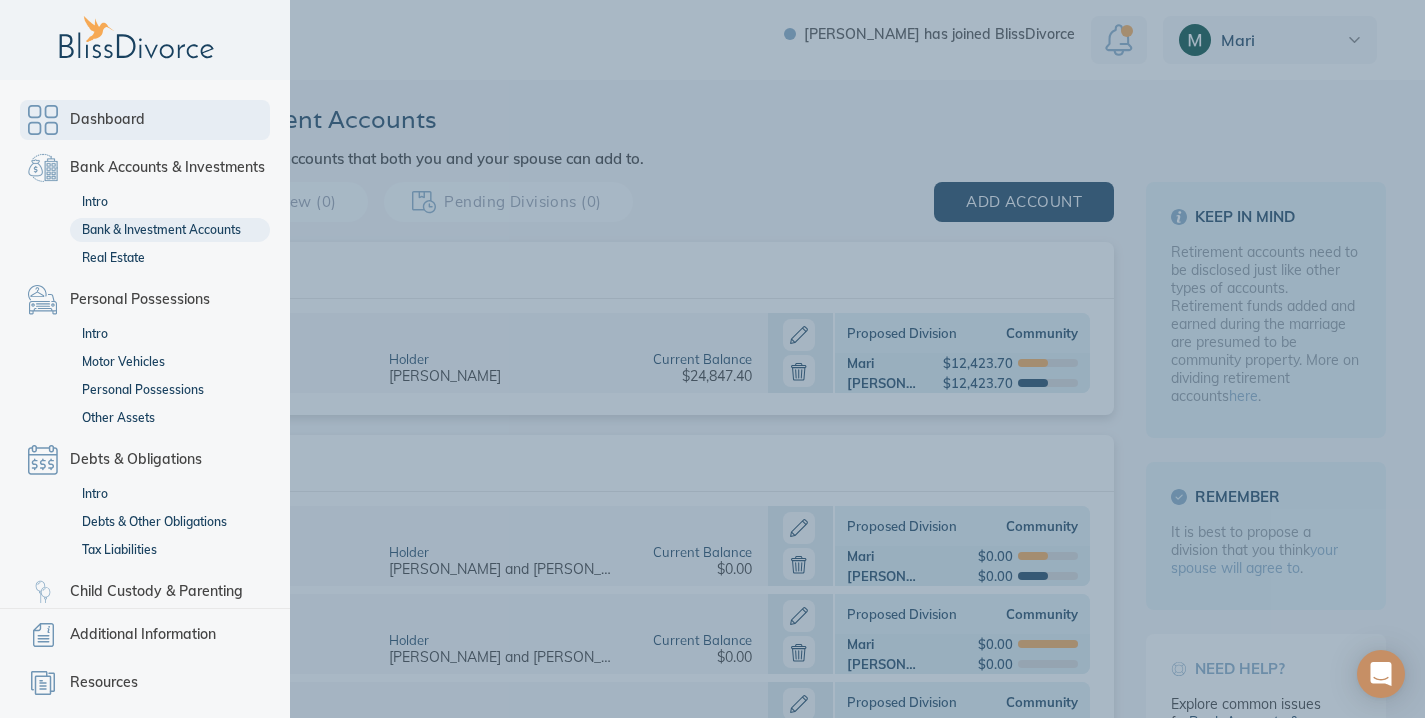 click on "Dashboard" at bounding box center [107, 120] 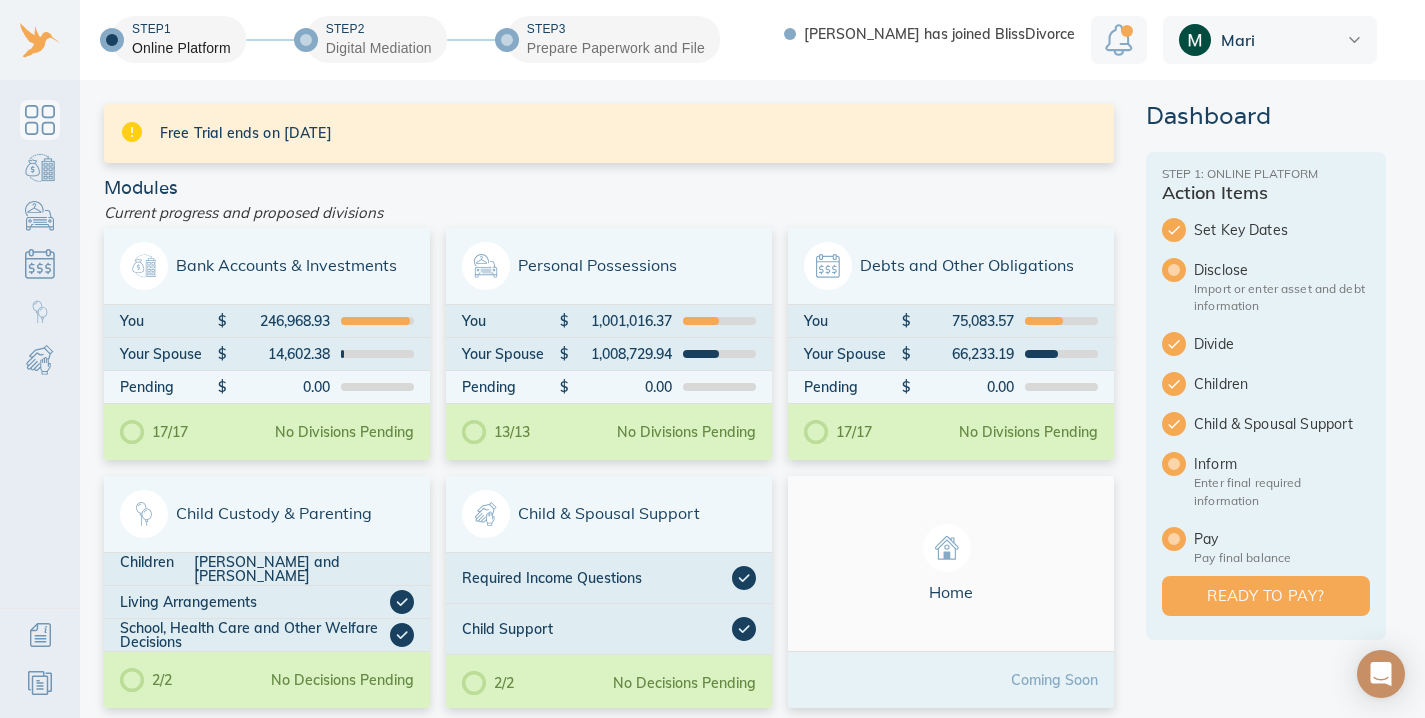 scroll, scrollTop: 0, scrollLeft: 0, axis: both 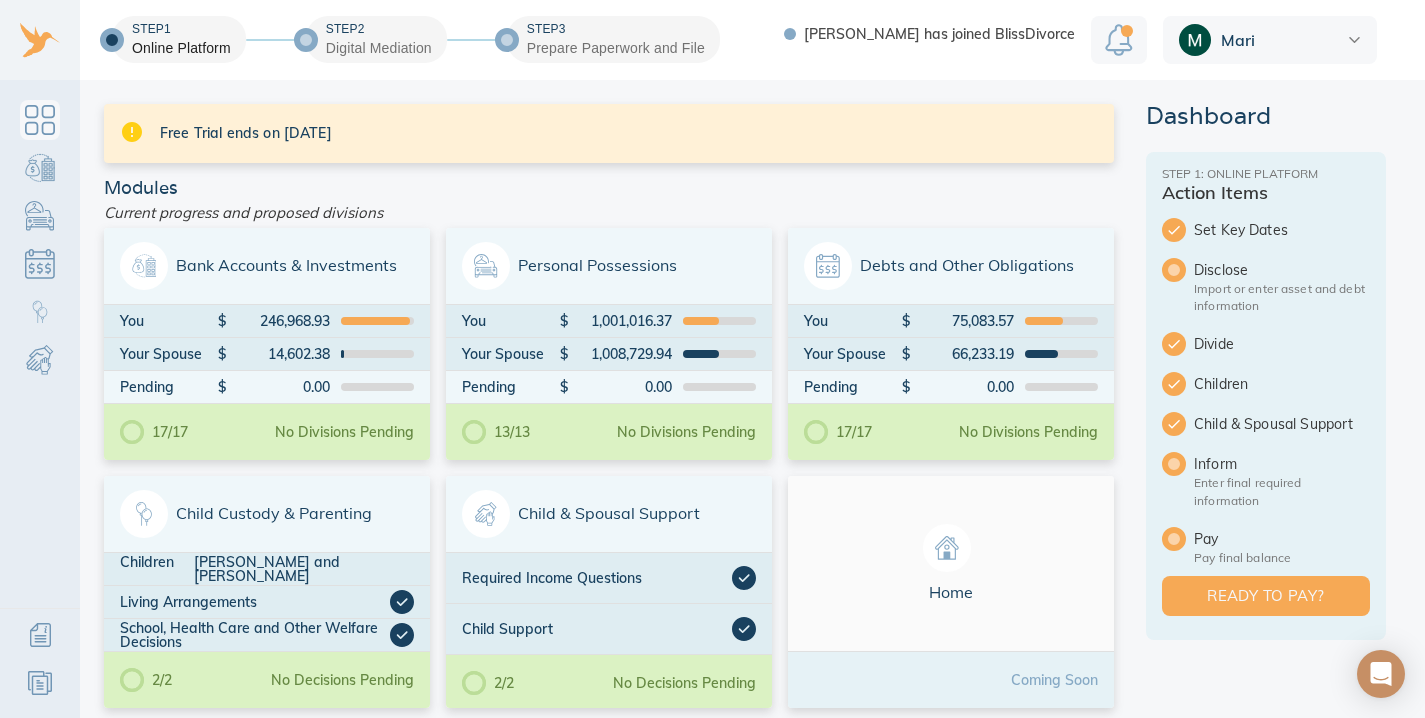 click at bounding box center [1119, 40] 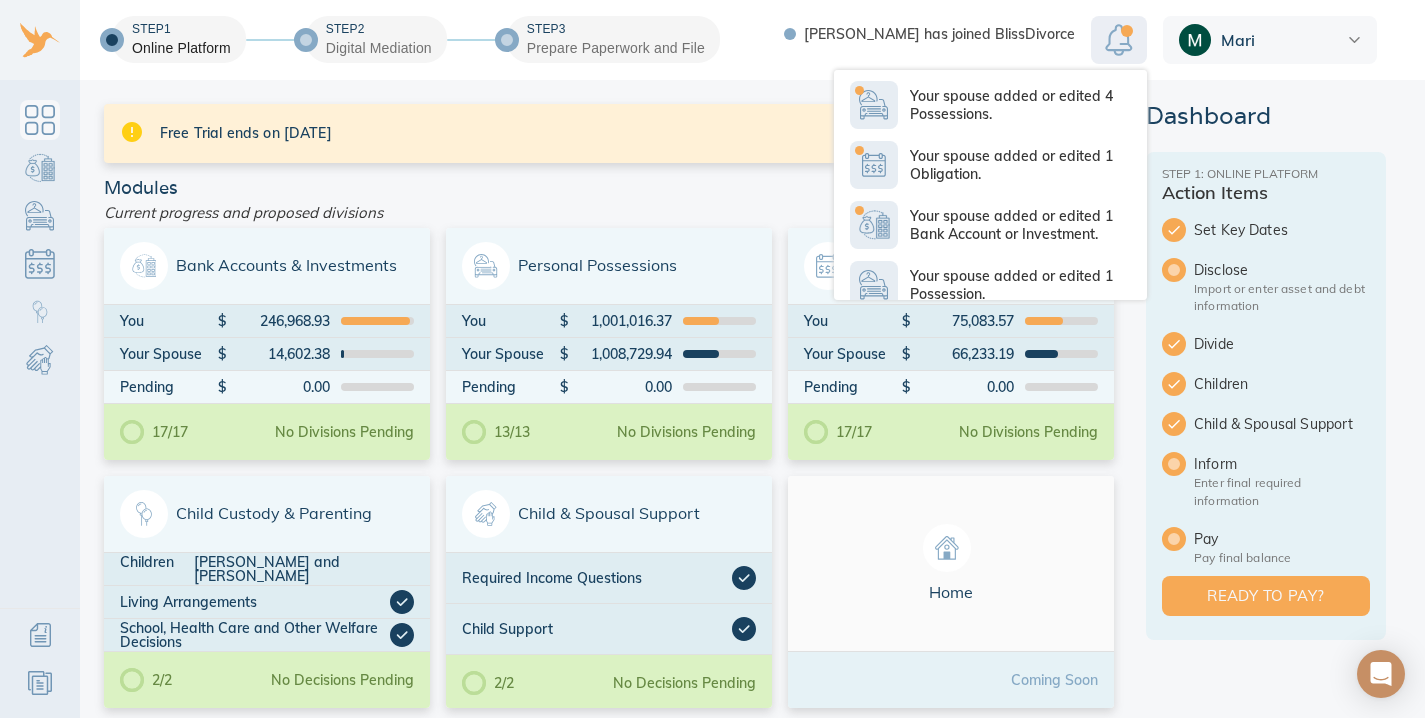 click on "Step  1 Online Platform Step  2 Digital Mediation Step  3 Prepare Paperwork and File Shawn    has joined BlissDivorce Your spouse added or edited 4 Possessions. Your spouse added or edited 1 Obligation. Your spouse added or edited 1 Bank Account or Investment. Your spouse added or edited 1 Possession. Your spouse added or edited 1 Possession. Your spouse added or edited 4 Possessions. Your spouse added or edited 2 Possessions. Your spouse added or edited 3 Obligations. Your spouse added or edited 2 Obligations. Your spouse added or edited 3 Obligations. Your spouse added or edited 1 Possession. Your spouse added or edited 2 Bank Accounts & Investments. Mari" at bounding box center [712, 40] 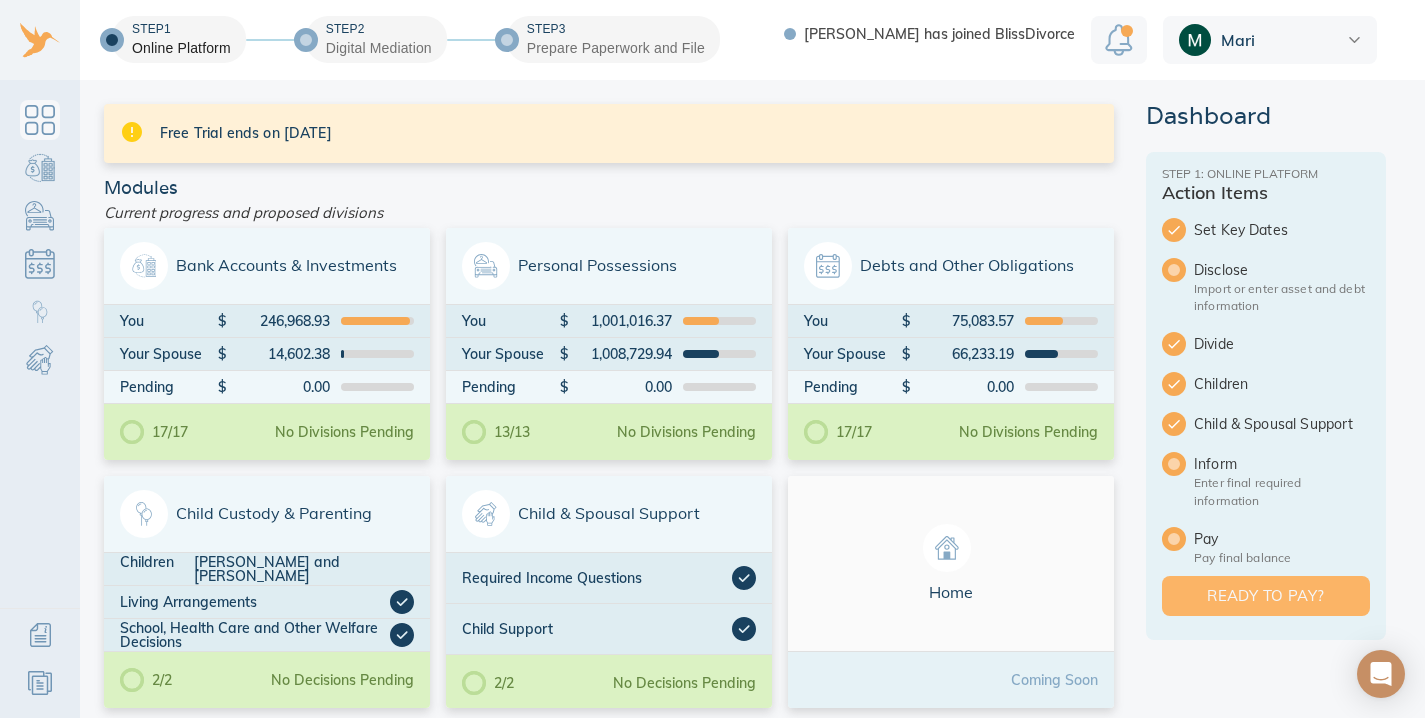 click on "Ready to pay?" at bounding box center (1266, 596) 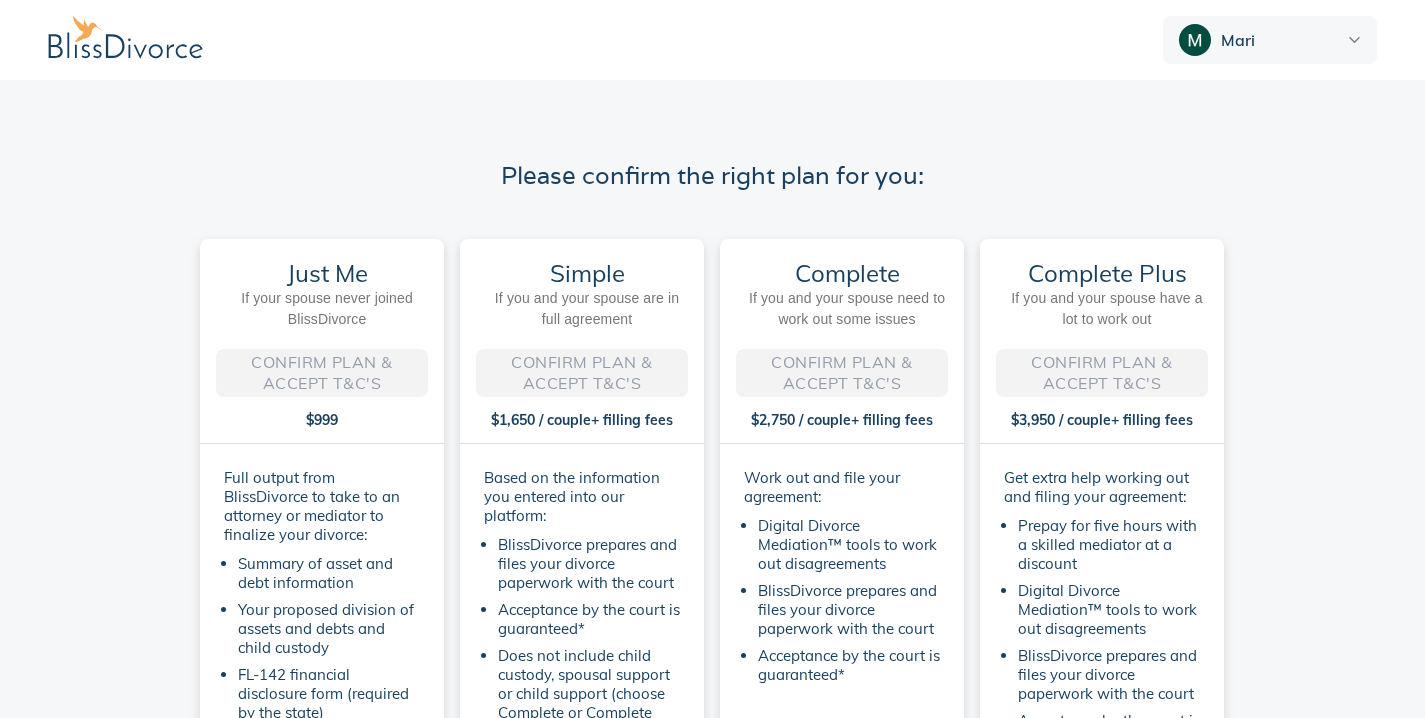 scroll, scrollTop: 0, scrollLeft: 0, axis: both 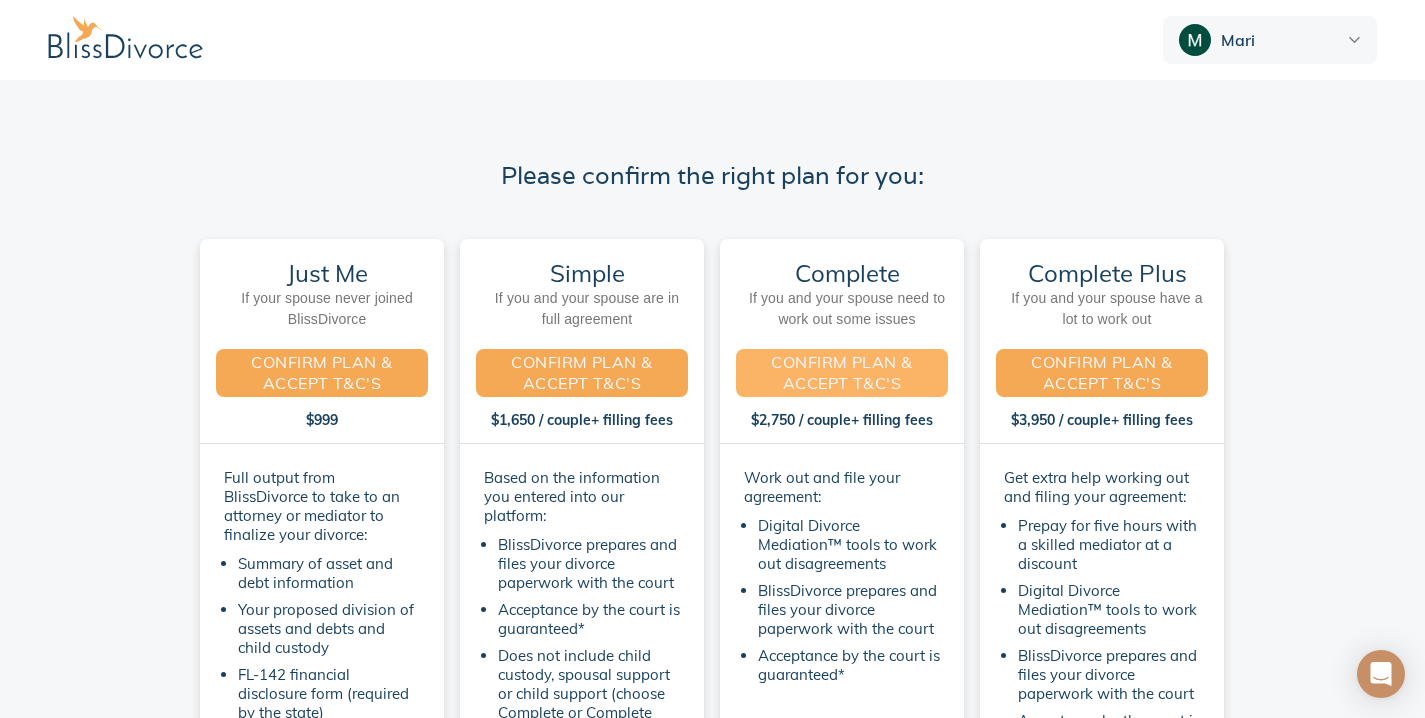click on "CONFIRM PLAN & ACCEPT T&C'S" at bounding box center (842, 373) 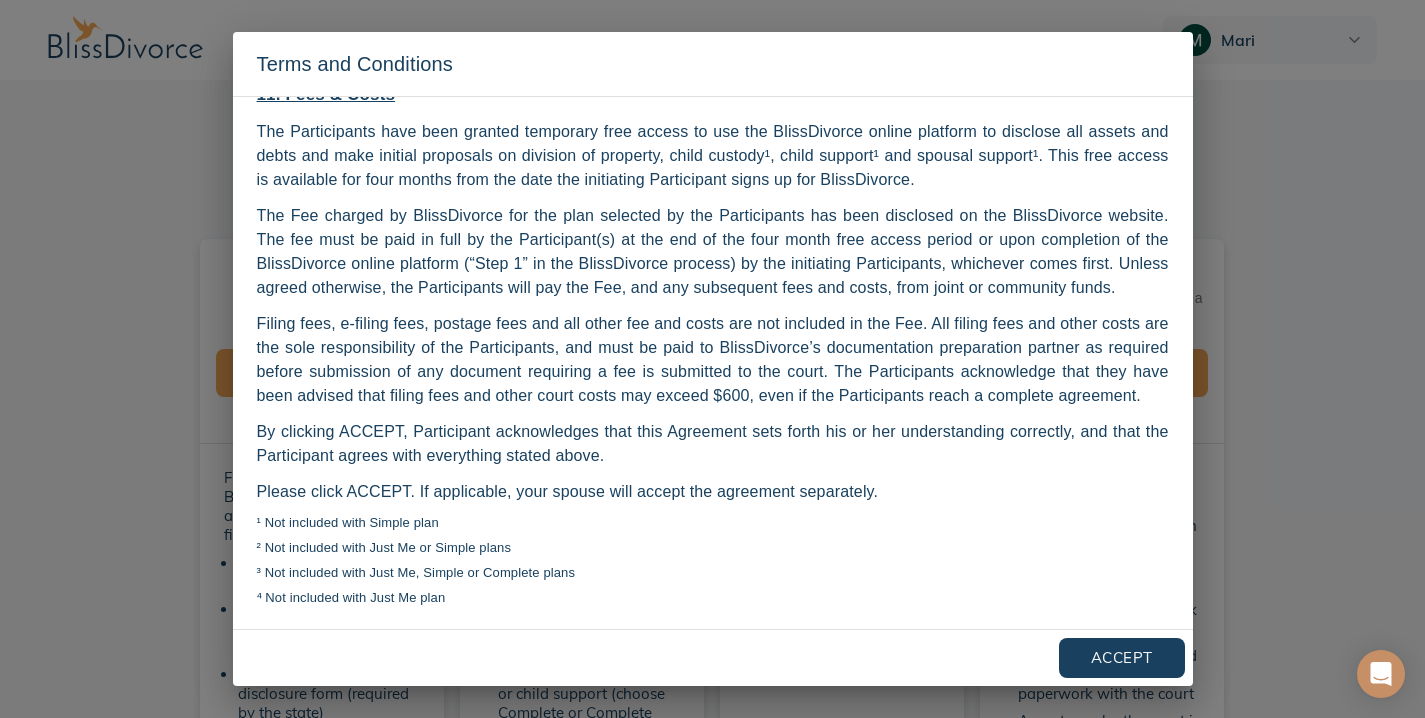 scroll, scrollTop: 2863, scrollLeft: 0, axis: vertical 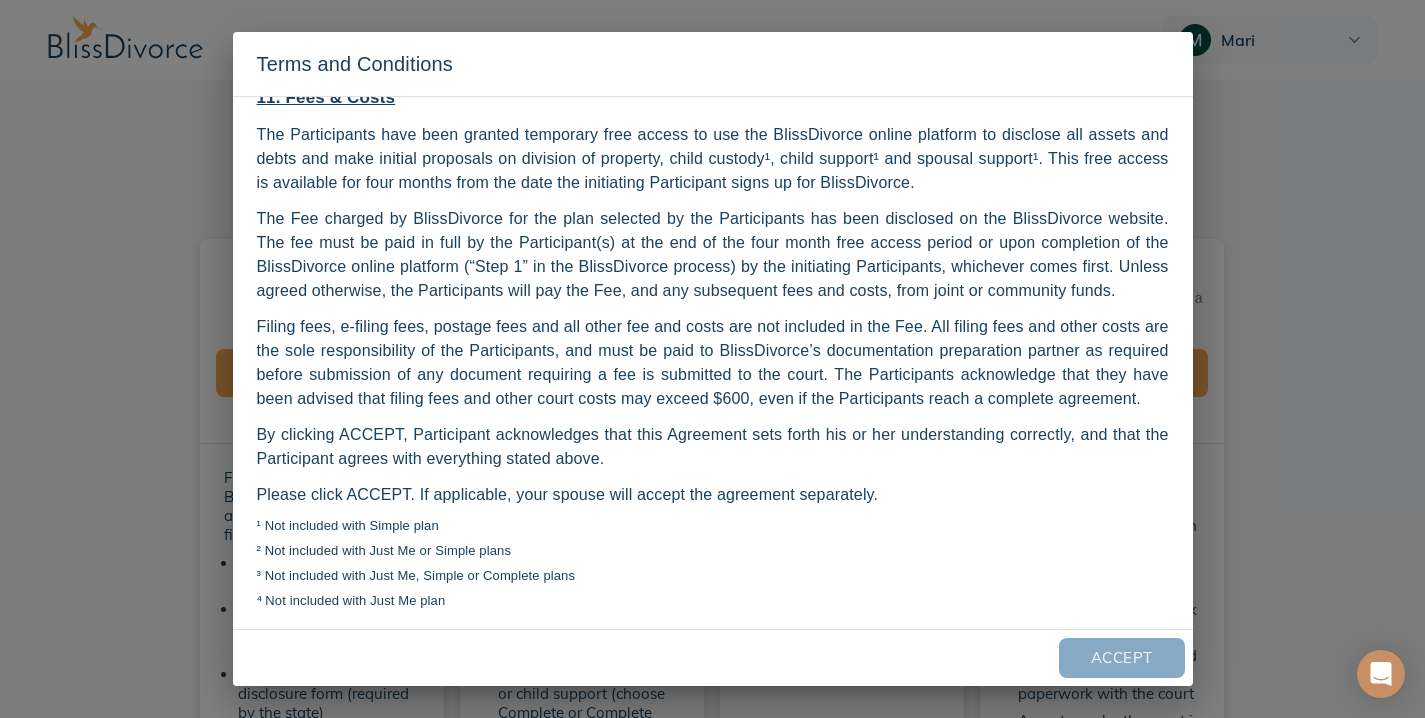 click on "Accept" at bounding box center (1122, 658) 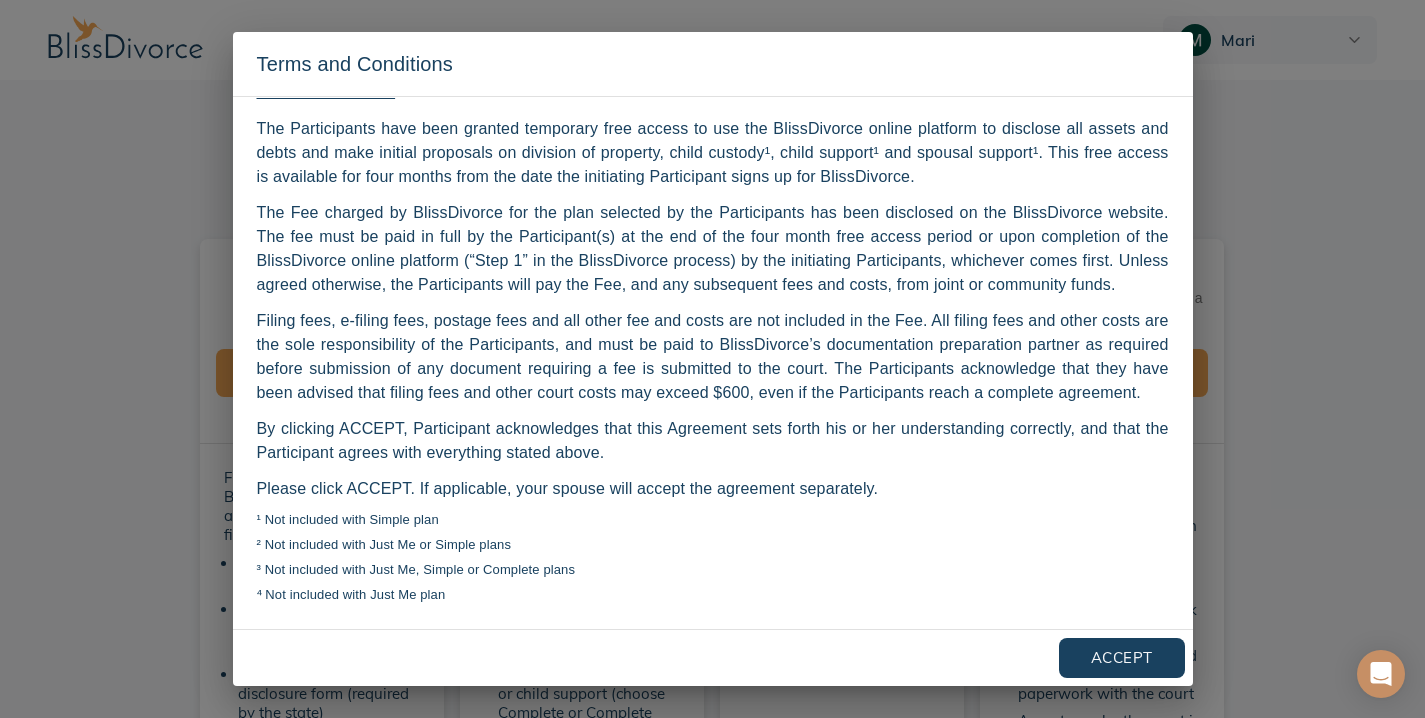 scroll, scrollTop: 2863, scrollLeft: 0, axis: vertical 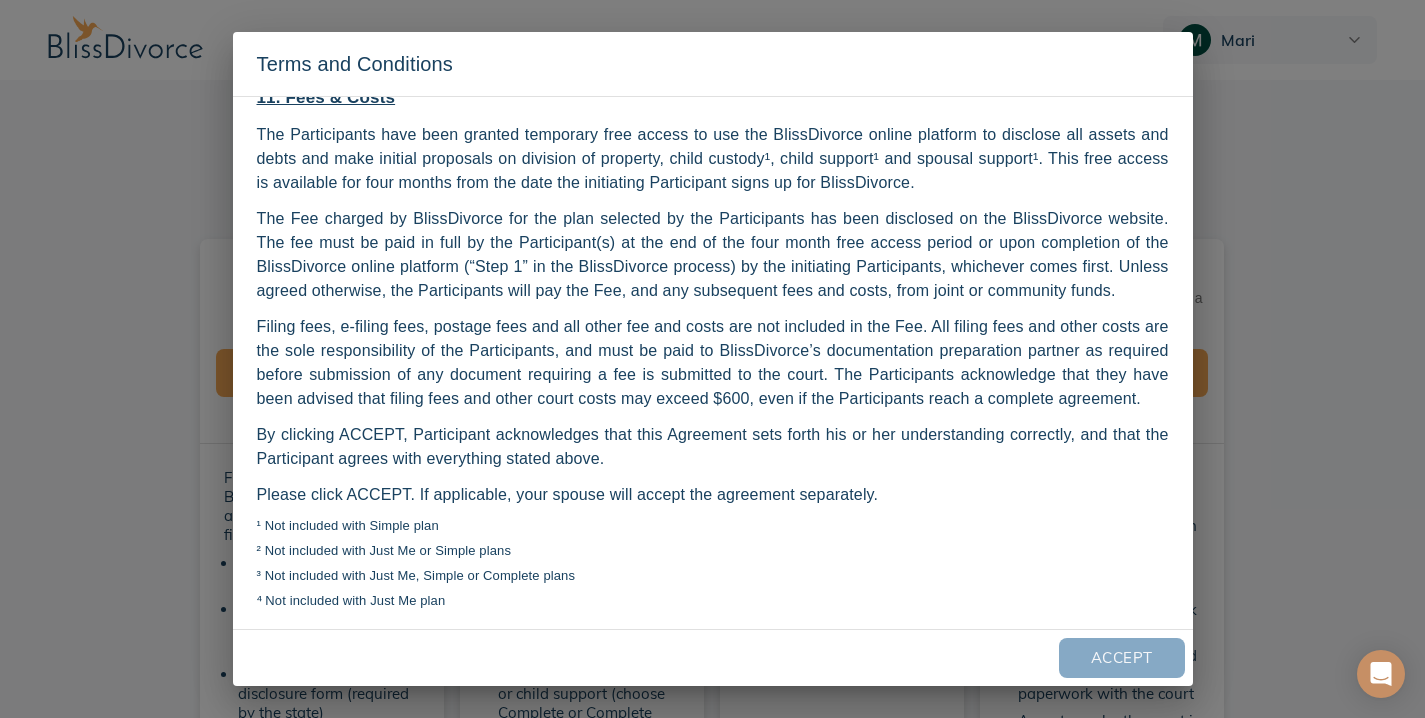click on "Accept" at bounding box center (1122, 658) 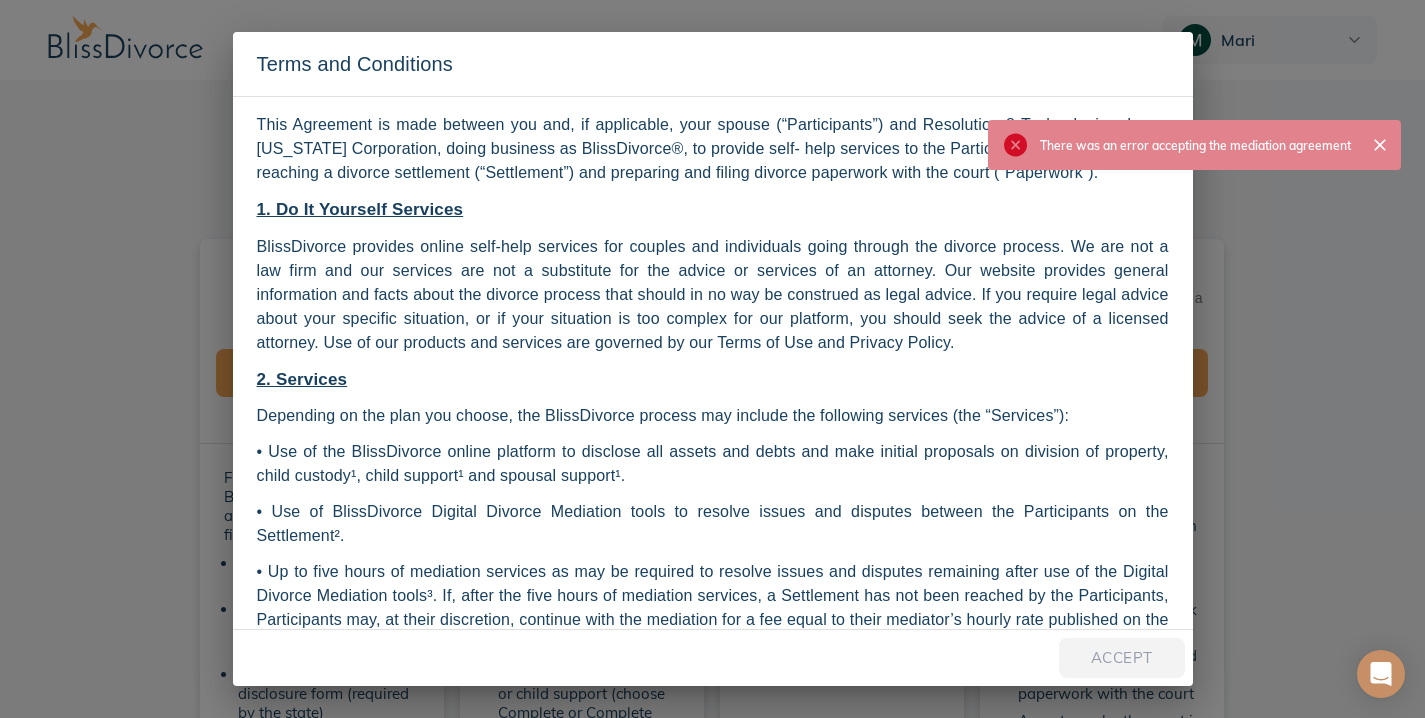 scroll, scrollTop: 0, scrollLeft: 0, axis: both 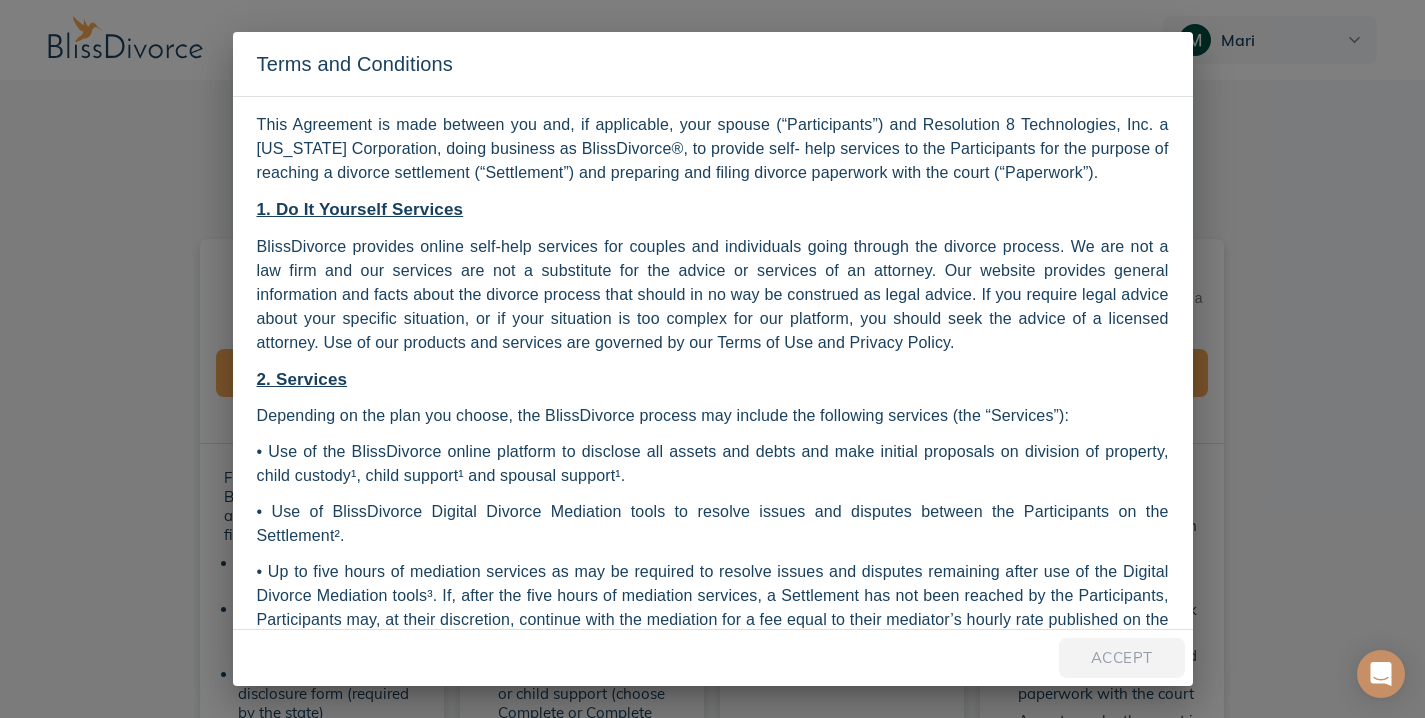 click on "Terms and Conditions This Agreement is made between you and, if applicable, your spouse (“Participants”) and Resolution 8 Technologies, Inc. a Delaware Corporation, doing business as BlissDivorce®, to provide self- help services to the Participants for the purpose of reaching a divorce settlement (“Settlement”) and preparing and filing divorce paperwork with the court (“Paperwork”). 1. Do It Yourself Services BlissDivorce provides online self-help services for couples and individuals going through the divorce process. We are not a law firm and our services are not a substitute for the advice or services of an attorney. Our website provides general information and facts about the divorce process that should in no way be construed as legal advice. If you require legal advice about your specific situation, or if your situation is too complex for our platform, you should seek the advice of a licensed attorney. Use of our products and services are governed by our Terms of Use and Privacy Policy." at bounding box center [712, 359] 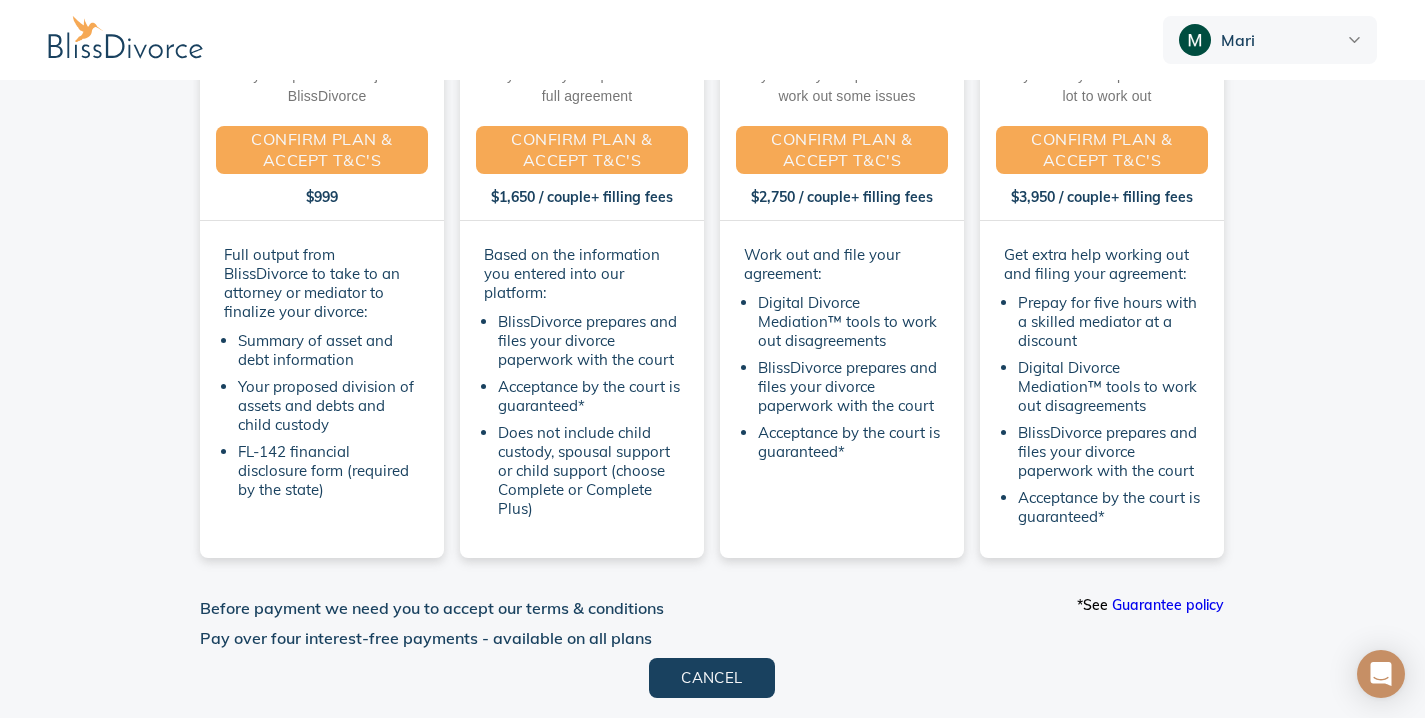 scroll, scrollTop: 223, scrollLeft: 0, axis: vertical 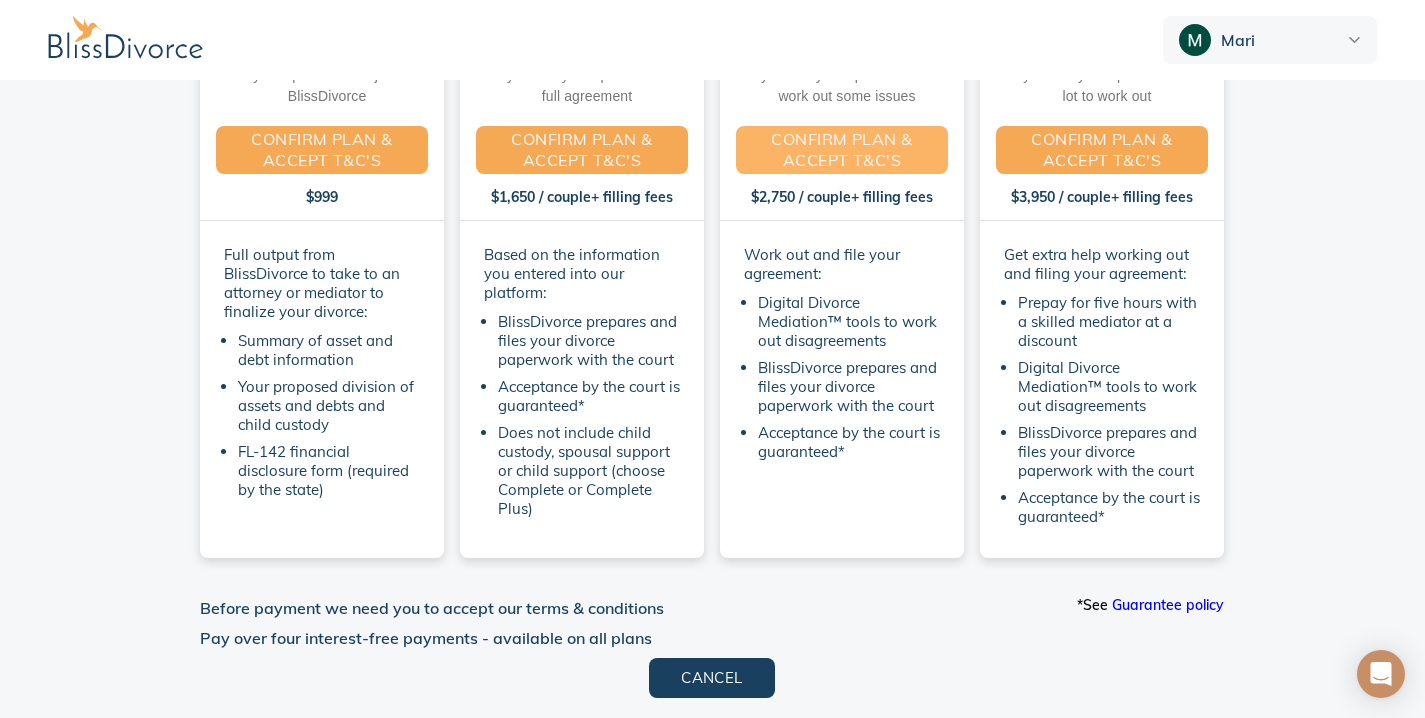 click on "CONFIRM PLAN & ACCEPT T&C'S" at bounding box center (842, 150) 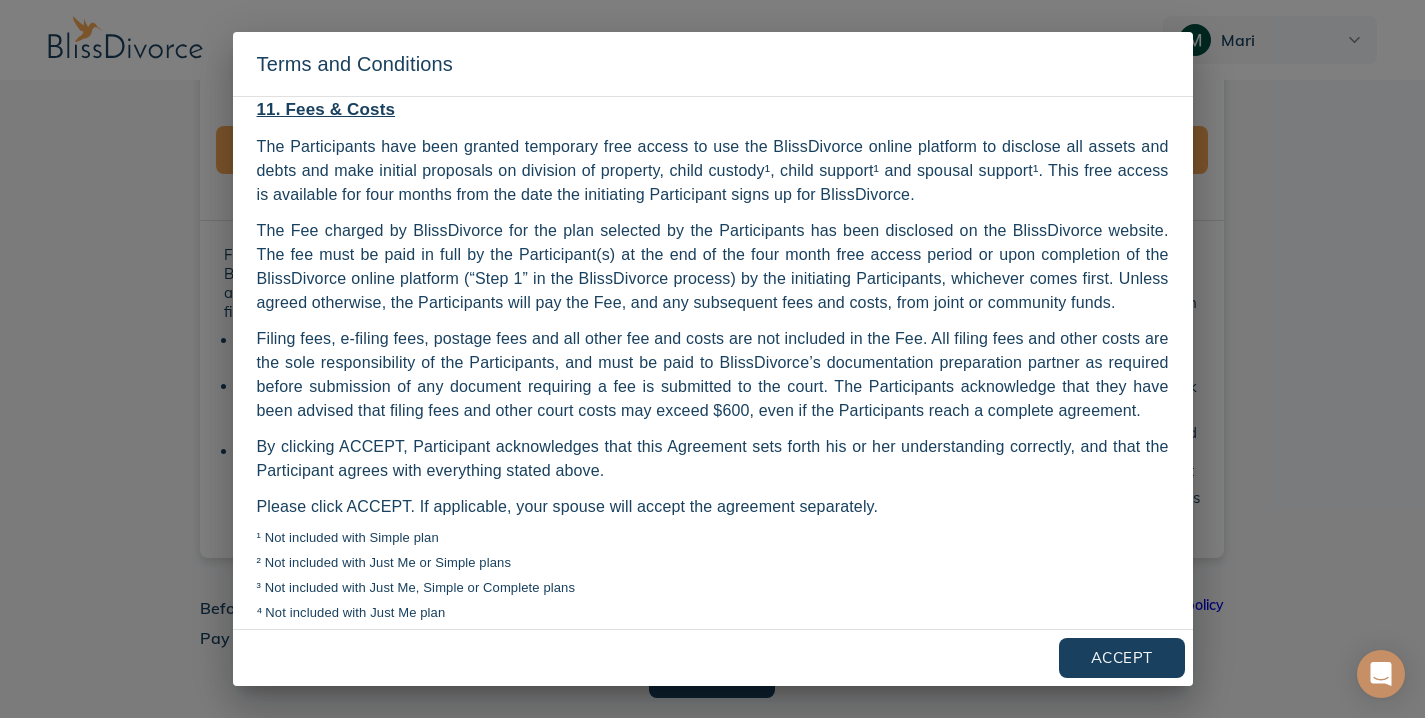 scroll, scrollTop: 2863, scrollLeft: 0, axis: vertical 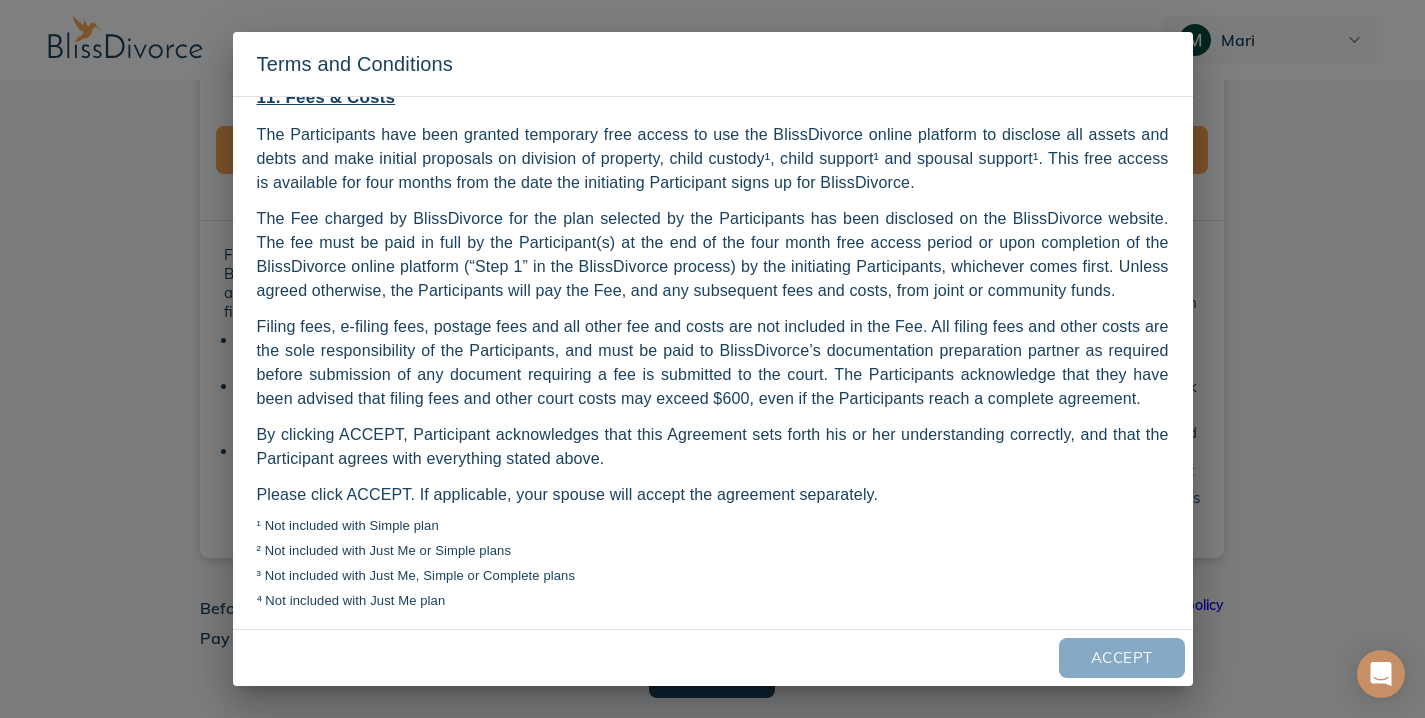 click on "Accept" at bounding box center [1122, 658] 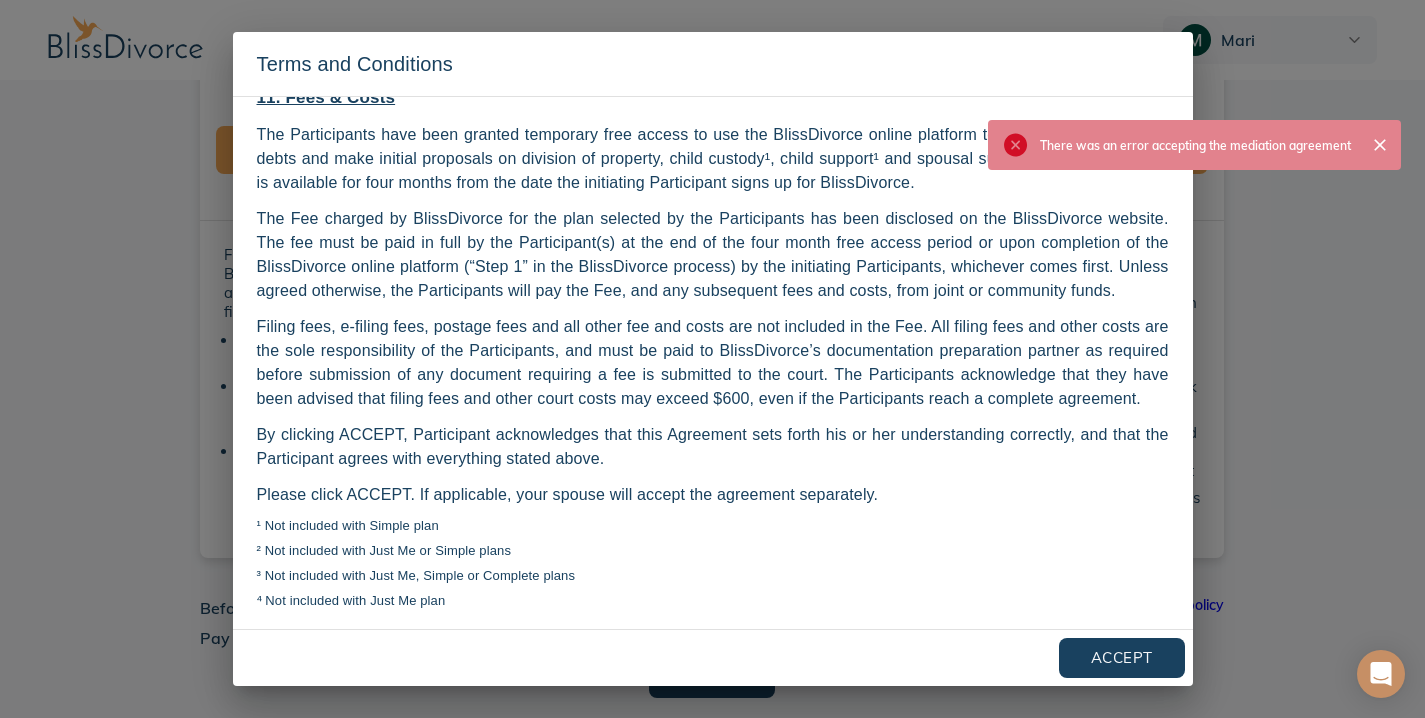 click 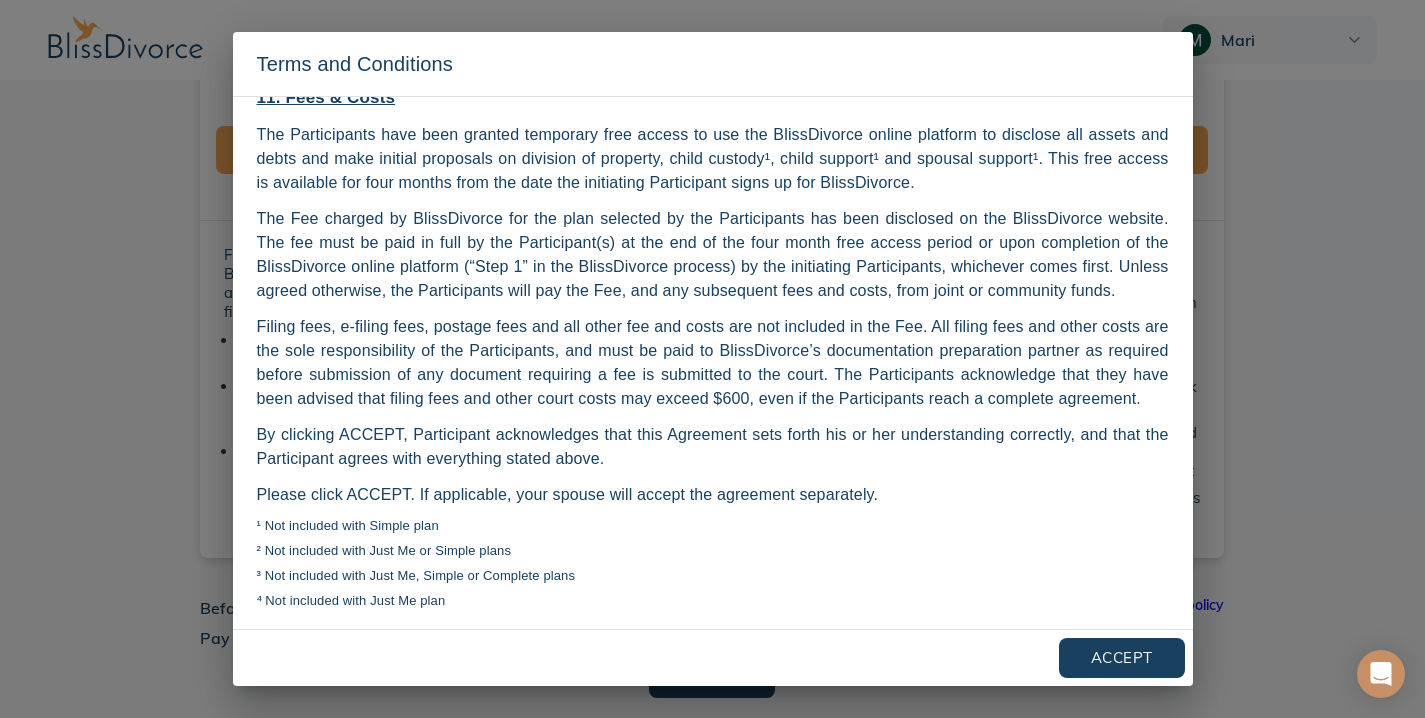 click on "Terms and Conditions This Agreement is made between you and, if applicable, your spouse (“Participants”) and Resolution 8 Technologies, Inc. a Delaware Corporation, doing business as BlissDivorce®, to provide self- help services to the Participants for the purpose of reaching a divorce settlement (“Settlement”) and preparing and filing divorce paperwork with the court (“Paperwork”). 1. Do It Yourself Services BlissDivorce provides online self-help services for couples and individuals going through the divorce process. We are not a law firm and our services are not a substitute for the advice or services of an attorney. Our website provides general information and facts about the divorce process that should in no way be construed as legal advice. If you require legal advice about your specific situation, or if your situation is too complex for our platform, you should seek the advice of a licensed attorney. Use of our products and services are governed by our Terms of Use and Privacy Policy." at bounding box center [712, 359] 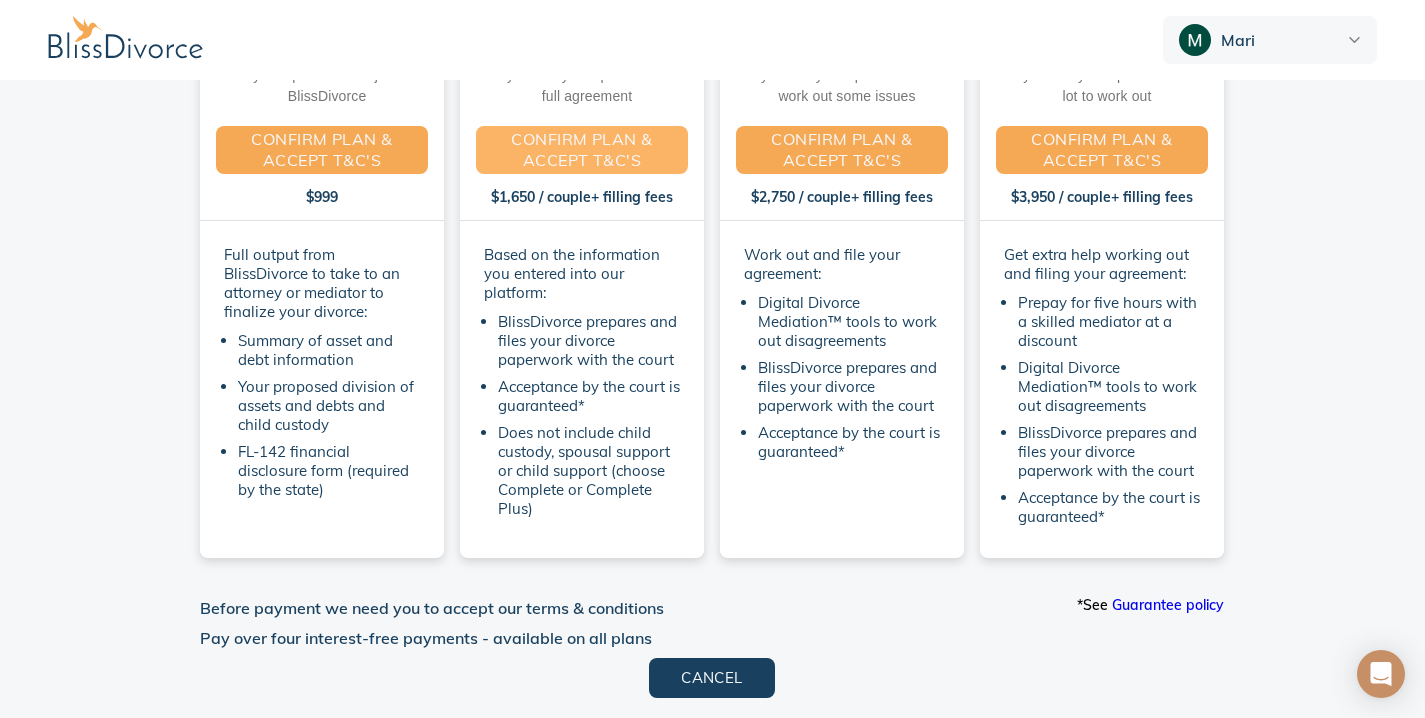 click on "CONFIRM PLAN & ACCEPT T&C'S" at bounding box center (582, 150) 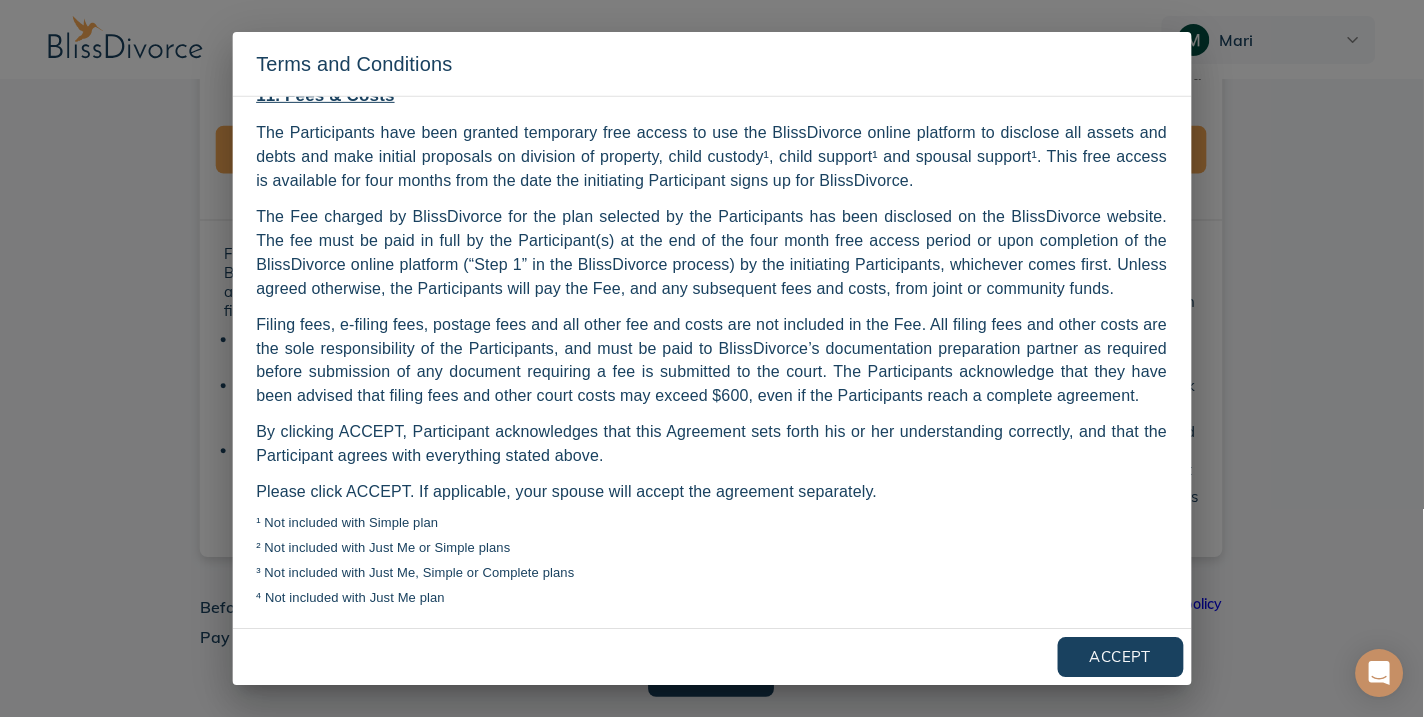 scroll, scrollTop: 2863, scrollLeft: 0, axis: vertical 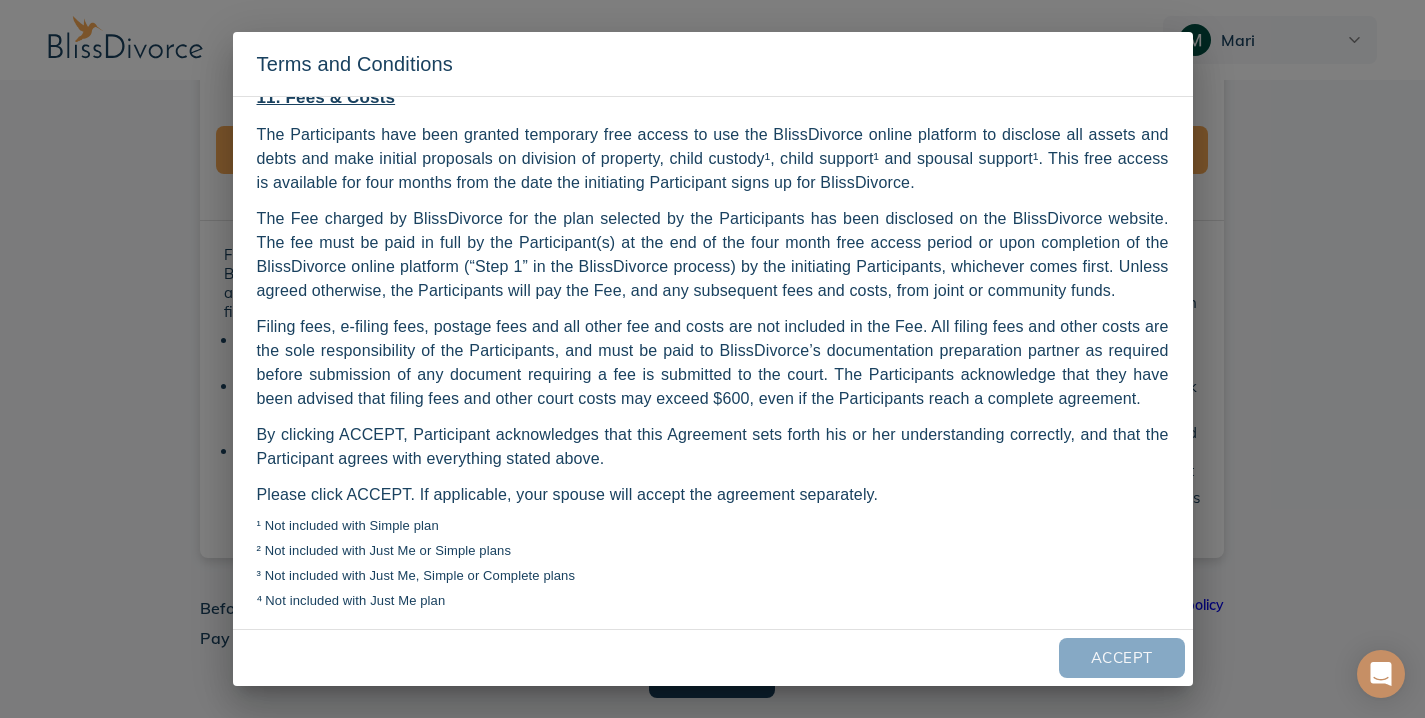 click on "Accept" at bounding box center [1122, 658] 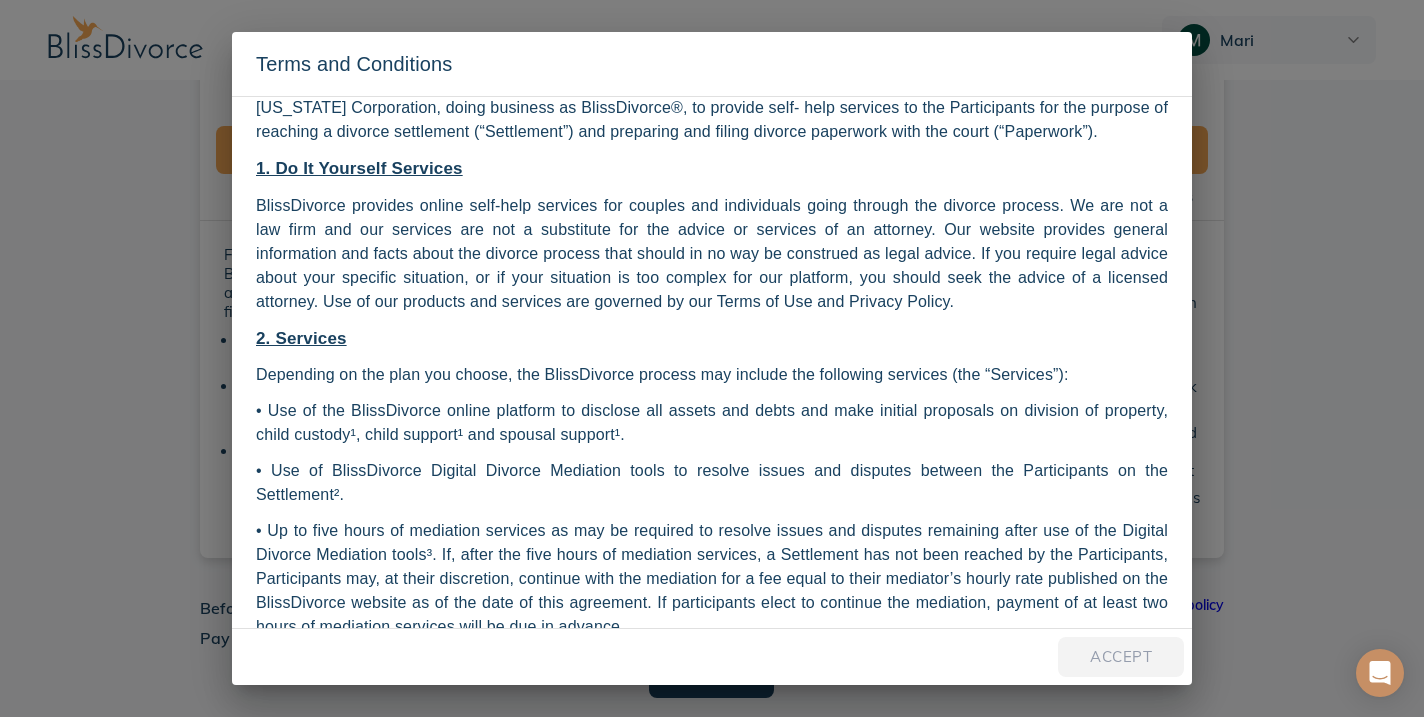 scroll, scrollTop: 50, scrollLeft: 0, axis: vertical 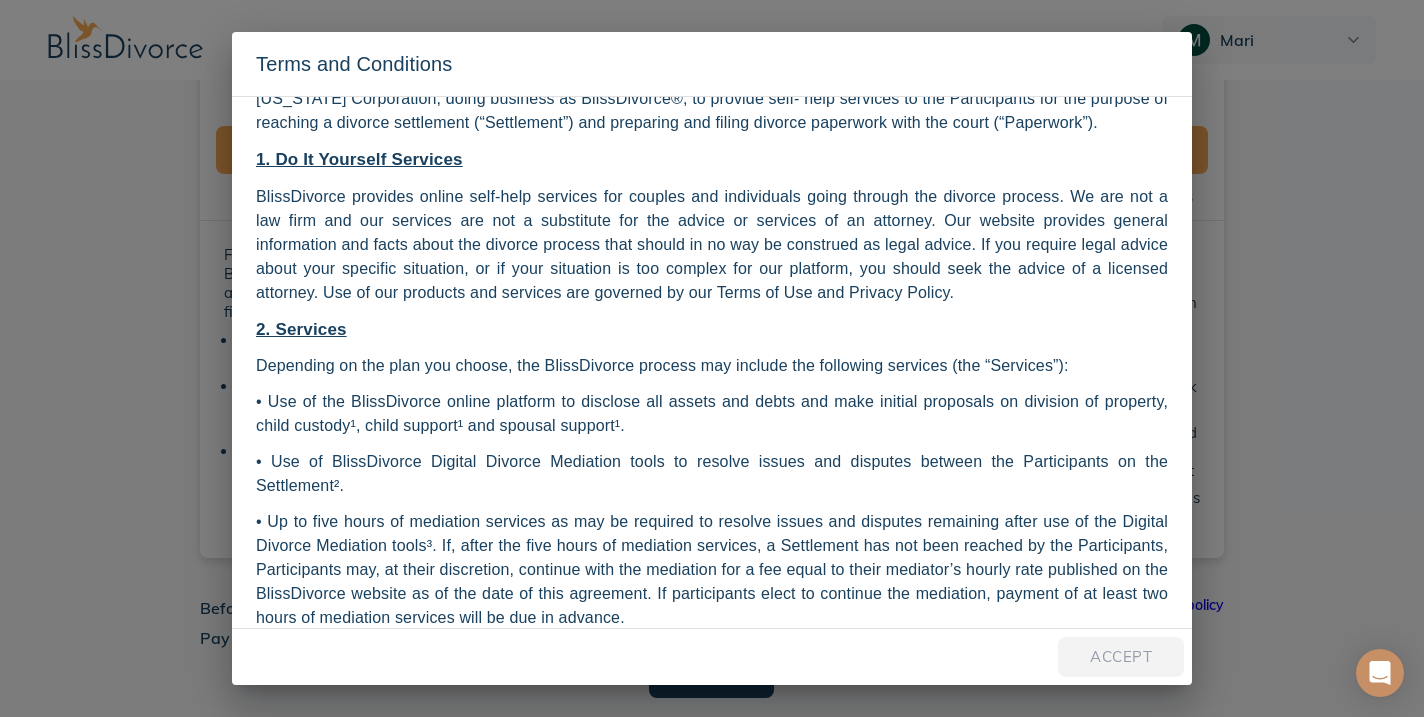 click on "Terms and Conditions This Agreement is made between you and, if applicable, your spouse (“Participants”) and Resolution 8 Technologies, Inc. a Delaware Corporation, doing business as BlissDivorce®, to provide self- help services to the Participants for the purpose of reaching a divorce settlement (“Settlement”) and preparing and filing divorce paperwork with the court (“Paperwork”). 1. Do It Yourself Services BlissDivorce provides online self-help services for couples and individuals going through the divorce process. We are not a law firm and our services are not a substitute for the advice or services of an attorney. Our website provides general information and facts about the divorce process that should in no way be construed as legal advice. If you require legal advice about your specific situation, or if your situation is too complex for our platform, you should seek the advice of a licensed attorney. Use of our products and services are governed by our Terms of Use and Privacy Policy." at bounding box center (712, 358) 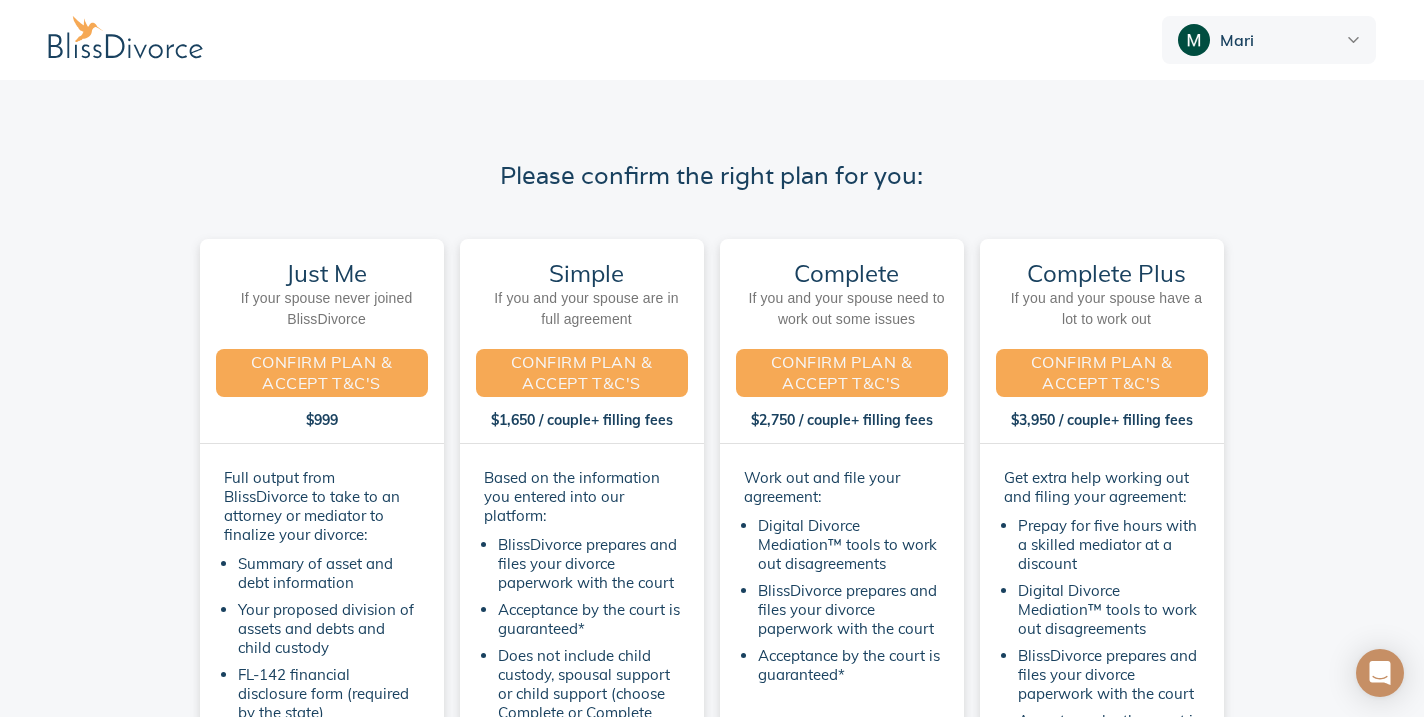 scroll, scrollTop: 0, scrollLeft: 0, axis: both 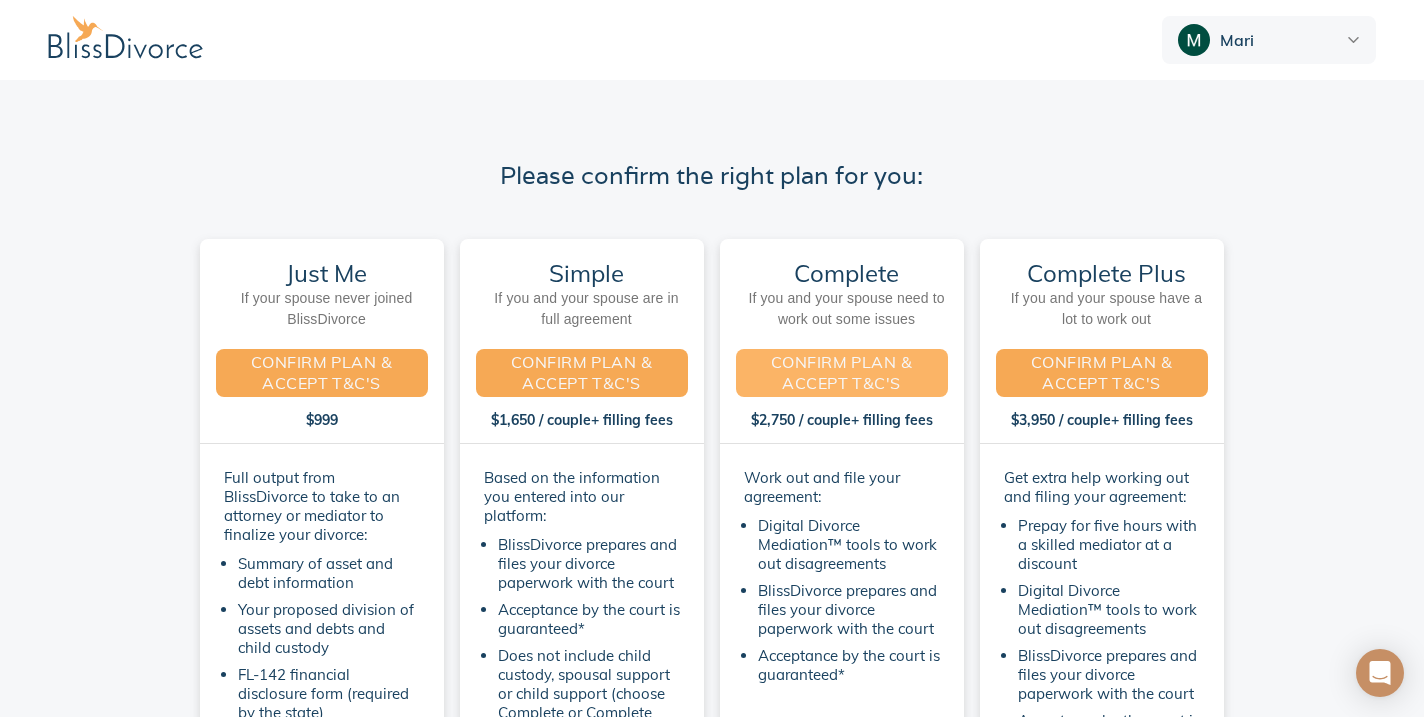 click on "CONFIRM PLAN & ACCEPT T&C'S" at bounding box center [842, 373] 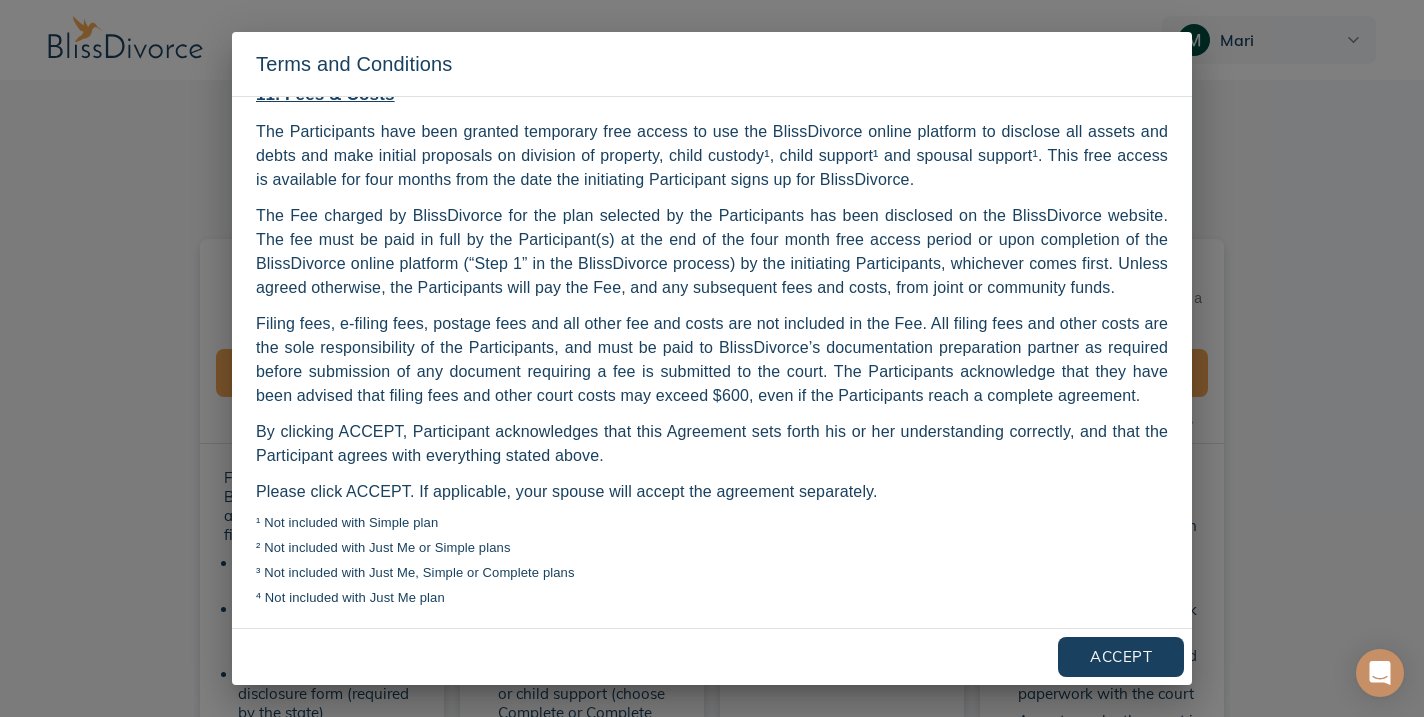 scroll, scrollTop: 2864, scrollLeft: 0, axis: vertical 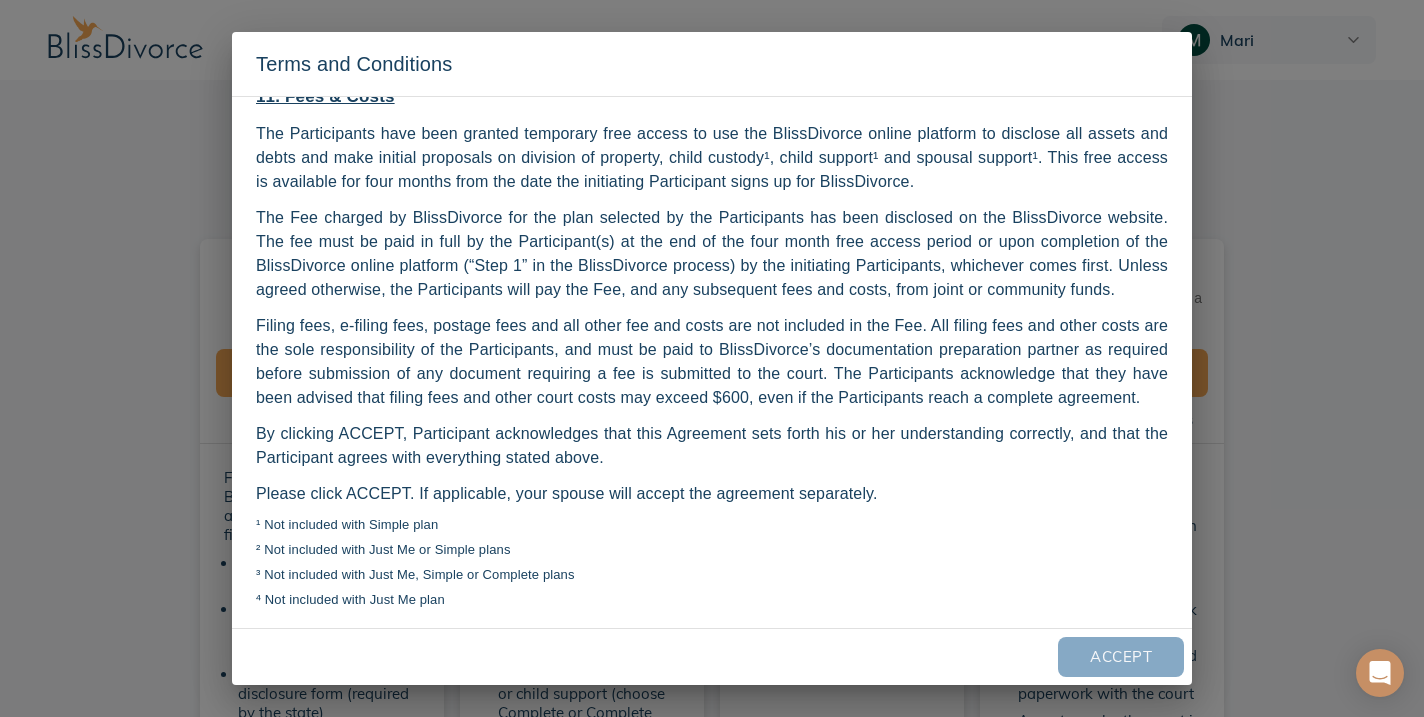 click on "Accept" at bounding box center (1121, 657) 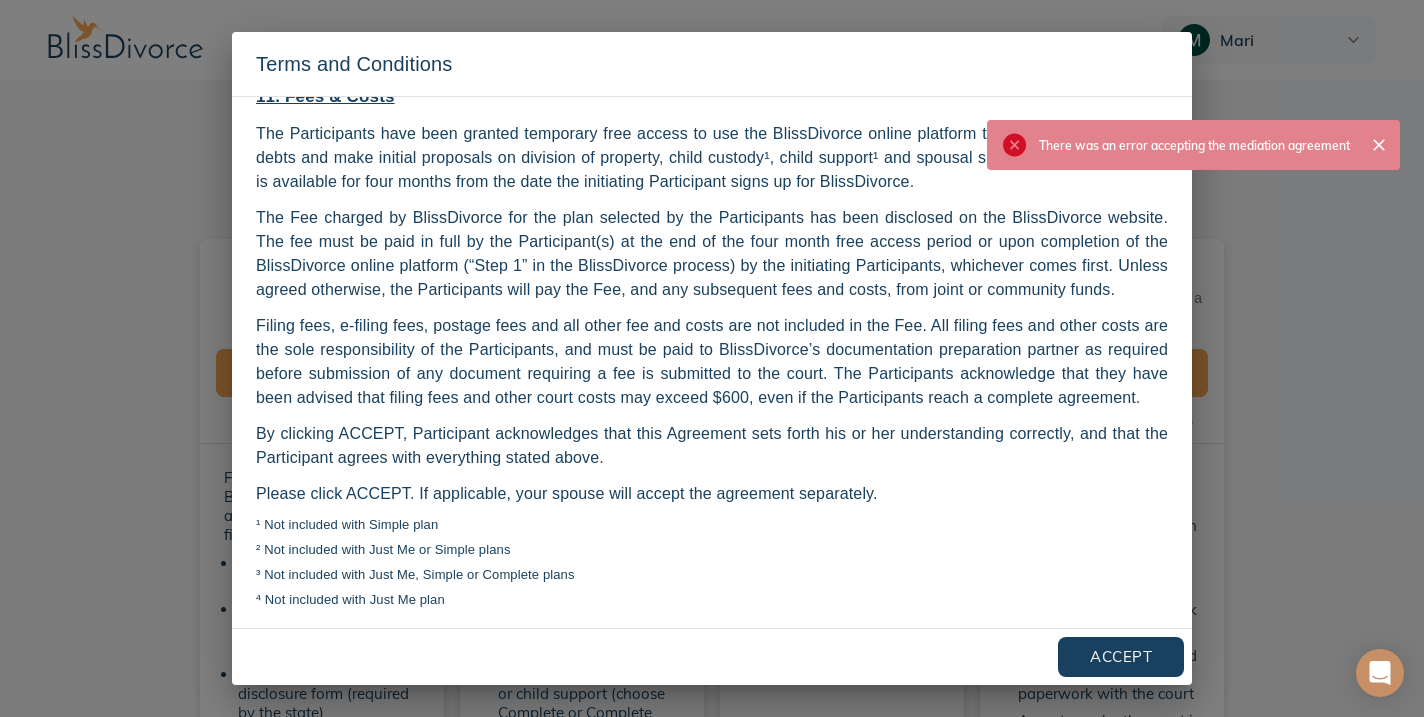 click 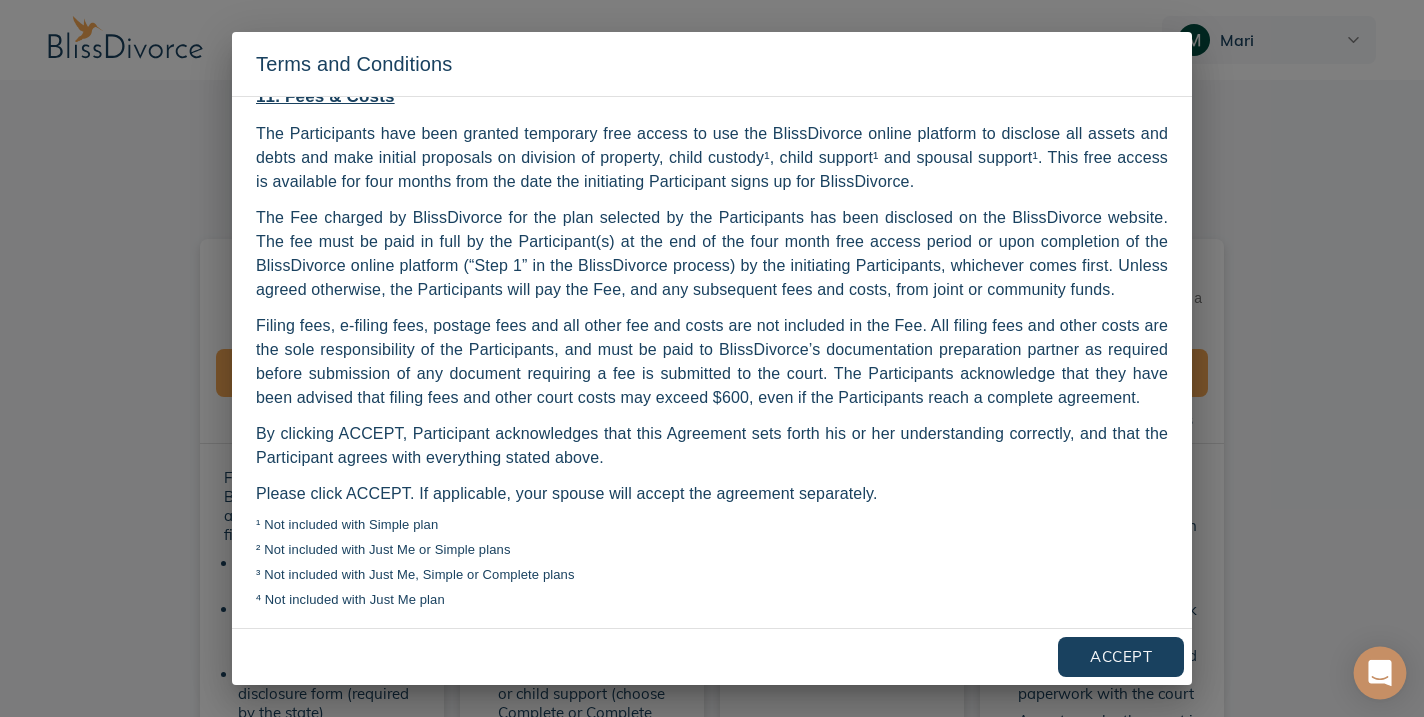 click 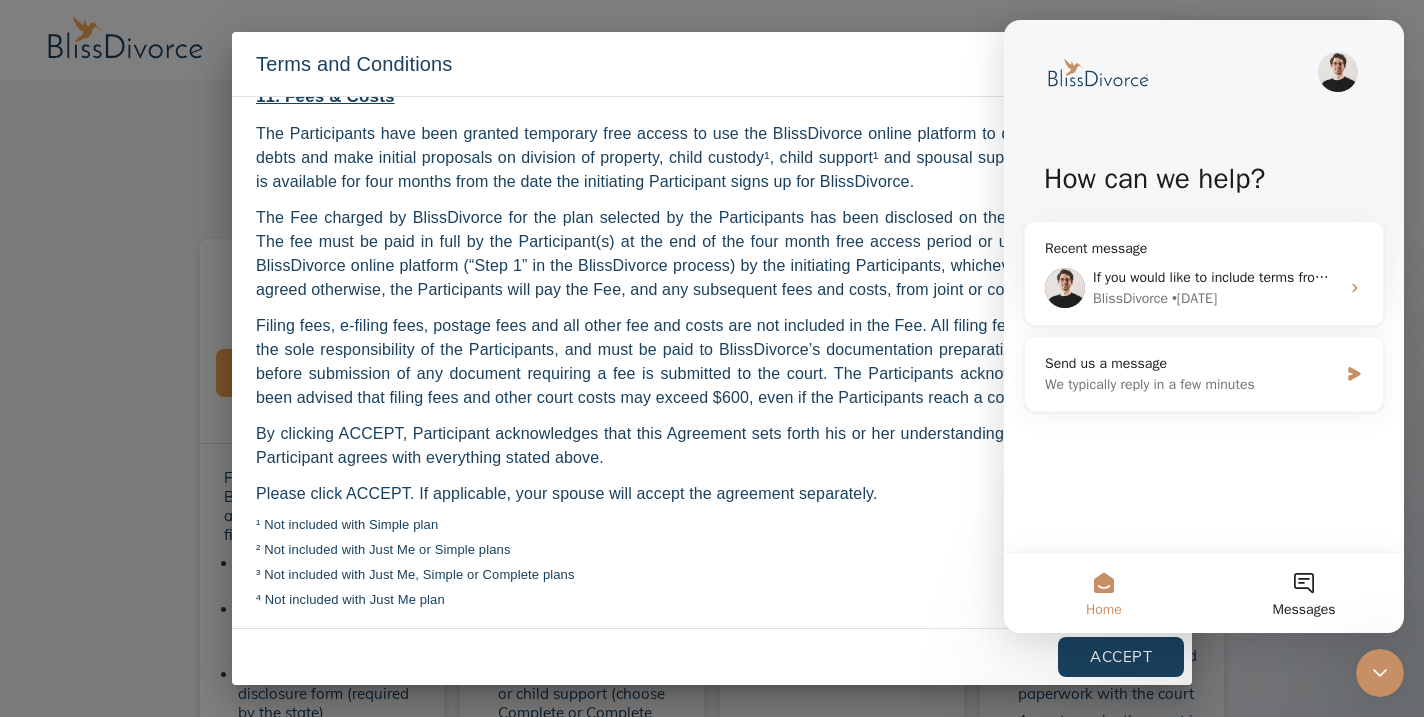 scroll, scrollTop: 0, scrollLeft: 0, axis: both 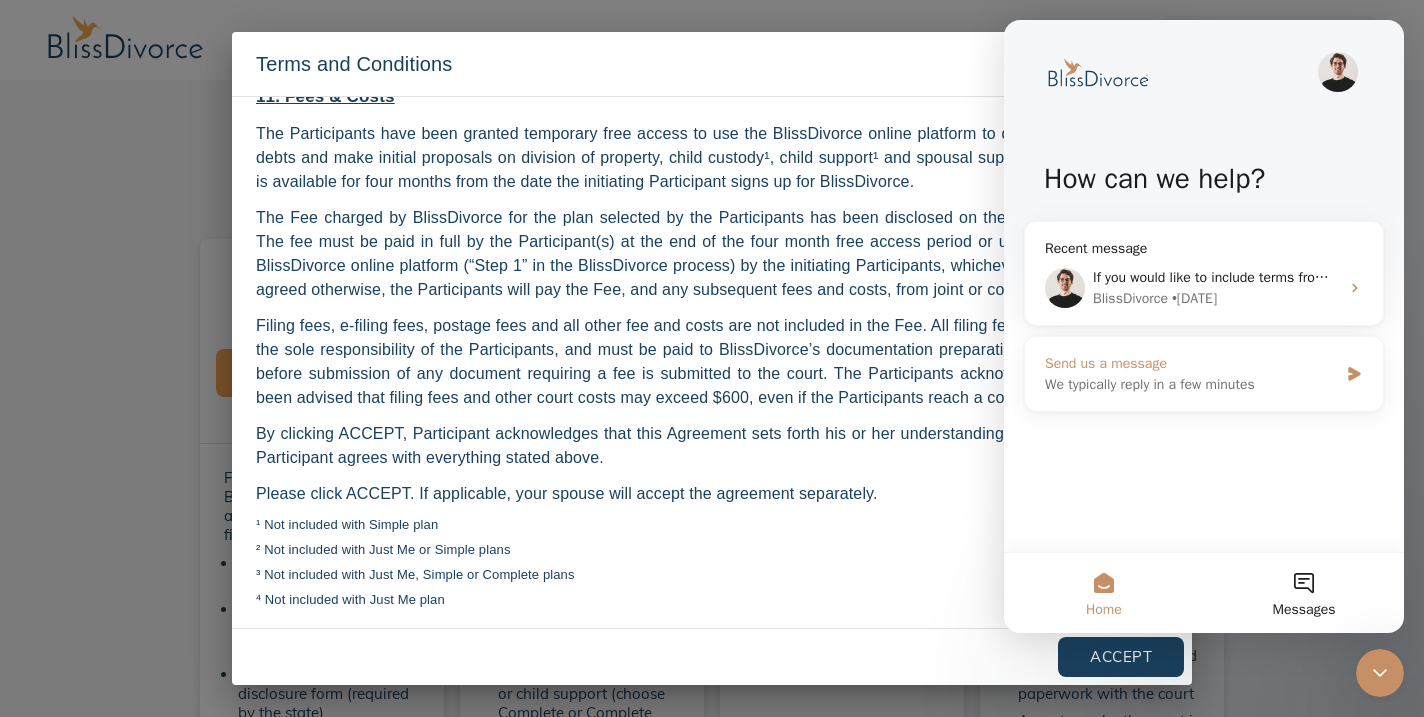 click 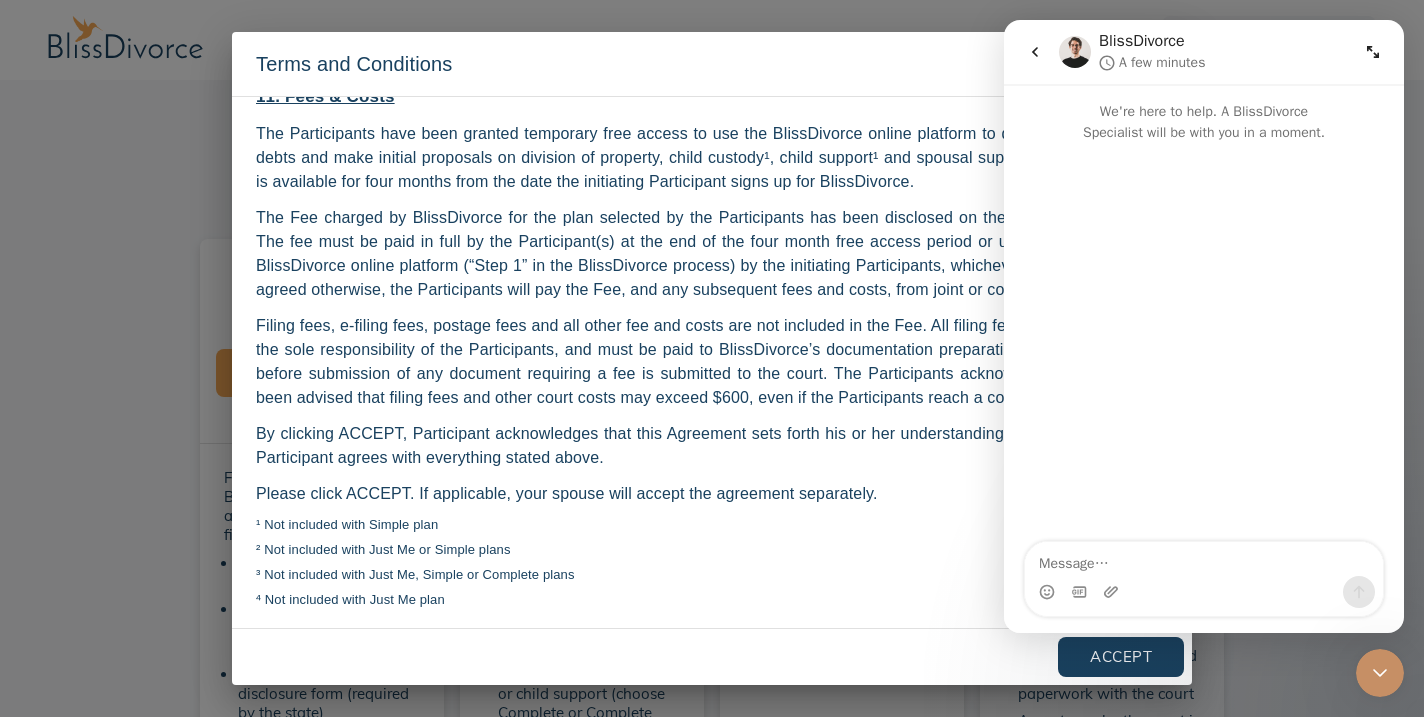 click at bounding box center [1204, 559] 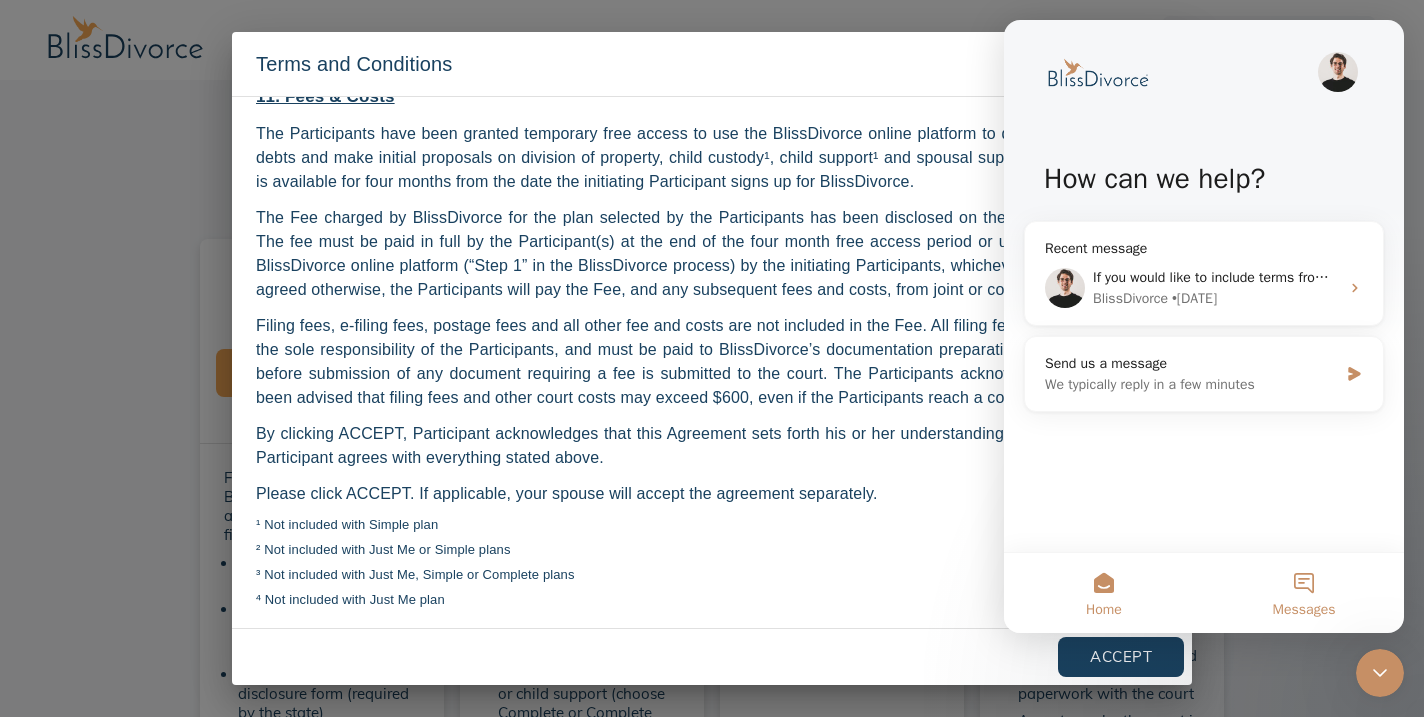 click on "Messages" at bounding box center [1304, 593] 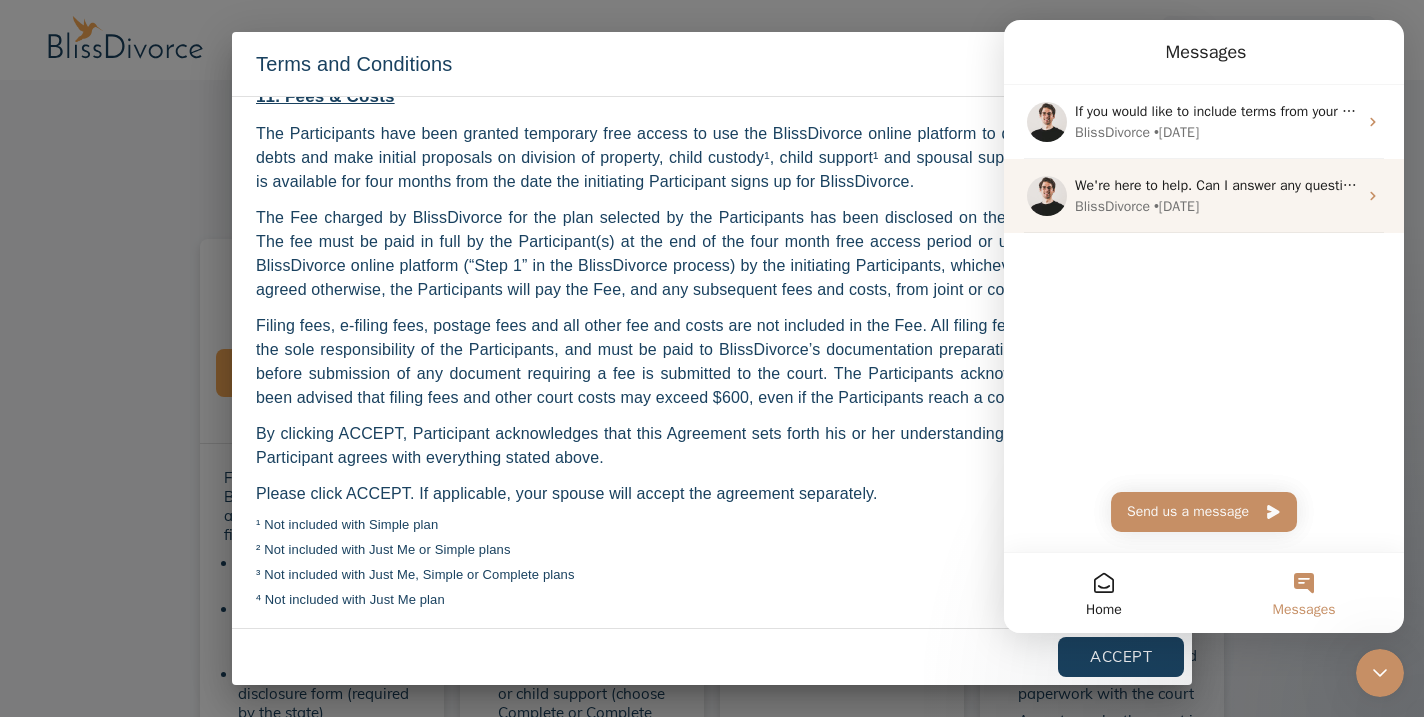 click on "We're here to help. Can I answer any questions about how BlissDivorce helps you get divorced without the time, cost and conflict of attorneys? Or about divorce in general? Please share you name, email, phone (optional) and a couple bullets about your situation, and I'll be with you in a moment." at bounding box center [1980, 185] 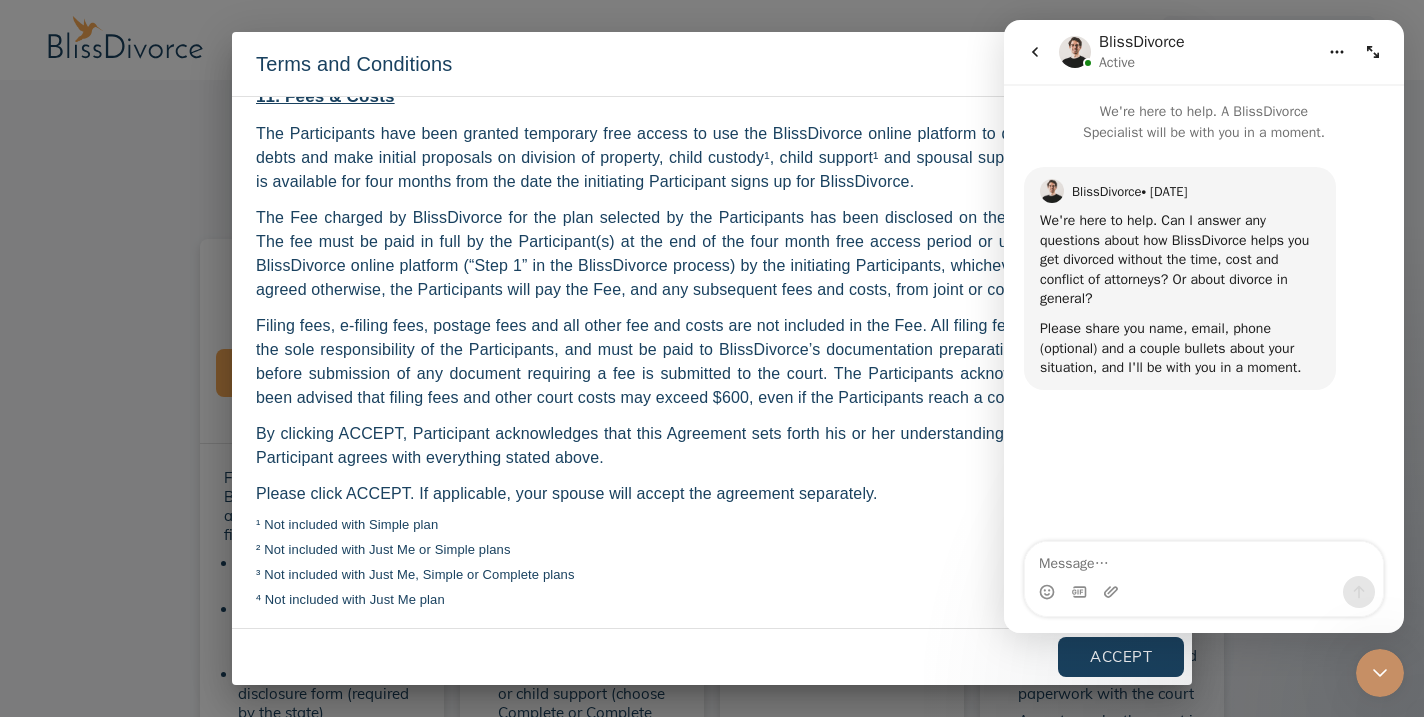 click at bounding box center (1035, 52) 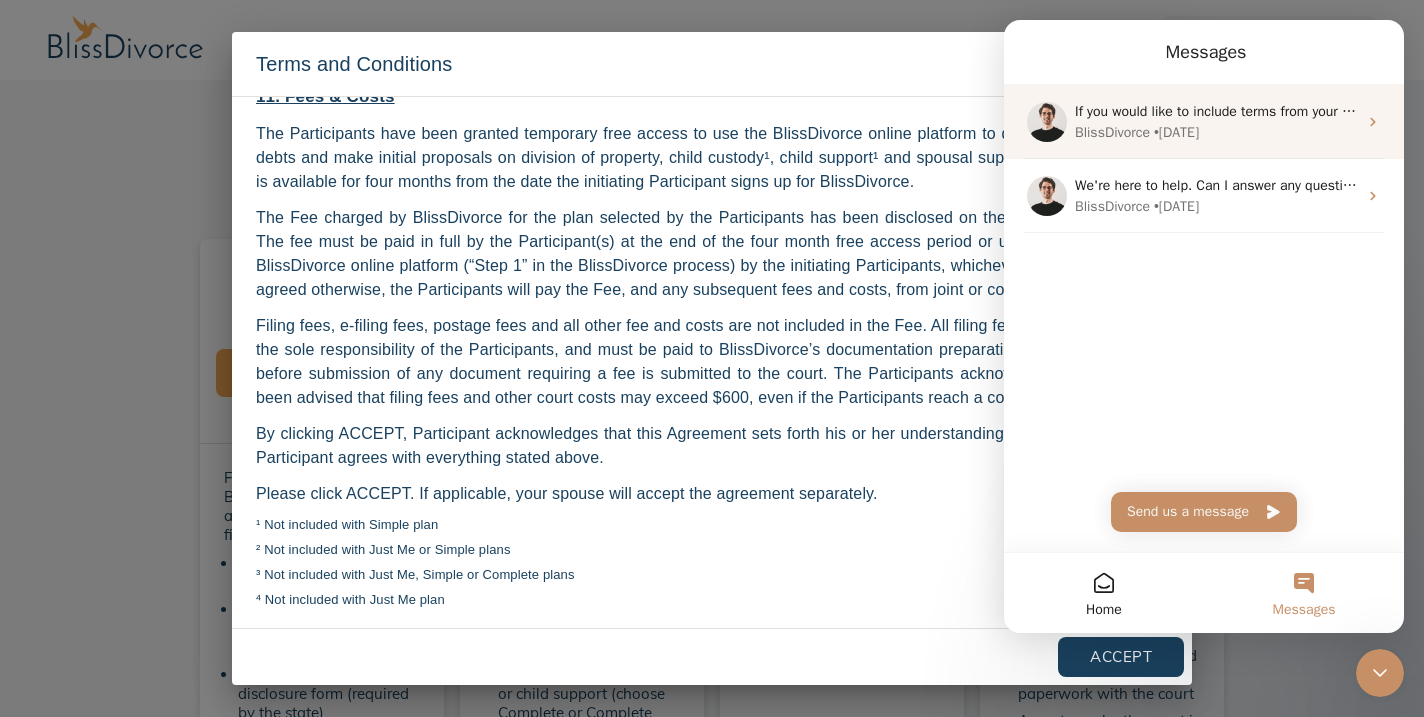 click on "•  1d ago" at bounding box center (1176, 132) 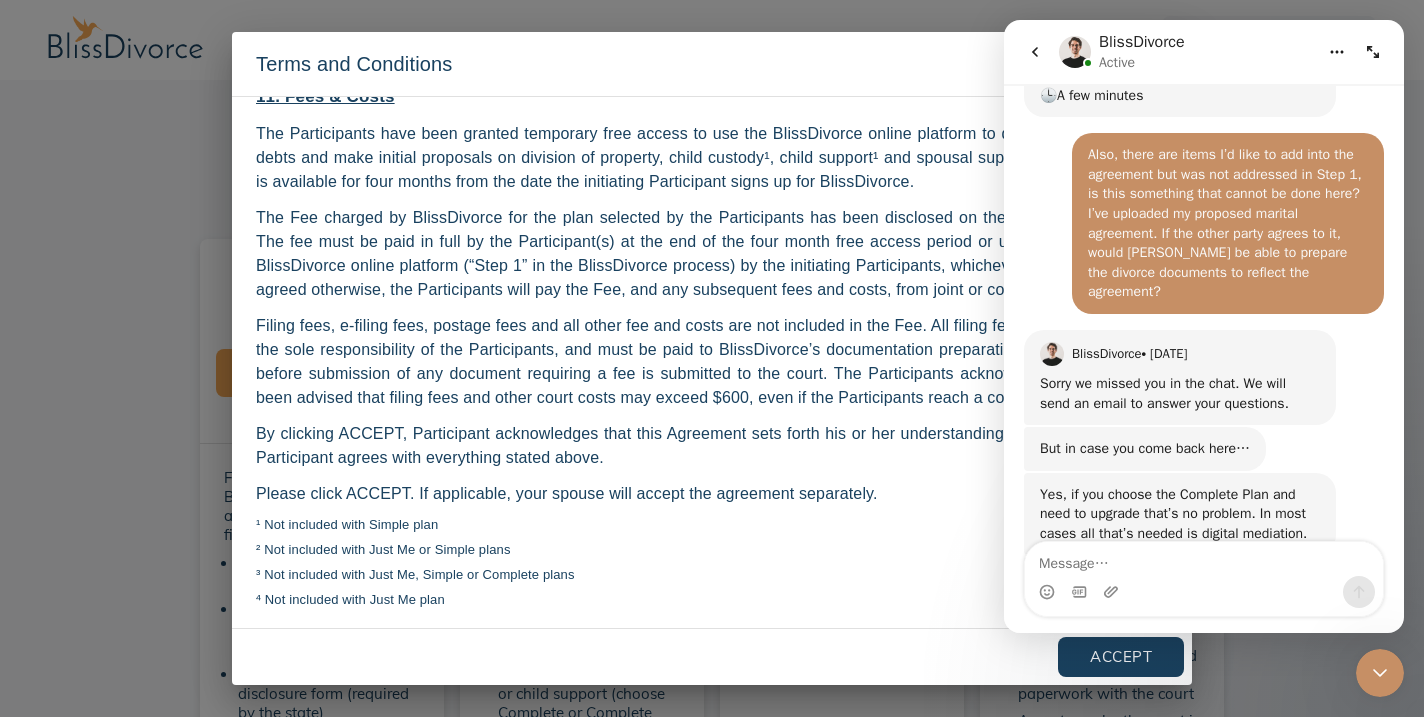 scroll, scrollTop: 395, scrollLeft: 0, axis: vertical 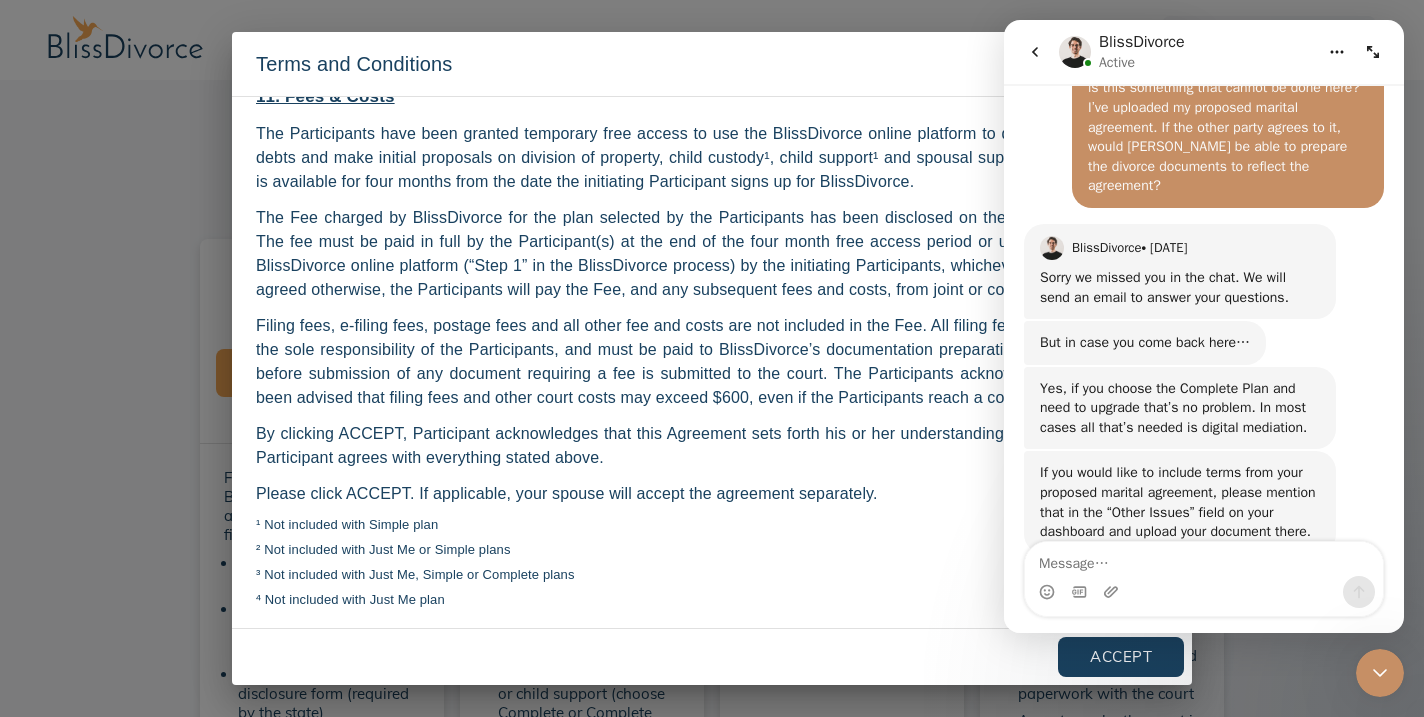 click at bounding box center [1204, 559] 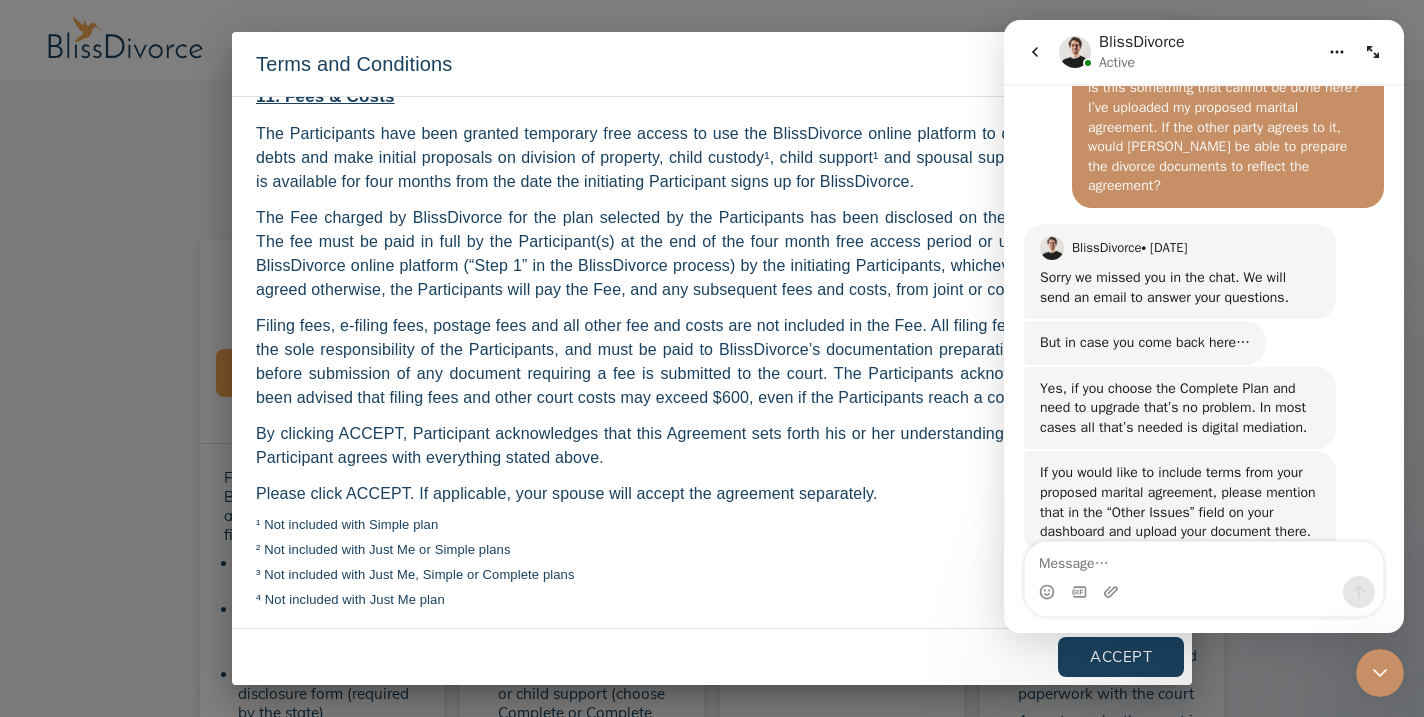click at bounding box center [1204, 559] 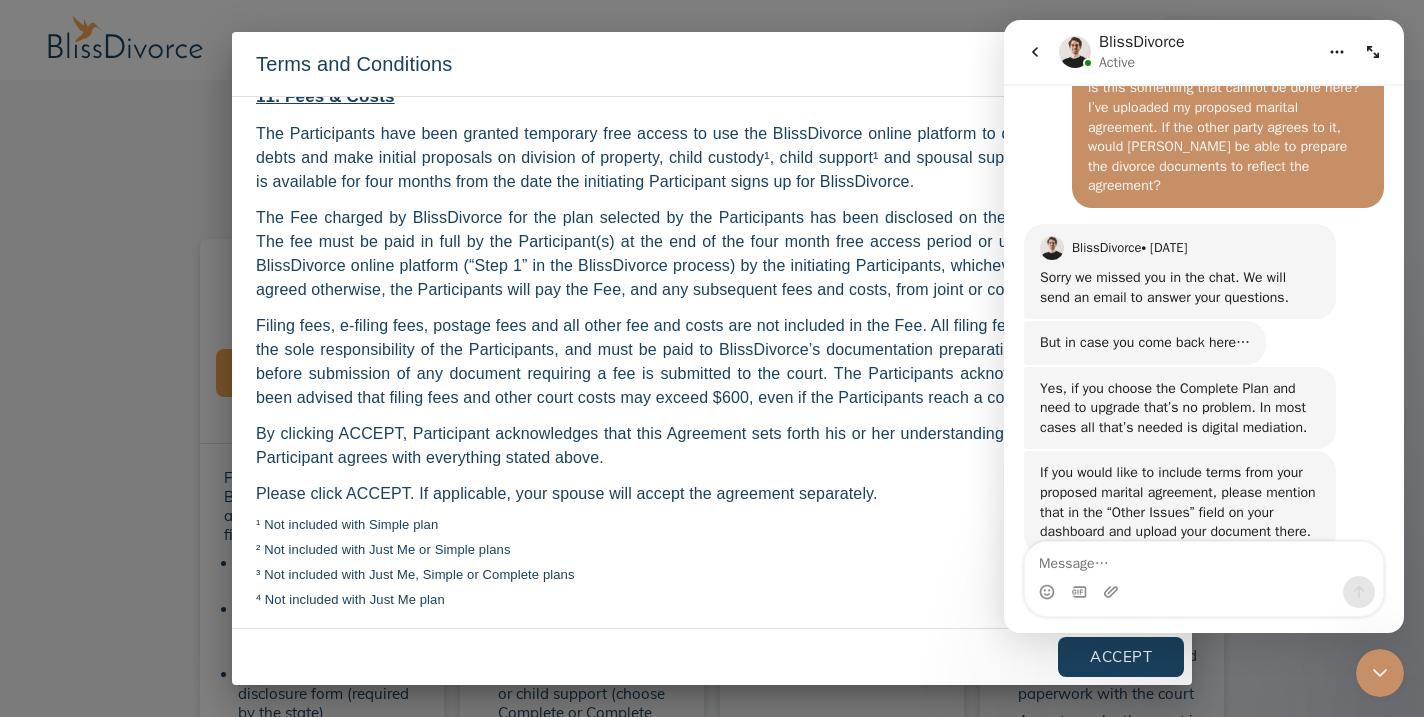 click 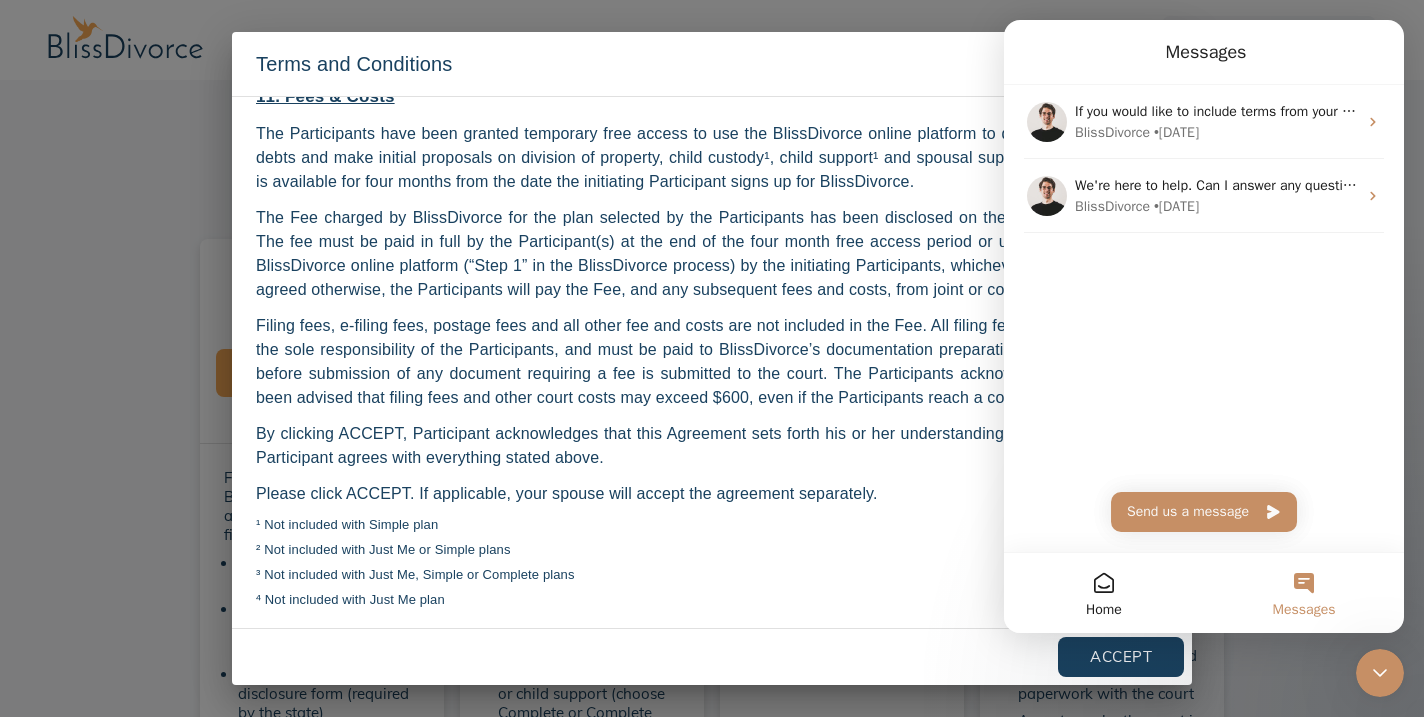 click 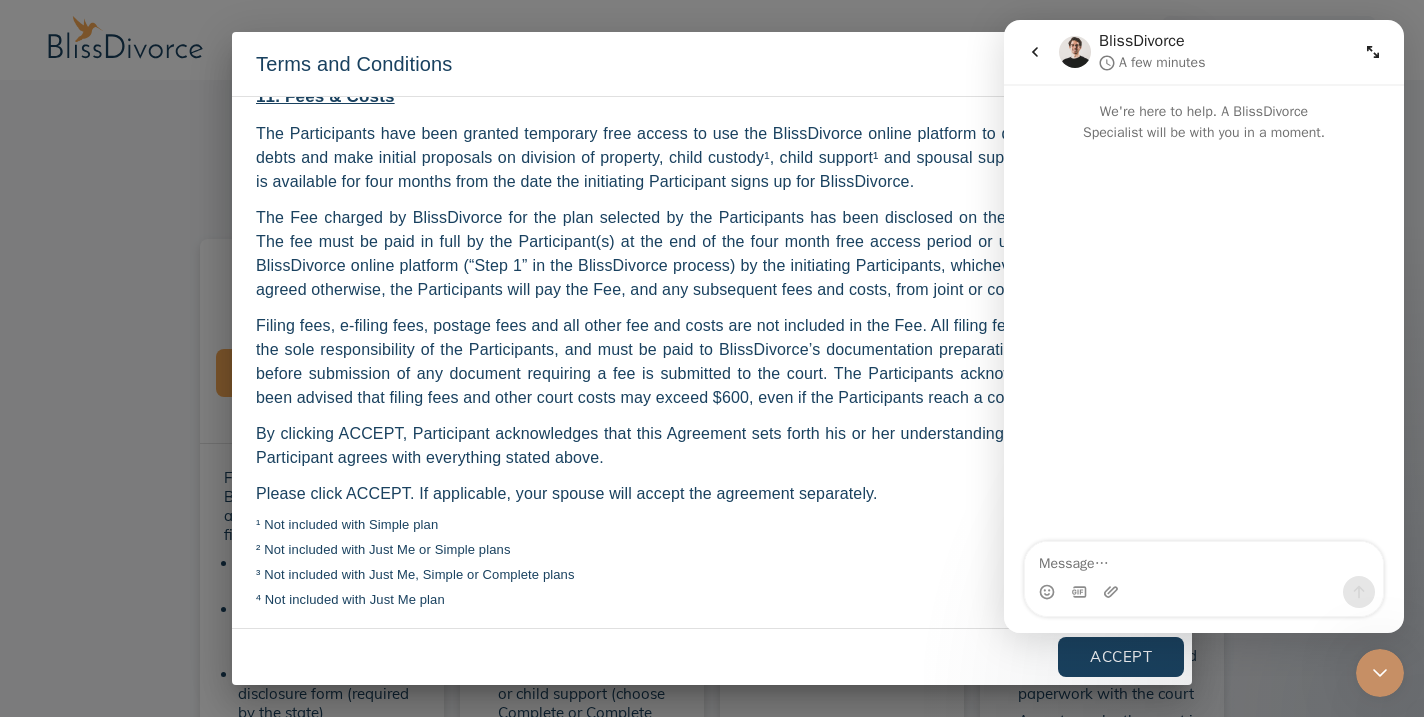 click at bounding box center (1204, 592) 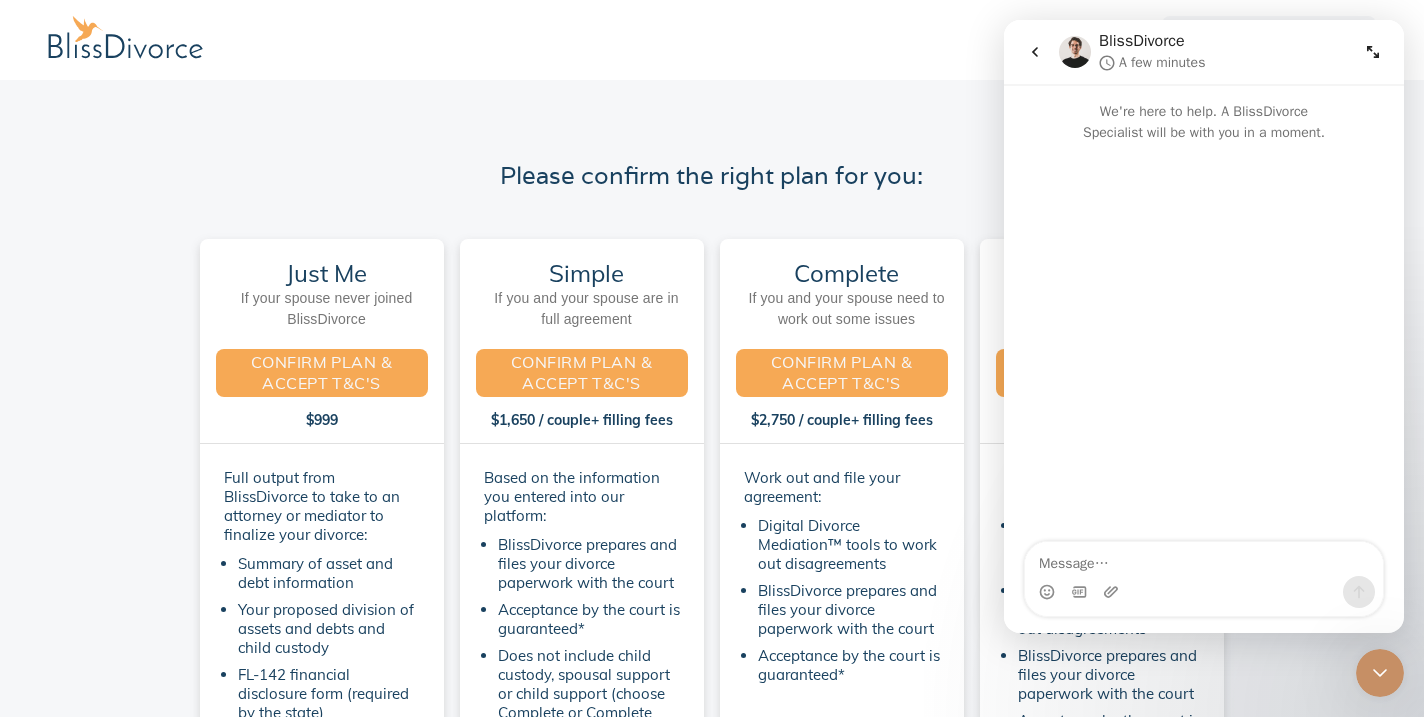 click at bounding box center [1380, 673] 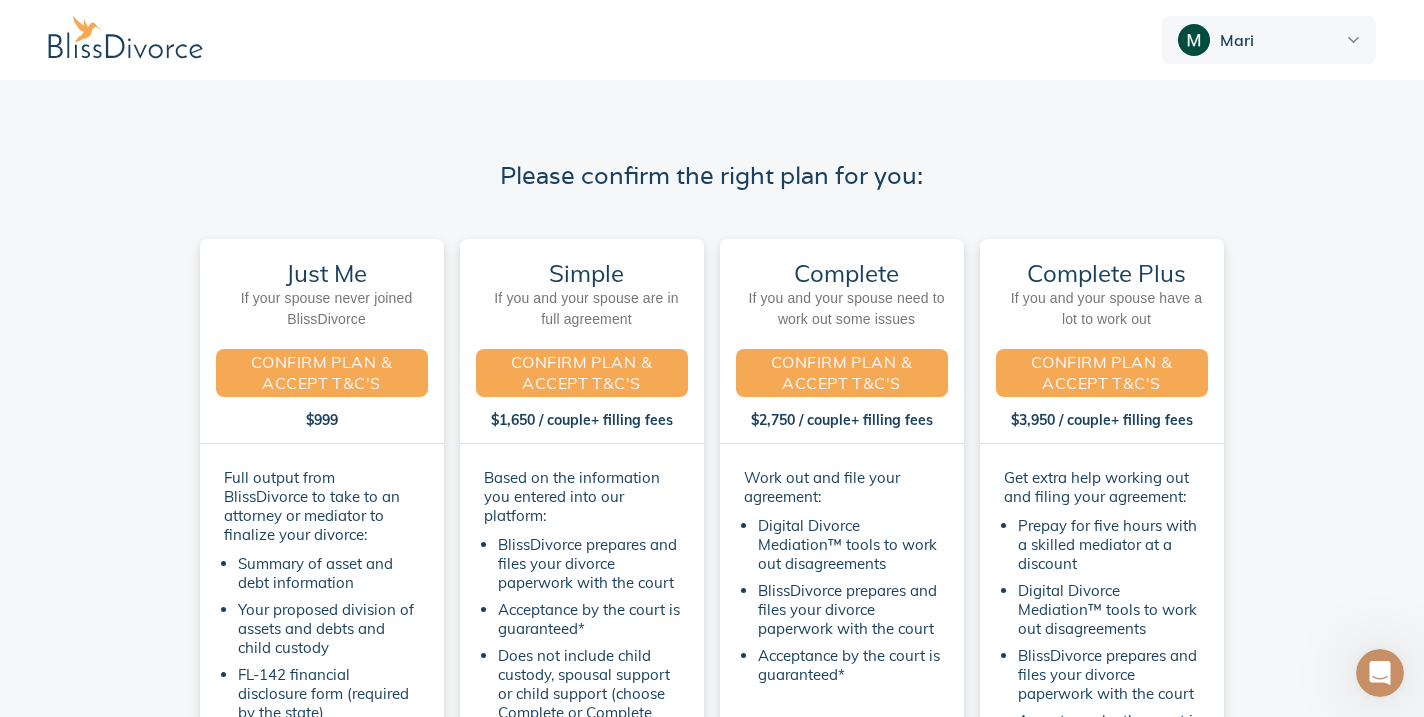 scroll, scrollTop: 0, scrollLeft: 0, axis: both 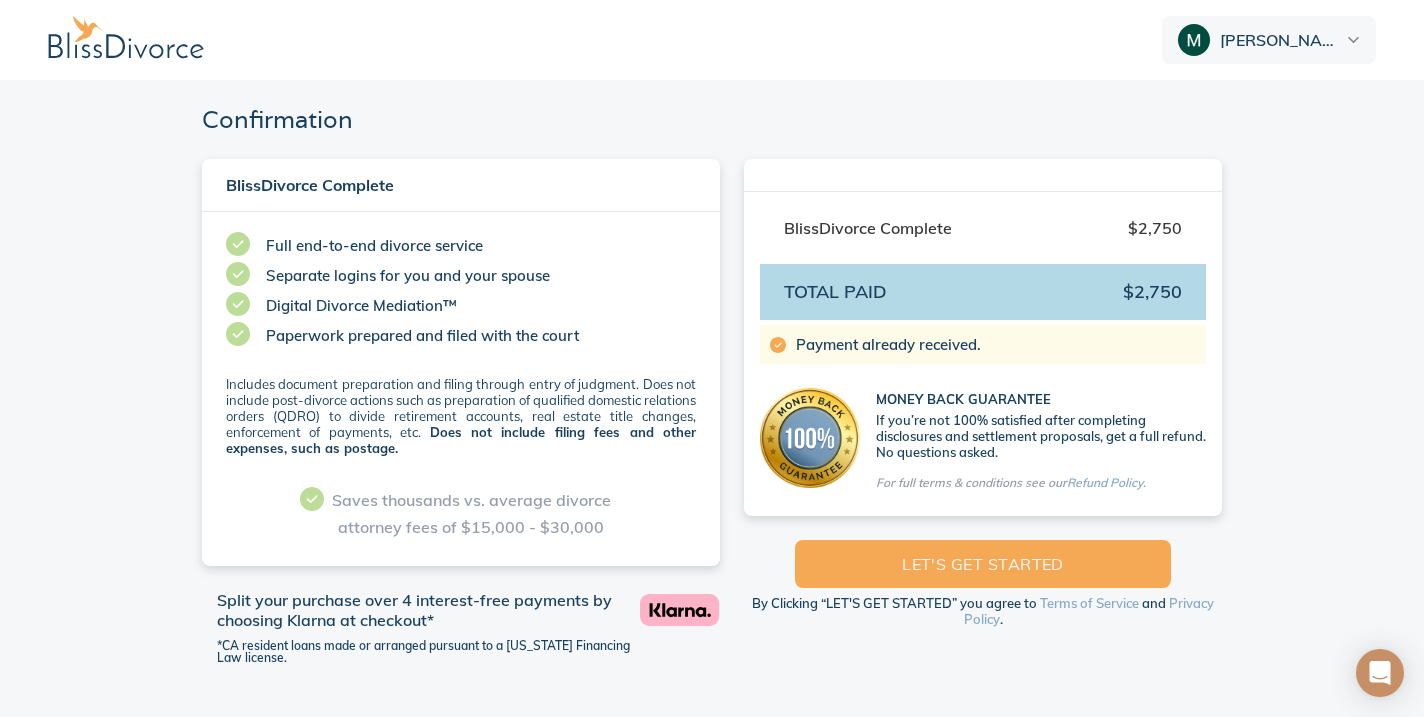 click at bounding box center (135, 40) 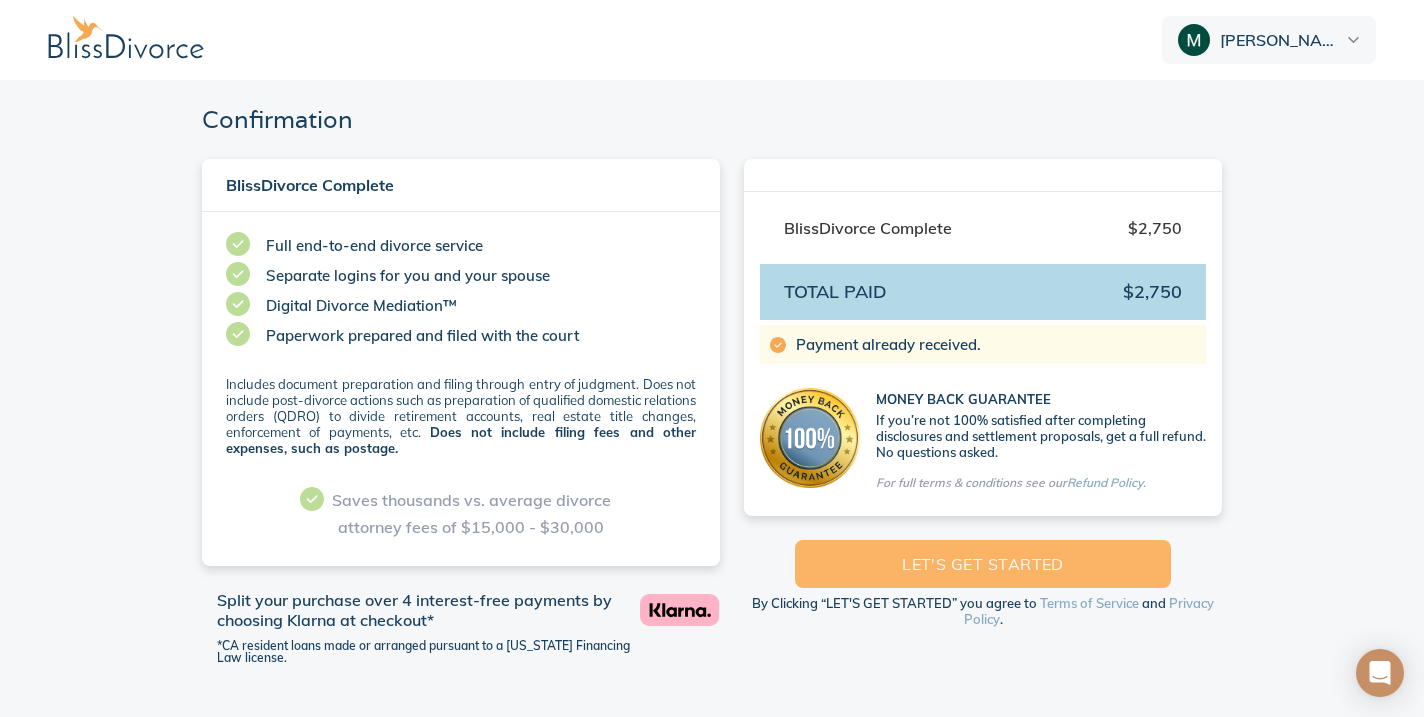 click on "LET'S GET STARTED" at bounding box center [983, 564] 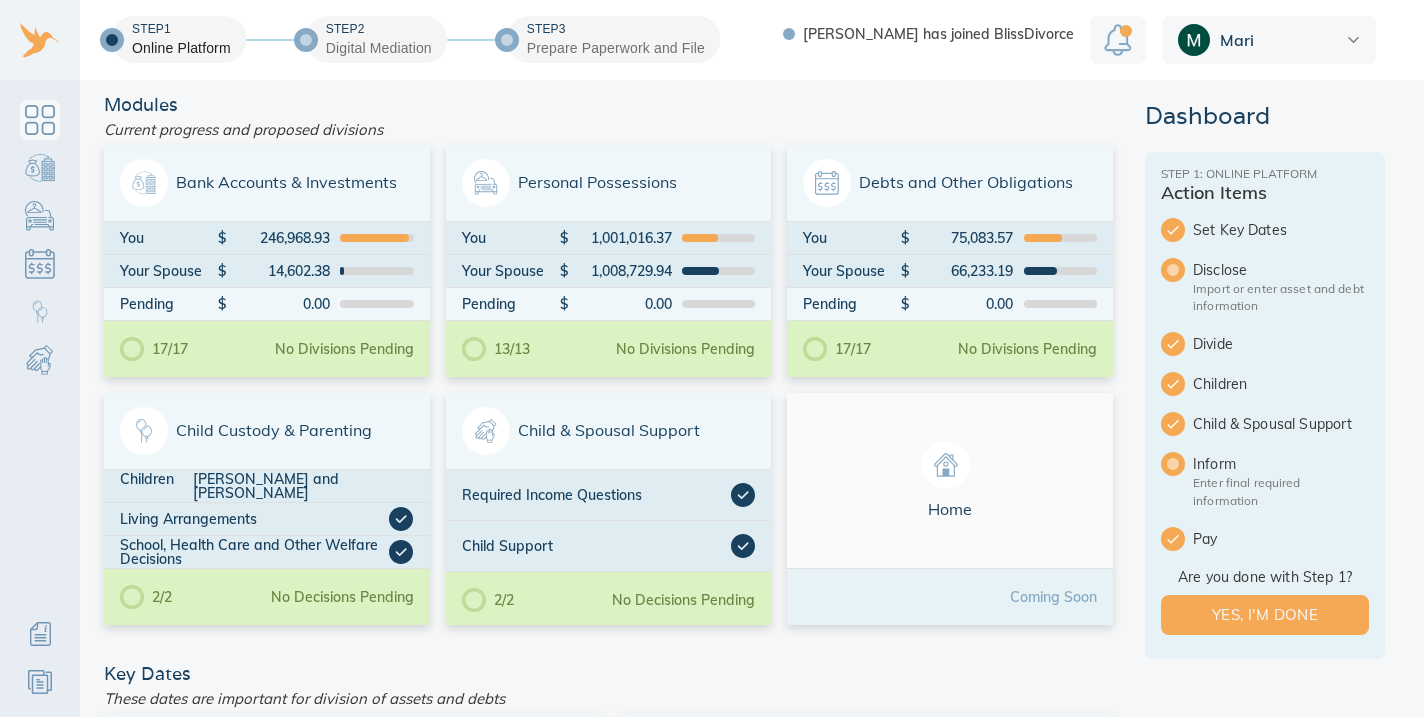 scroll, scrollTop: 0, scrollLeft: 0, axis: both 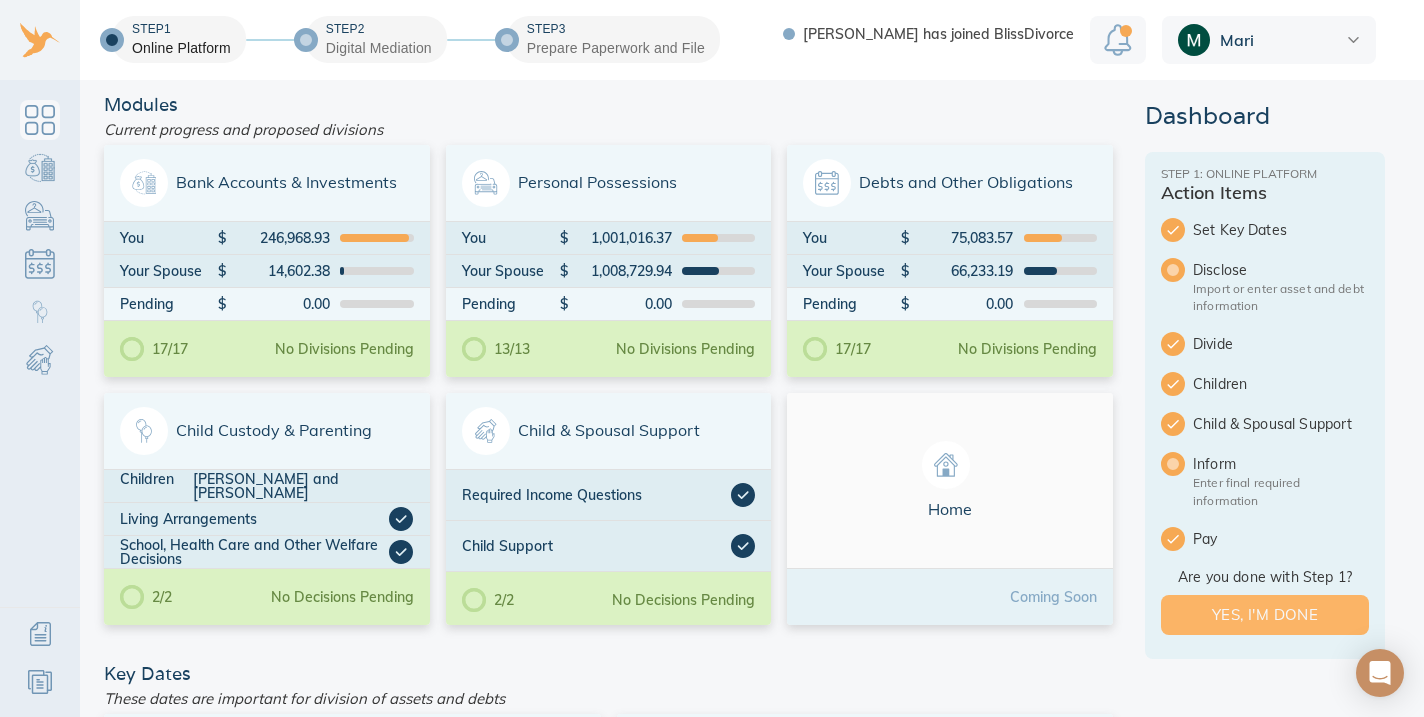 click on "Yes, I'm done" at bounding box center [1265, 615] 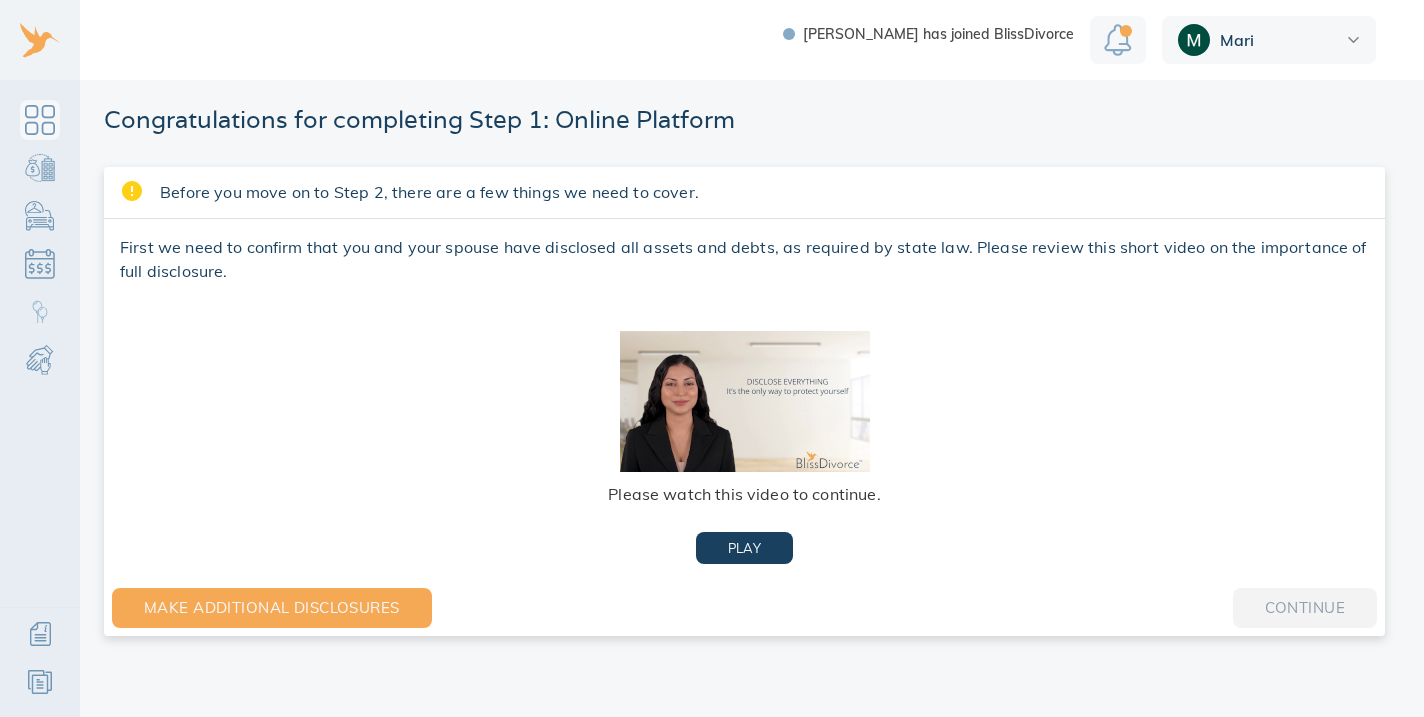 scroll, scrollTop: 0, scrollLeft: 0, axis: both 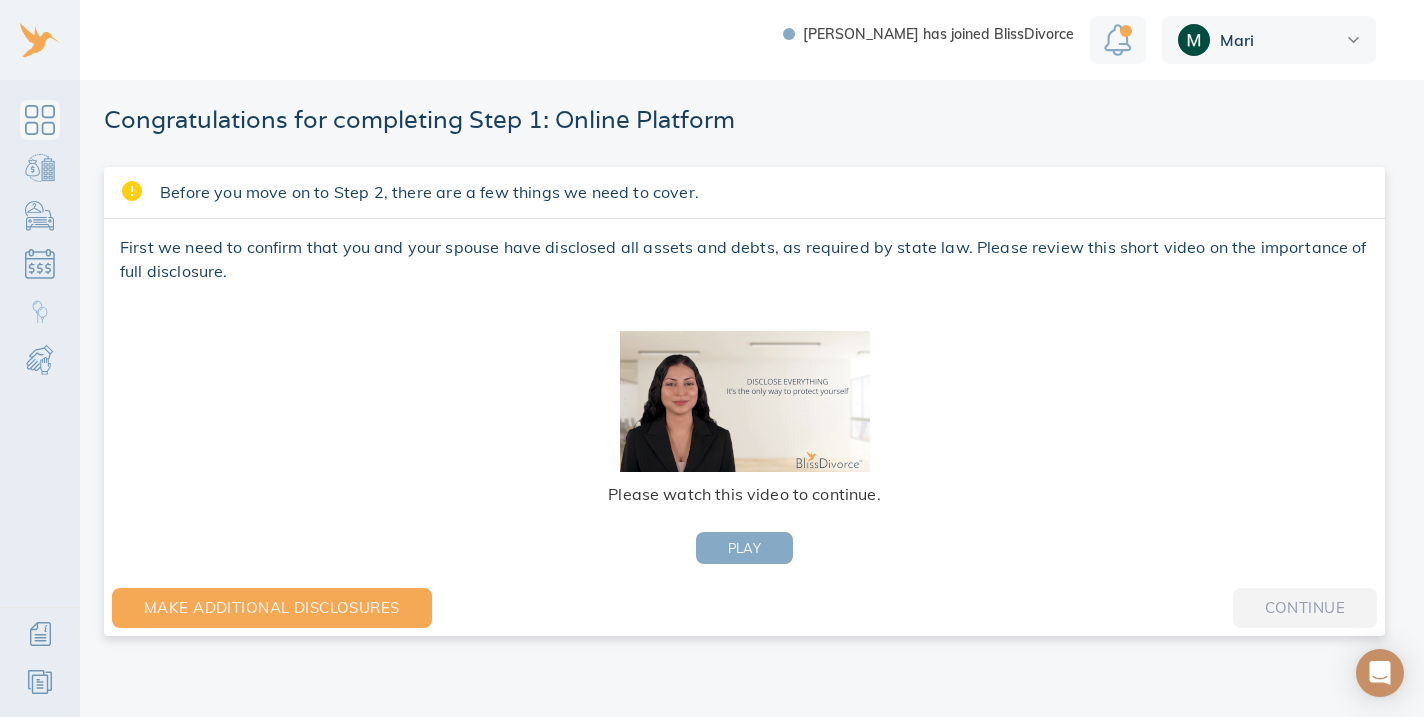 click on "PLAY" at bounding box center (745, 548) 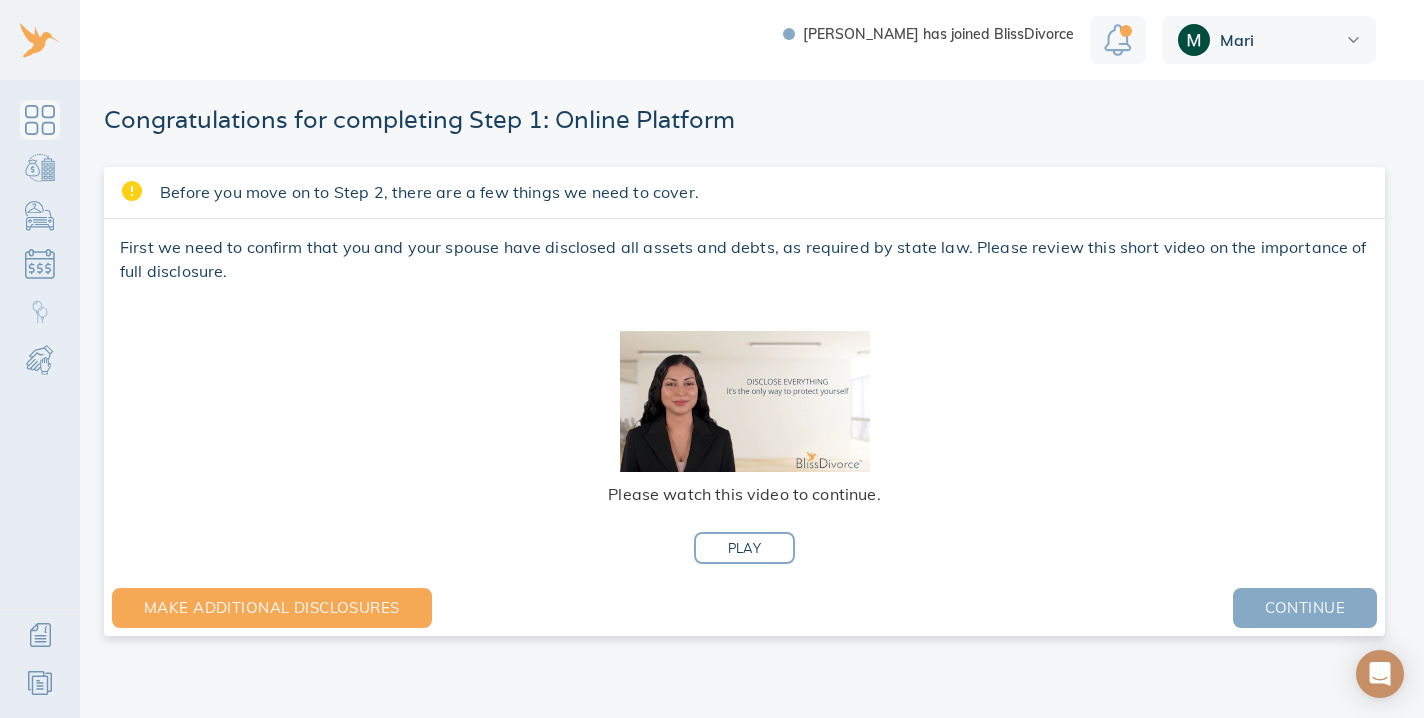 click on "Continue" at bounding box center (1305, 608) 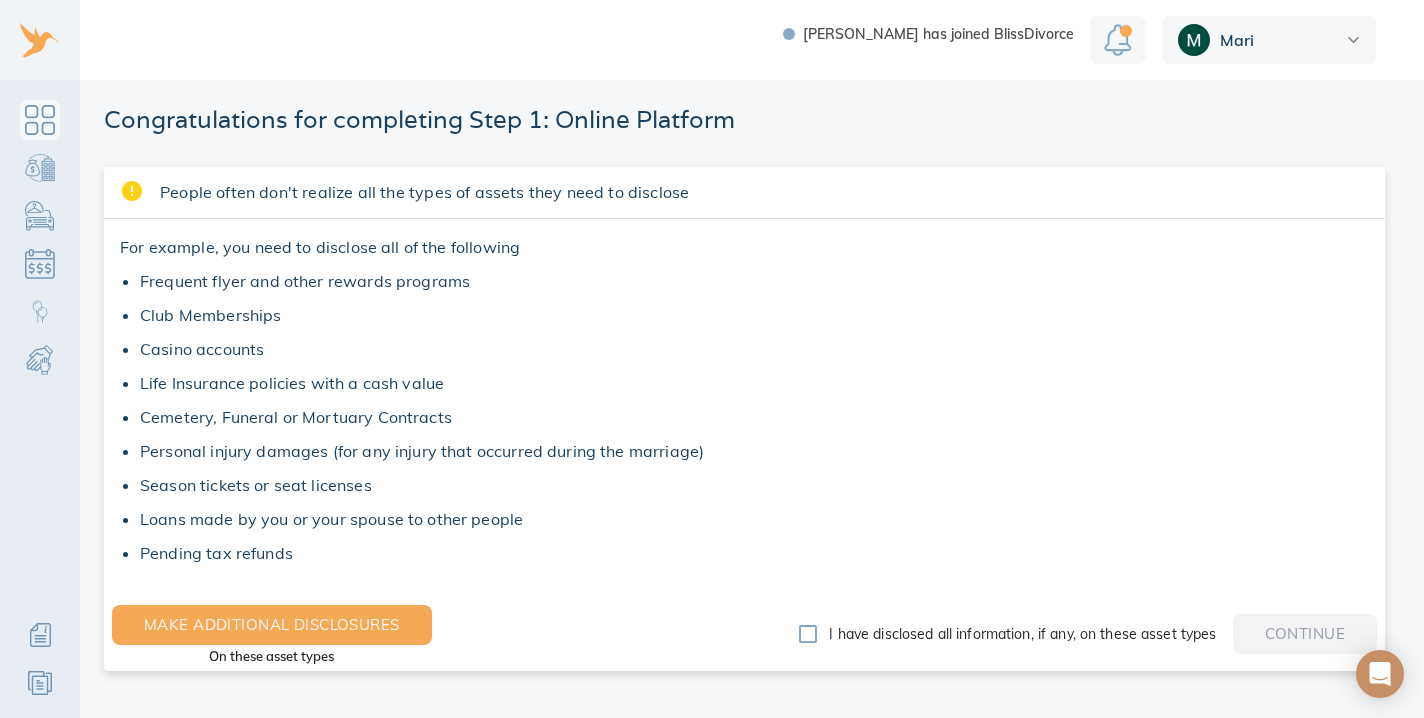 click on "I have disclosed all information, if any, on these asset types" at bounding box center [1022, 634] 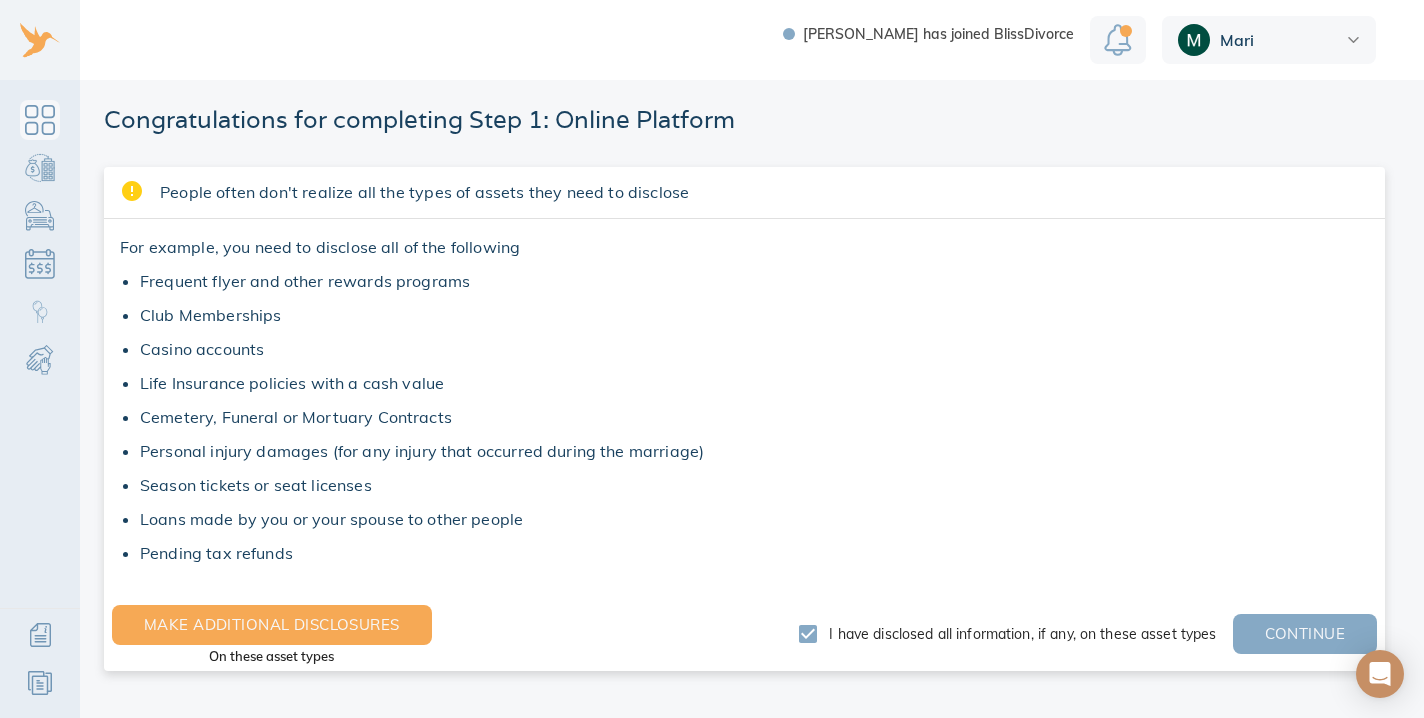 click on "Continue" at bounding box center (1305, 634) 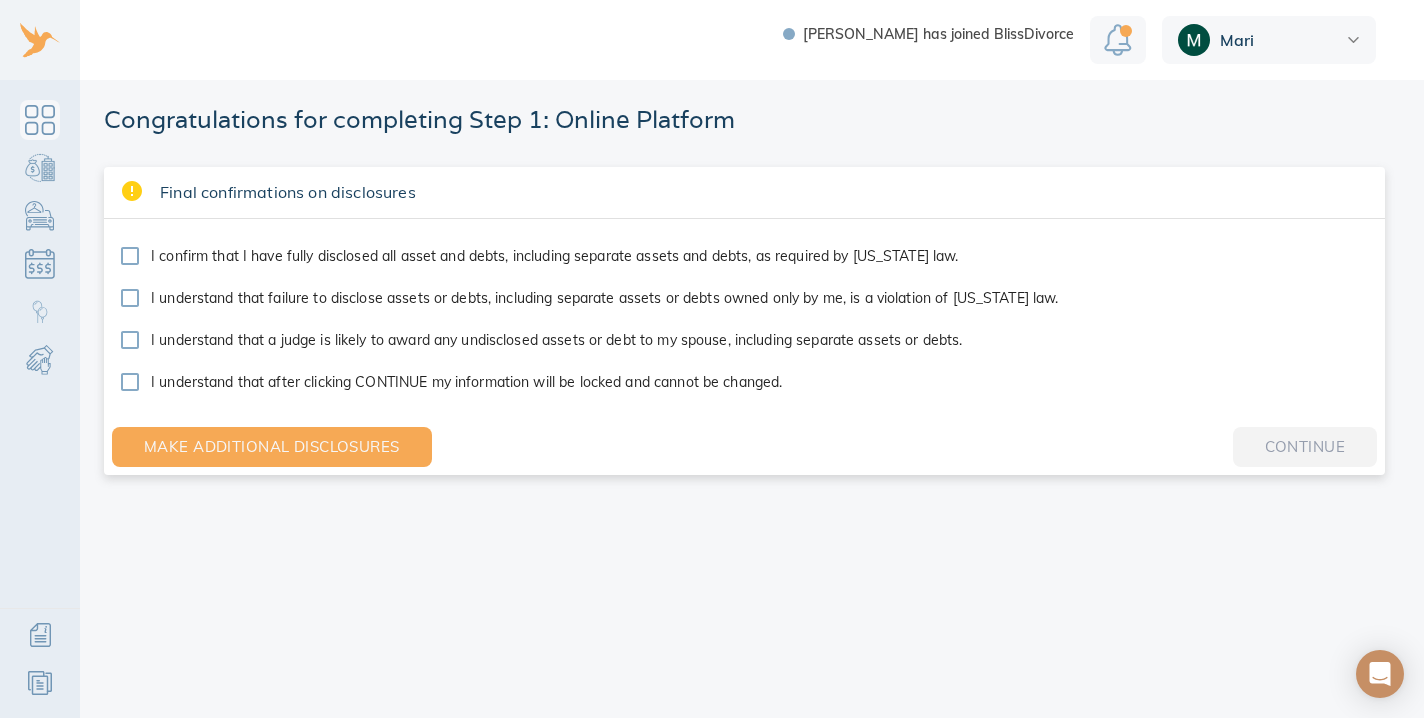 click on "I confirm that I have fully disclosed all asset and debts, including separate assets and debts, as required by [US_STATE] law." at bounding box center (555, 256) 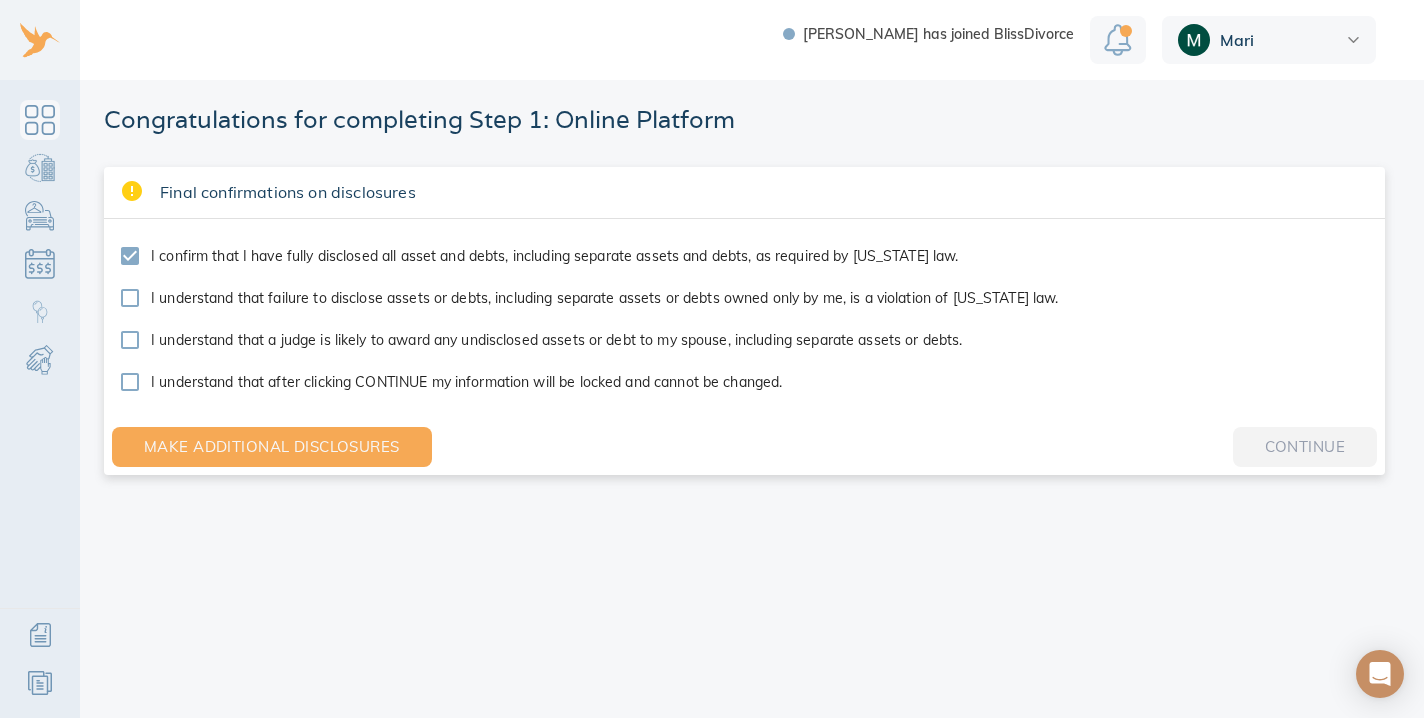 click on "I understand that failure to disclose assets or debts, including separate assets or debts owned only by me, is a violation of California law." at bounding box center (605, 298) 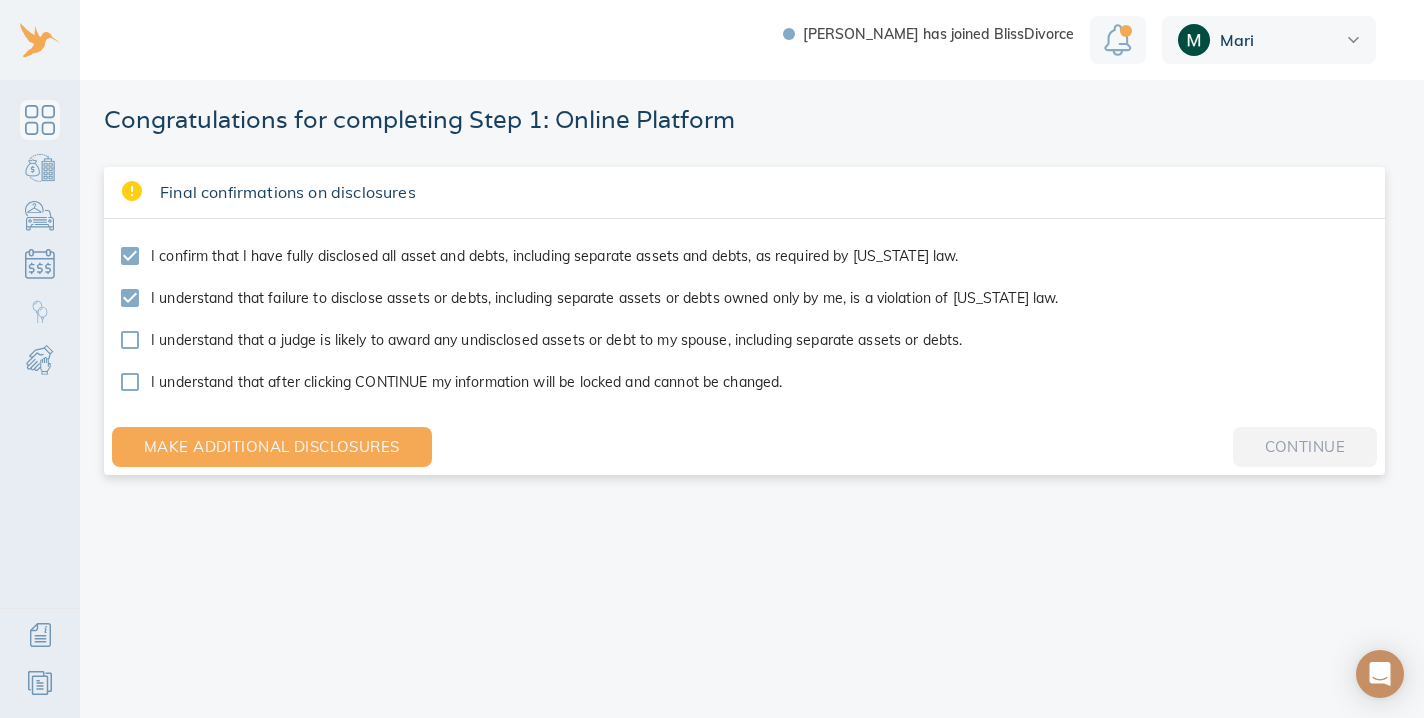 click on "I understand that a judge is likely to award any undisclosed assets or debt to my spouse, including separate assets or debts." at bounding box center (556, 340) 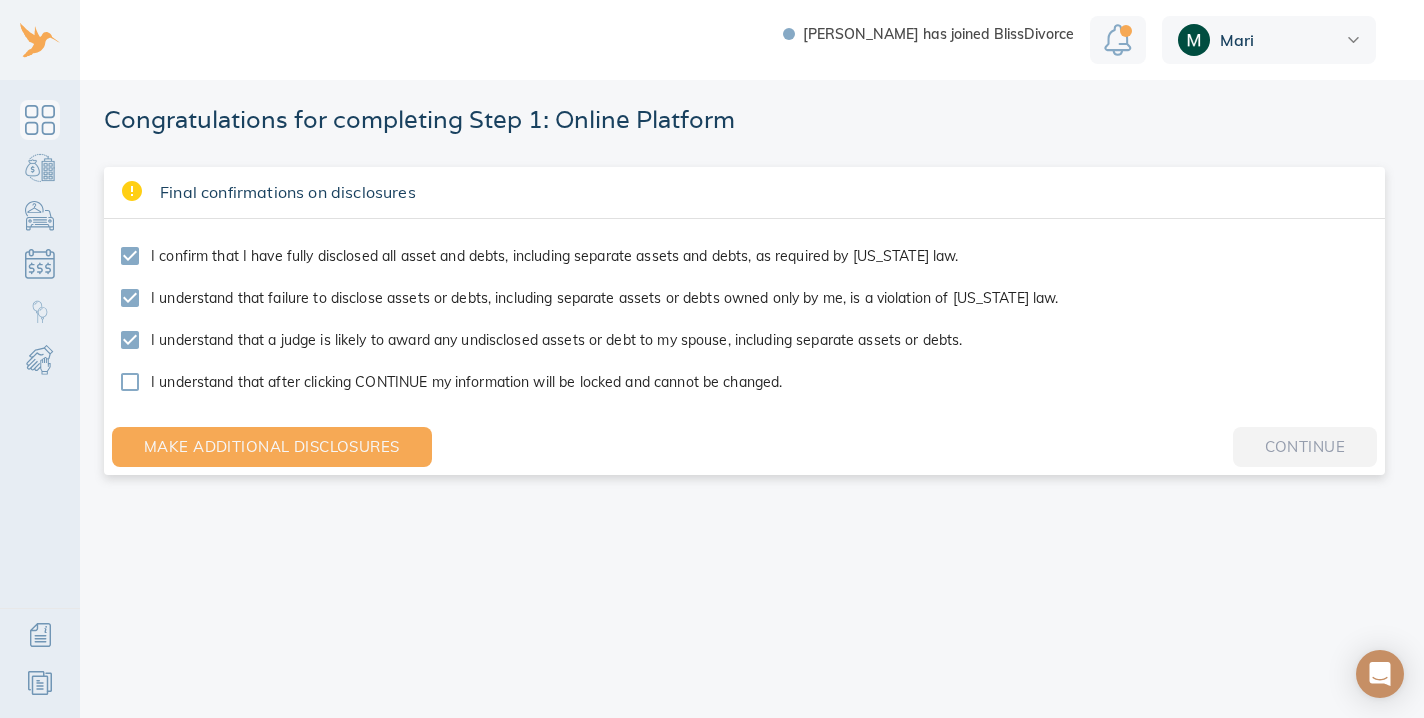 click on "I understand that after clicking CONTINUE my information will be locked and cannot be changed." at bounding box center [466, 382] 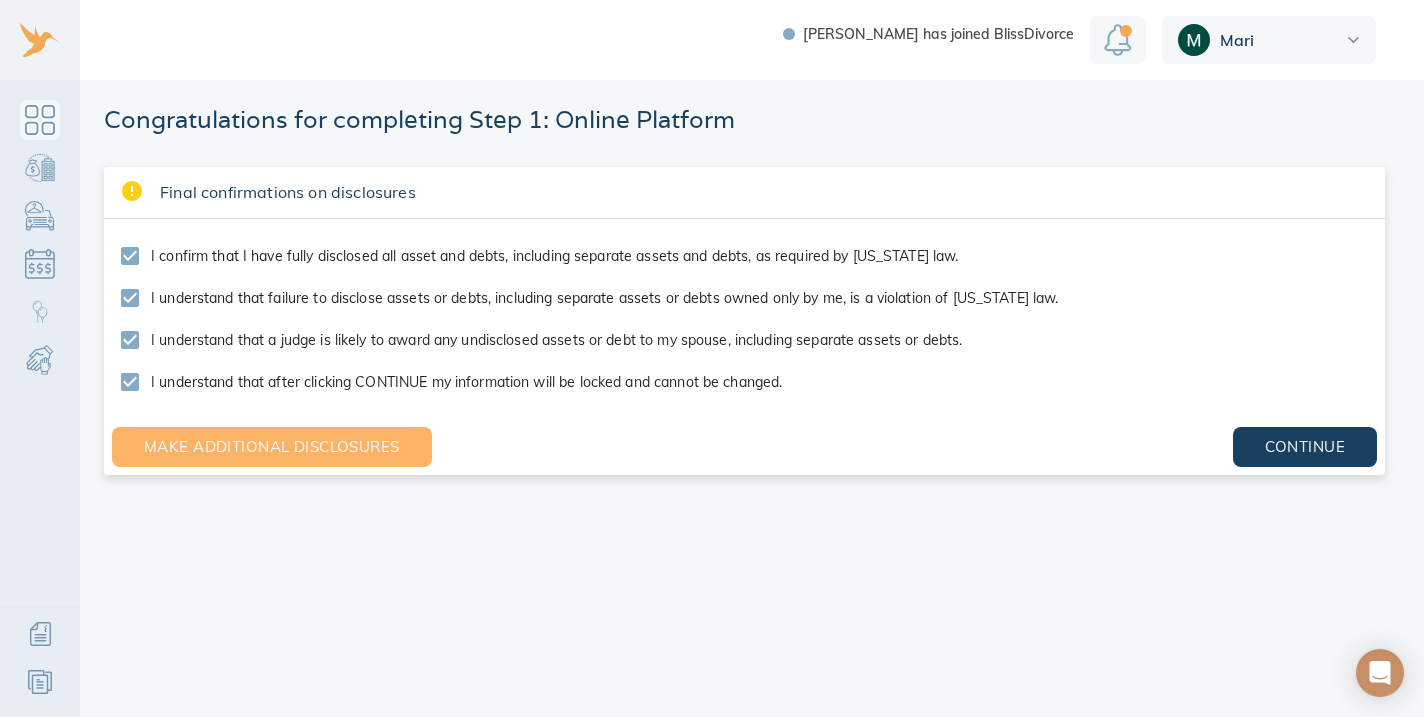 click on "Make Additional Disclosures" at bounding box center [272, 447] 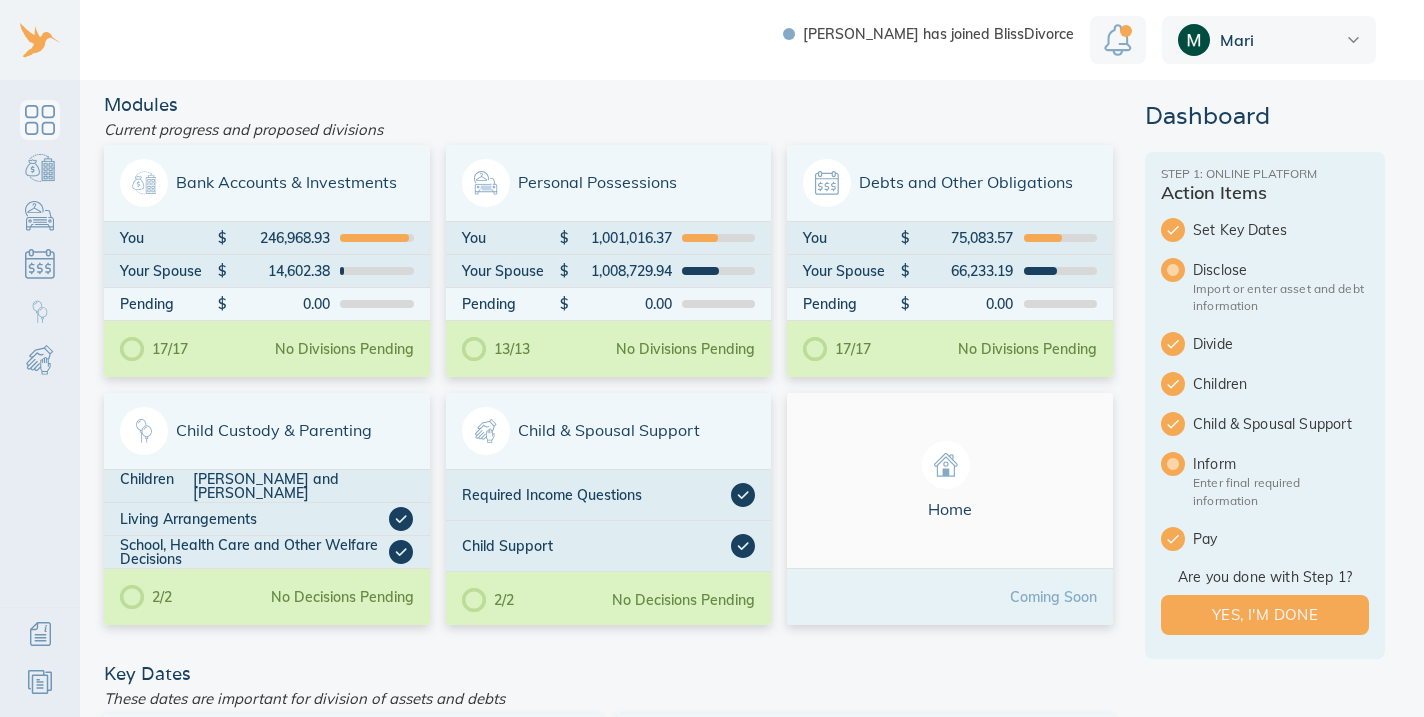 scroll, scrollTop: 0, scrollLeft: 0, axis: both 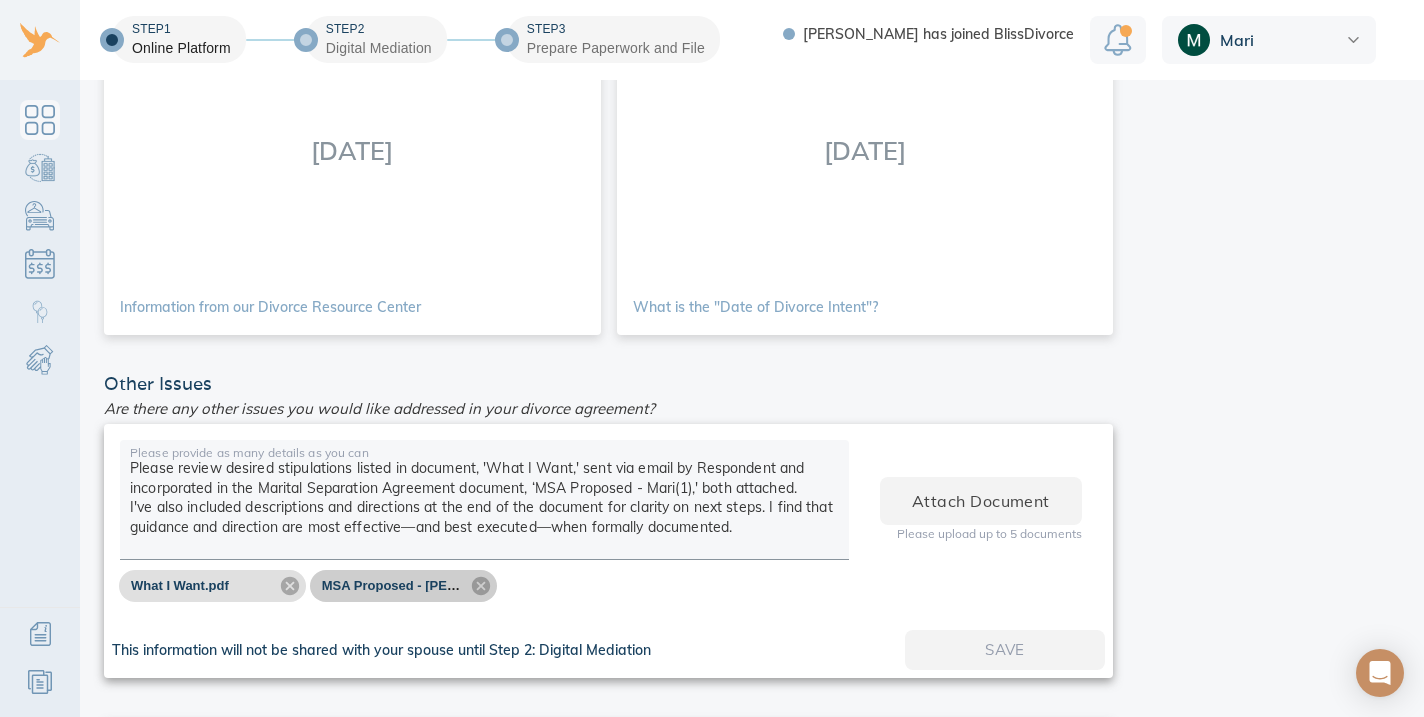 click on "MSA Proposed - [PERSON_NAME] (2).pdf" at bounding box center [450, 585] 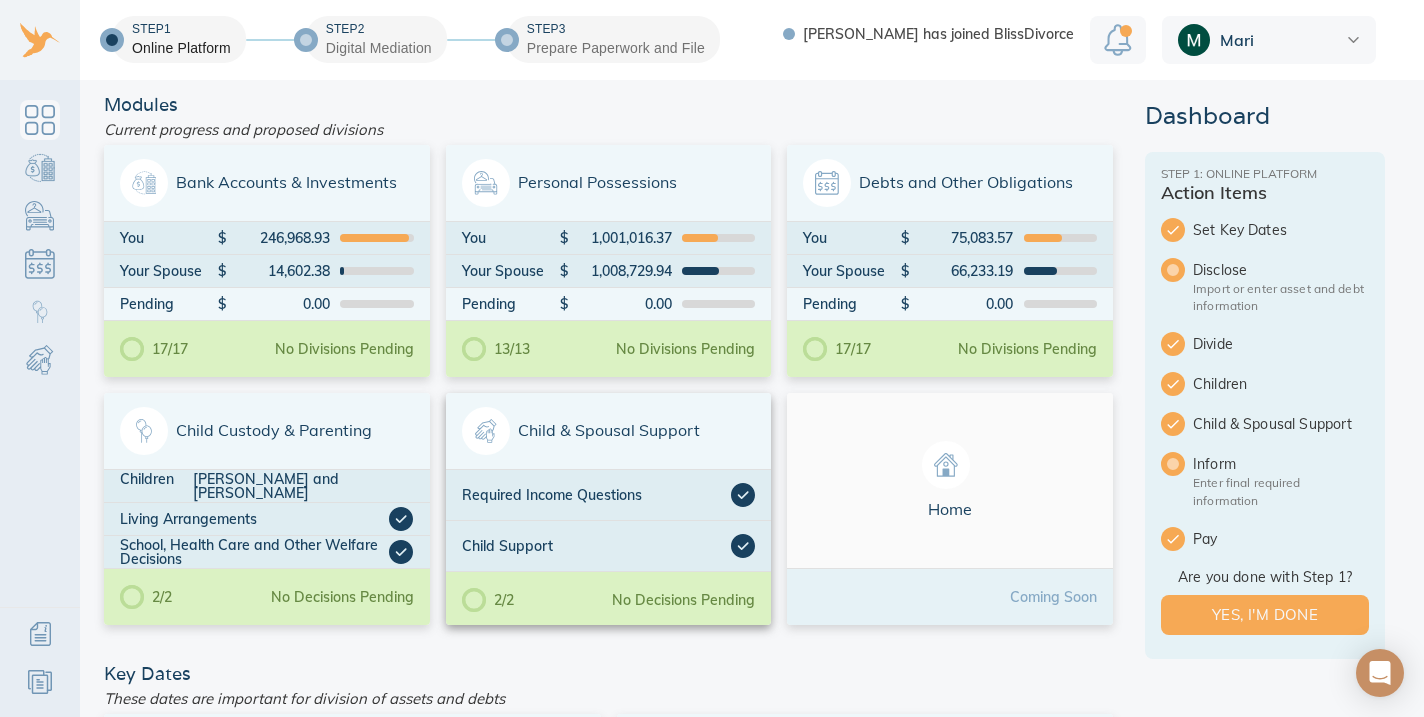 scroll, scrollTop: 0, scrollLeft: 0, axis: both 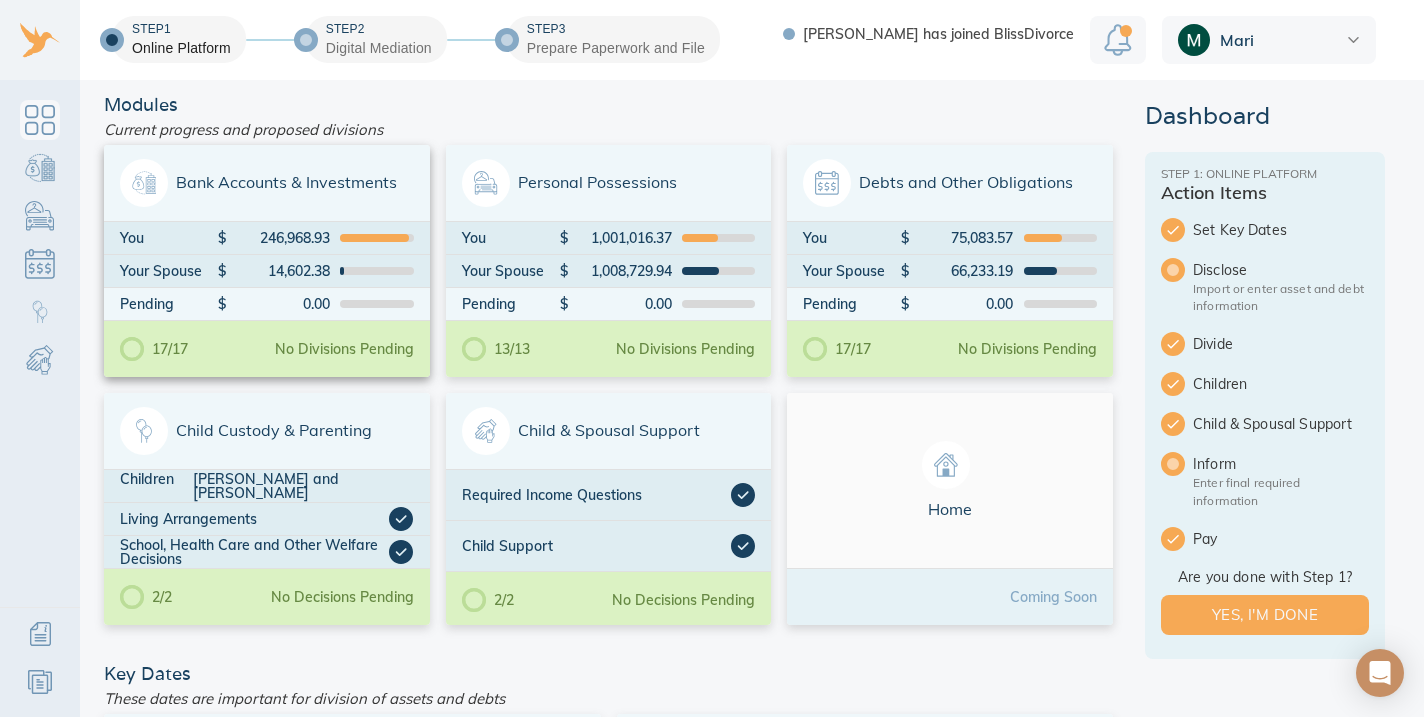 click on "No Divisions Pending" at bounding box center [344, 349] 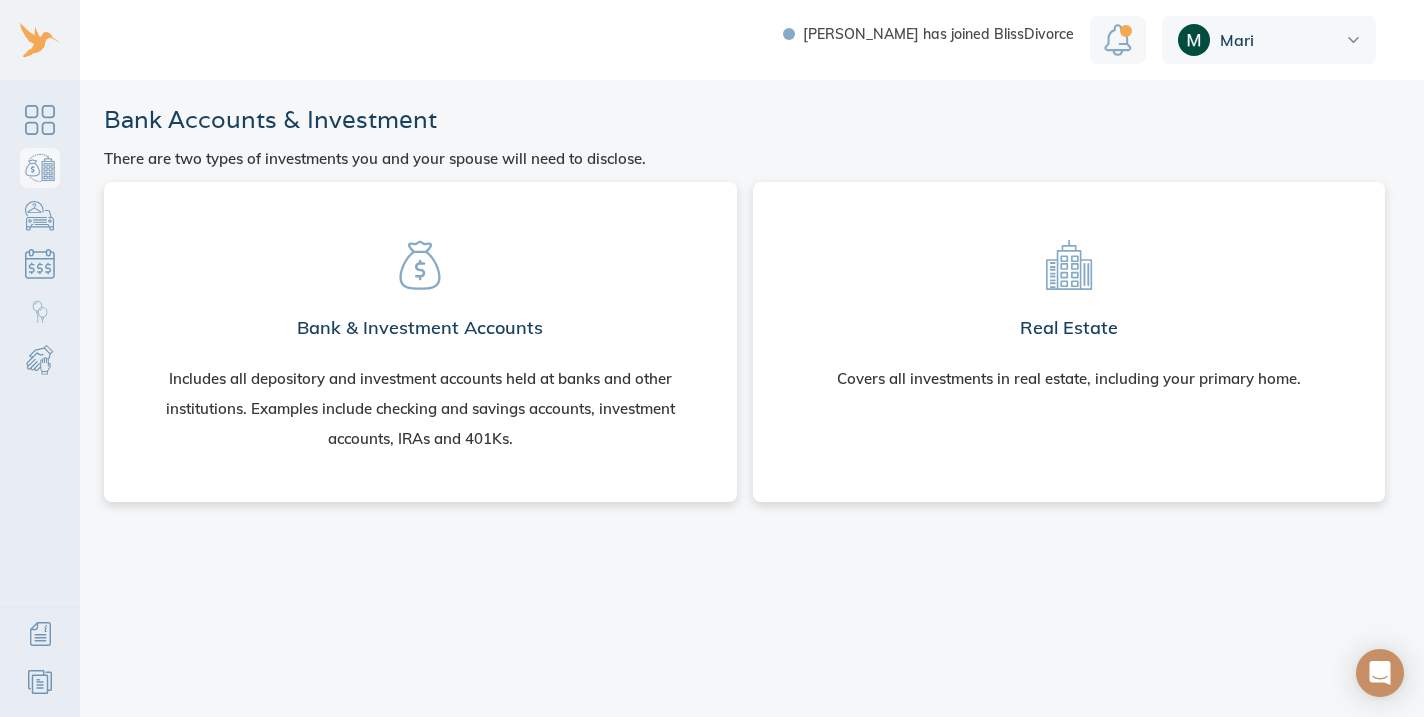scroll, scrollTop: 0, scrollLeft: 0, axis: both 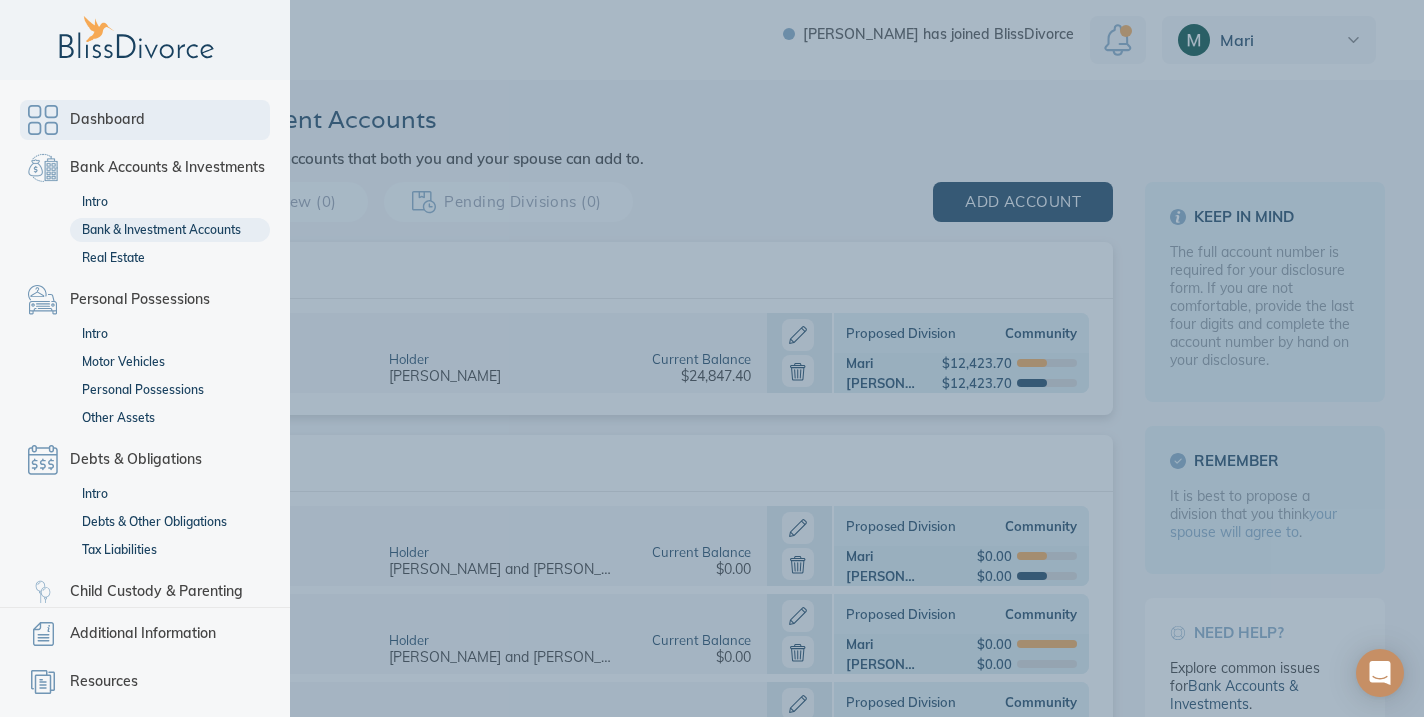 click on "Dashboard" at bounding box center (145, 120) 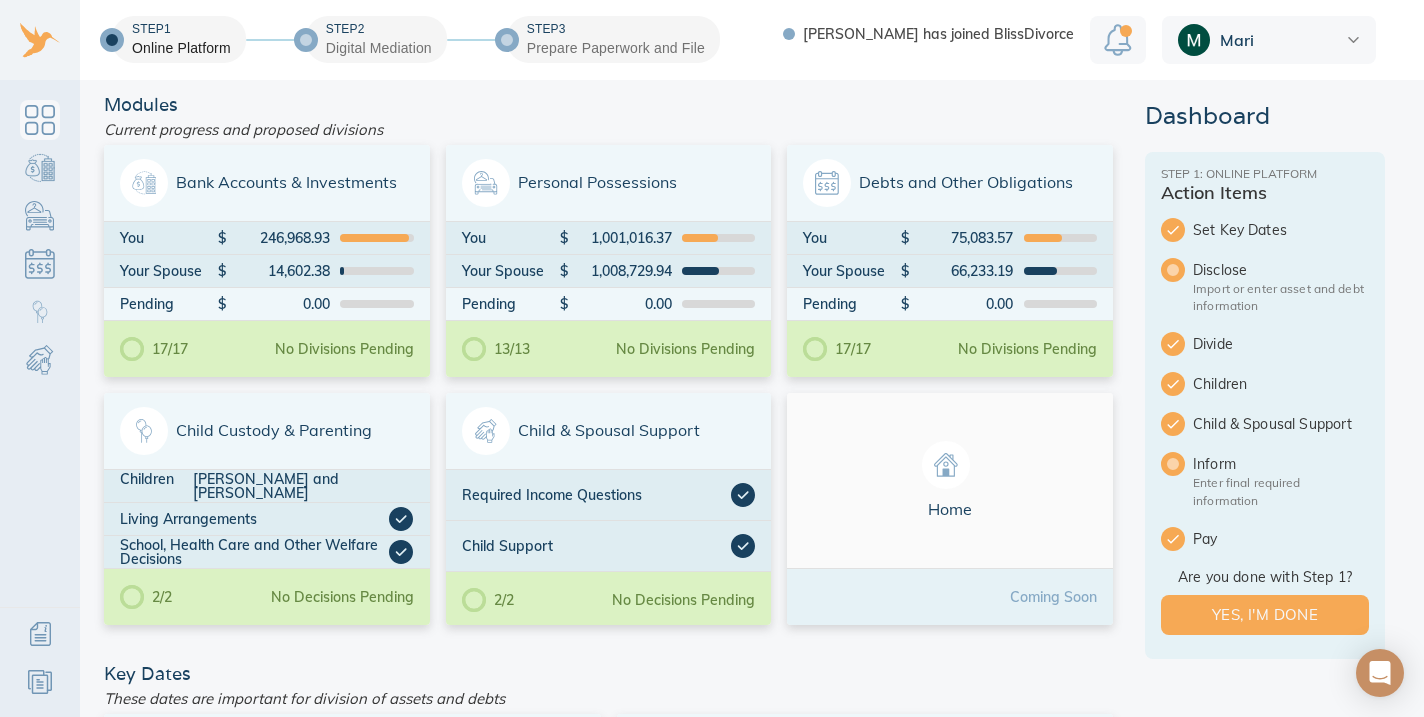 scroll, scrollTop: 0, scrollLeft: 0, axis: both 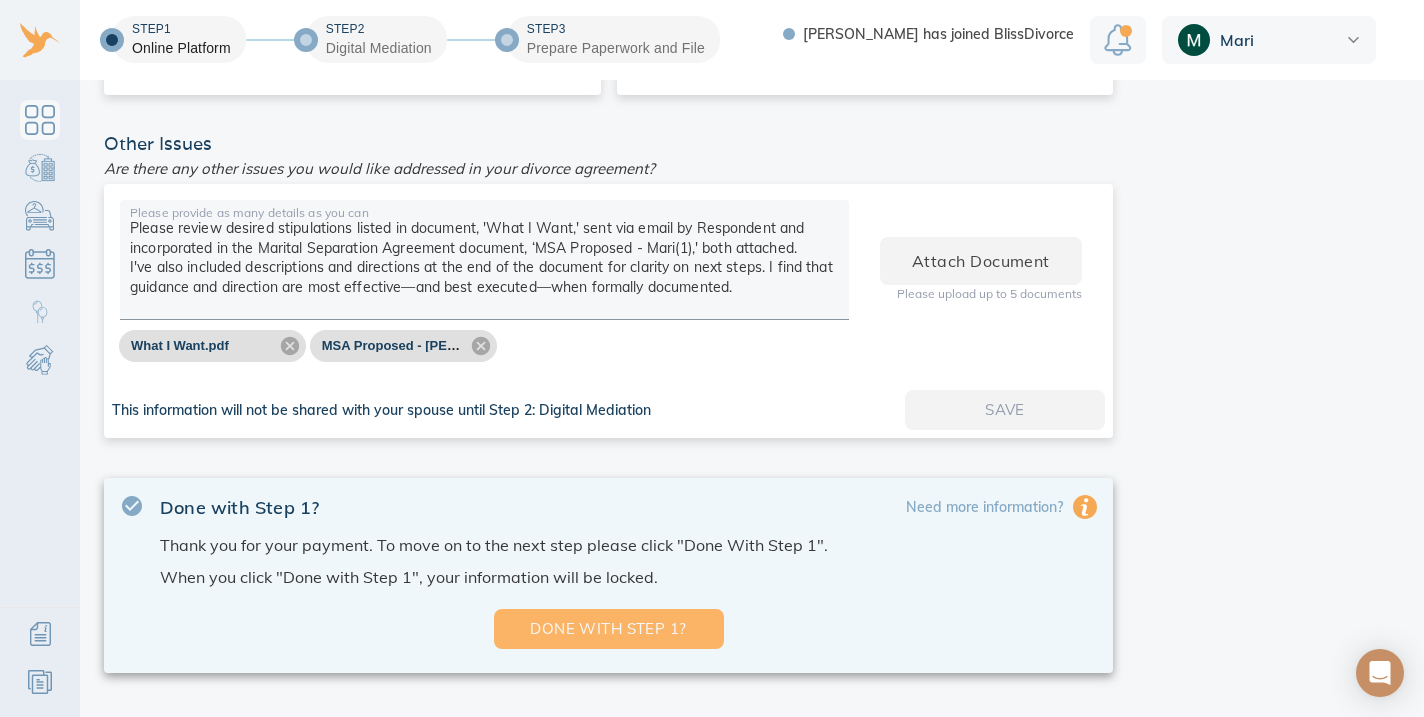 click on "Done with Step 1?" at bounding box center [609, 629] 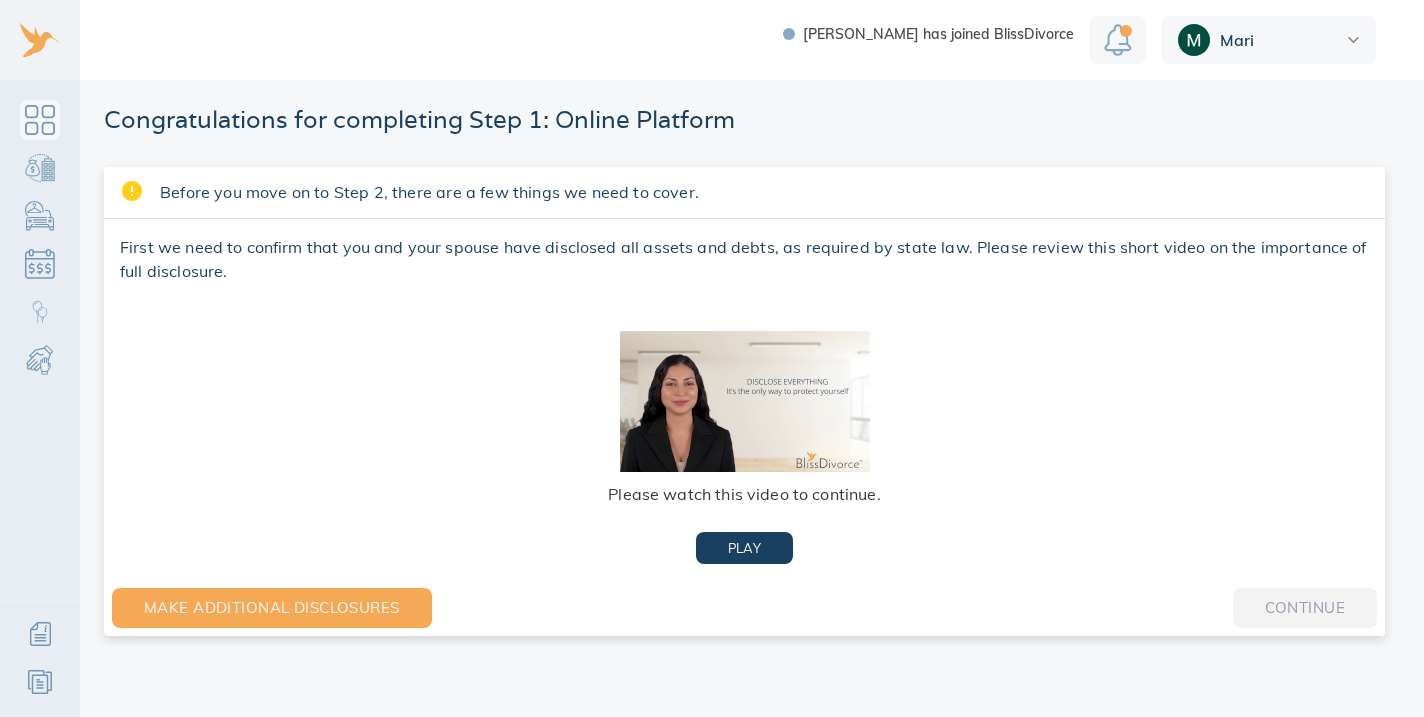 scroll, scrollTop: 0, scrollLeft: 0, axis: both 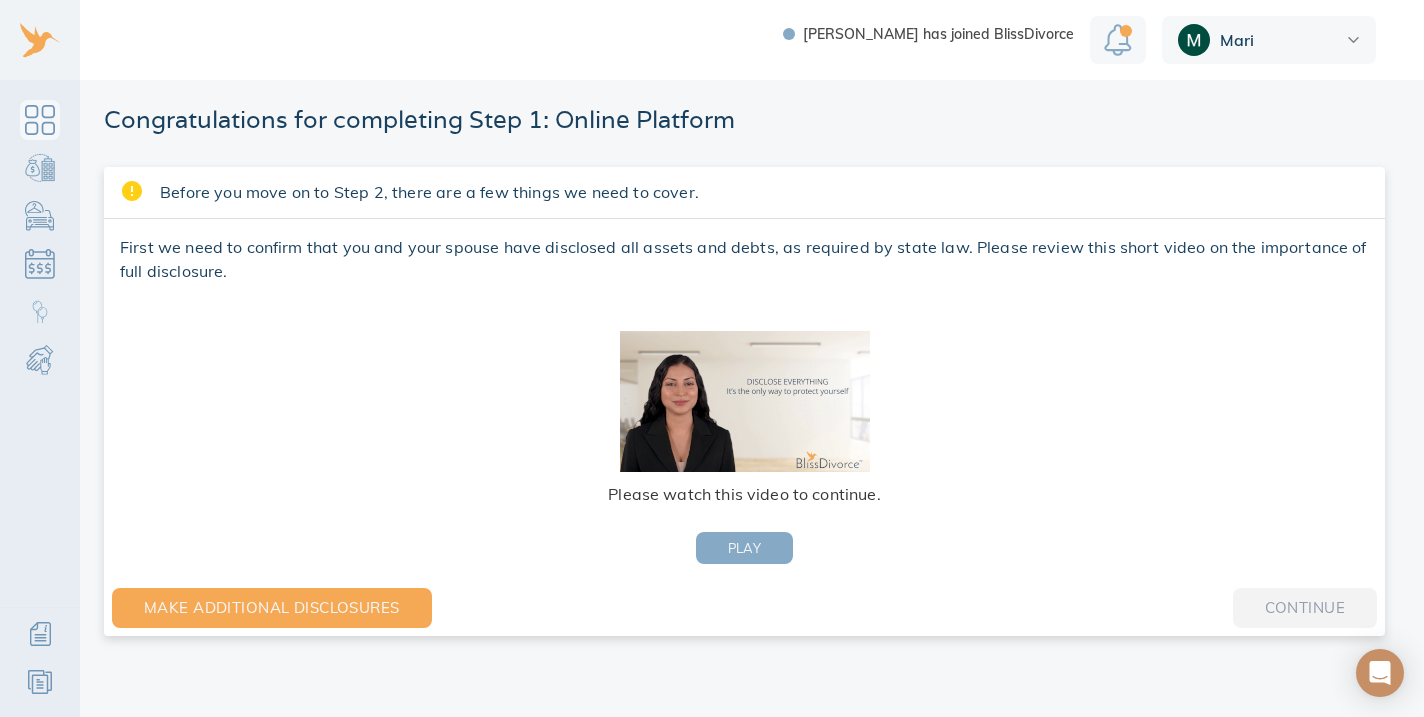 click on "PLAY" at bounding box center (745, 548) 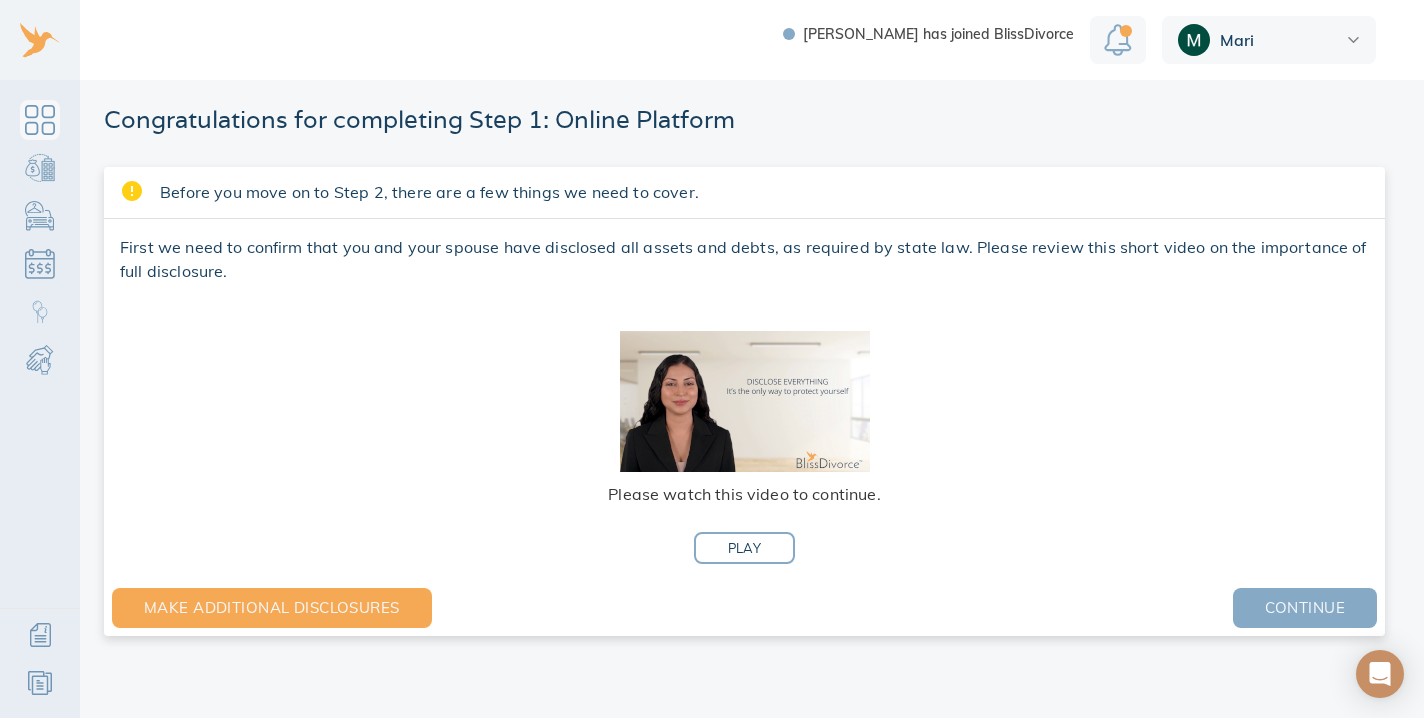 click on "Continue" at bounding box center [1305, 608] 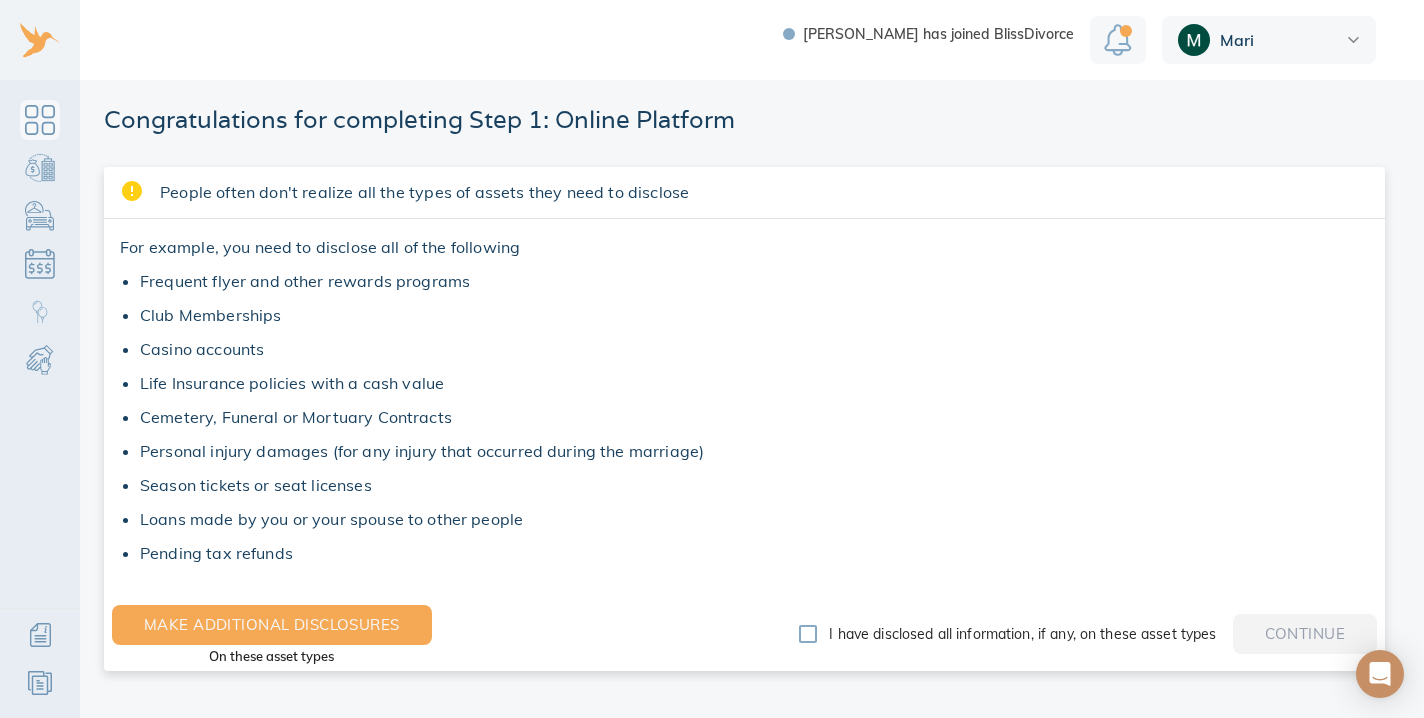 click on "I have disclosed all information, if any, on these asset types" at bounding box center (808, 634) 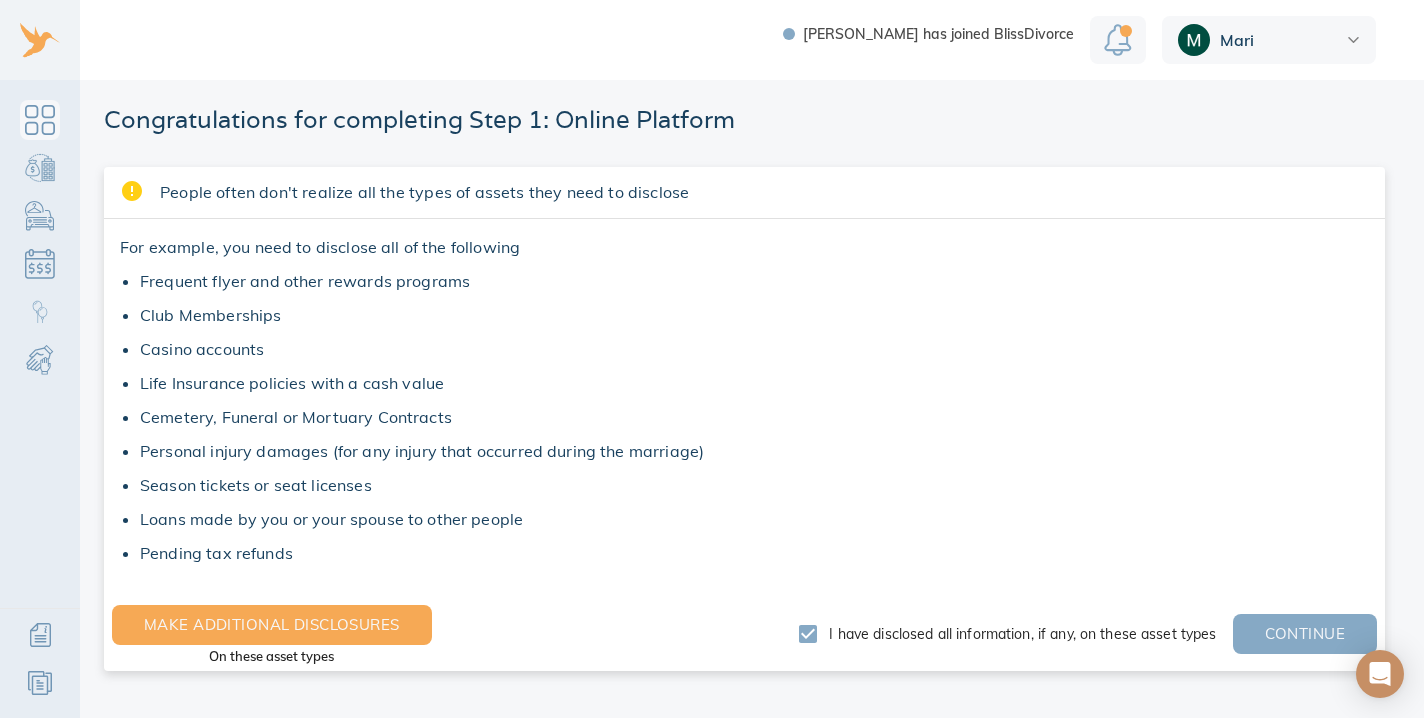 click on "Continue" at bounding box center (1305, 634) 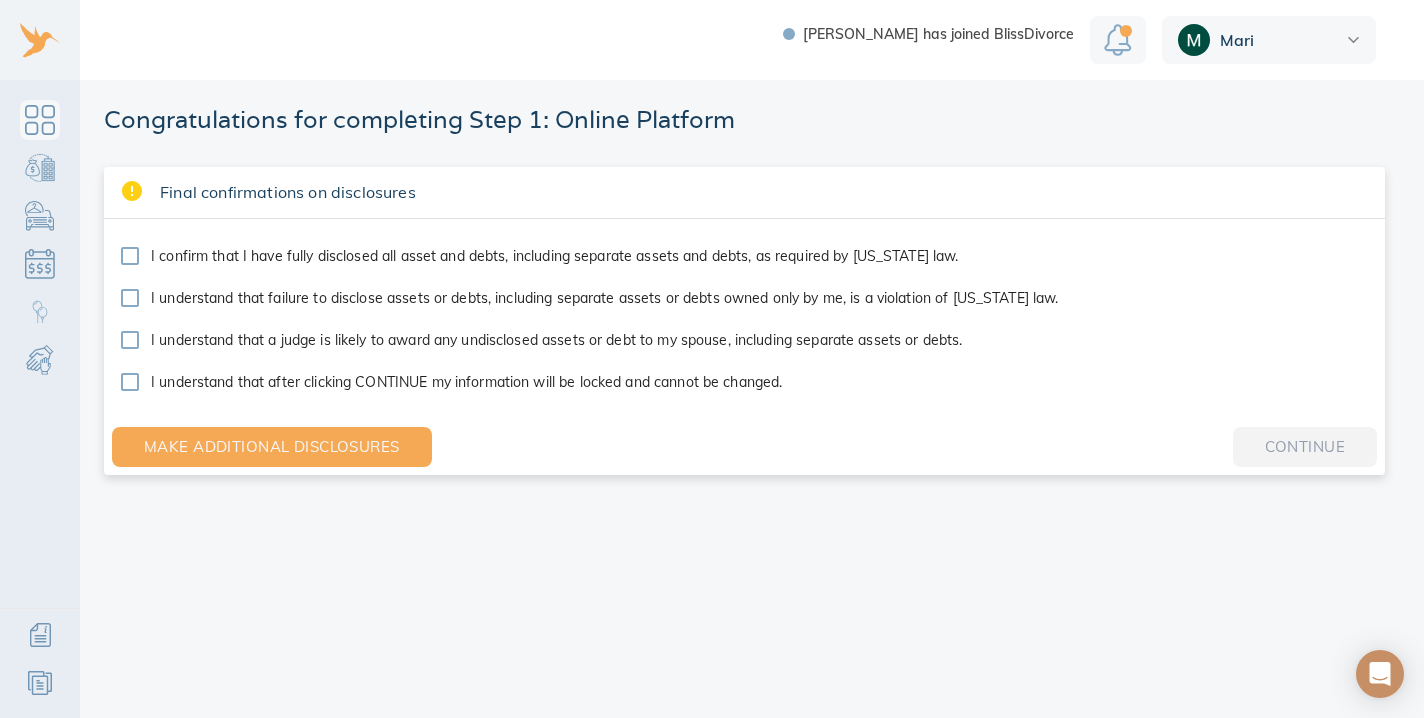 click on "I confirm that I have fully disclosed all asset and debts, including separate assets and debts, as required by California law." at bounding box center (555, 256) 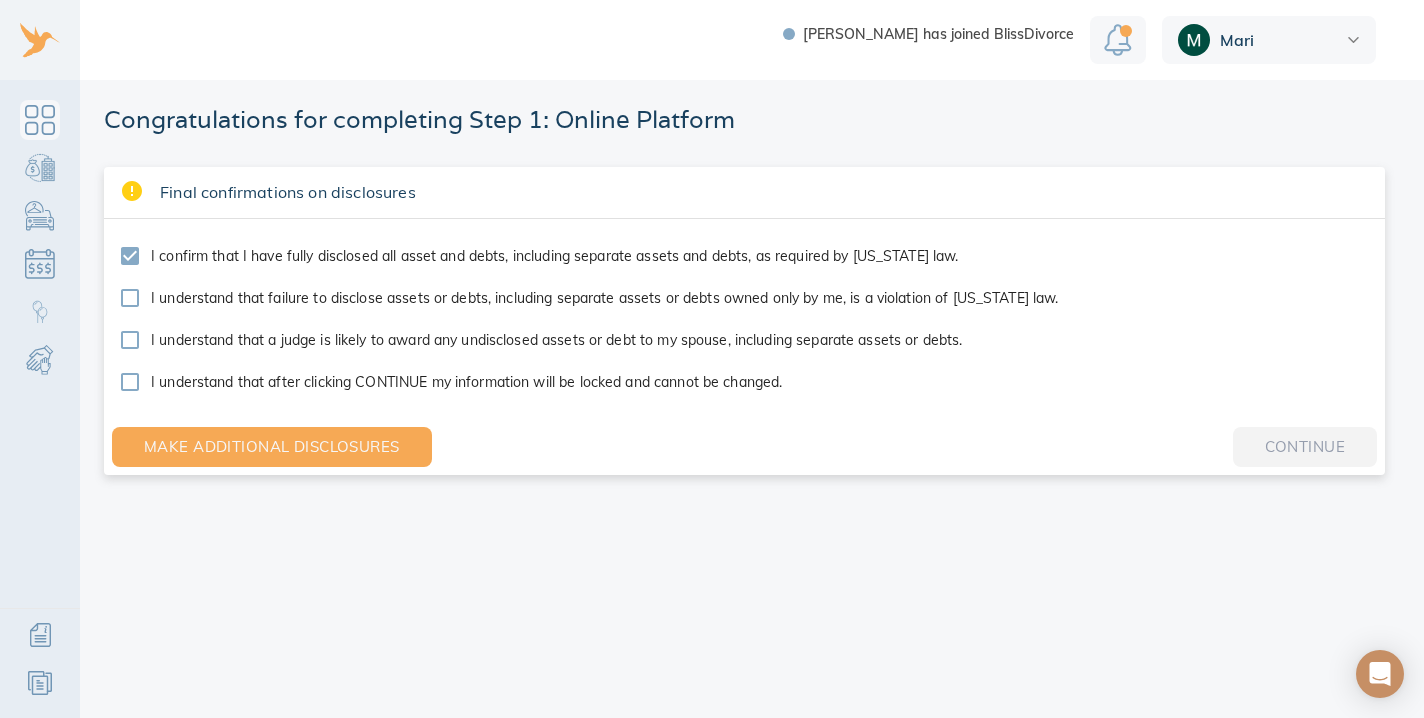 click on "I understand that failure to disclose assets or debts, including separate assets or debts owned only by me, is a violation of California law." at bounding box center (605, 298) 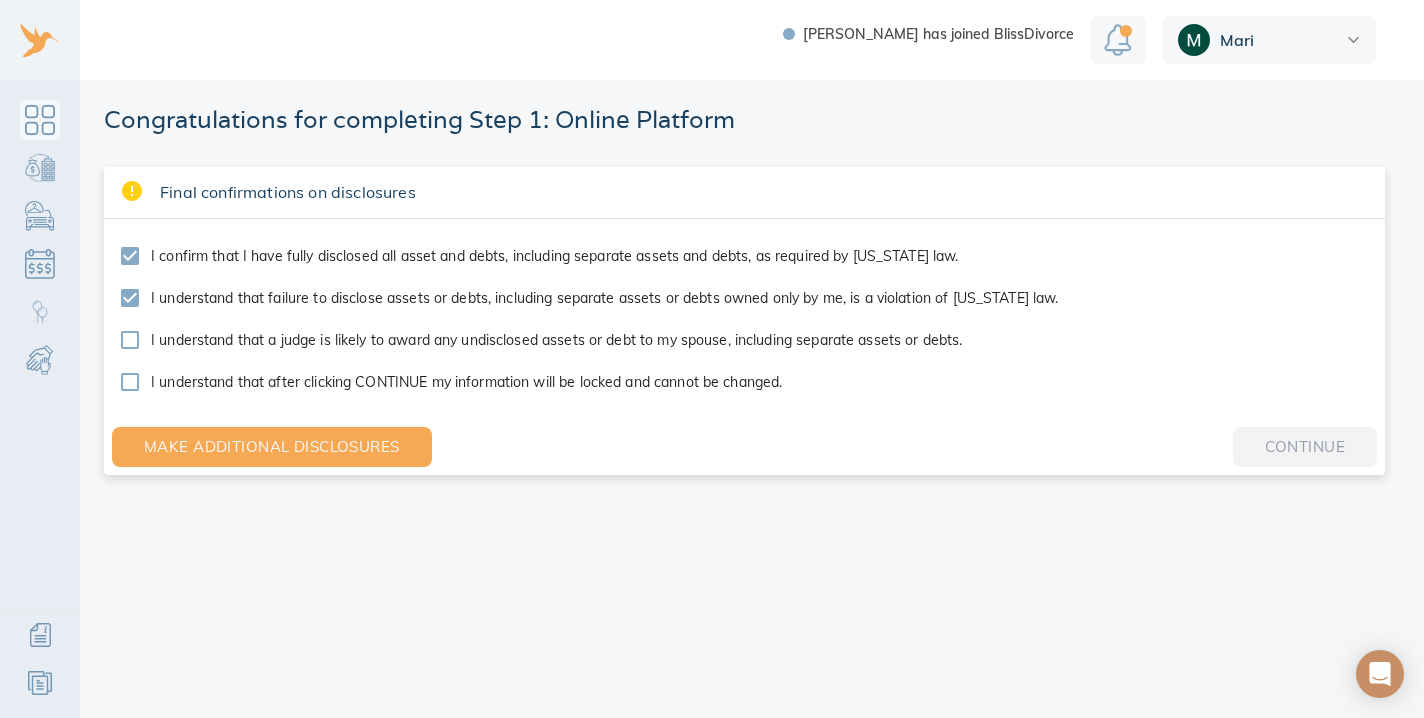 click on "I understand that a judge is likely to award any undisclosed assets or debt to my spouse, including separate assets or debts." at bounding box center [556, 340] 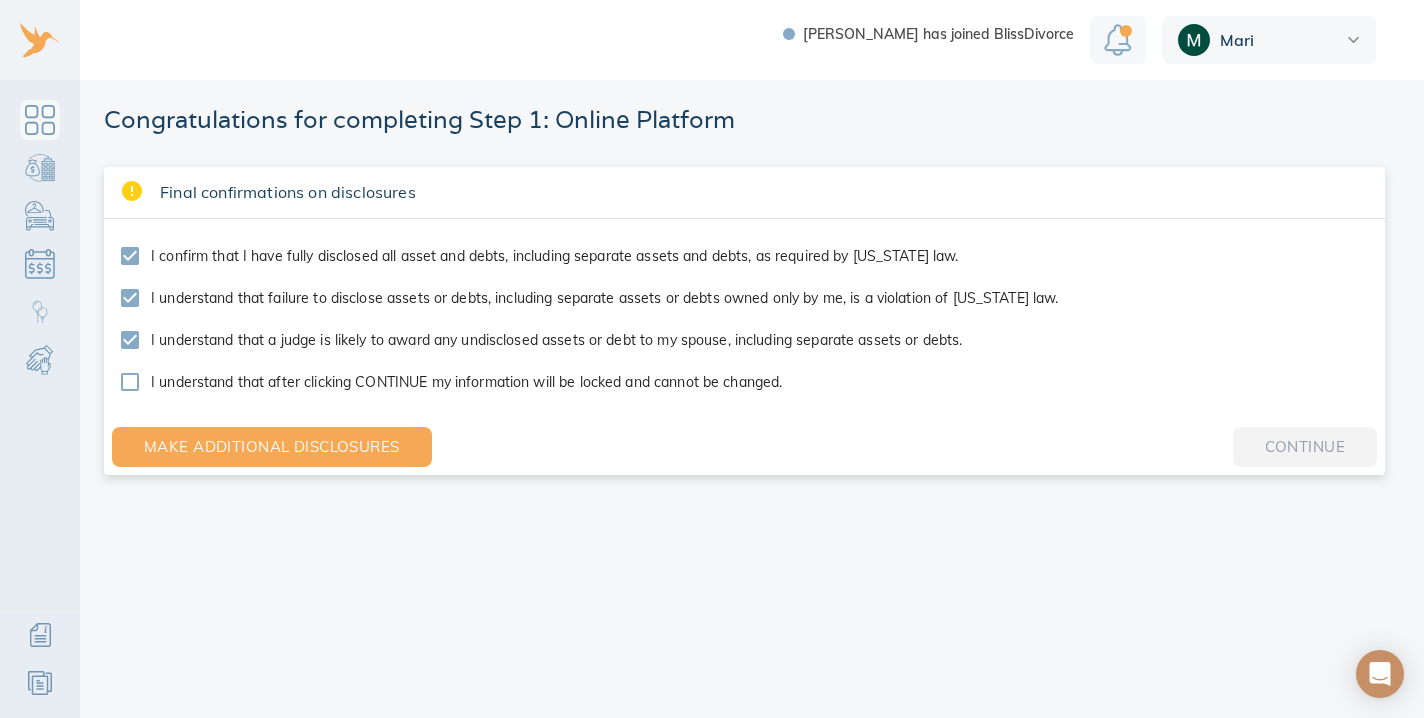 click on "I understand that after clicking CONTINUE my information will be locked and cannot be changed." at bounding box center [466, 382] 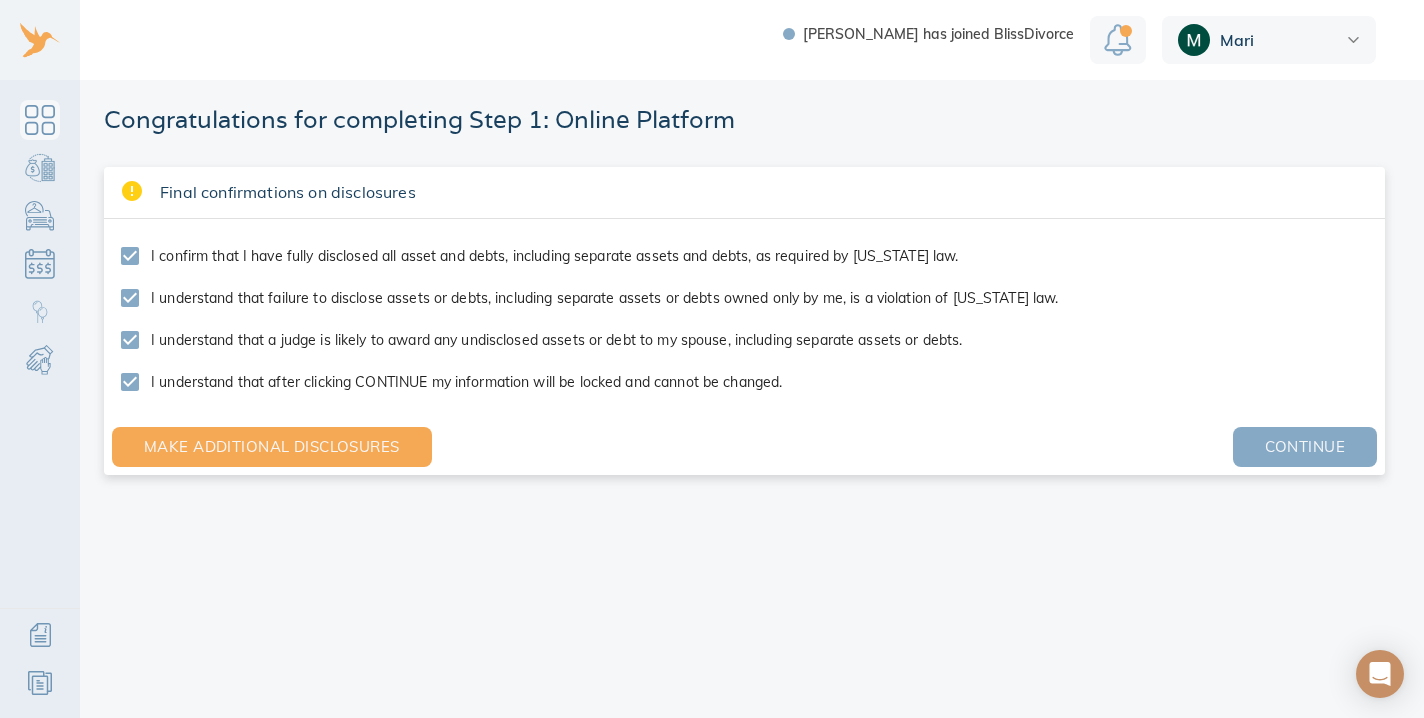 click on "Continue" at bounding box center (1305, 447) 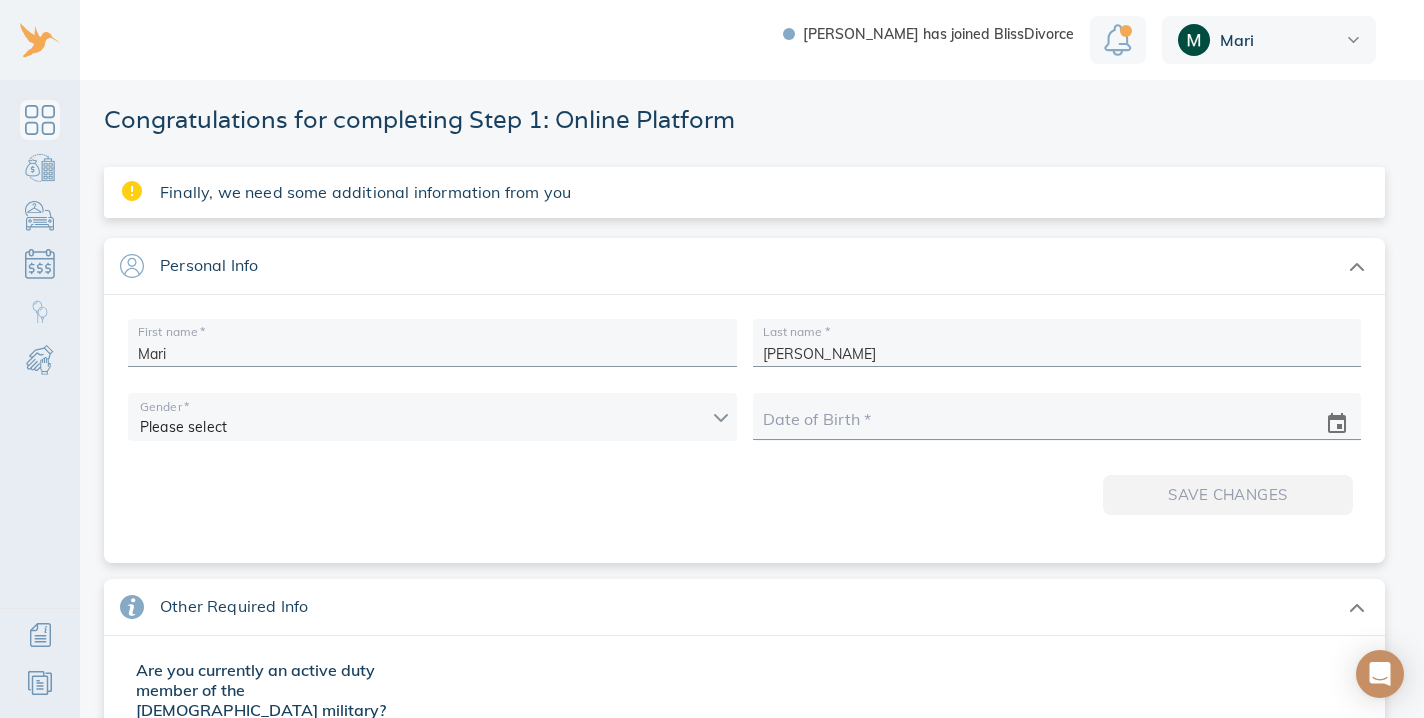 click 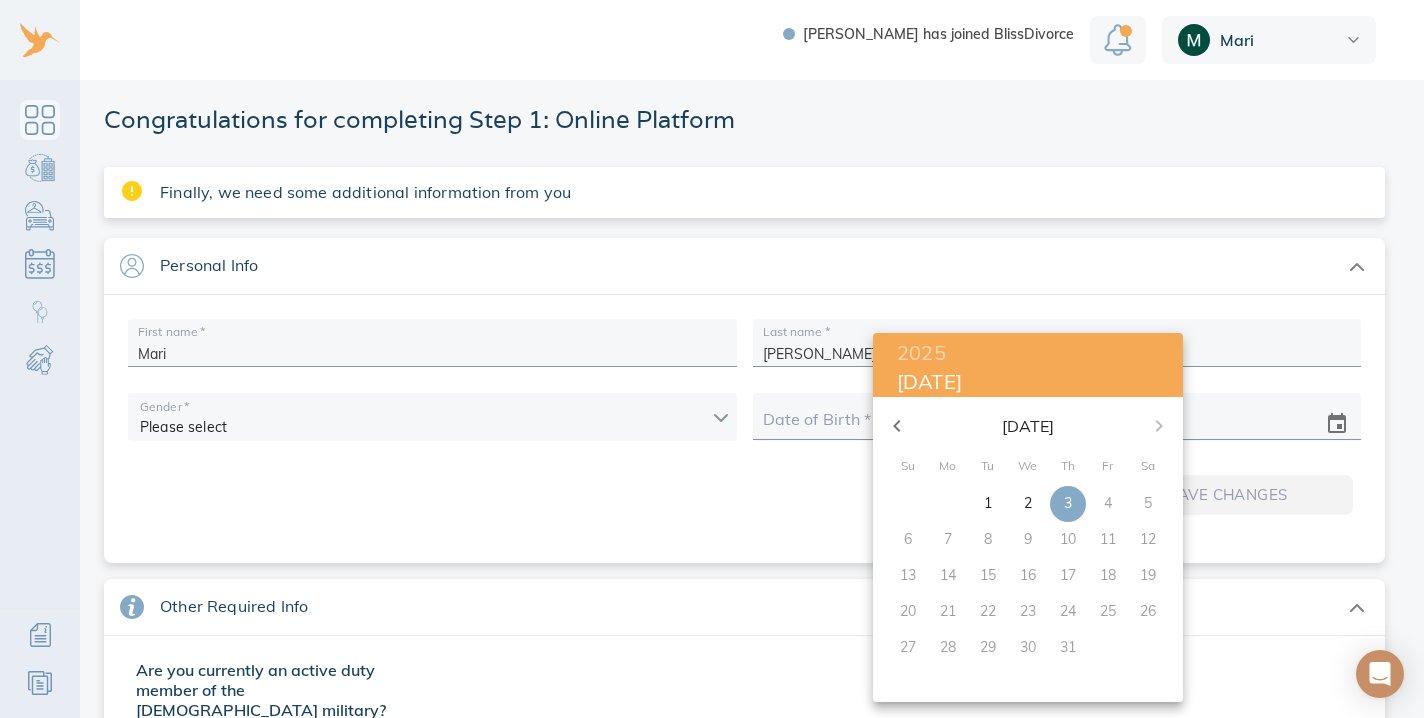 click on "17" at bounding box center [1068, 576] 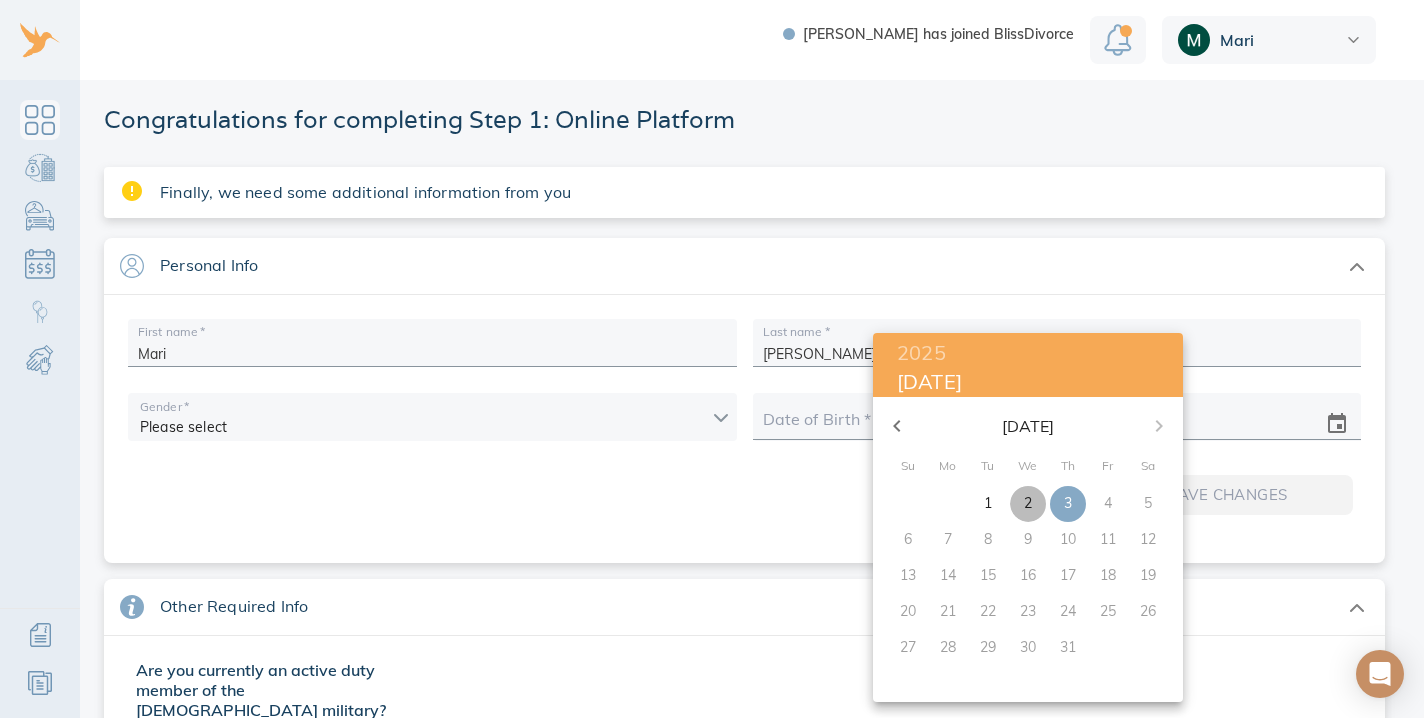 click on "2" at bounding box center (1028, 503) 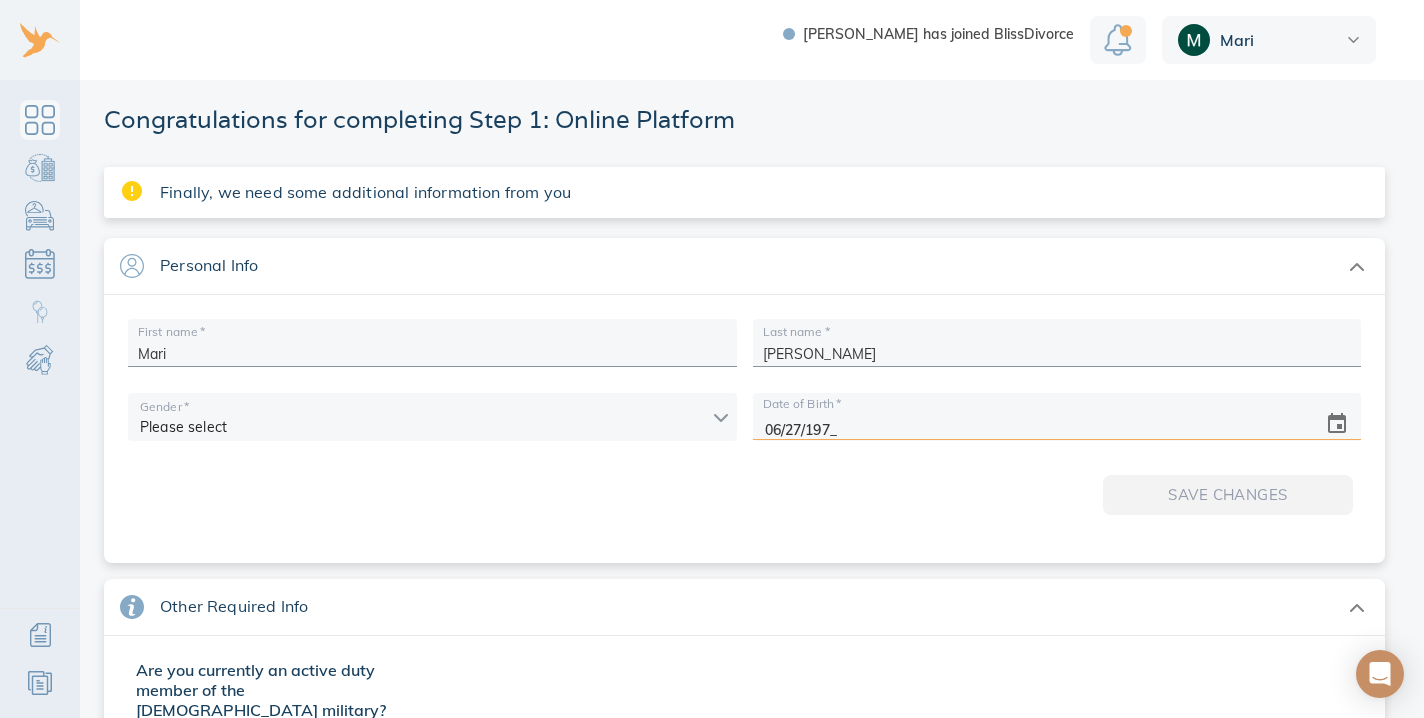 type on "06/27/1979" 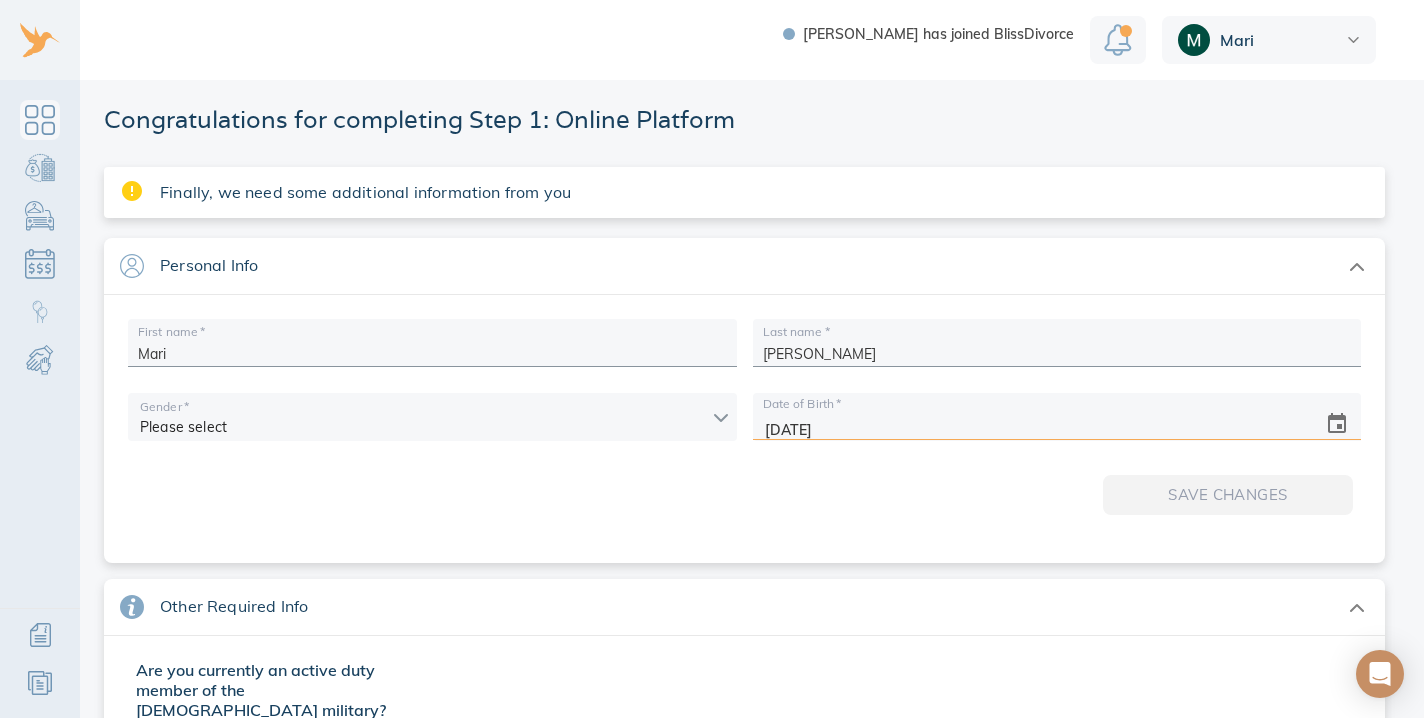 click on "Save changes" at bounding box center [744, 499] 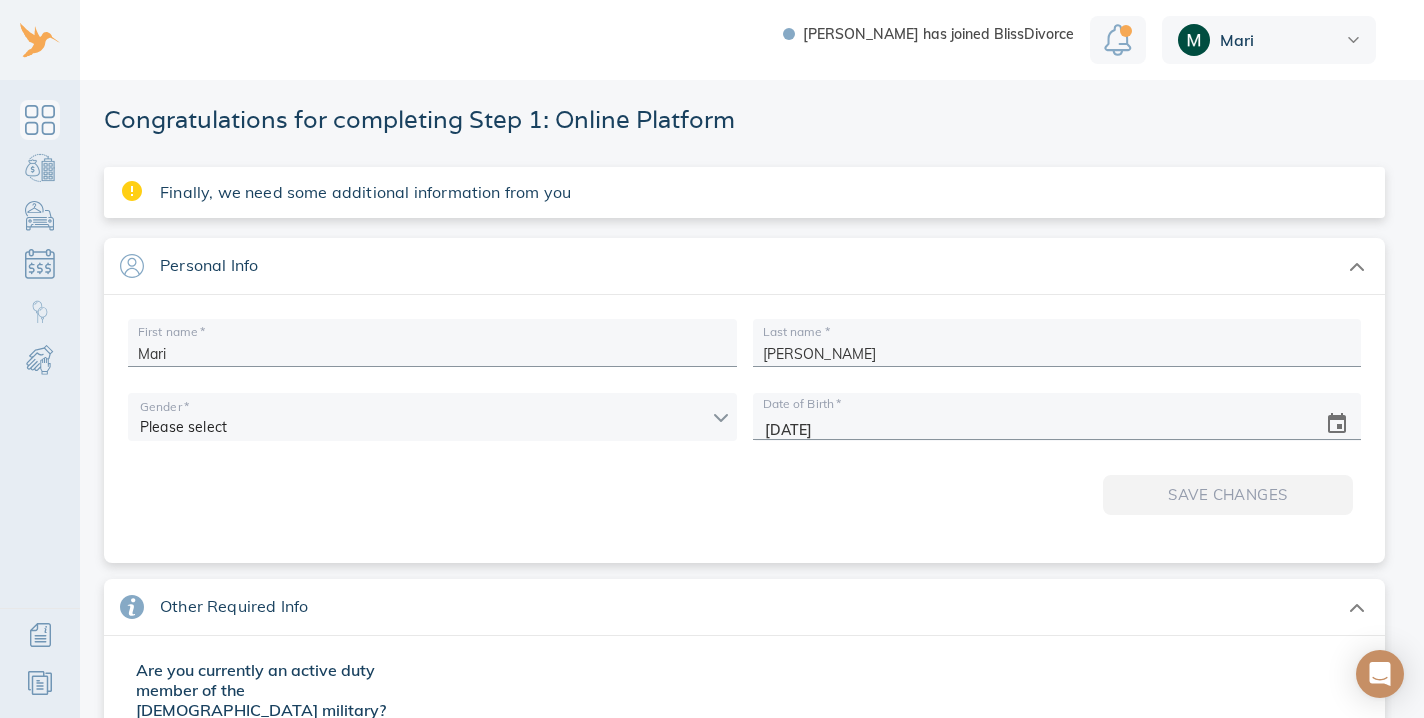 click on "Shawn    has joined BlissDivorce Mari
Congratulations for completing Step 1: Online Platform Finally, we need some additional information from you Personal Info First name   * Mari Last name   * Lingad Gender   * Please select Date of Birth   * 06/27/1979 Save changes Other Required Info Are you currently an active duty member of the US military? Yes No * required Your current address Address Line 1   * Address Line 2 City   * State   * ZIP   * Country   * Please select What county do you currently live in? County   * Have you lived in California for at least the past six months? Yes No * required Have you lived in your current county for at least the past three months? Yes No * required Employment and Income Check here if you do not have a current Employment Current Employer   * Position title   * Starting date Gross monthly income   * $ Divorce Status Check here if you or your spouse already filed a petition for divorce Save changes Cancel Continue to step #2" at bounding box center (712, 359) 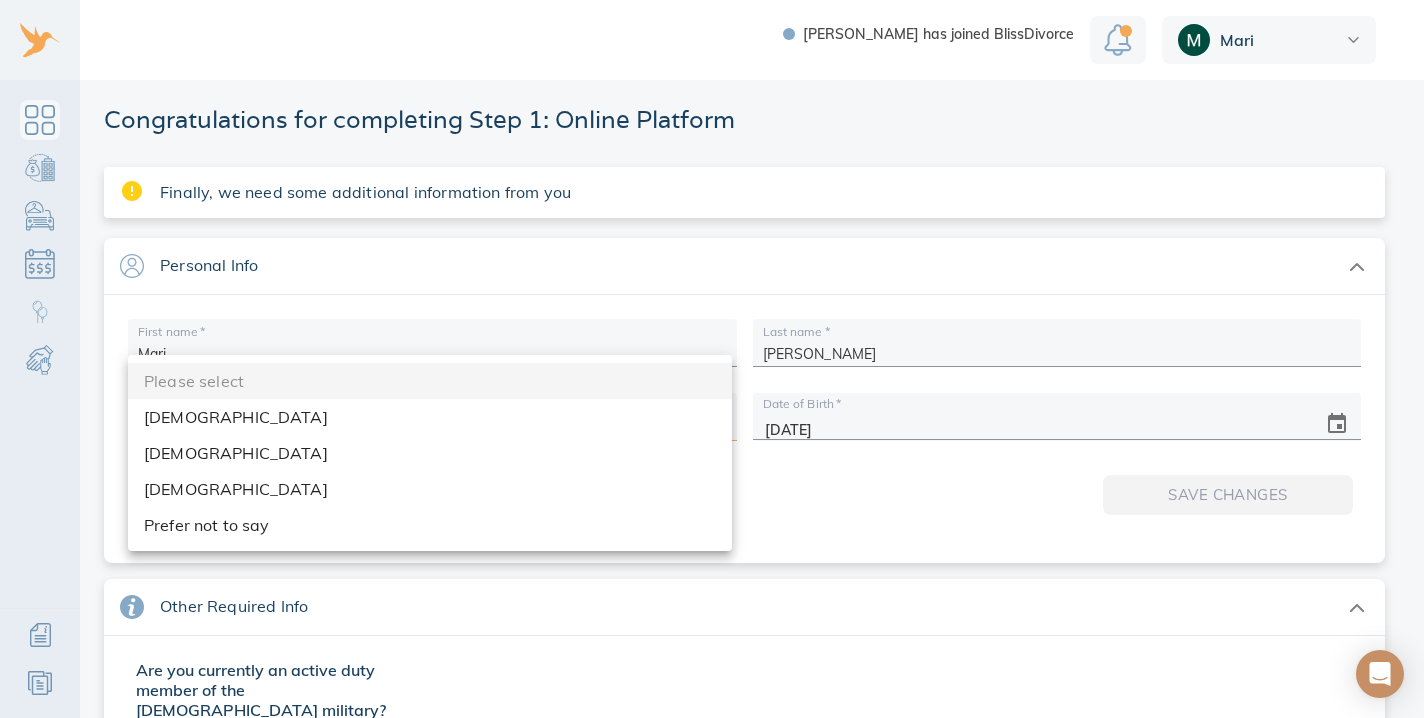 click on "Female" at bounding box center [430, 453] 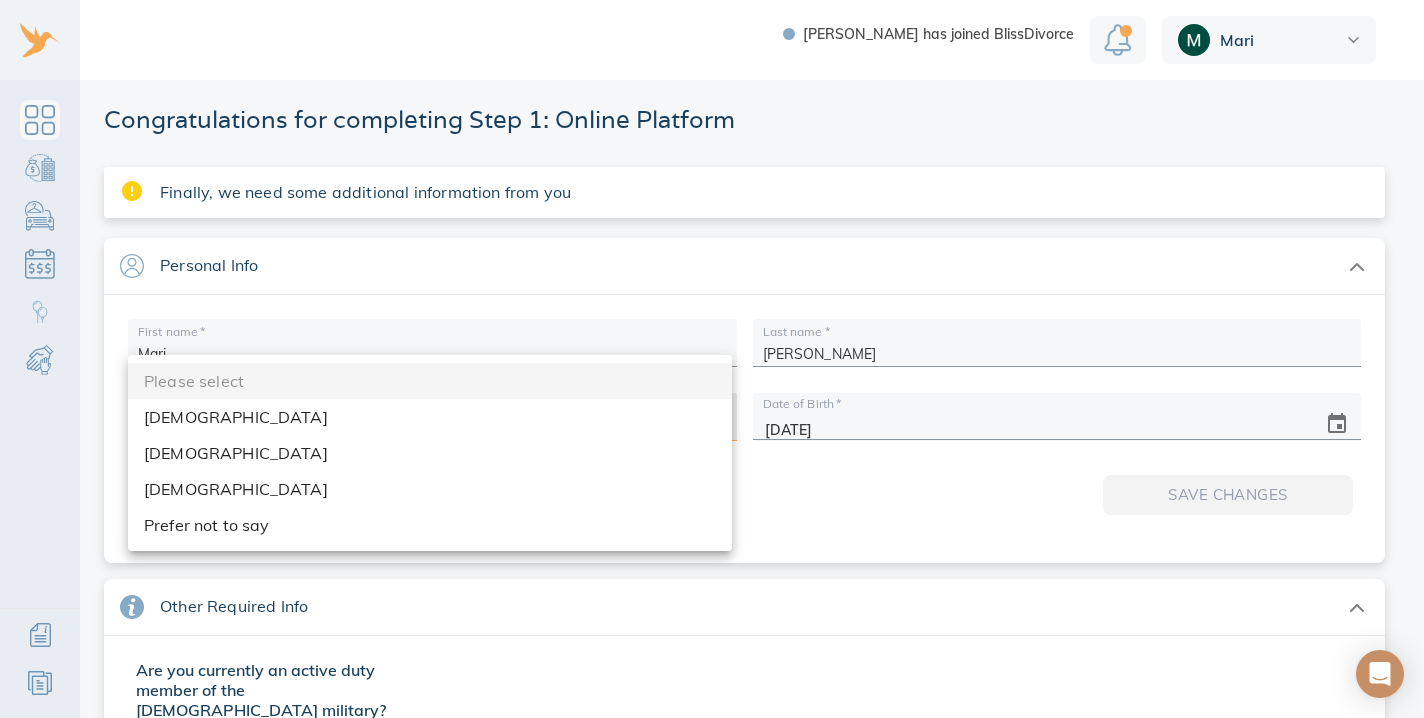 type on "female" 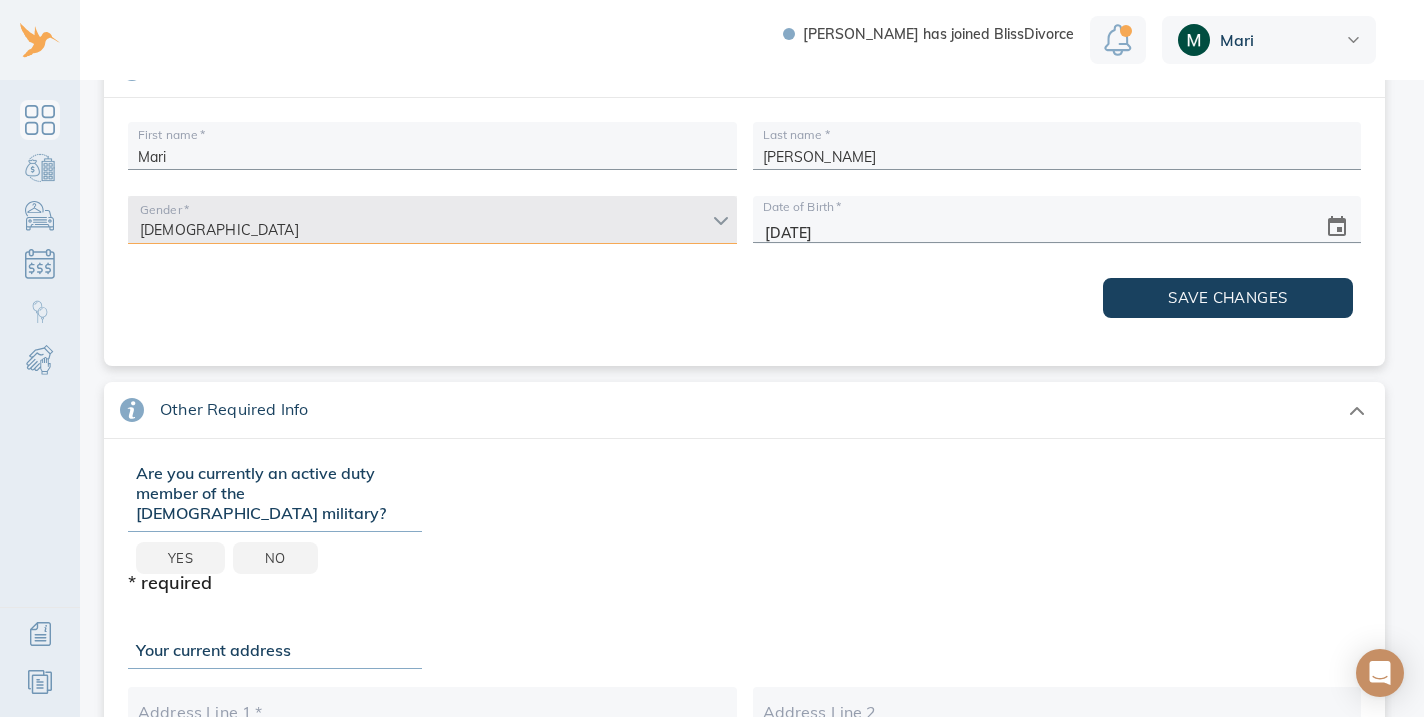 scroll, scrollTop: 200, scrollLeft: 0, axis: vertical 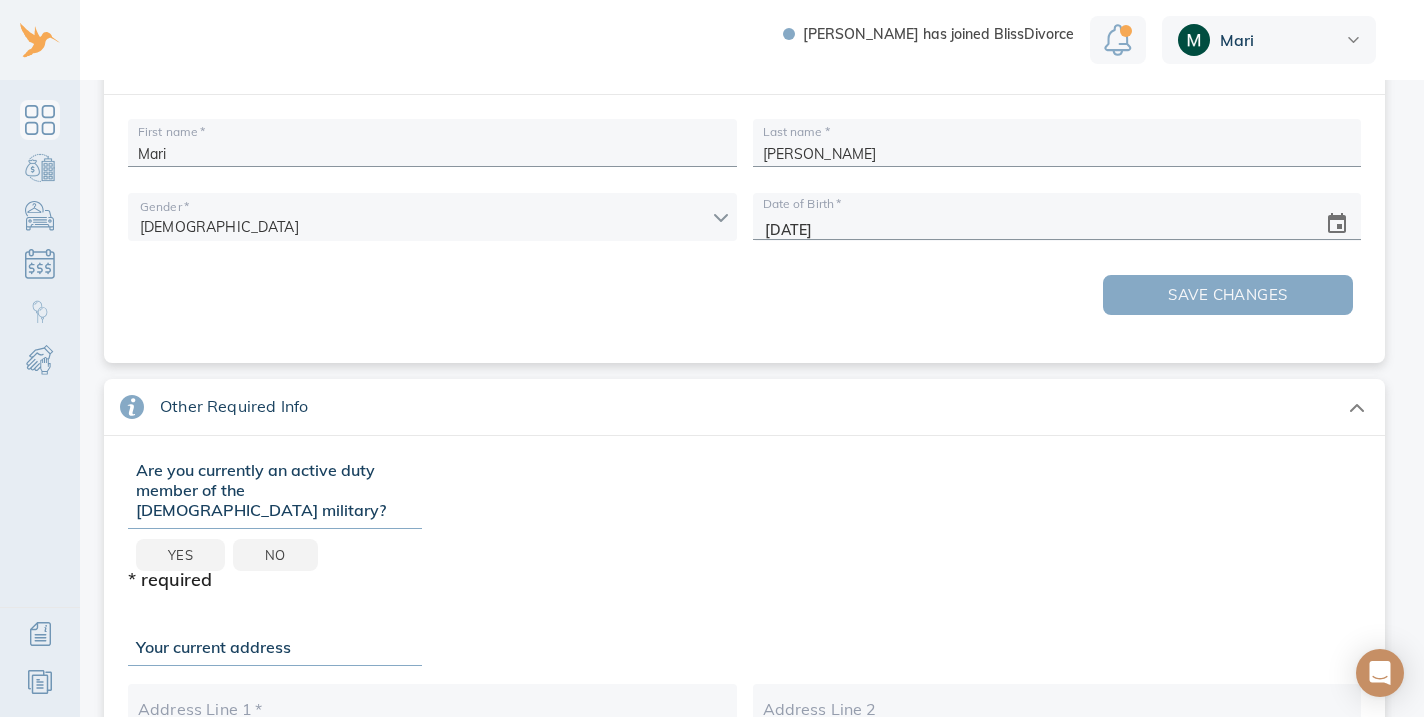 click on "Save changes" at bounding box center [1228, 295] 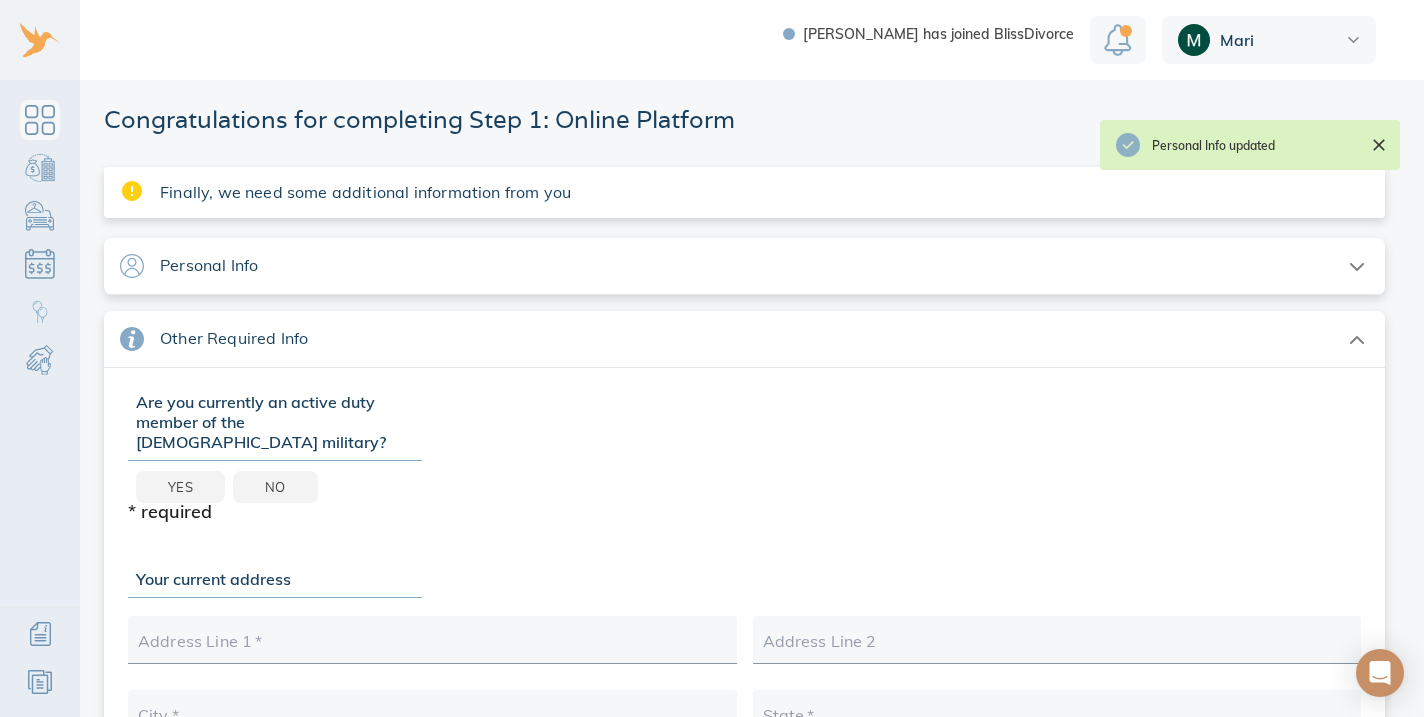 scroll, scrollTop: 0, scrollLeft: 0, axis: both 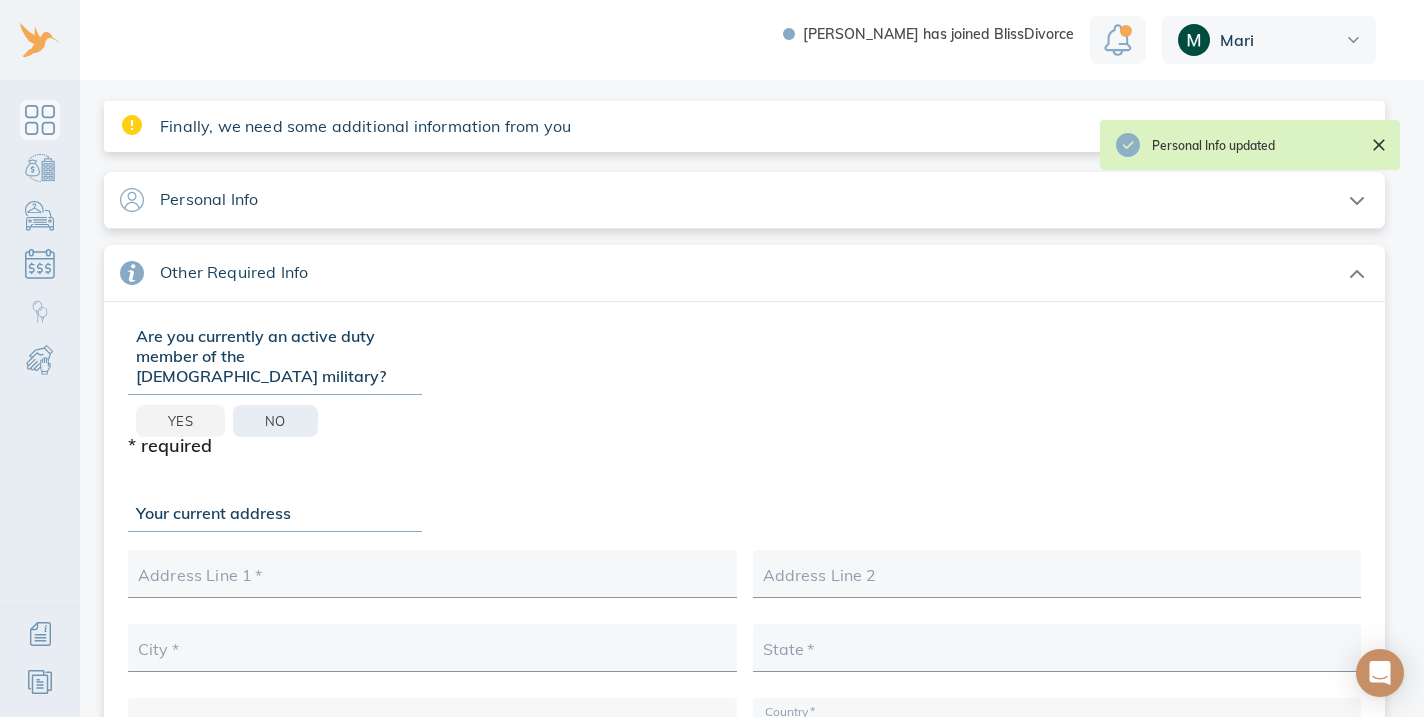 click on "No" at bounding box center (275, 421) 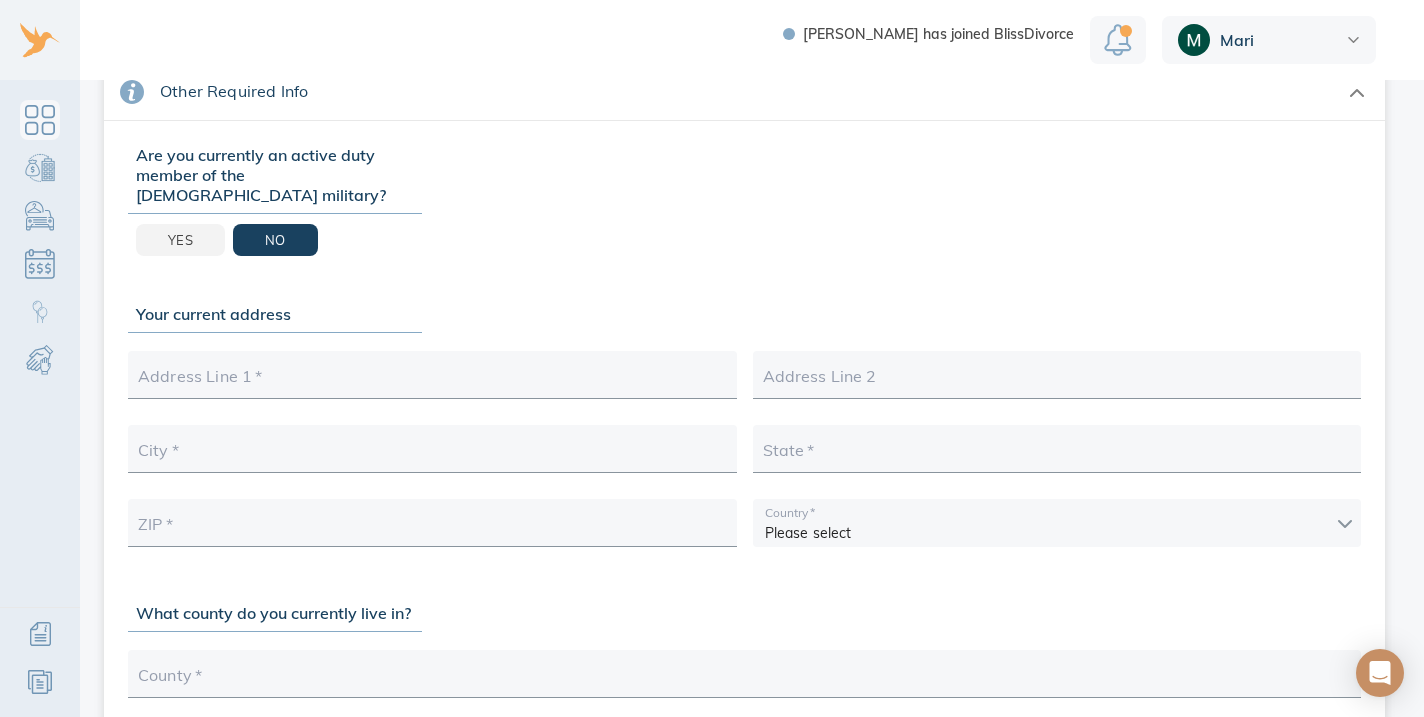 scroll, scrollTop: 288, scrollLeft: 0, axis: vertical 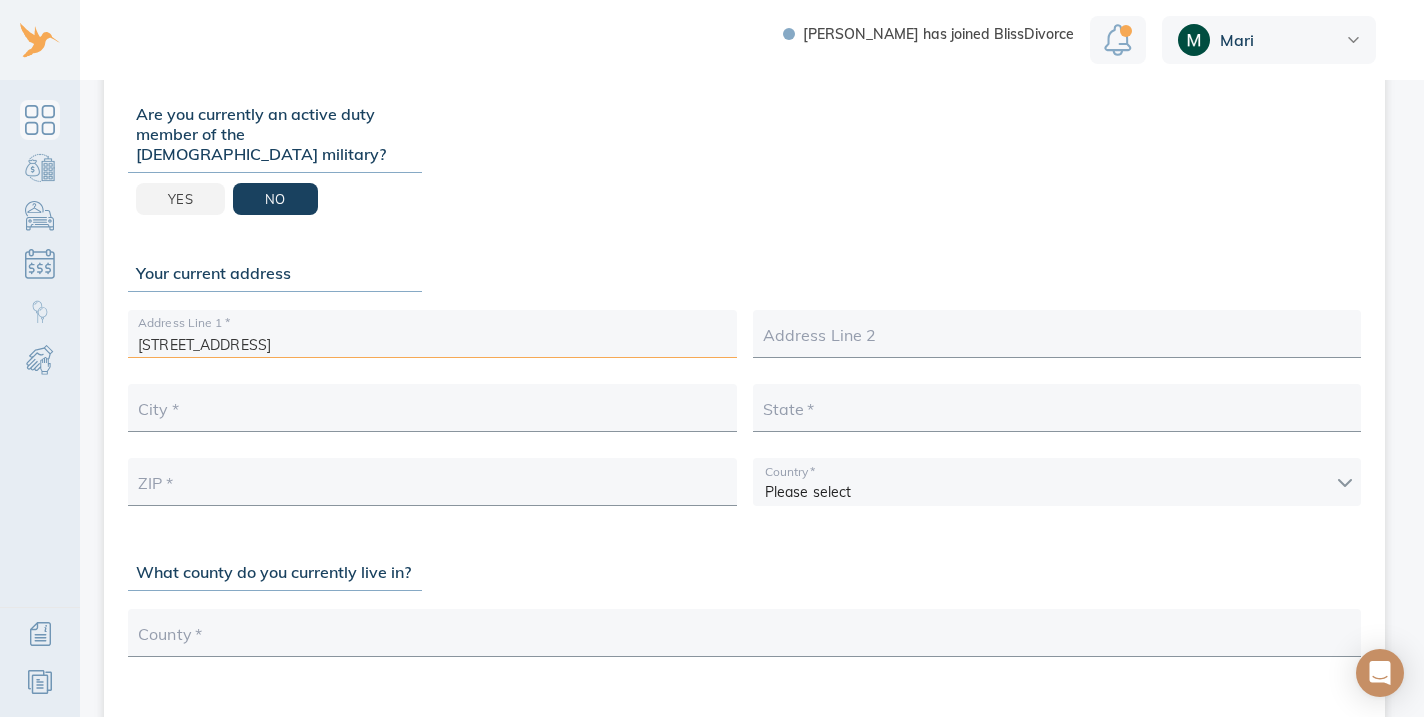 type on "1089 Oak Tree Circle" 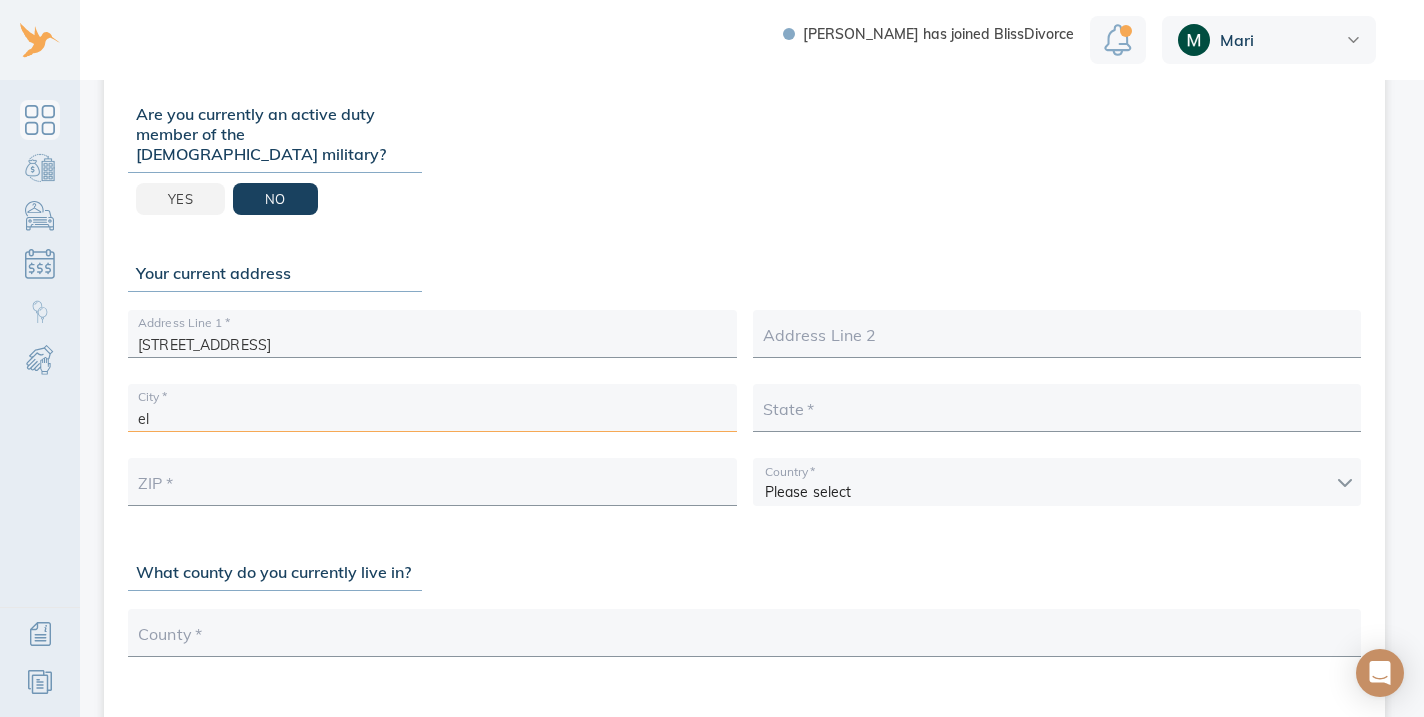 type on "e" 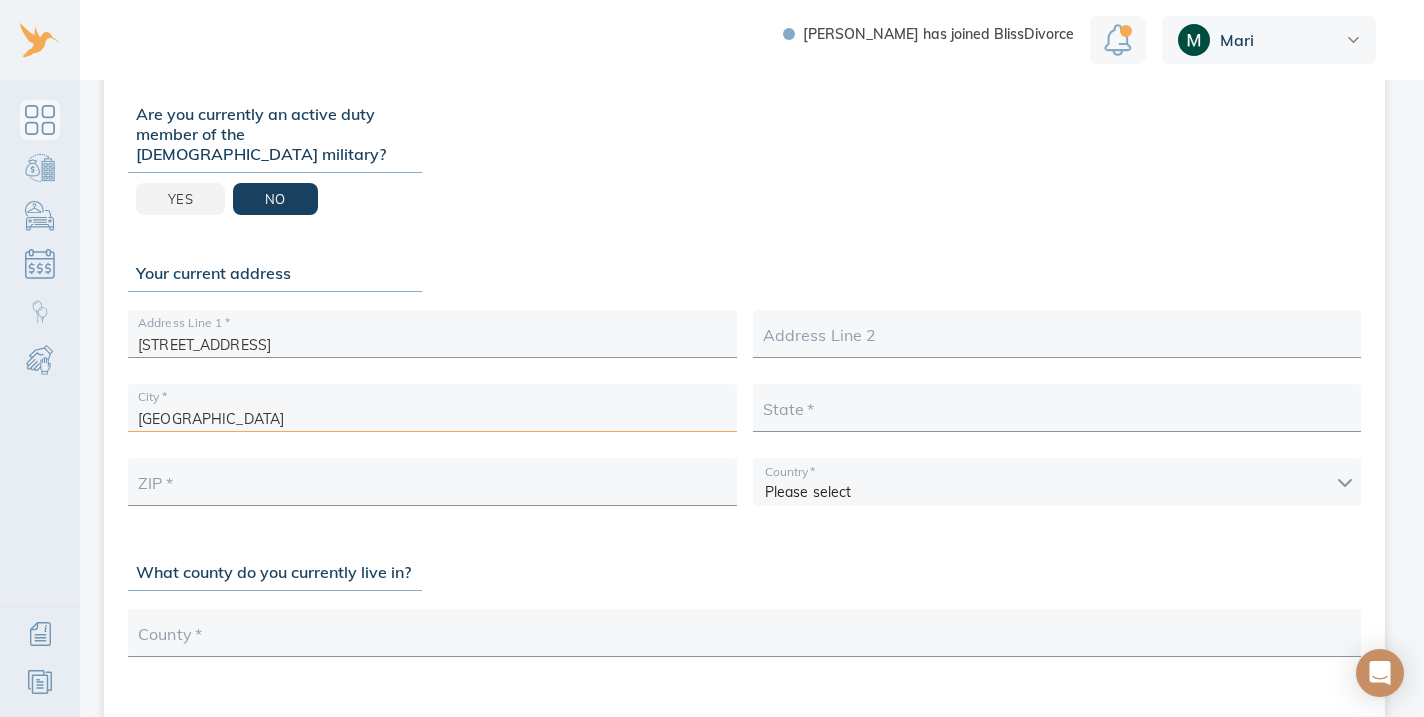 type on "El Dorado Hills" 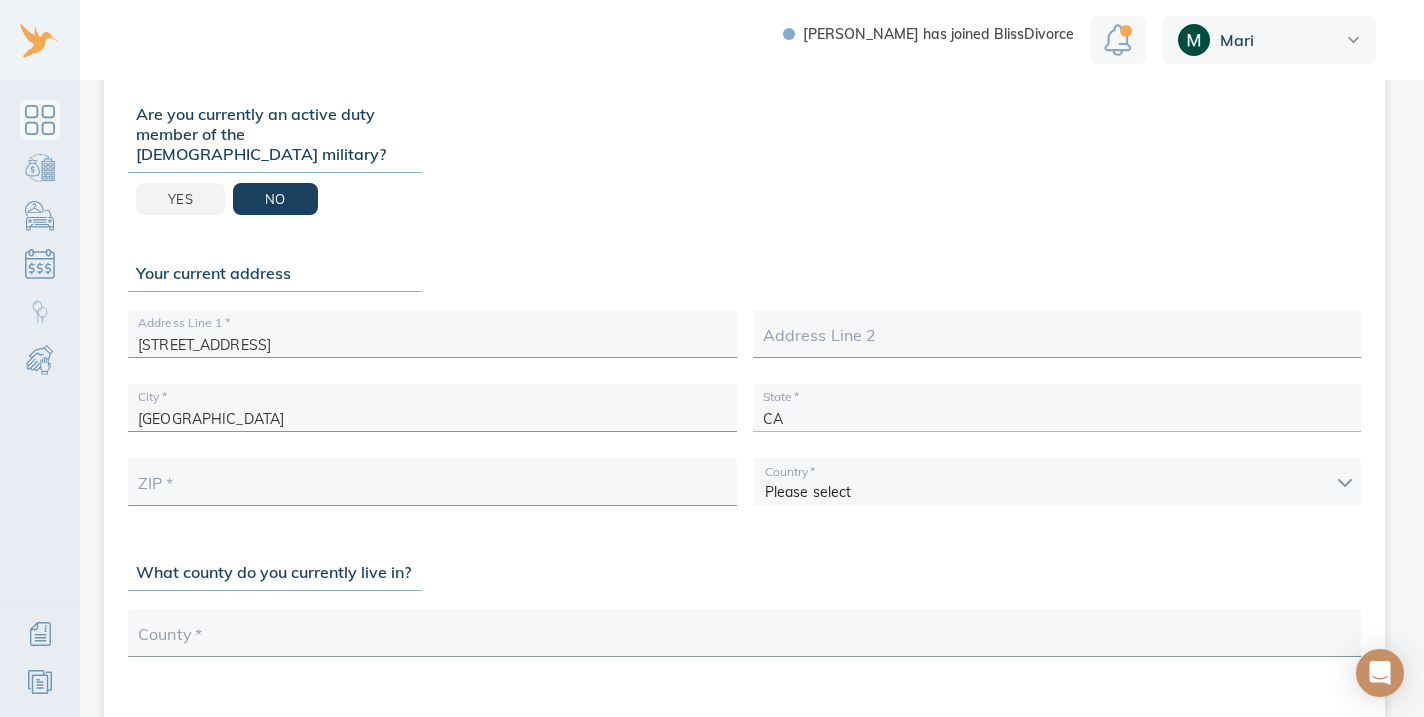 type on "CA" 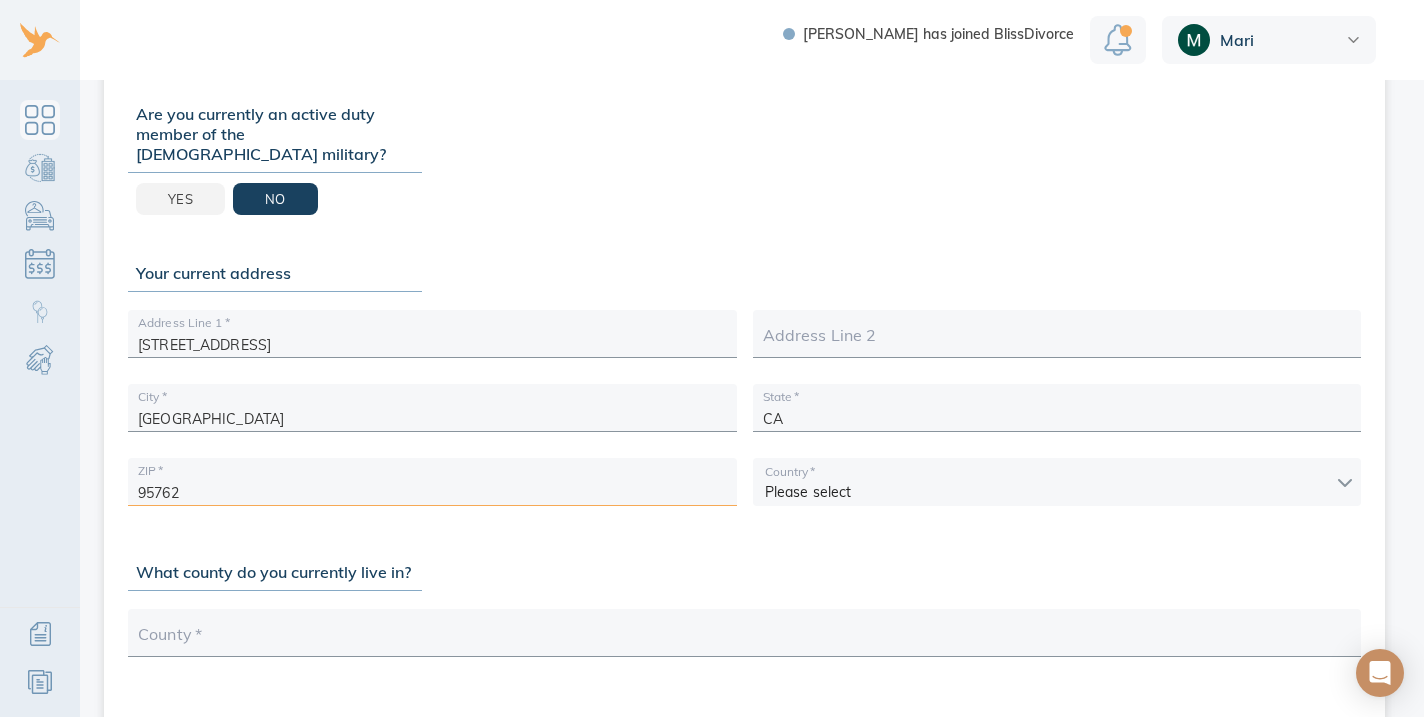type on "95762" 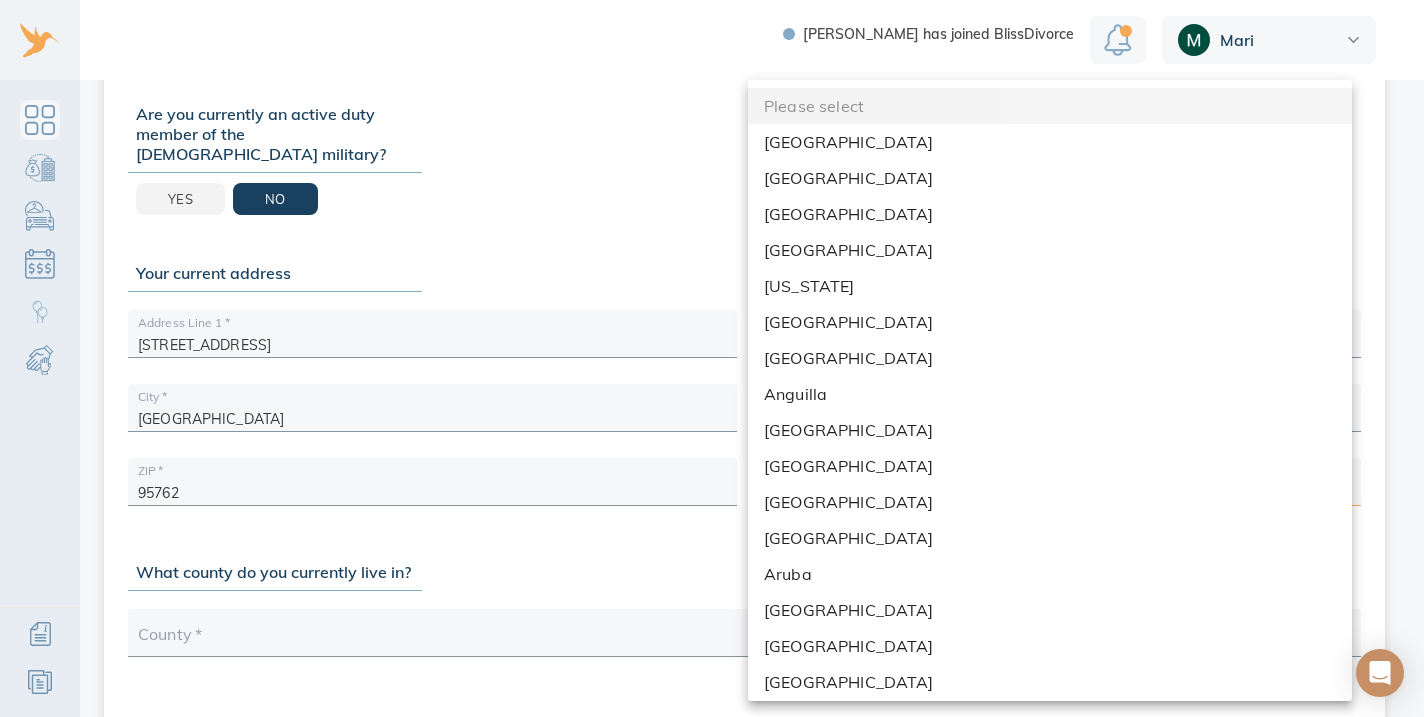 click on "Shawn    has joined BlissDivorce Mari
Congratulations for completing Step 1: Online Platform Finally, we need some additional information from you Personal Info Other Required Info Are you currently an active duty member of the US military? Yes No Your current address Address Line 1   * 1089 Oak Tree Circle Address Line 2 City   * El Dorado Hills State   * CA ZIP   * 95762 Country   * Please select What county do you currently live in? County   * Have you lived in California for at least the past six months? Yes No * required Have you lived in your current county for at least the past three months? Yes No * required Employment and Income Check here if you do not have a current Employment Current Employer   * Position title   * Starting date Gross monthly income   * $ Divorce Status Check here if you or your spouse already filed a petition for divorce Save changes Cancel Continue to step #2
Please select Afghanistan Aland Islands Albania Algeria Andorra" at bounding box center (712, 358) 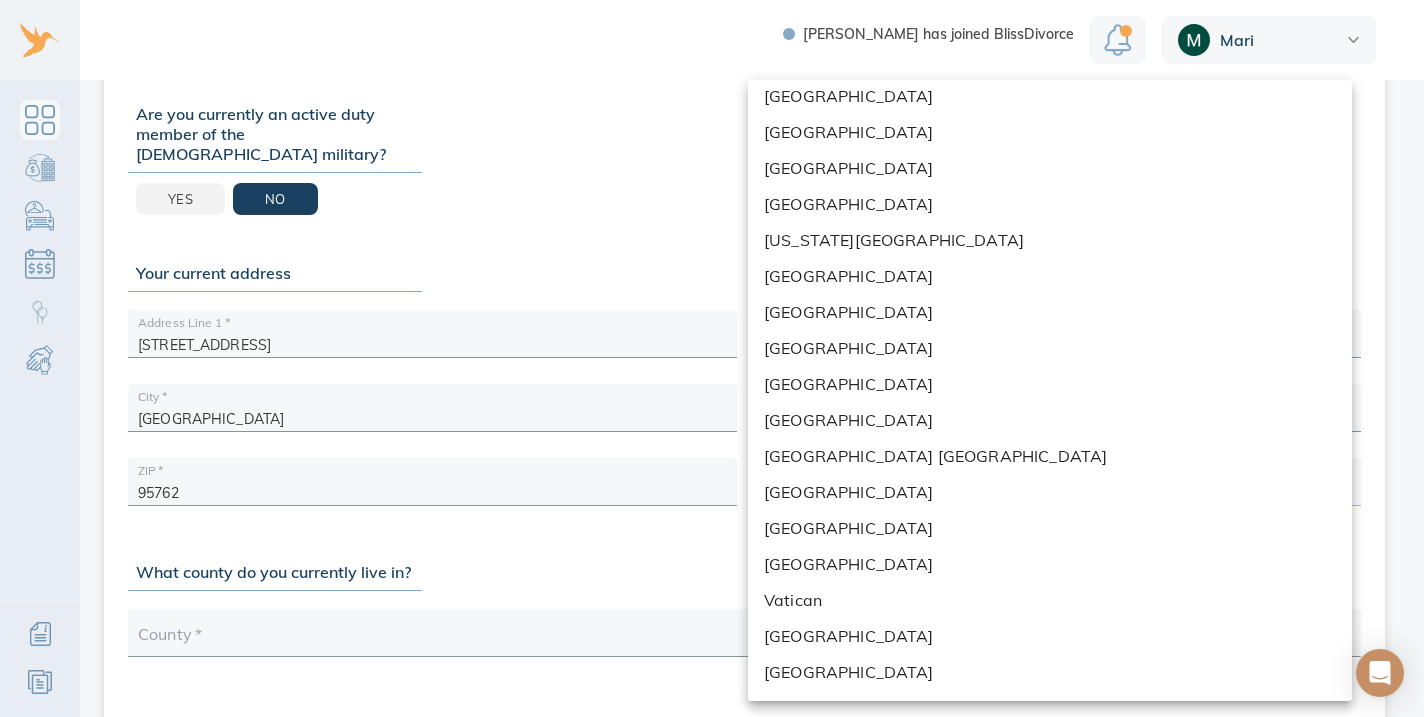 scroll, scrollTop: 8257, scrollLeft: 0, axis: vertical 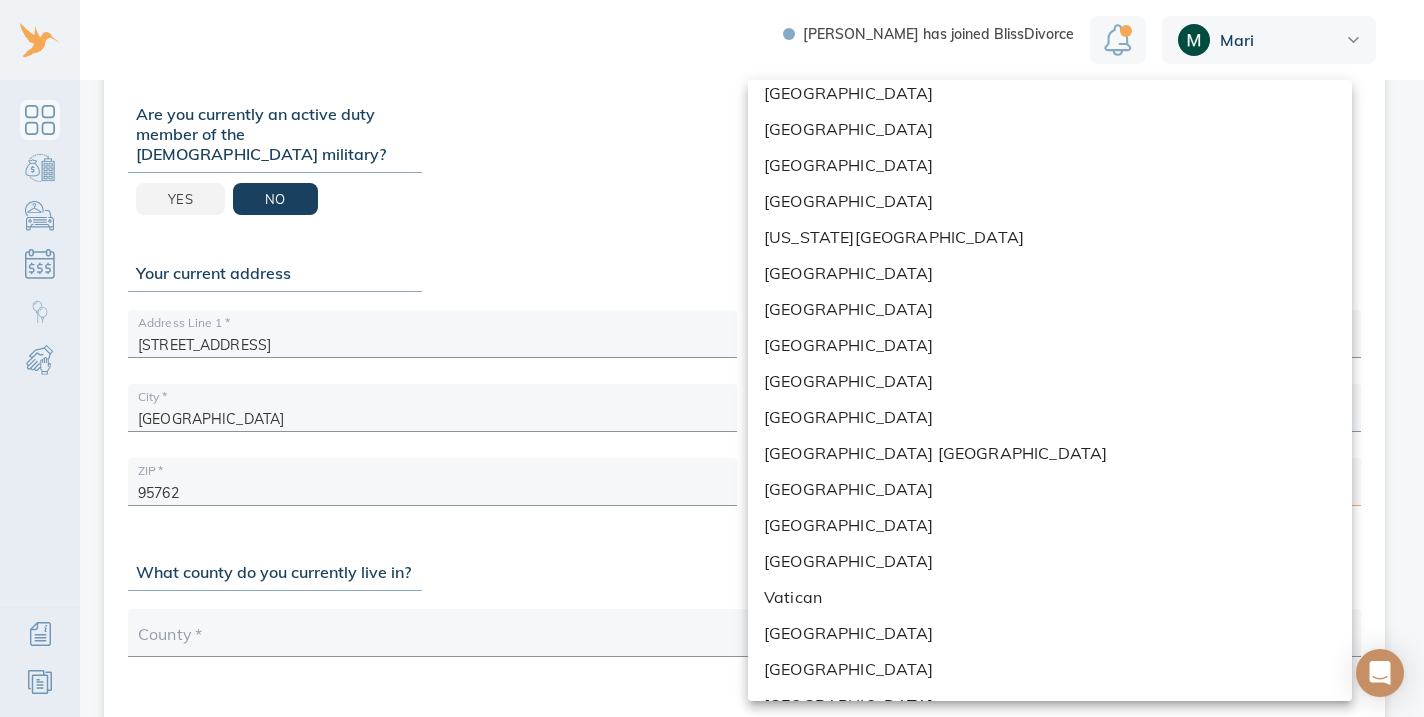 click on "United States" at bounding box center (1050, 417) 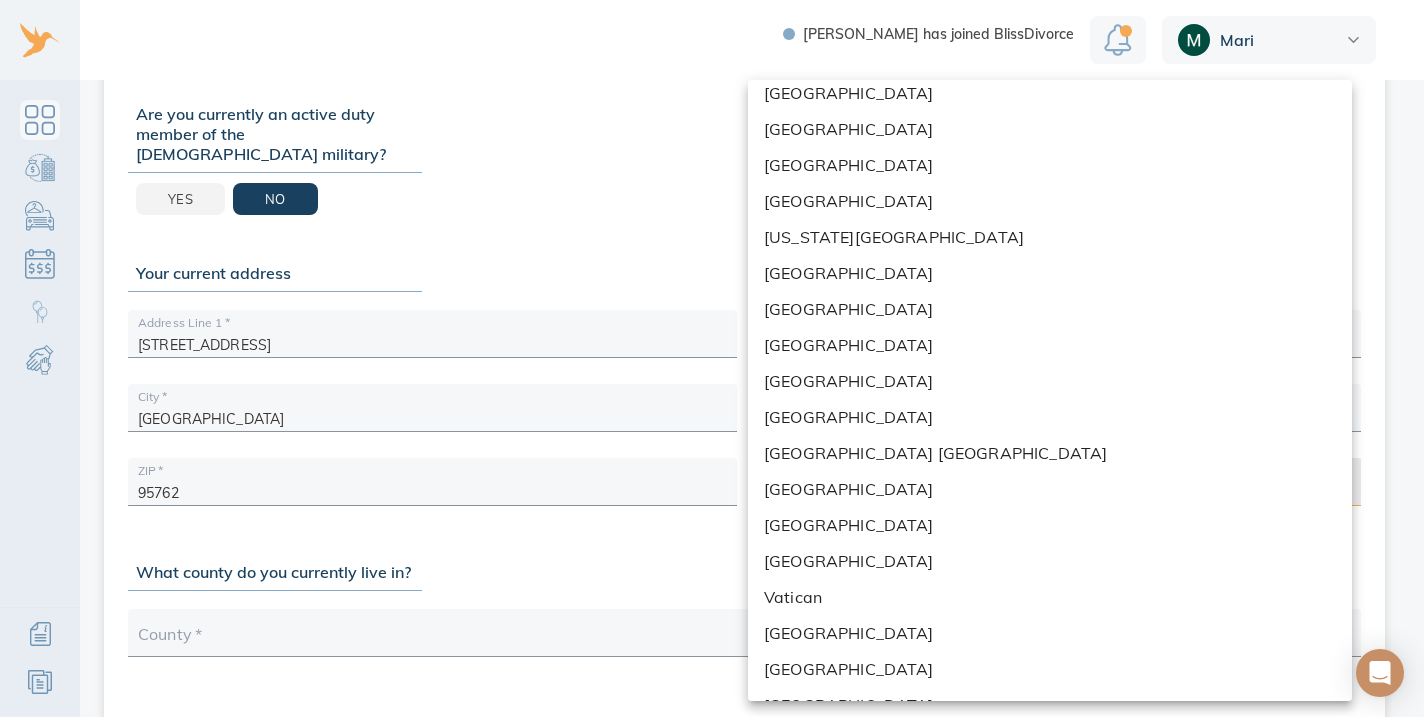 type on "United States" 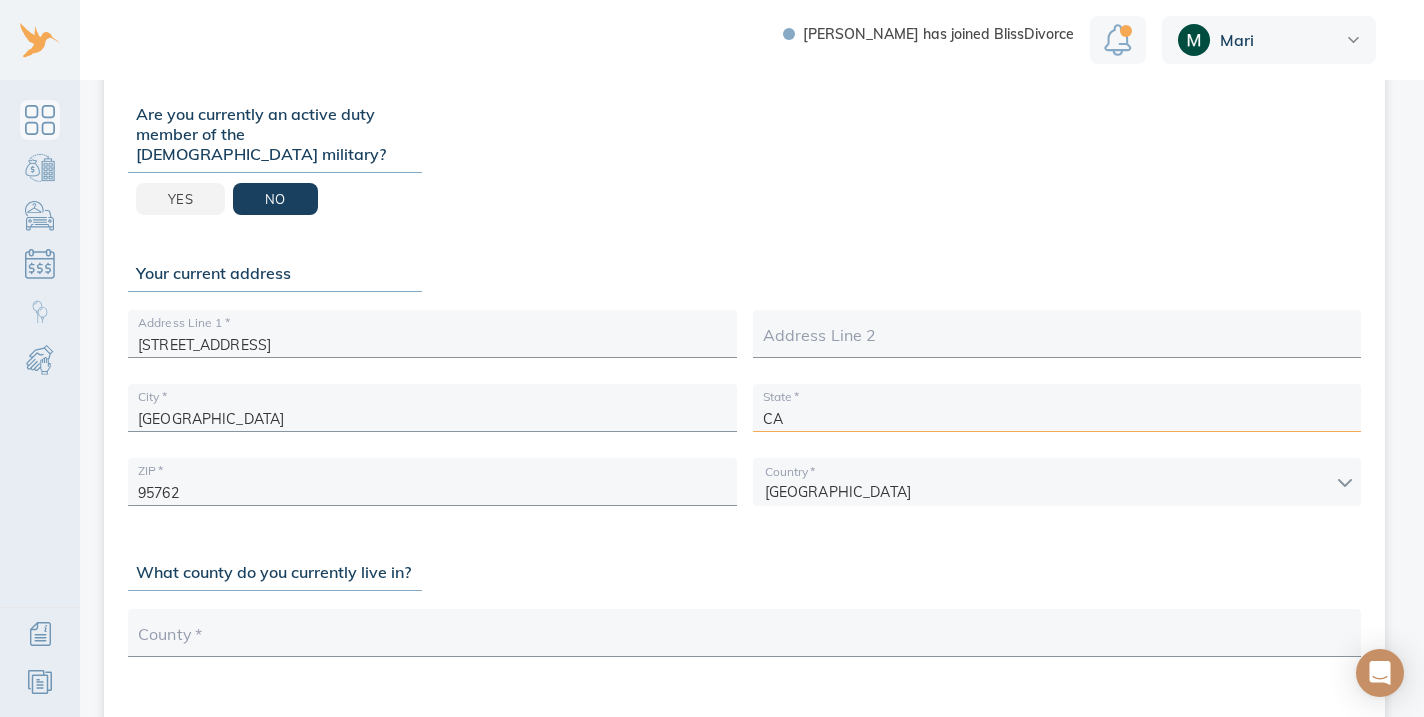 click on "CA" at bounding box center [1057, 414] 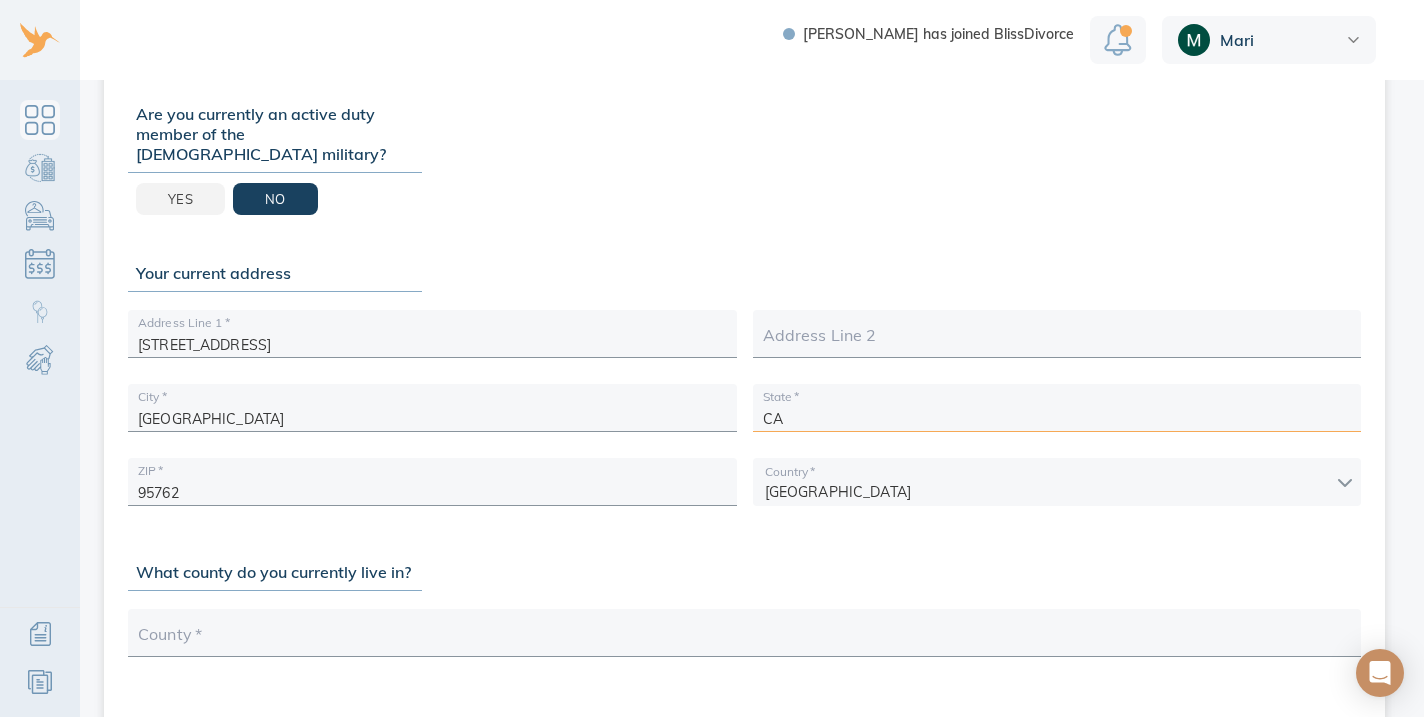click on "CA" at bounding box center (1057, 414) 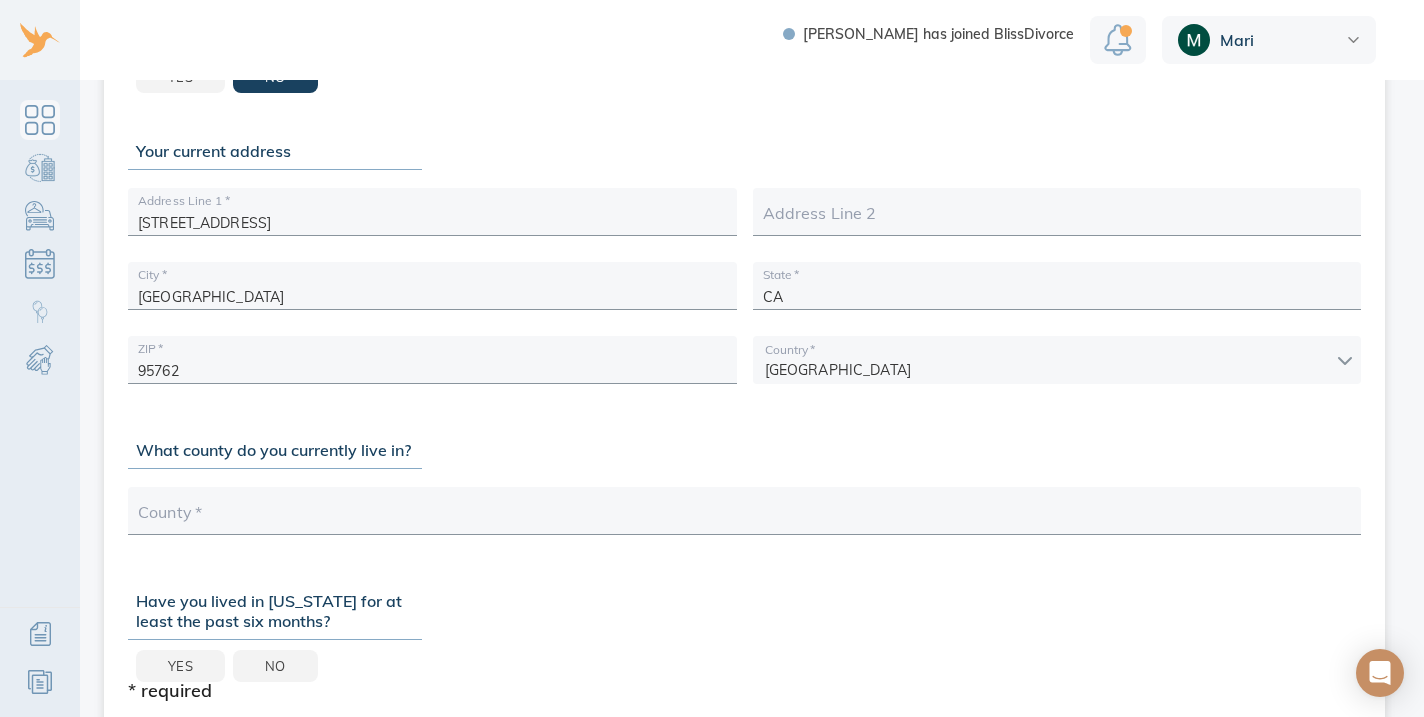scroll, scrollTop: 411, scrollLeft: 0, axis: vertical 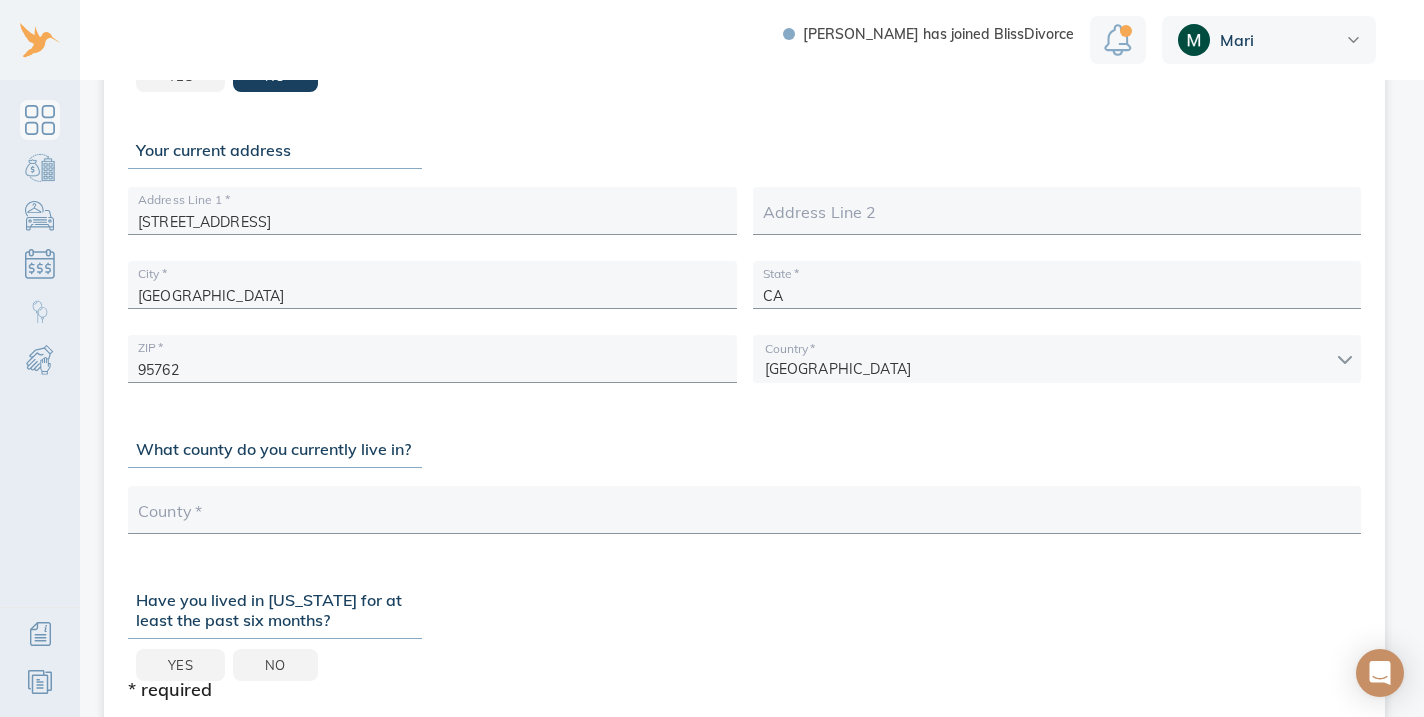 click at bounding box center [744, 516] 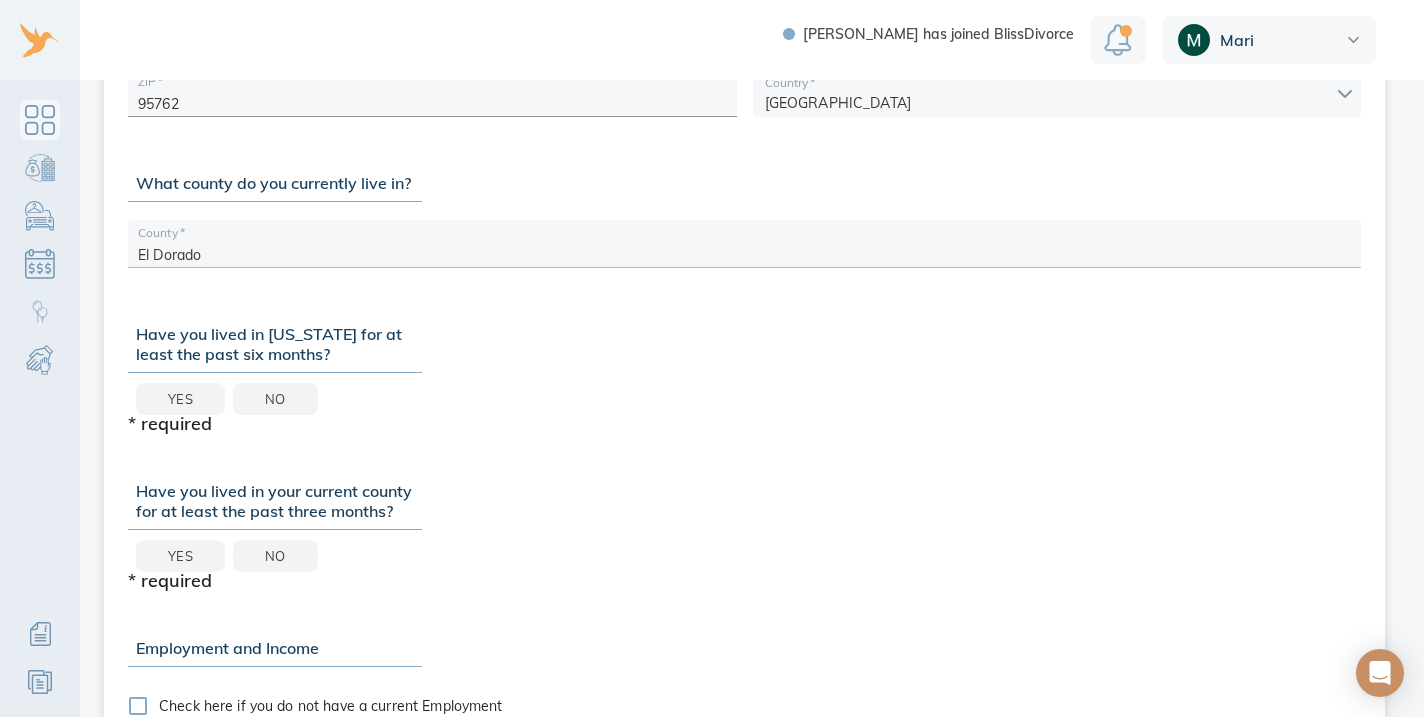 scroll, scrollTop: 684, scrollLeft: 0, axis: vertical 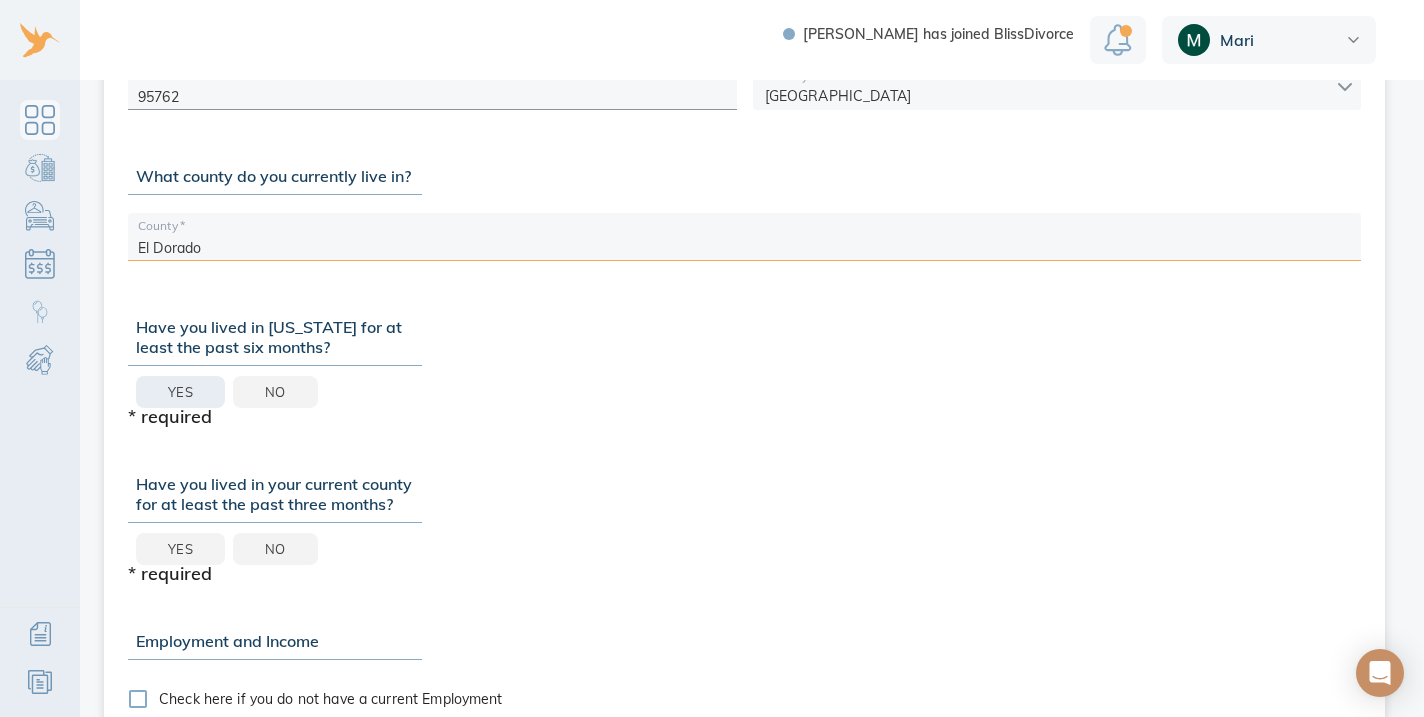 type on "El Dorado" 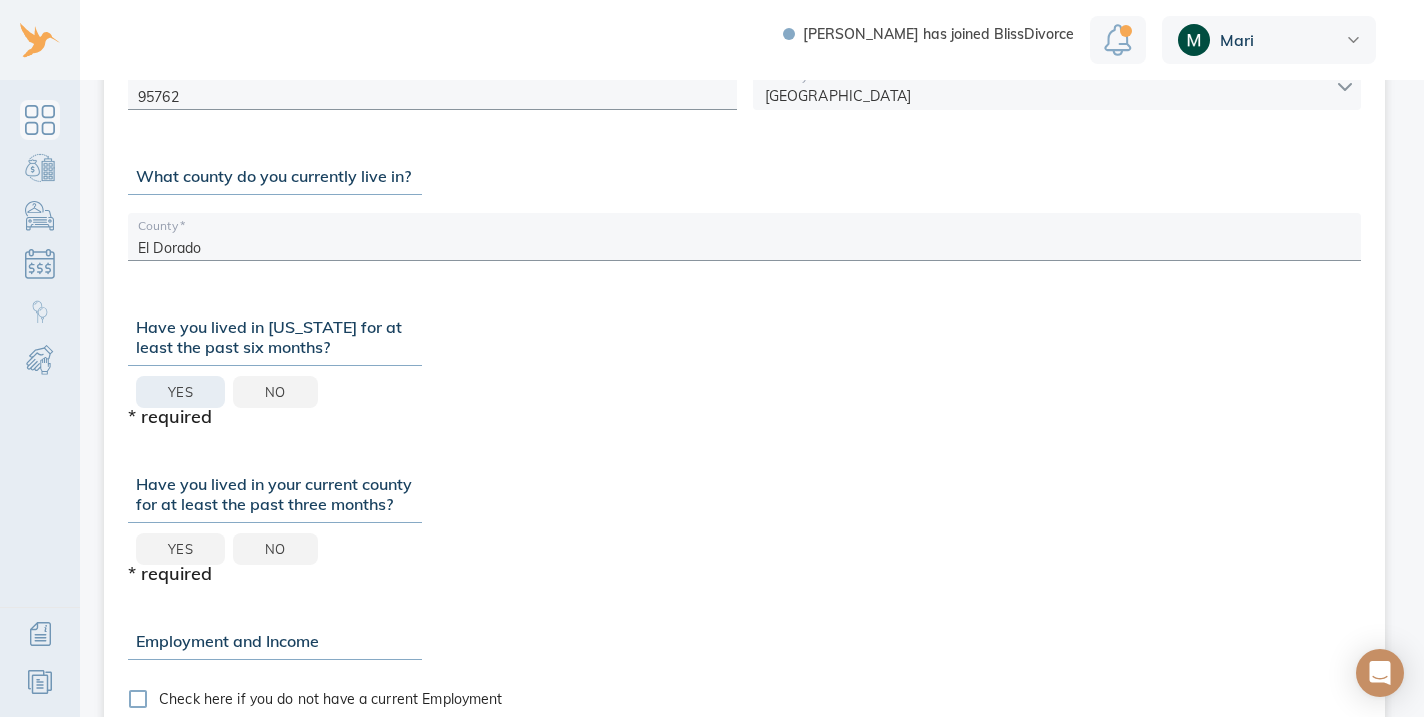 click on "Yes" at bounding box center [180, 392] 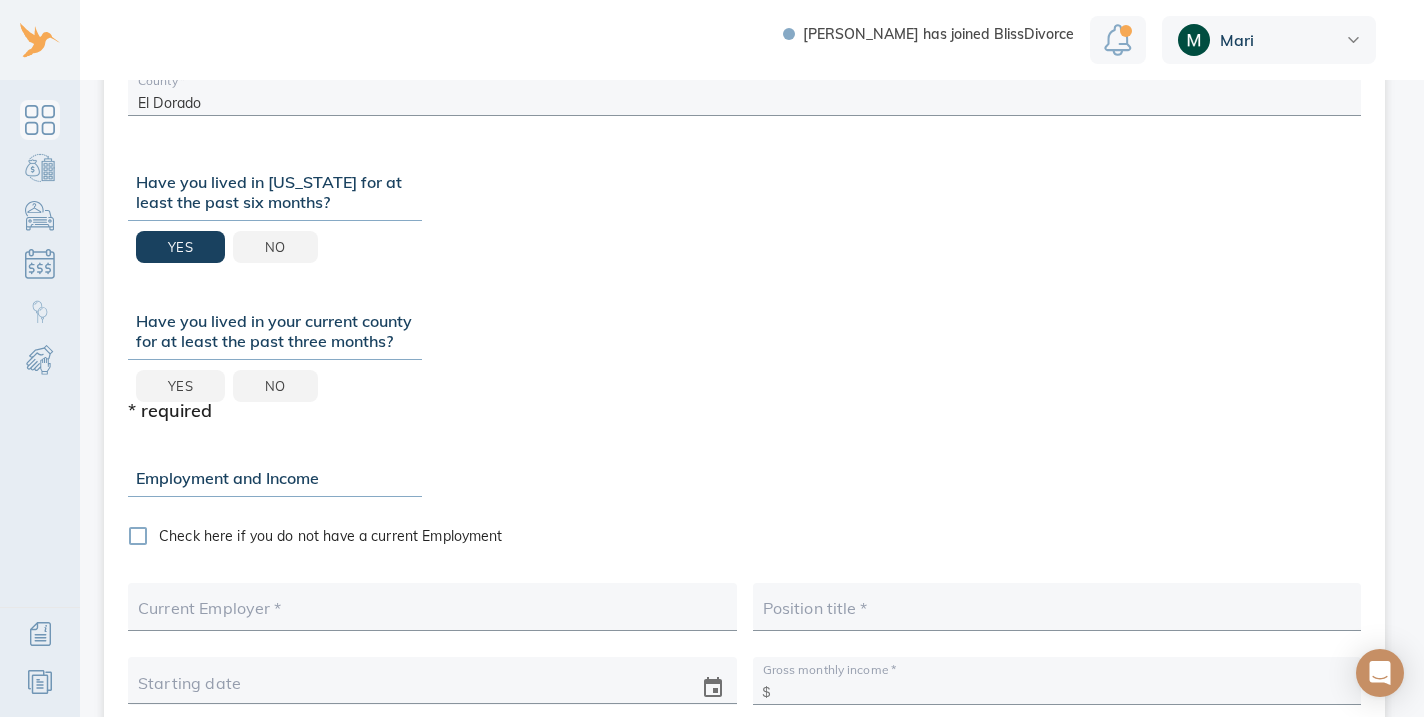 scroll, scrollTop: 838, scrollLeft: 0, axis: vertical 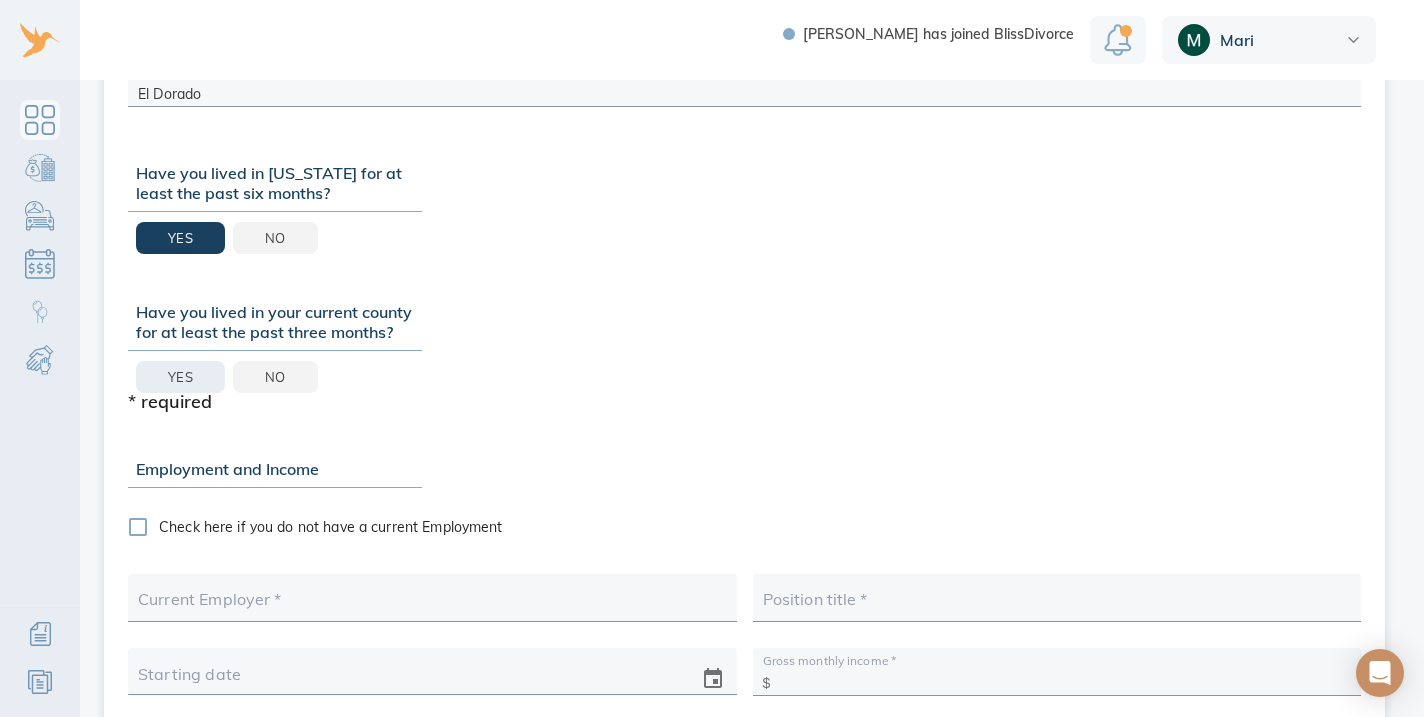 click on "Yes" at bounding box center [180, 377] 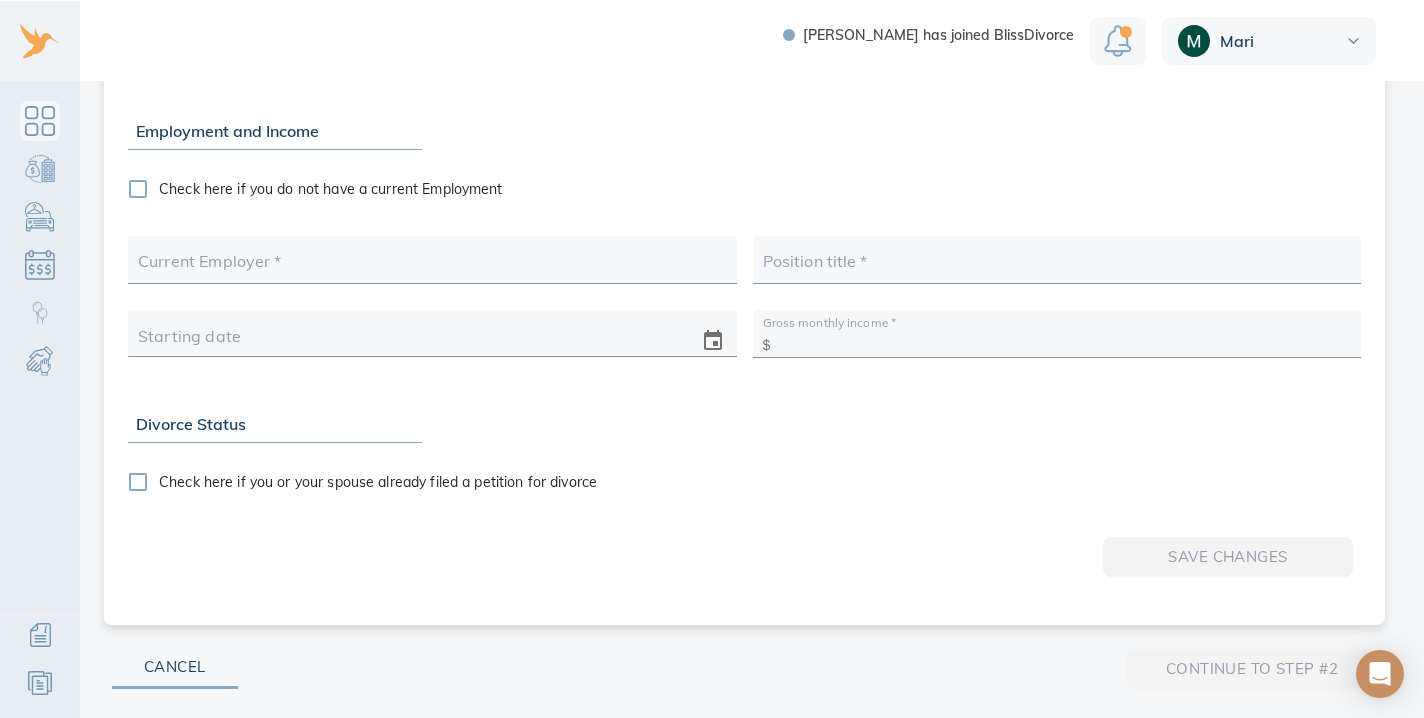scroll, scrollTop: 1158, scrollLeft: 0, axis: vertical 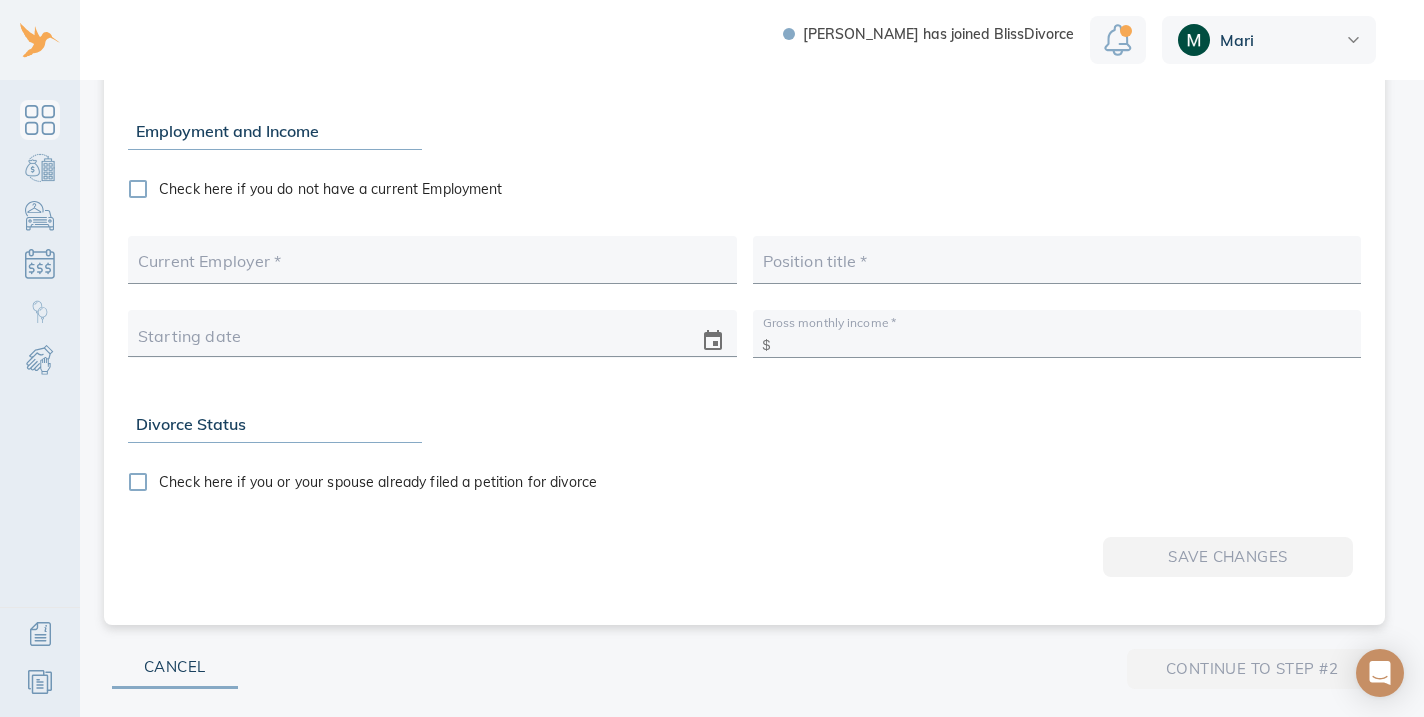 click at bounding box center (432, 266) 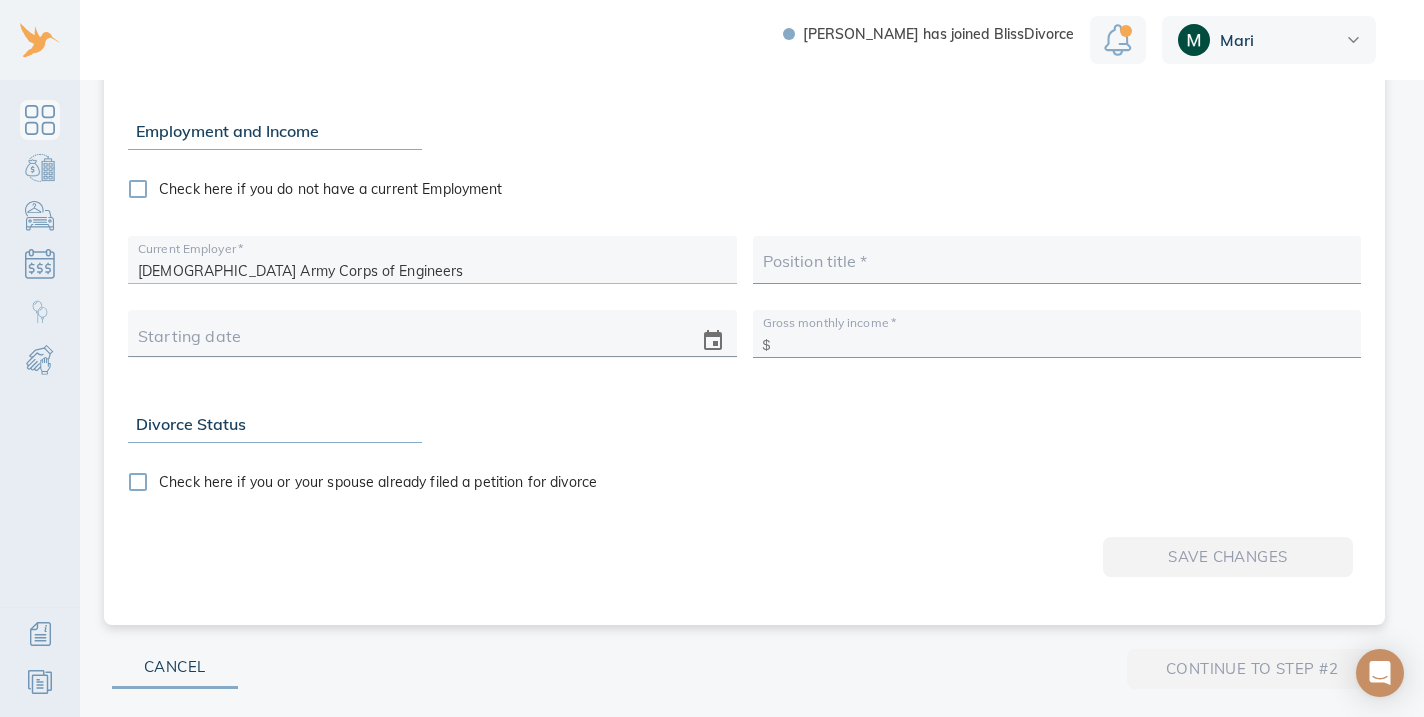 type on "US Army Corps of Engineers" 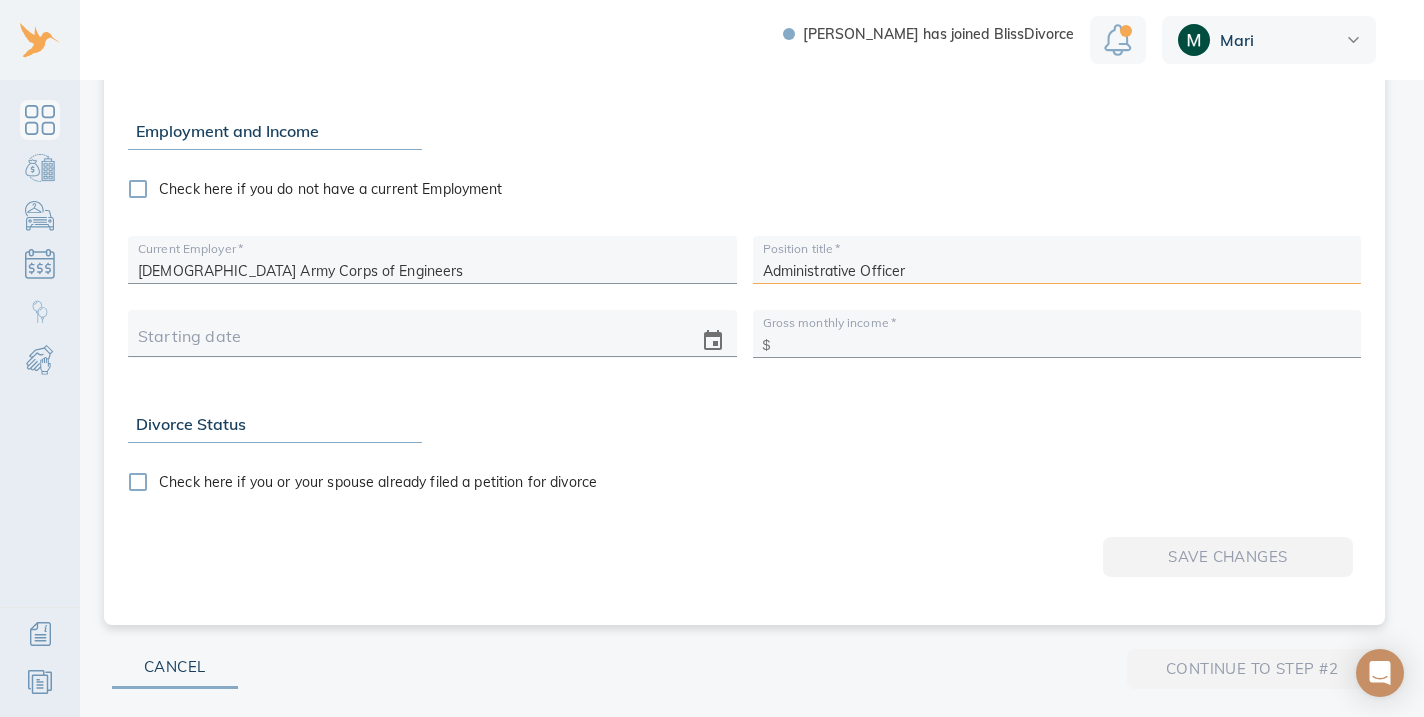 type on "Administrative Officer" 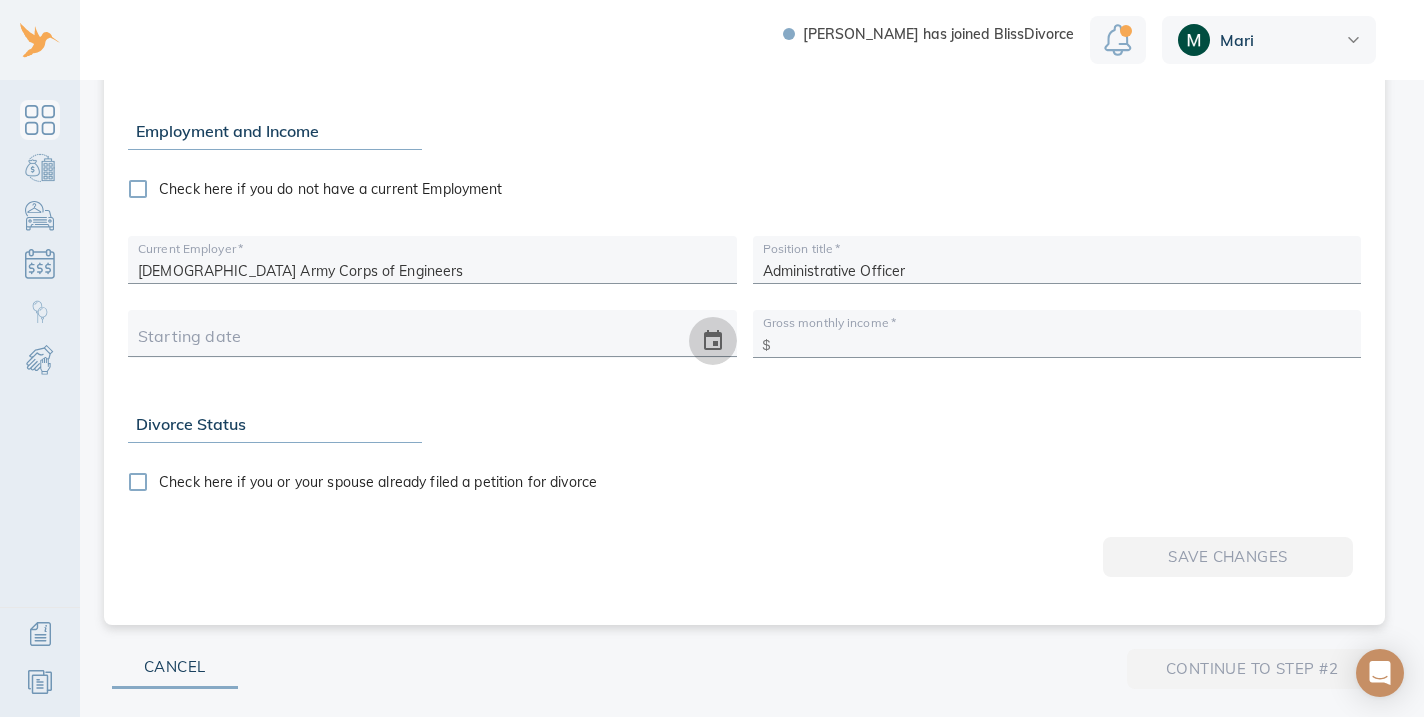 click 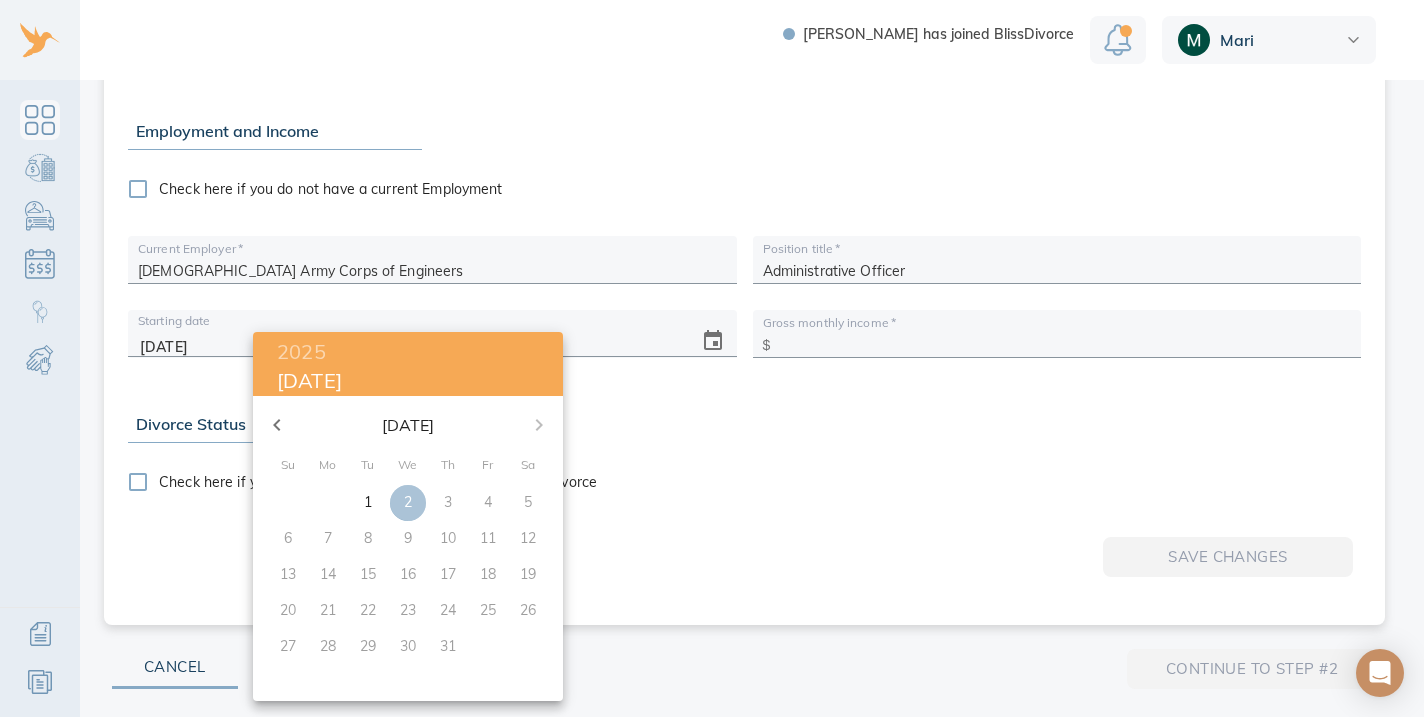 click on "2" at bounding box center (408, 502) 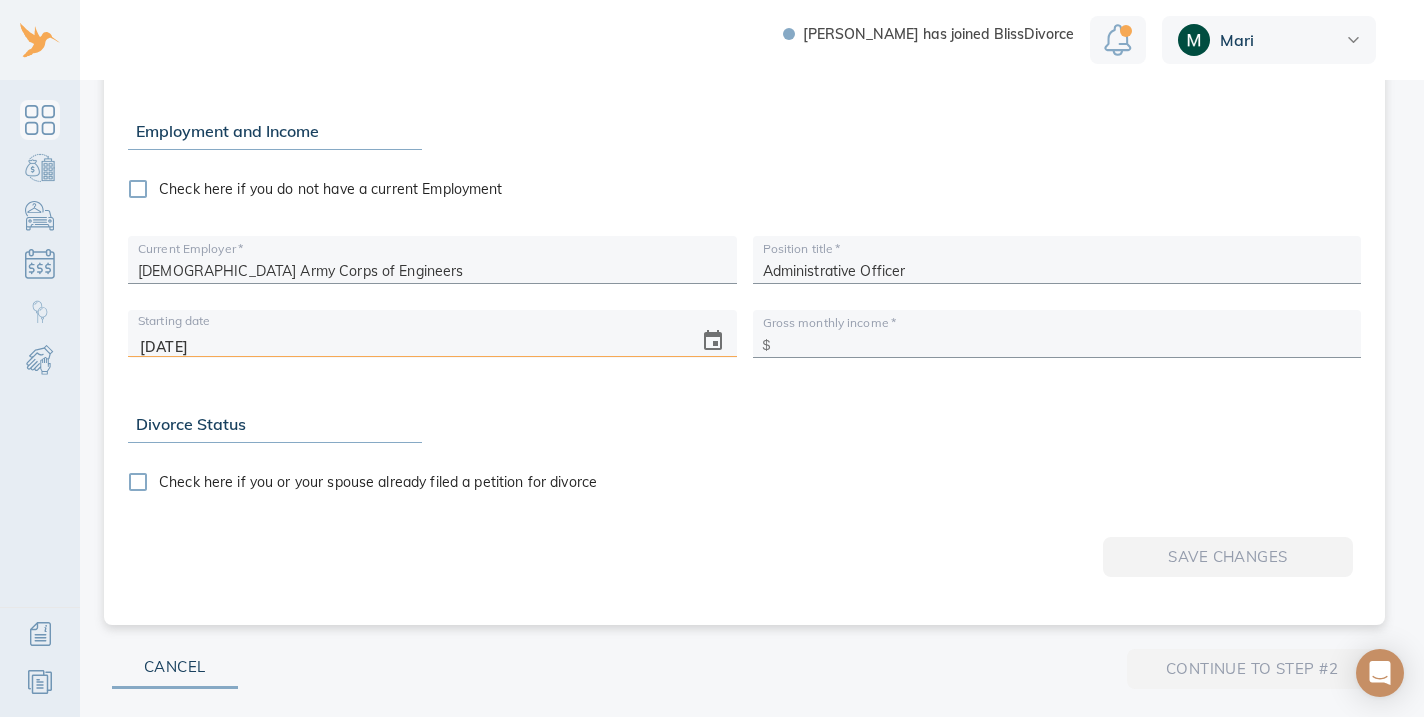 click on "07/02/2025" at bounding box center (410, 341) 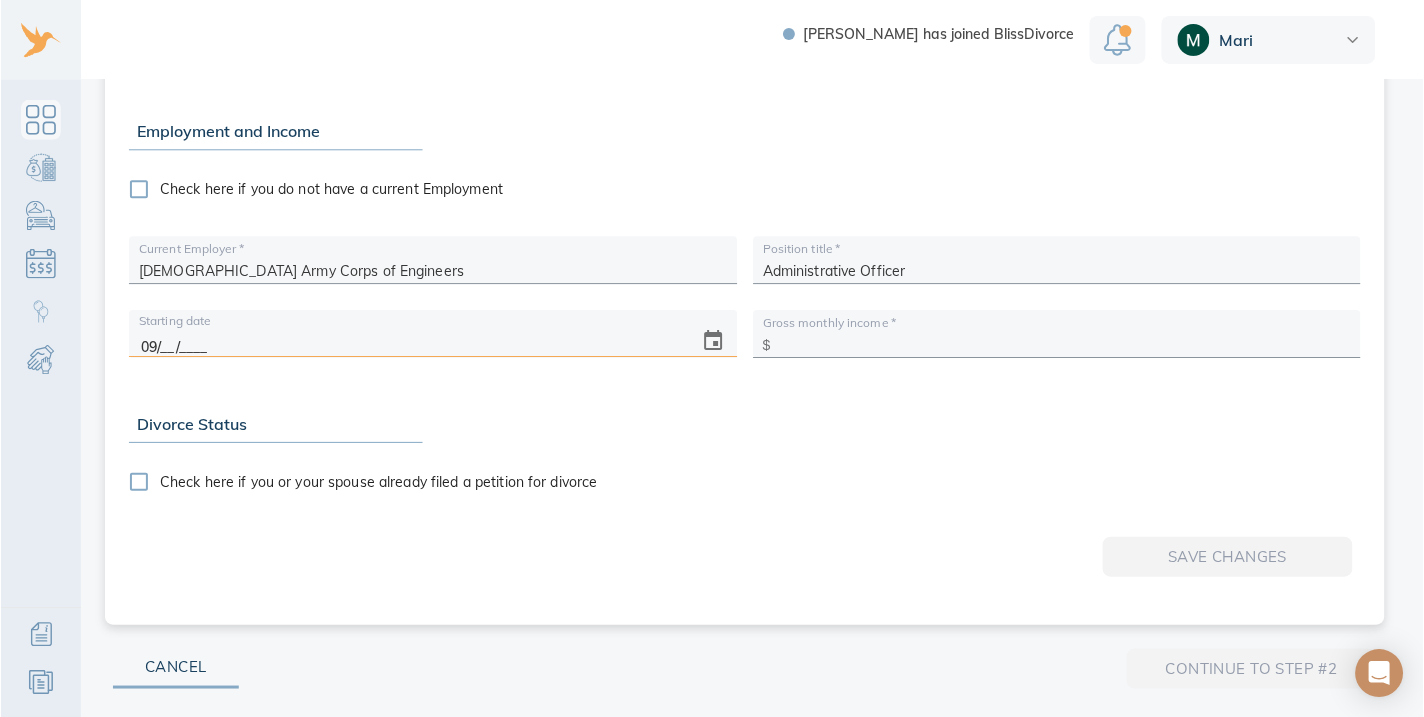 scroll, scrollTop: 1157, scrollLeft: 0, axis: vertical 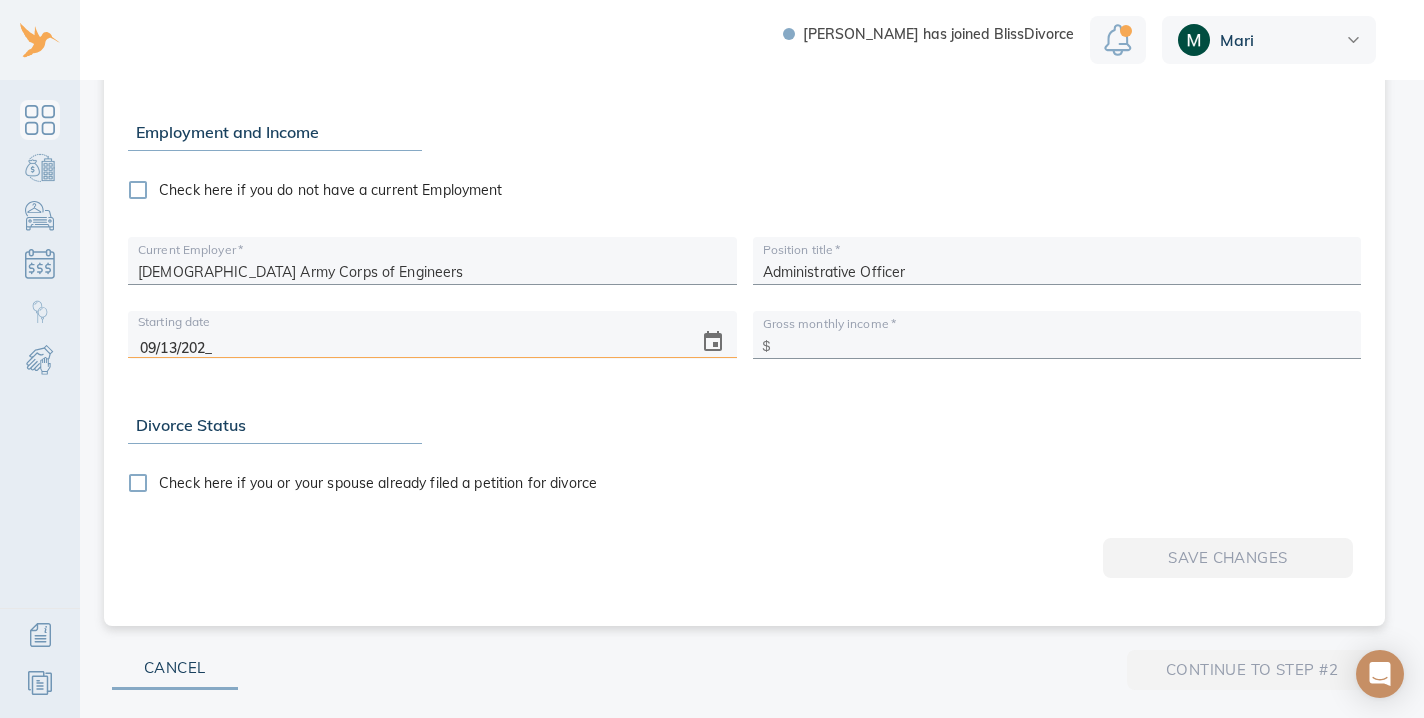 type on "09/13/2020" 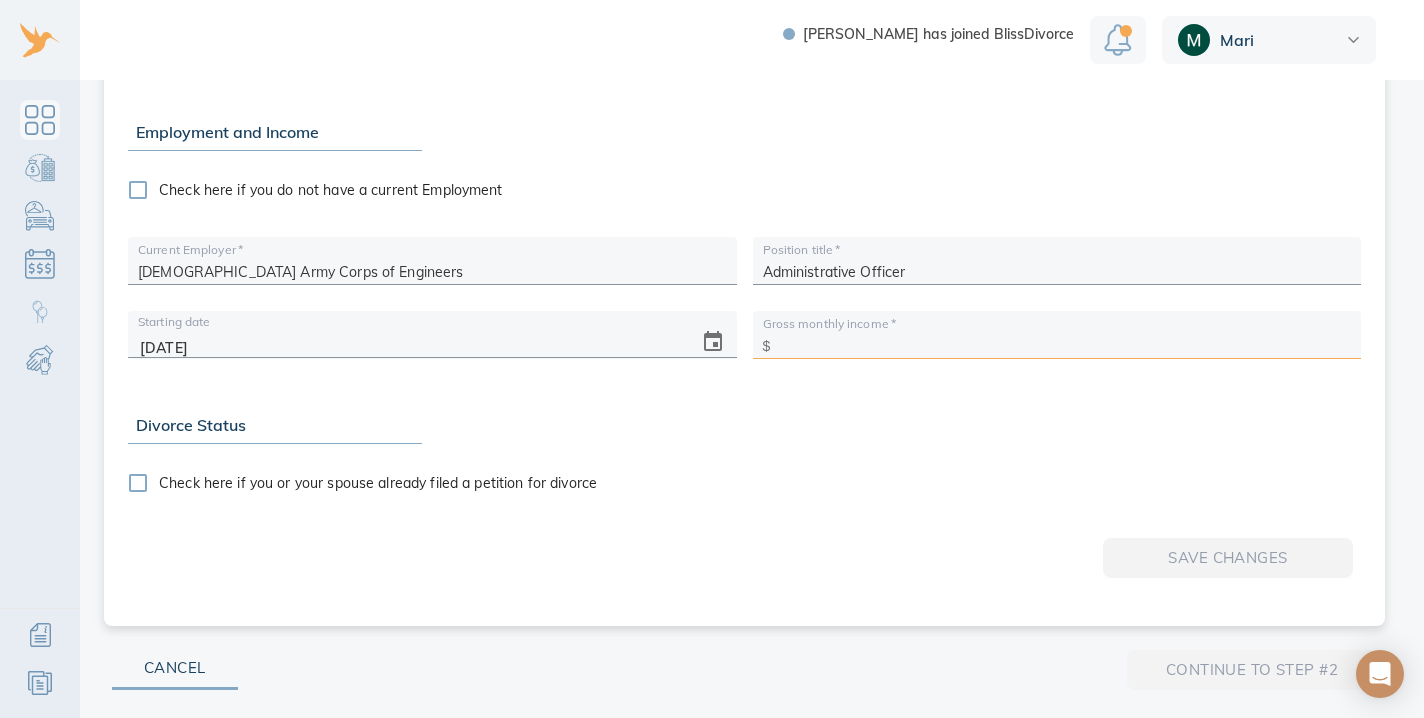 click at bounding box center (1064, 341) 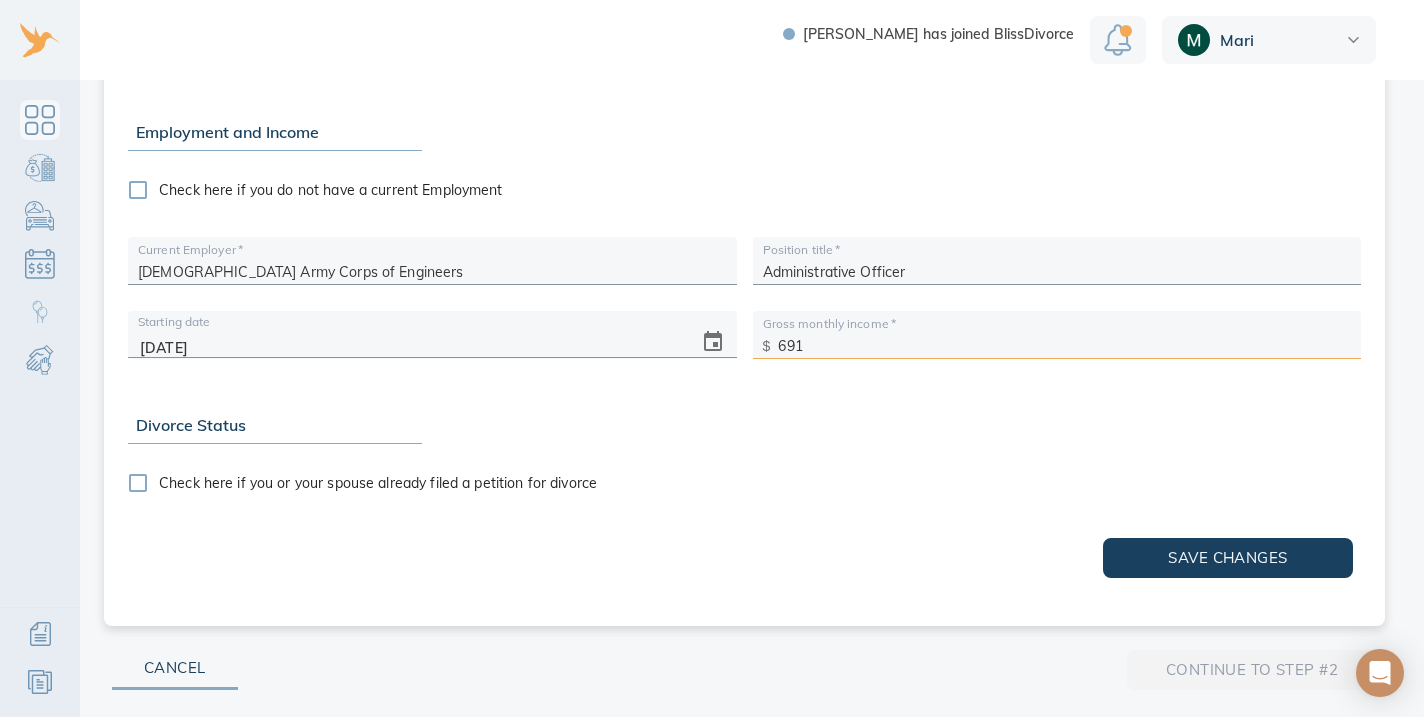 type on "6,912" 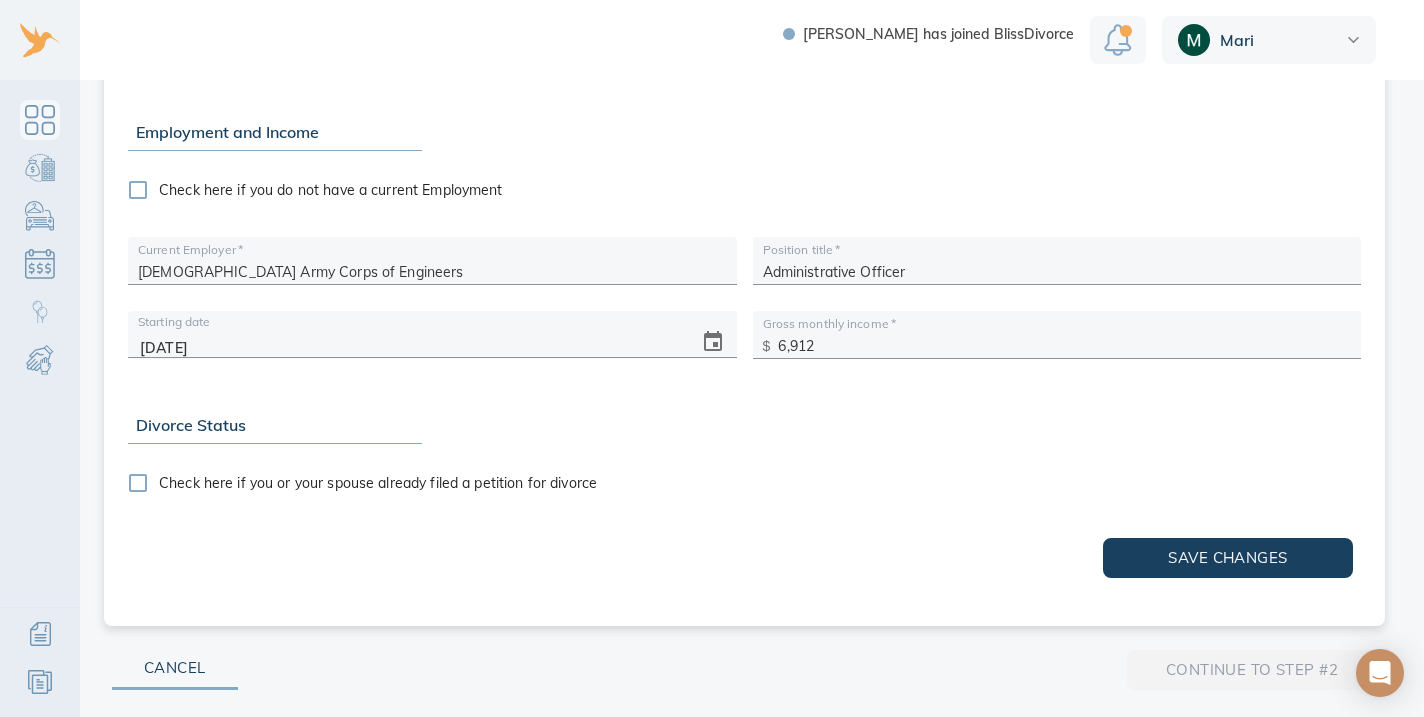 click on "Divorce Status" at bounding box center (275, 425) 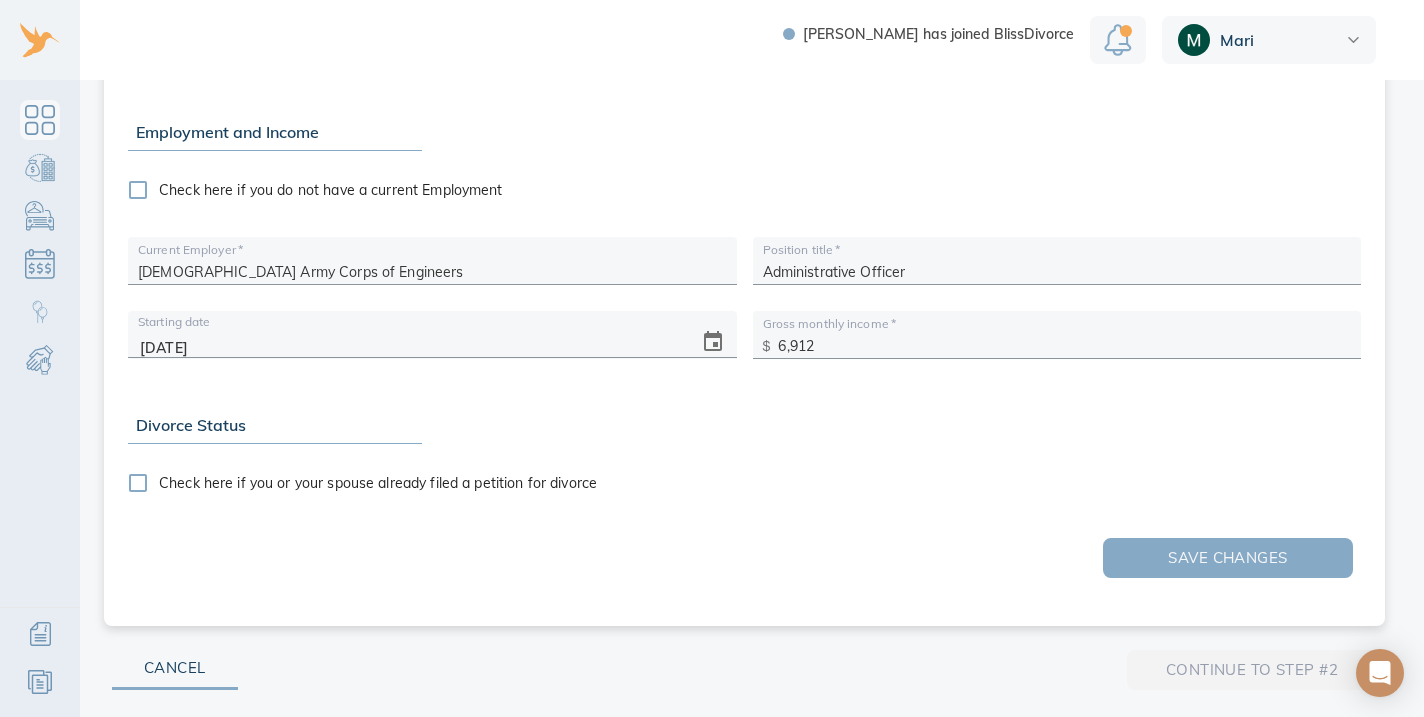 click on "Save changes" at bounding box center [1228, 558] 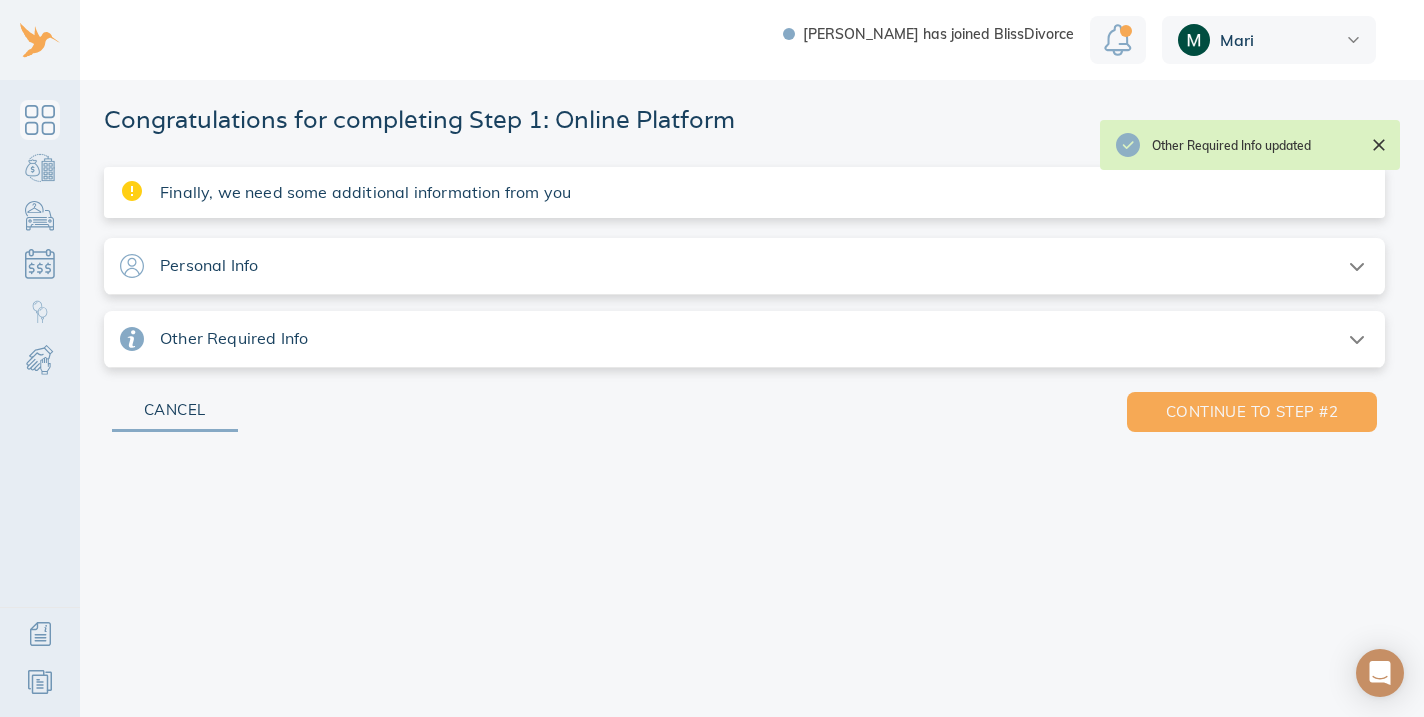 scroll, scrollTop: 0, scrollLeft: 0, axis: both 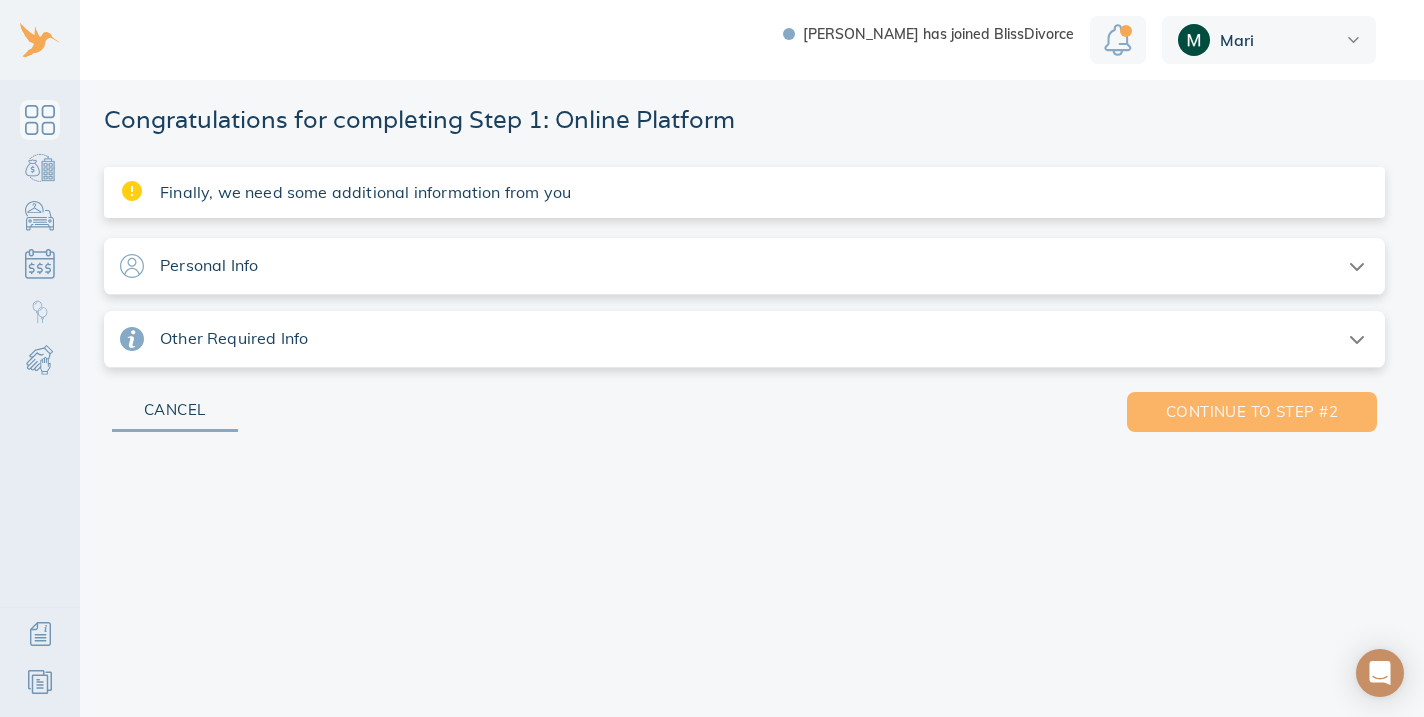 click on "Continue to step #2" at bounding box center (1252, 412) 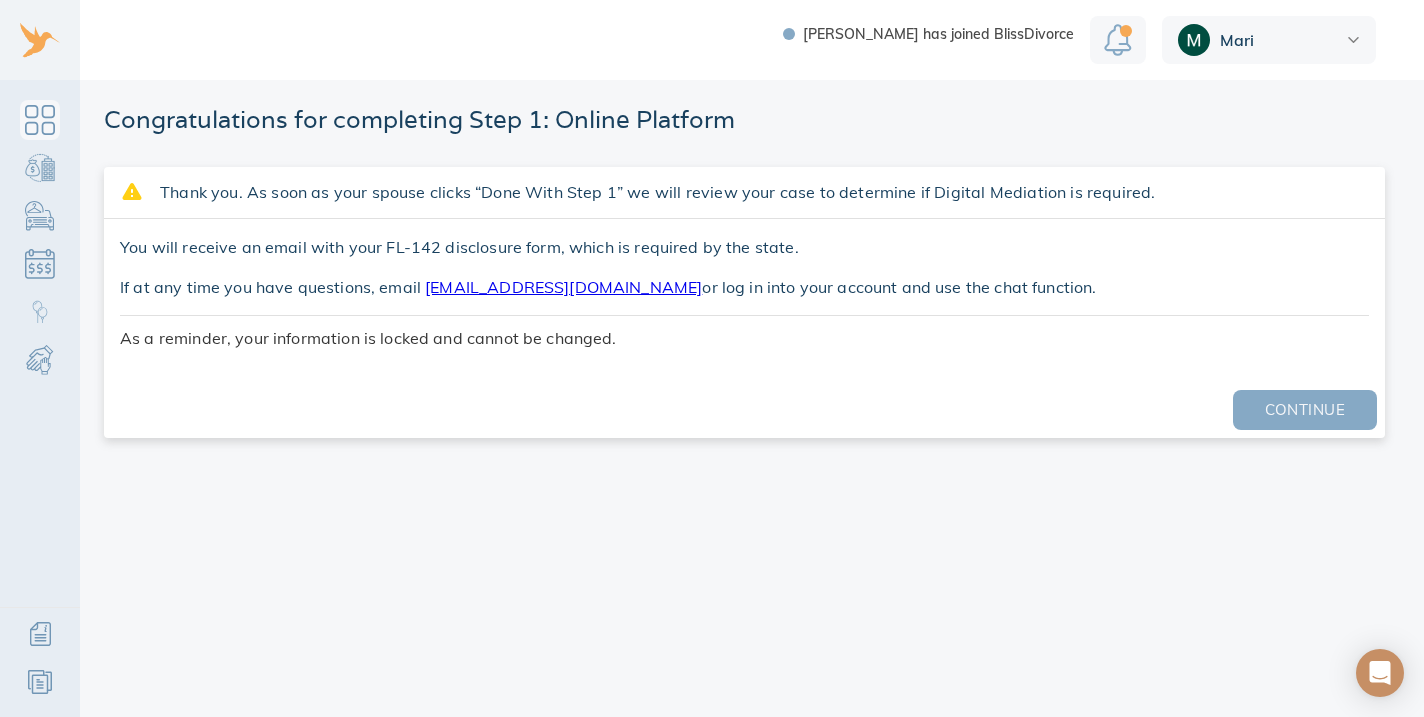 click on "Continue" at bounding box center (1305, 410) 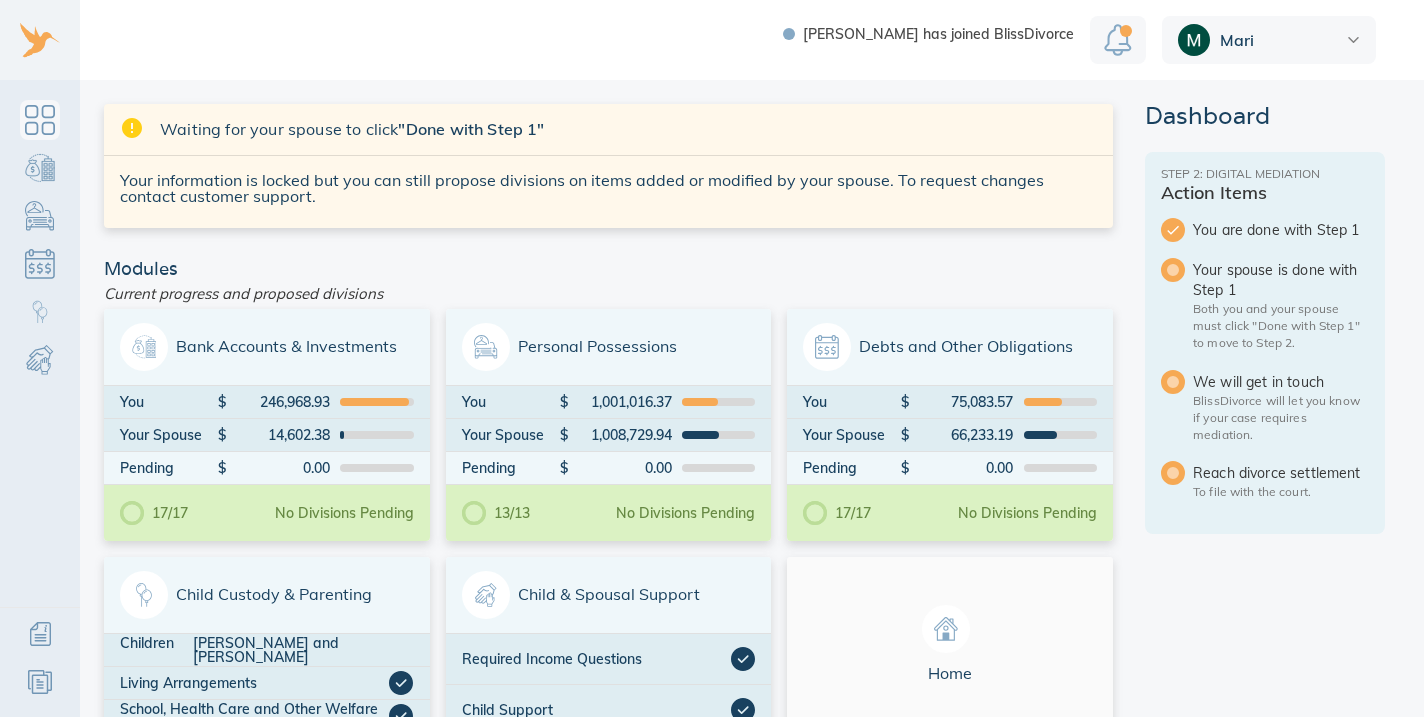 scroll, scrollTop: 0, scrollLeft: 0, axis: both 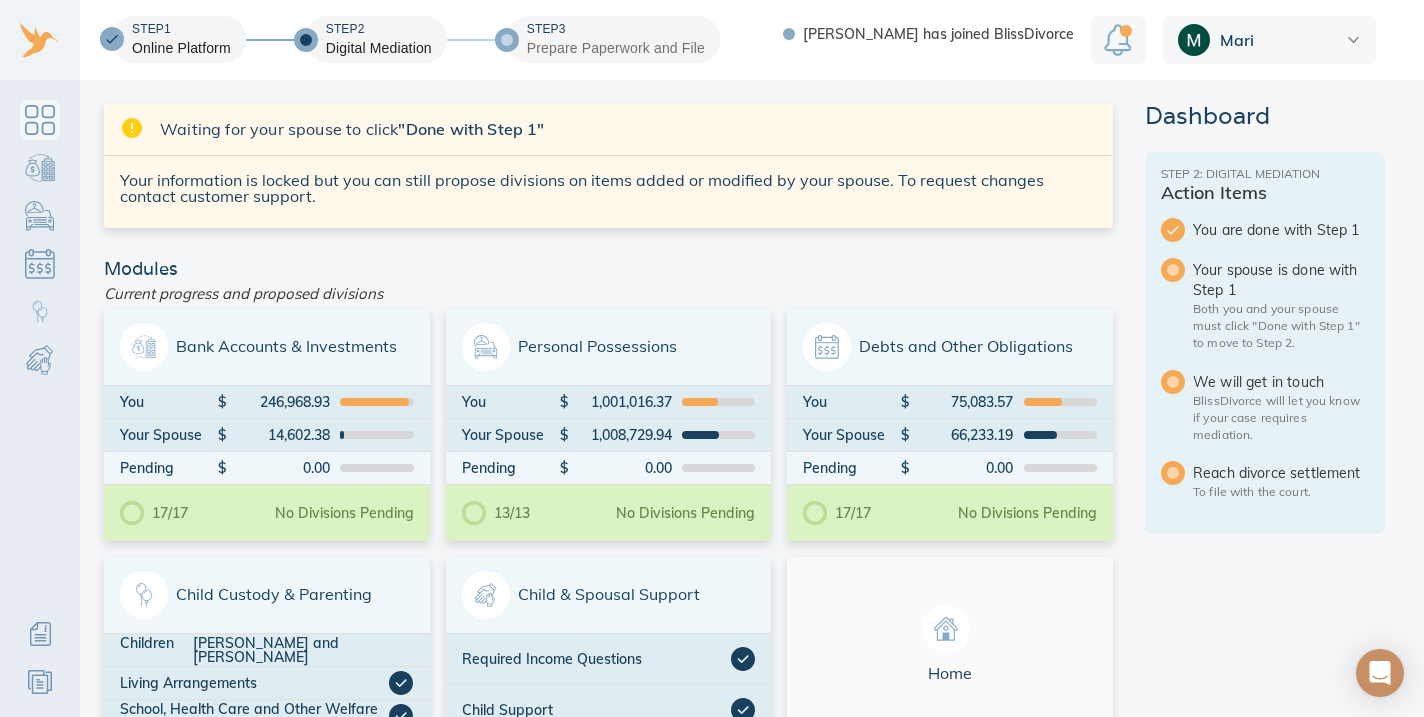 click at bounding box center [1118, 40] 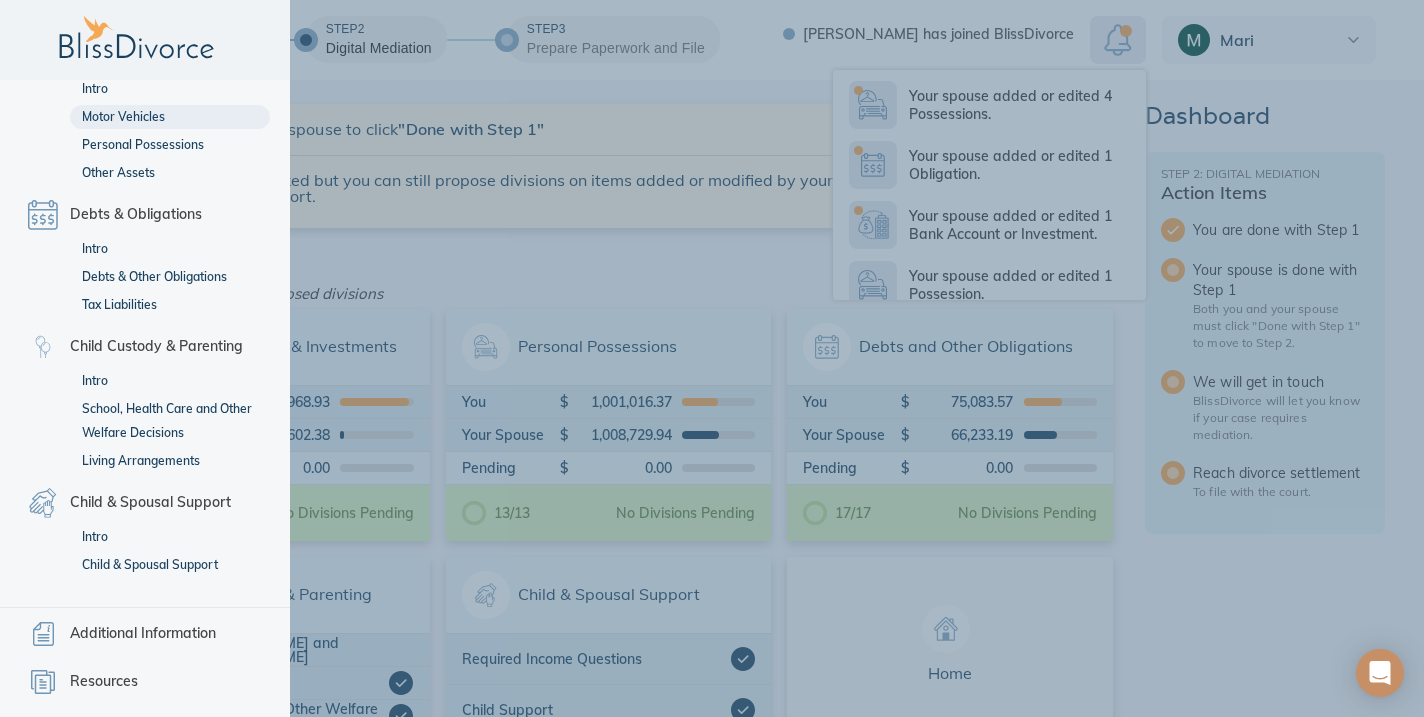 scroll, scrollTop: 246, scrollLeft: 0, axis: vertical 